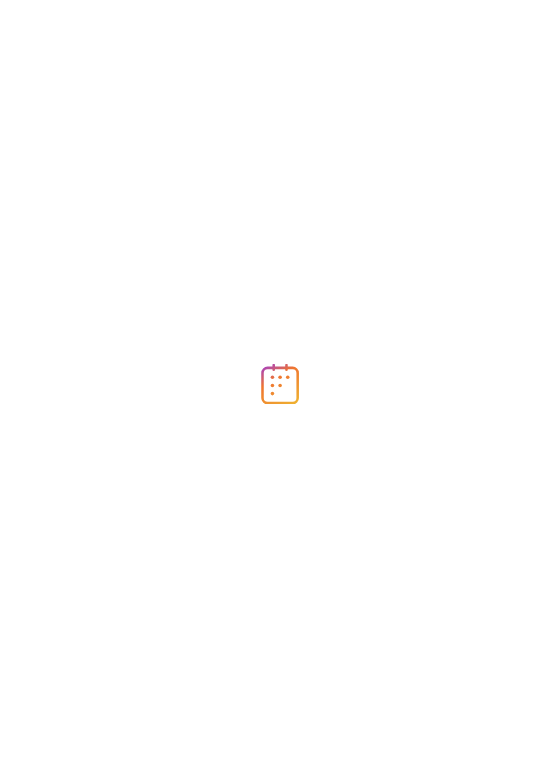 scroll, scrollTop: 0, scrollLeft: 0, axis: both 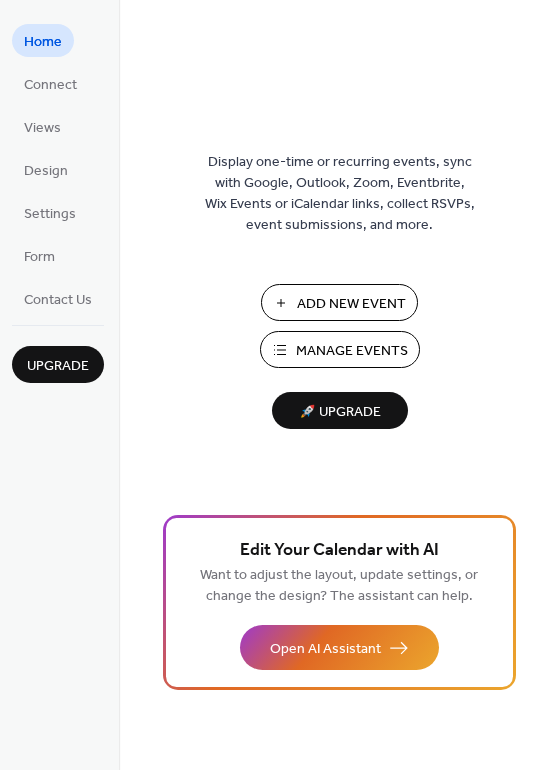 click on "Add New Event" at bounding box center [351, 304] 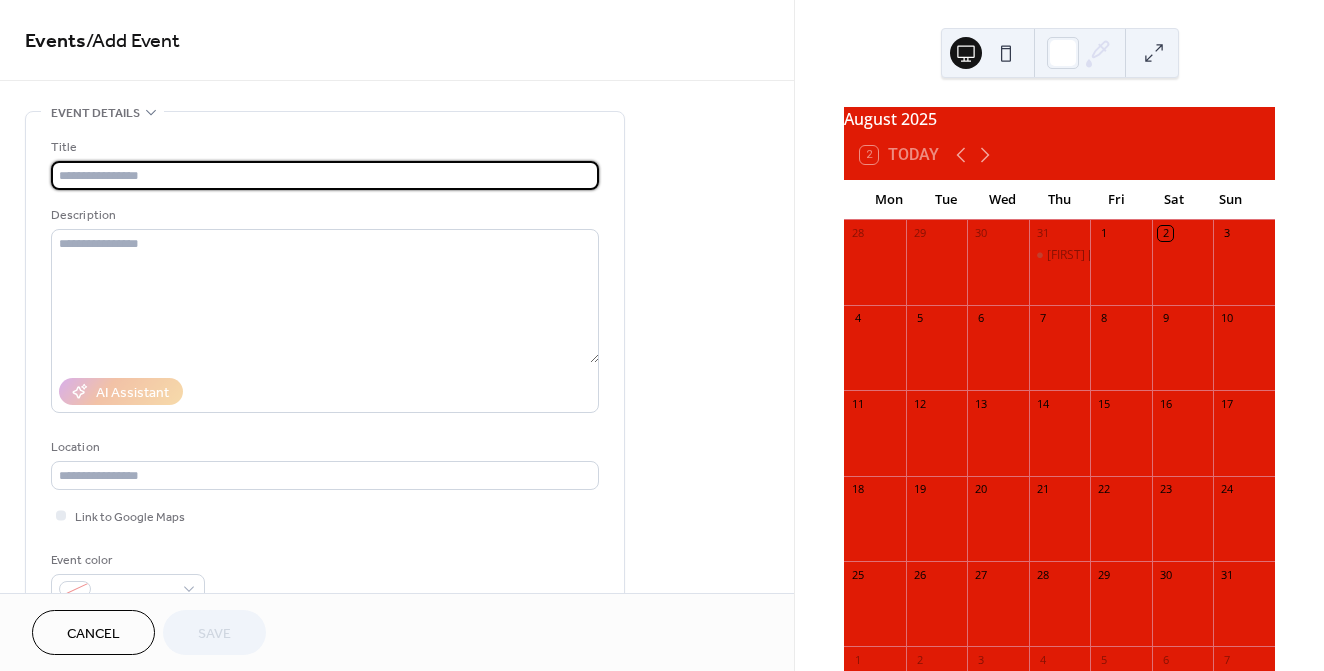 scroll, scrollTop: 0, scrollLeft: 0, axis: both 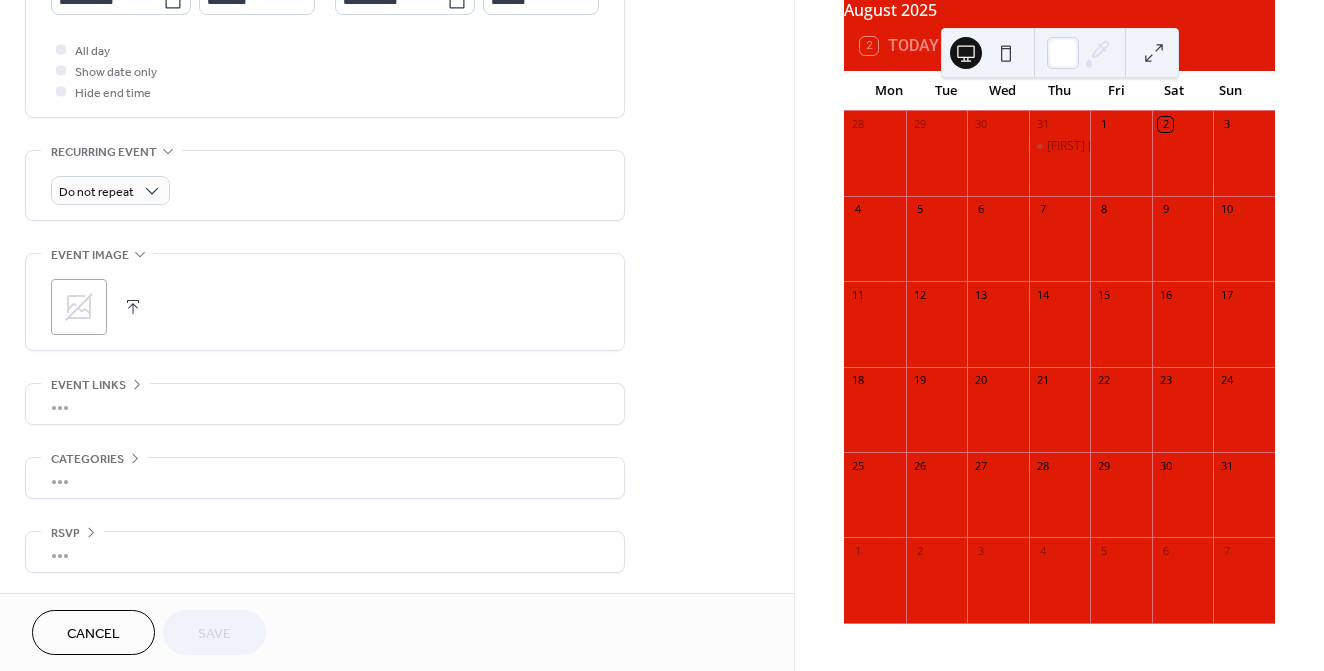 click on "Cancel" at bounding box center [93, 634] 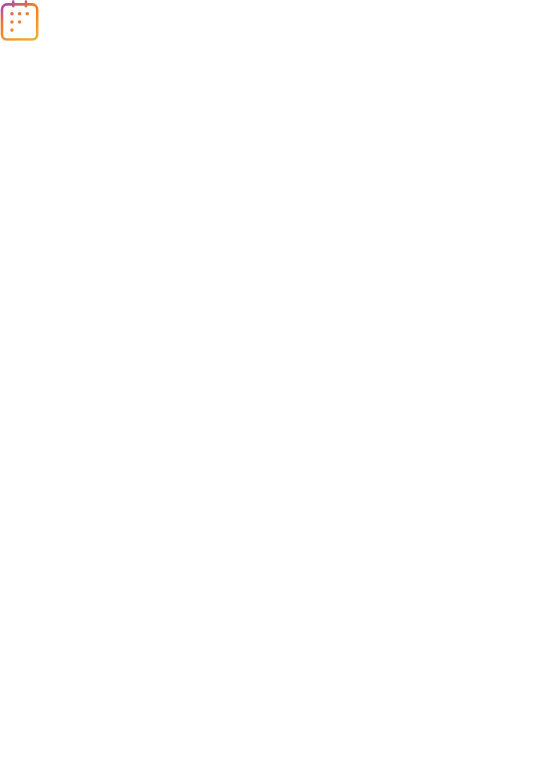 scroll, scrollTop: 0, scrollLeft: 0, axis: both 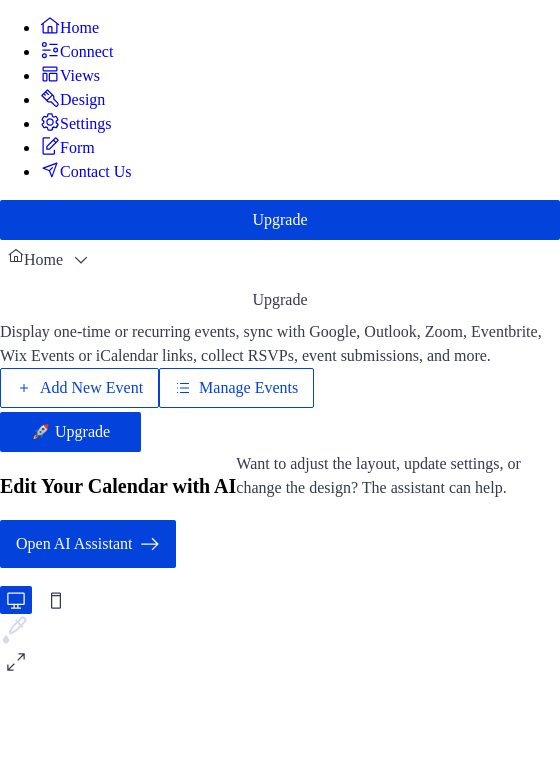 click on "Connect" at bounding box center (86, 52) 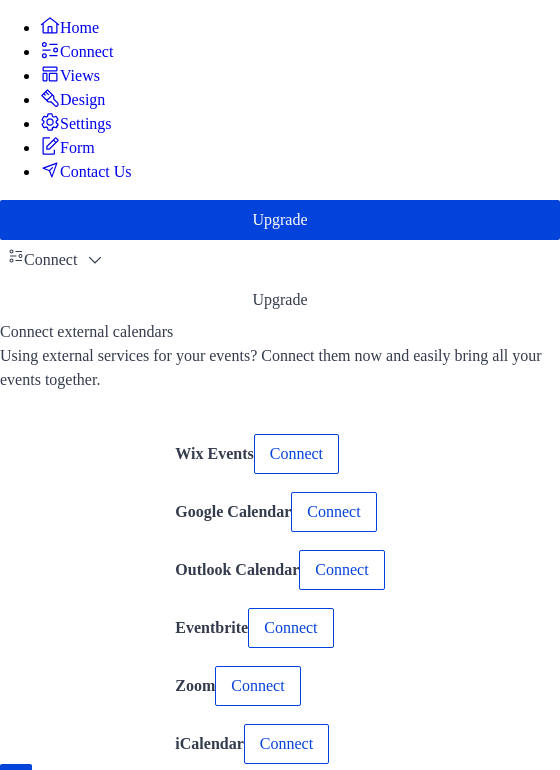 scroll, scrollTop: 197, scrollLeft: 0, axis: vertical 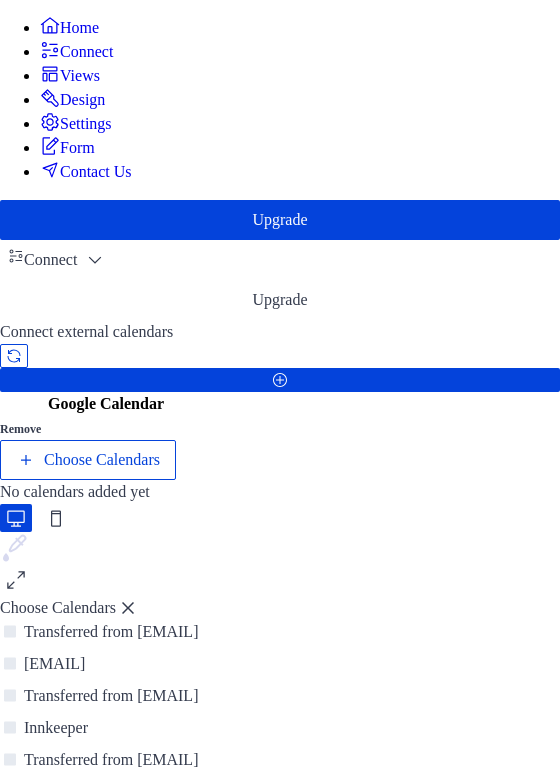 click on "events@davenportroadhouse.com" at bounding box center [54, 792] 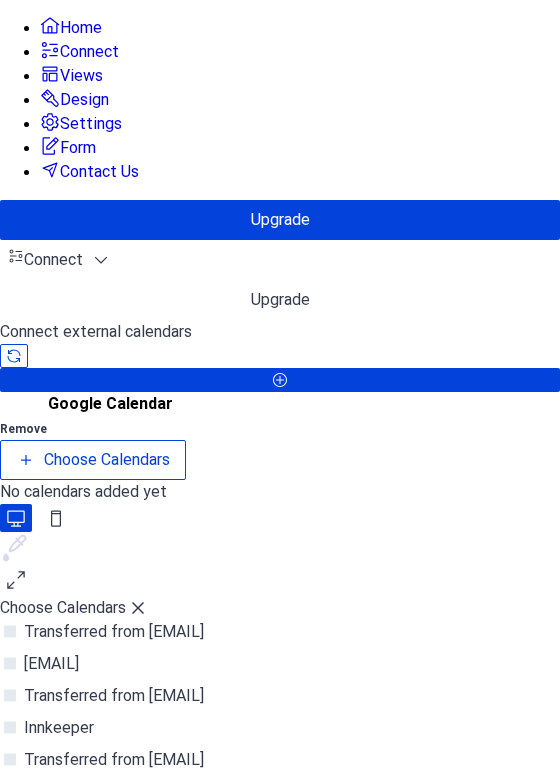 click on "OK" at bounding box center (113, 880) 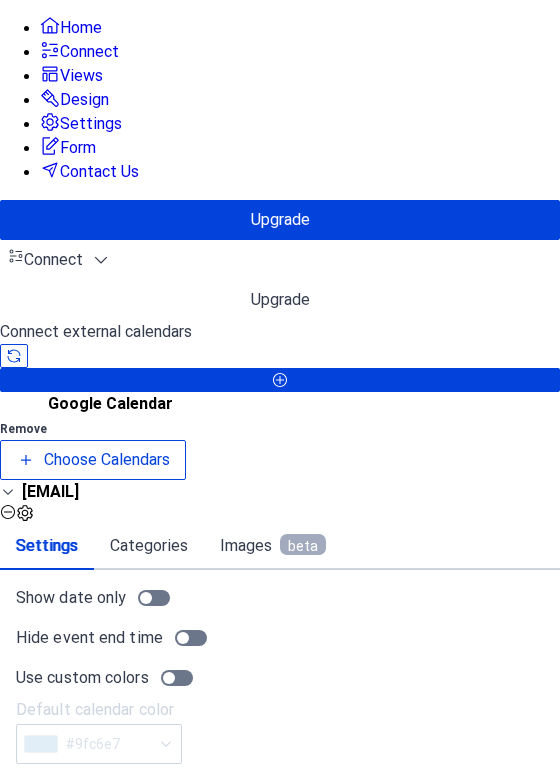 click on "Connect external calendars Google Calendar Remove Choose Calendars events@davenportroadhouse.com Settings Categories Images   beta Show date only Hide event end time Use custom colors Default calendar color #9fc6e7 The categories listed here will apply to all events imported from this source. No categories added yet. Add Category  🔒 When first enabled, you'll be asked for read-only Google Drive access (view/download only). No edit or delete permissions. Display event attachments as images  🔒" at bounding box center (280, 550) 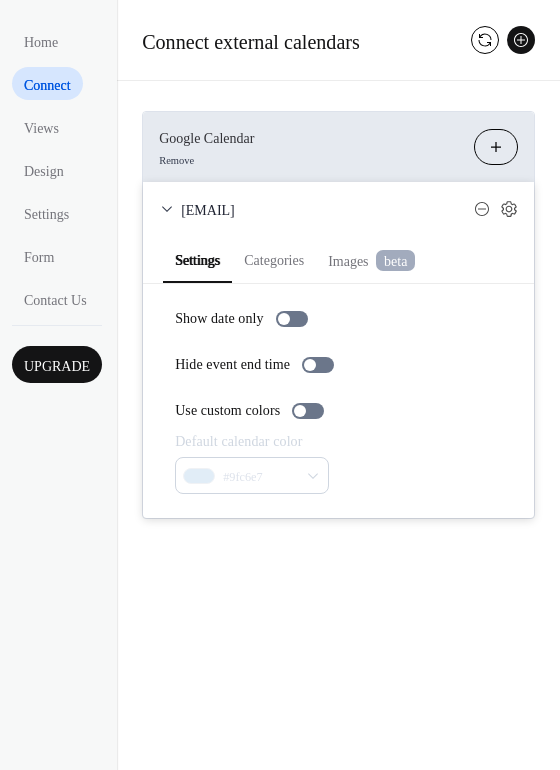 click on "Google Calendar Remove Choose Calendars events@davenportroadhouse.com Settings Categories Images   beta Show date only Hide event end time Use custom colors Default calendar color #9fc6e7 The categories listed here will apply to all events imported from this source. No categories added yet. Add Category  🔒 When first enabled, you'll be asked for read-only Google Drive access (view/download only). No edit or delete permissions. Display event attachments as images  🔒" at bounding box center (338, 315) 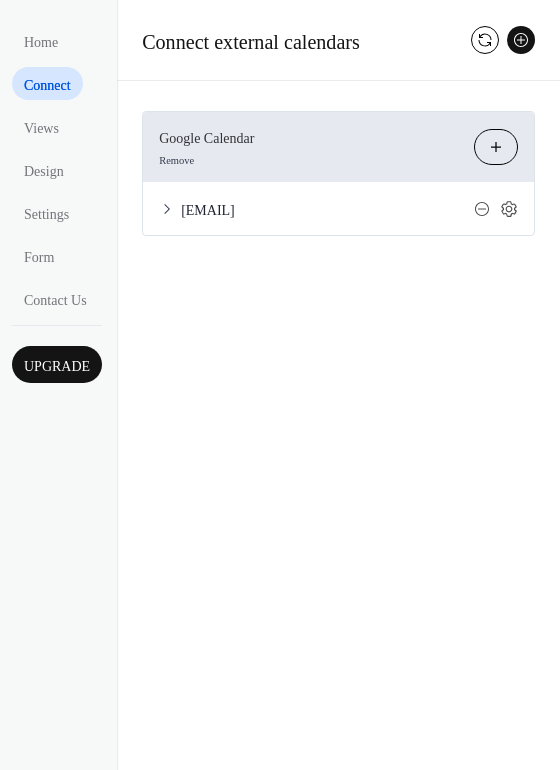 click on "events@davenportroadhouse.com" at bounding box center [327, 210] 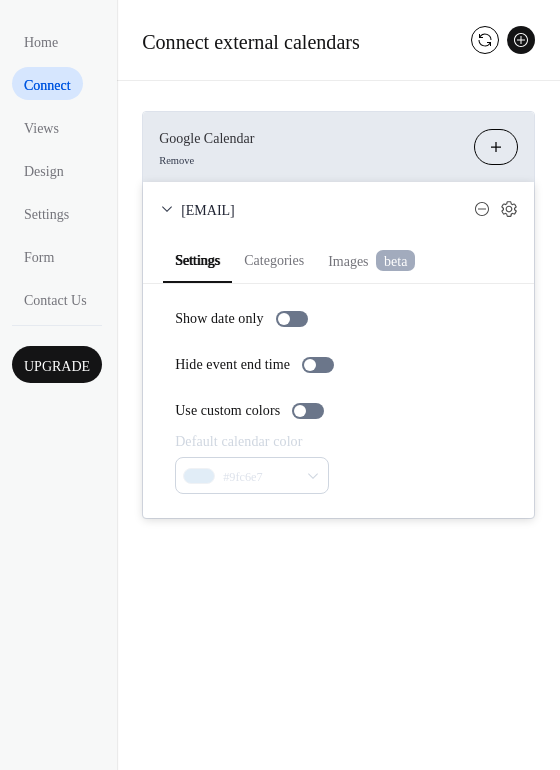 click on "events@davenportroadhouse.com" at bounding box center [327, 210] 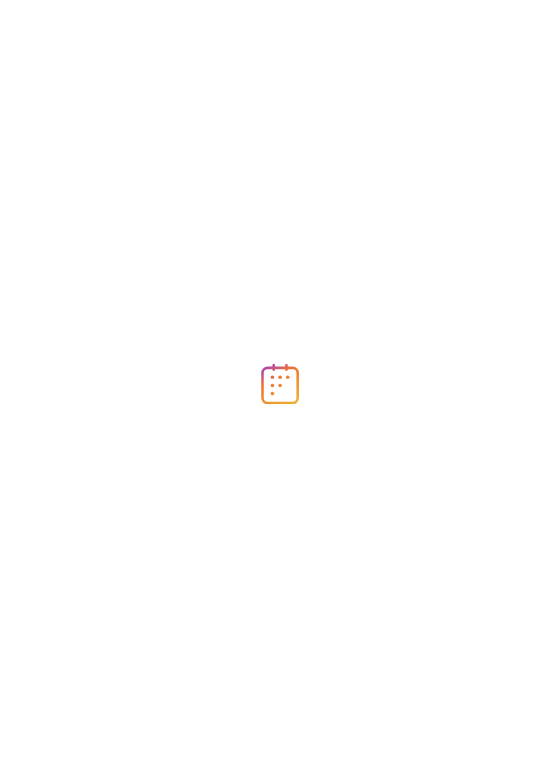 scroll, scrollTop: 0, scrollLeft: 0, axis: both 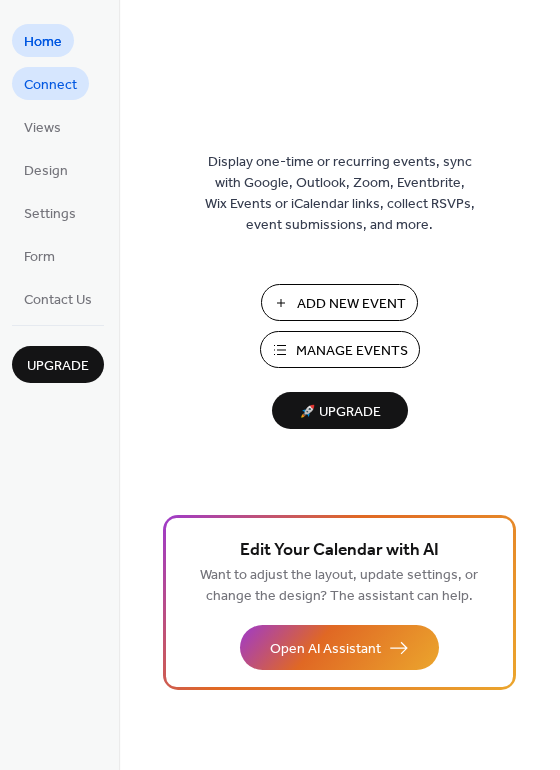 click on "Connect" at bounding box center (50, 85) 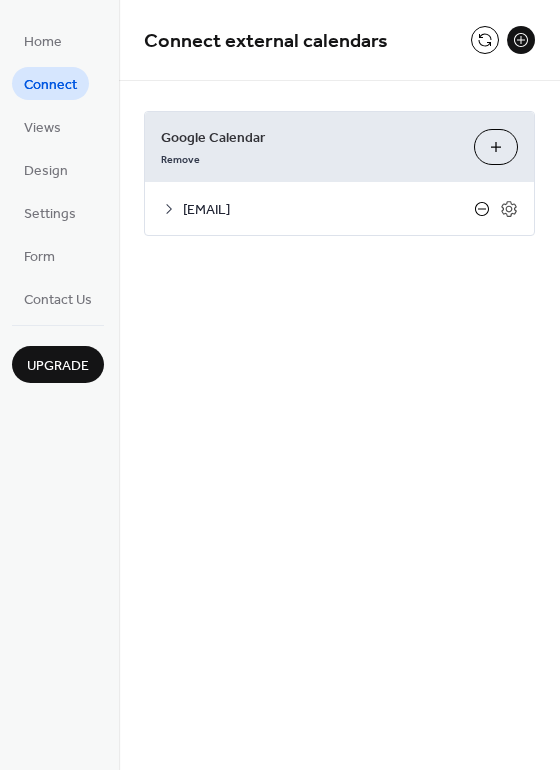 click 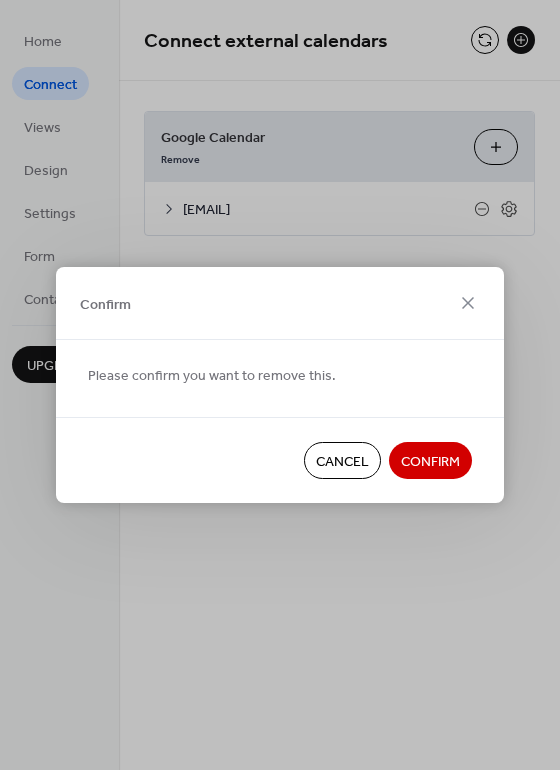 click on "Confirm" at bounding box center (430, 462) 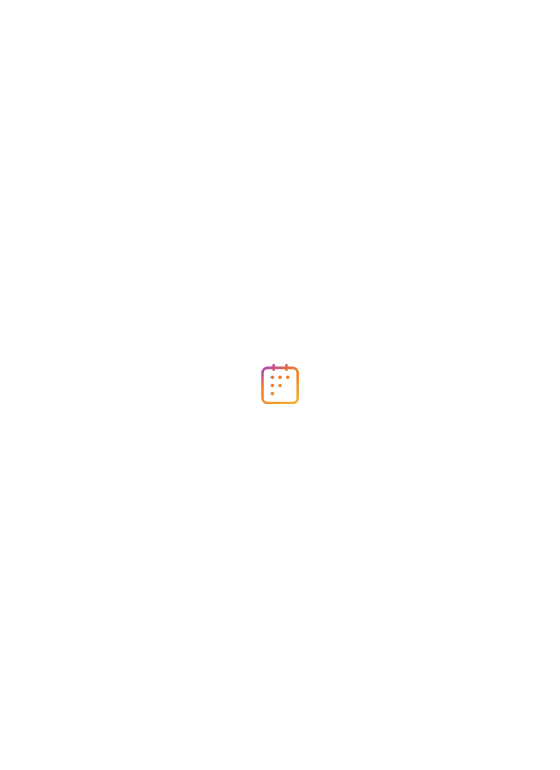 scroll, scrollTop: 0, scrollLeft: 0, axis: both 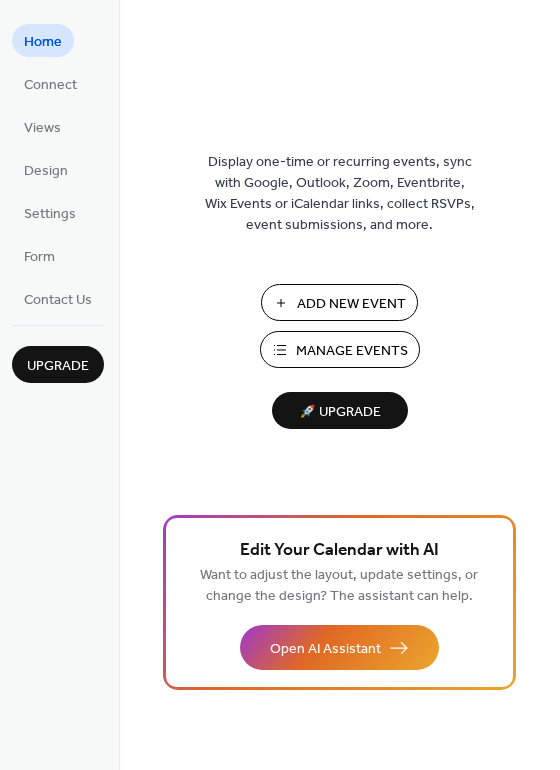 click on "Add New Event" at bounding box center (351, 304) 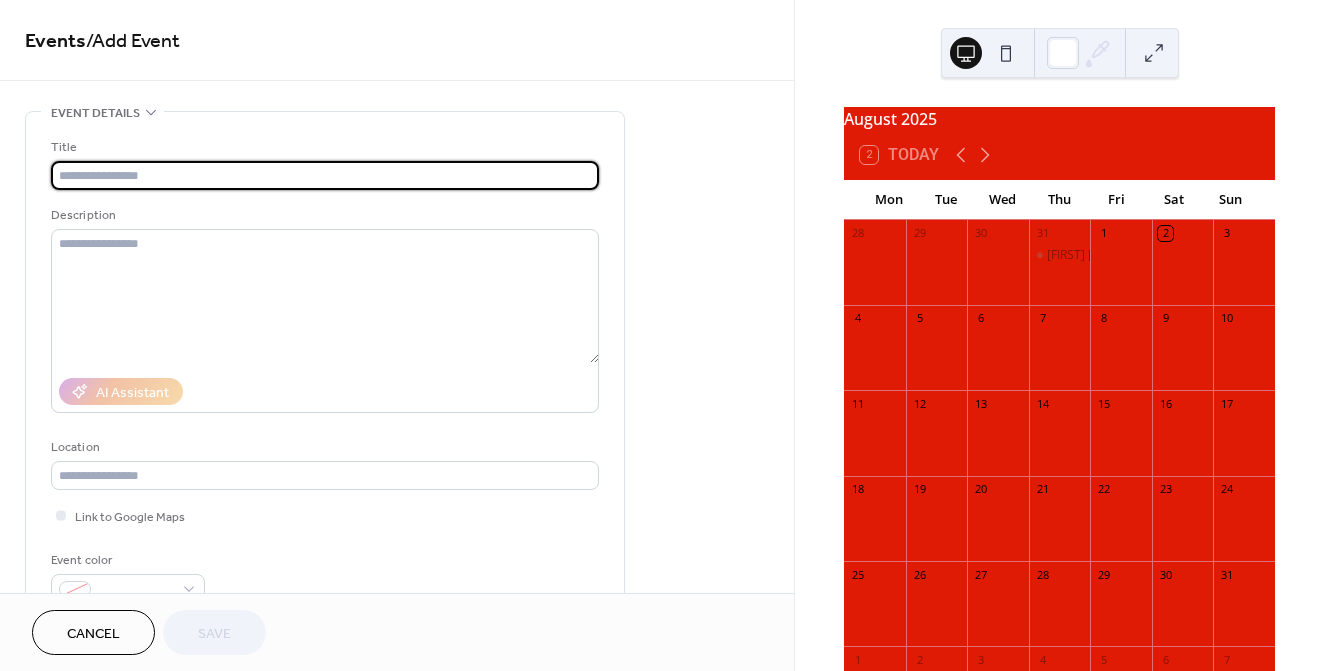 scroll, scrollTop: 0, scrollLeft: 0, axis: both 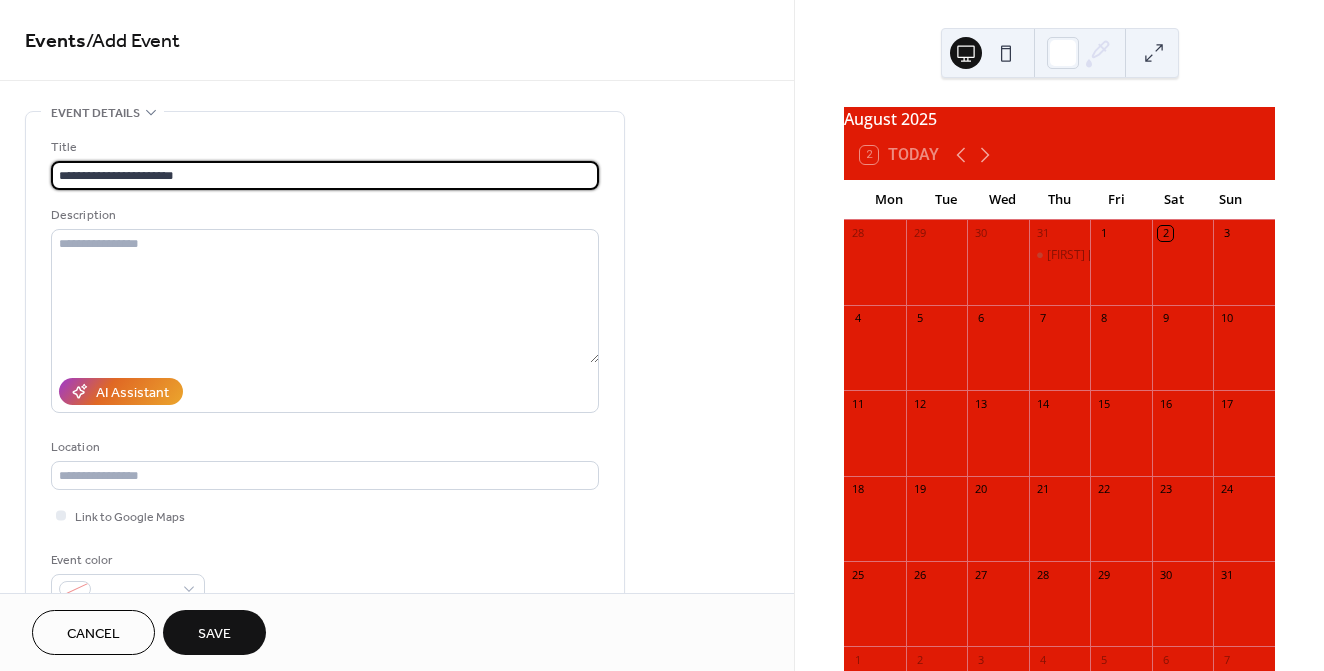 type on "**********" 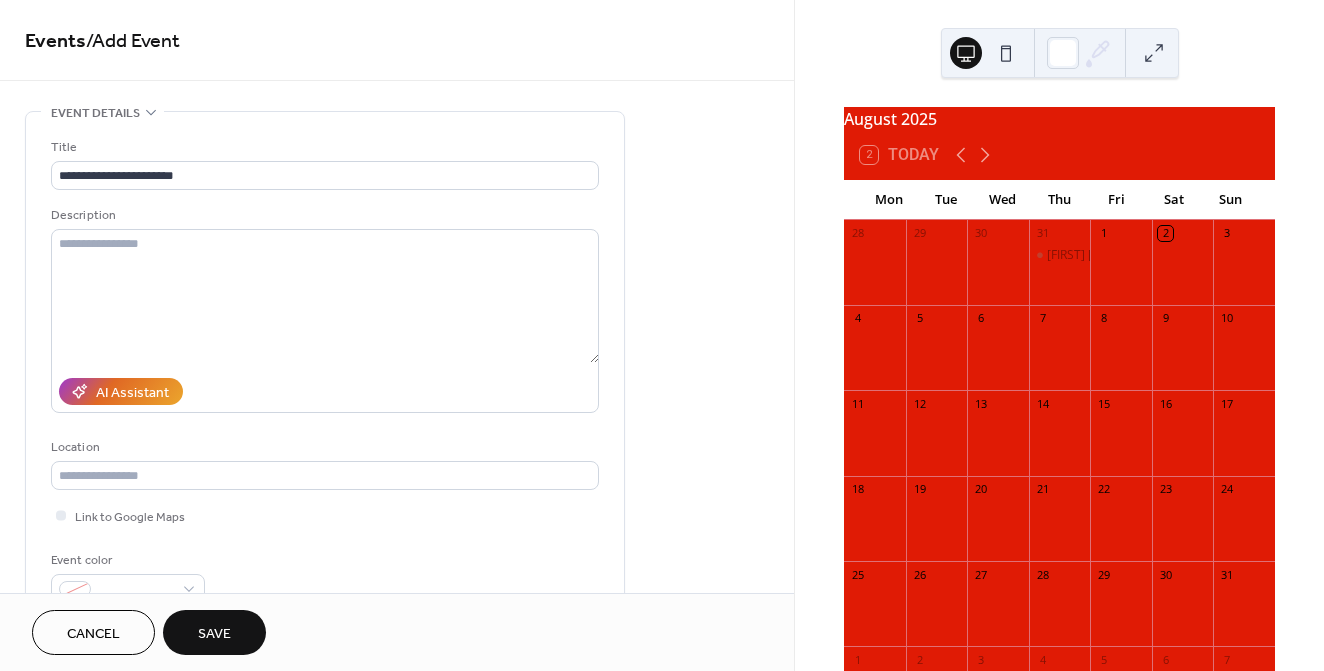 click on "Save" at bounding box center (214, 634) 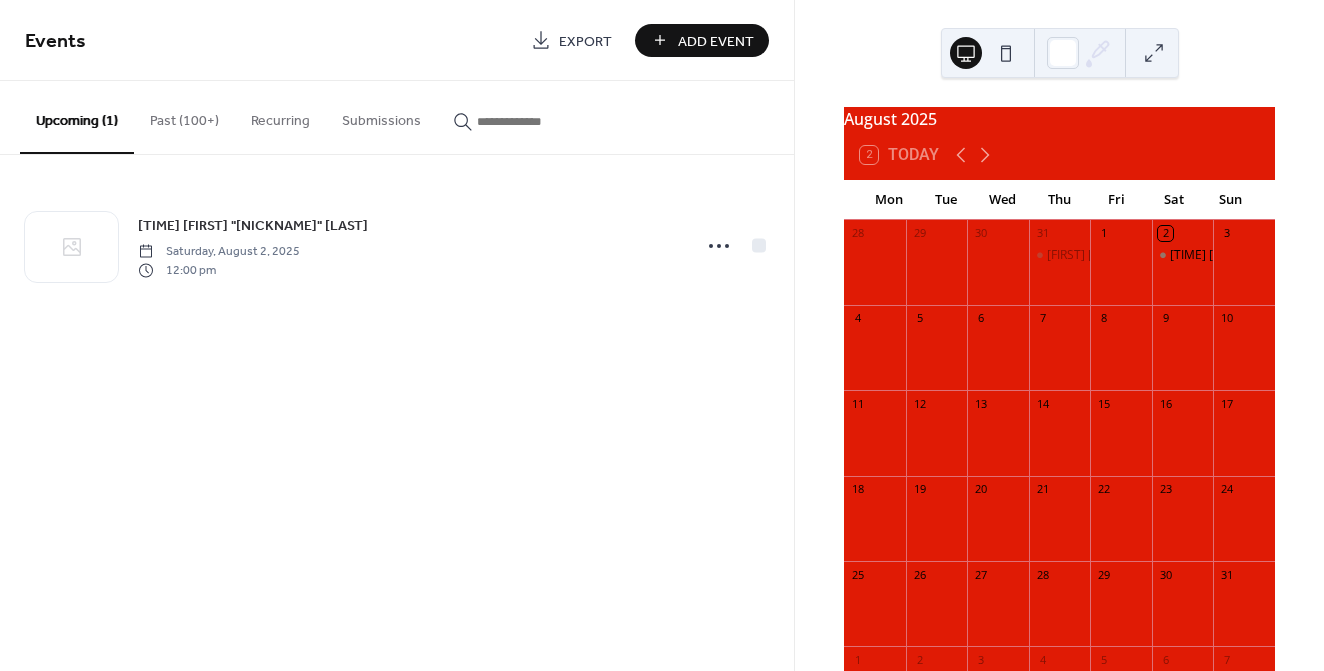 click at bounding box center [1244, 272] 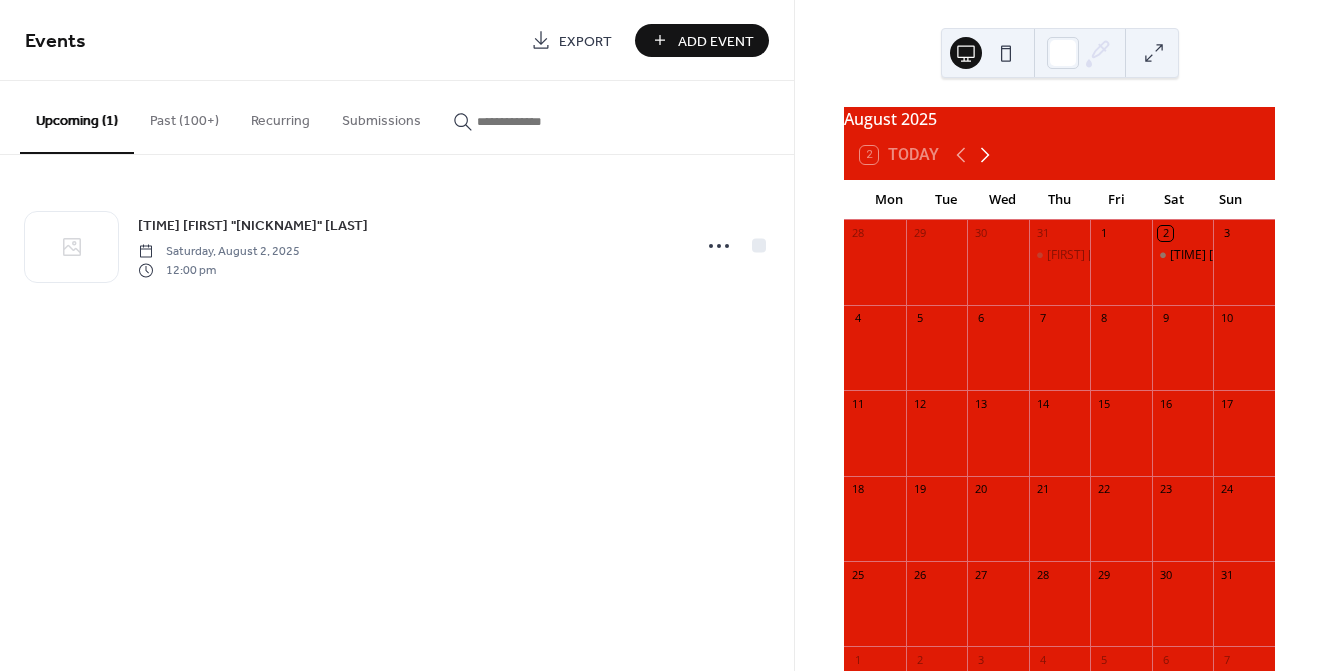 click 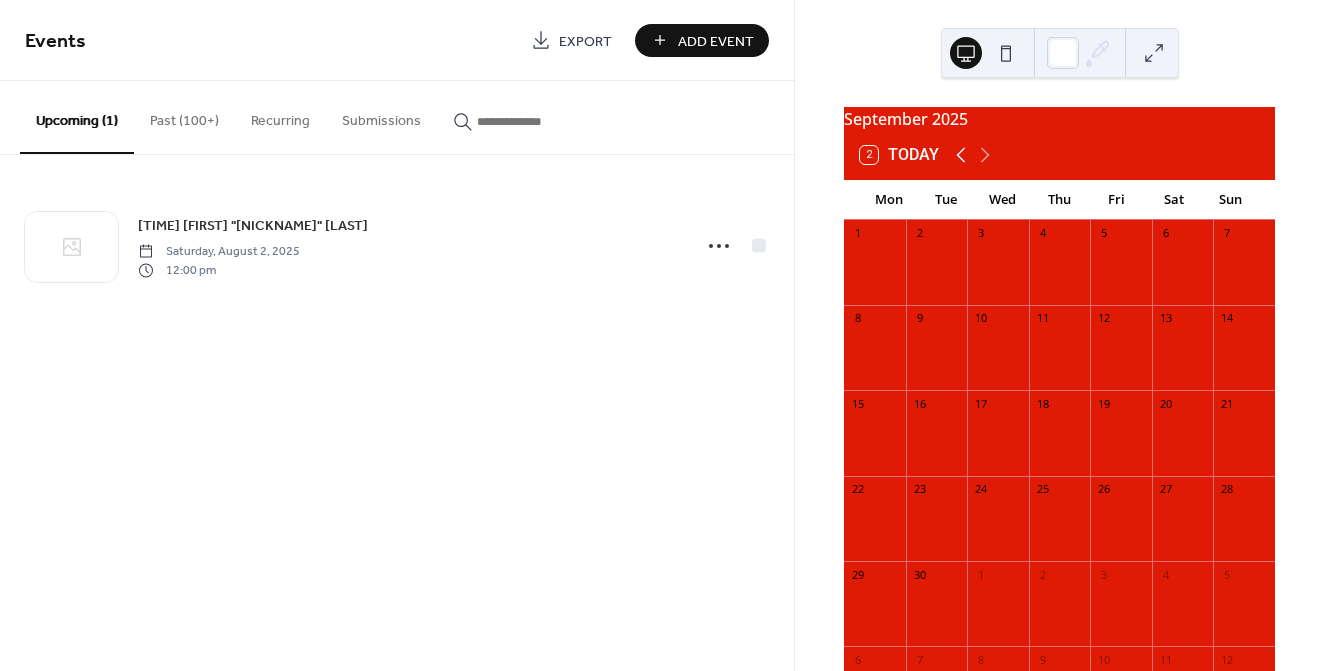 click 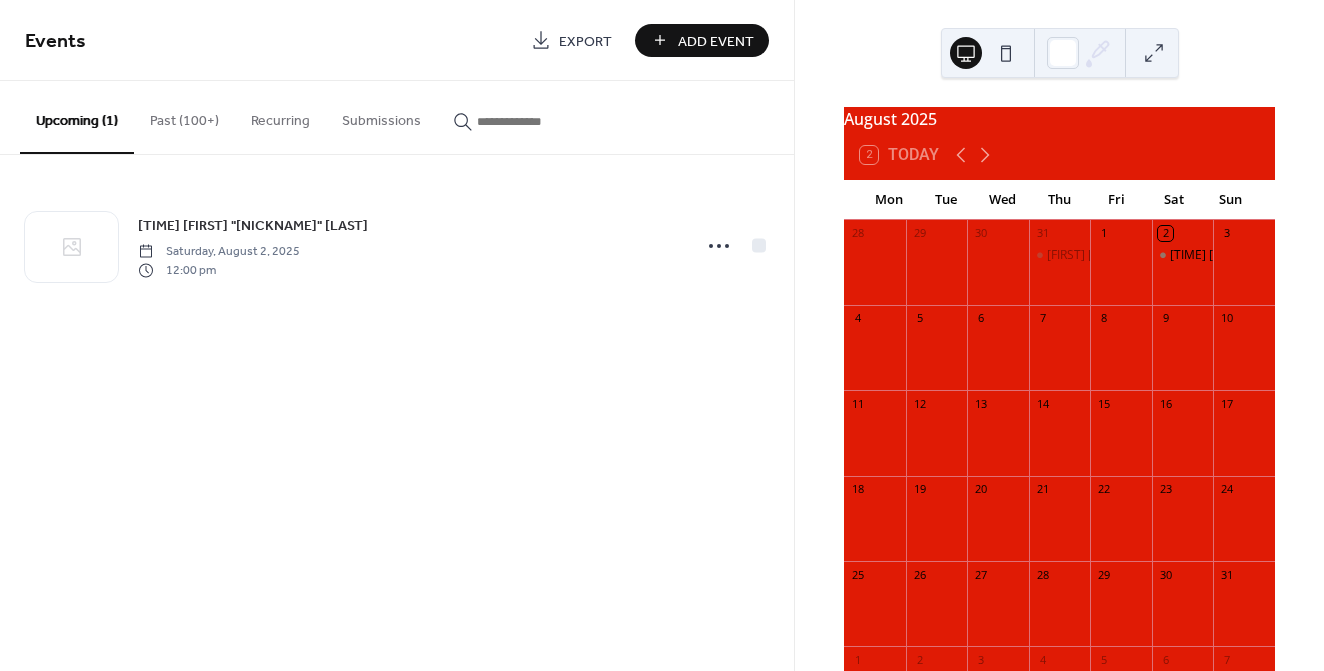 click at bounding box center [1244, 272] 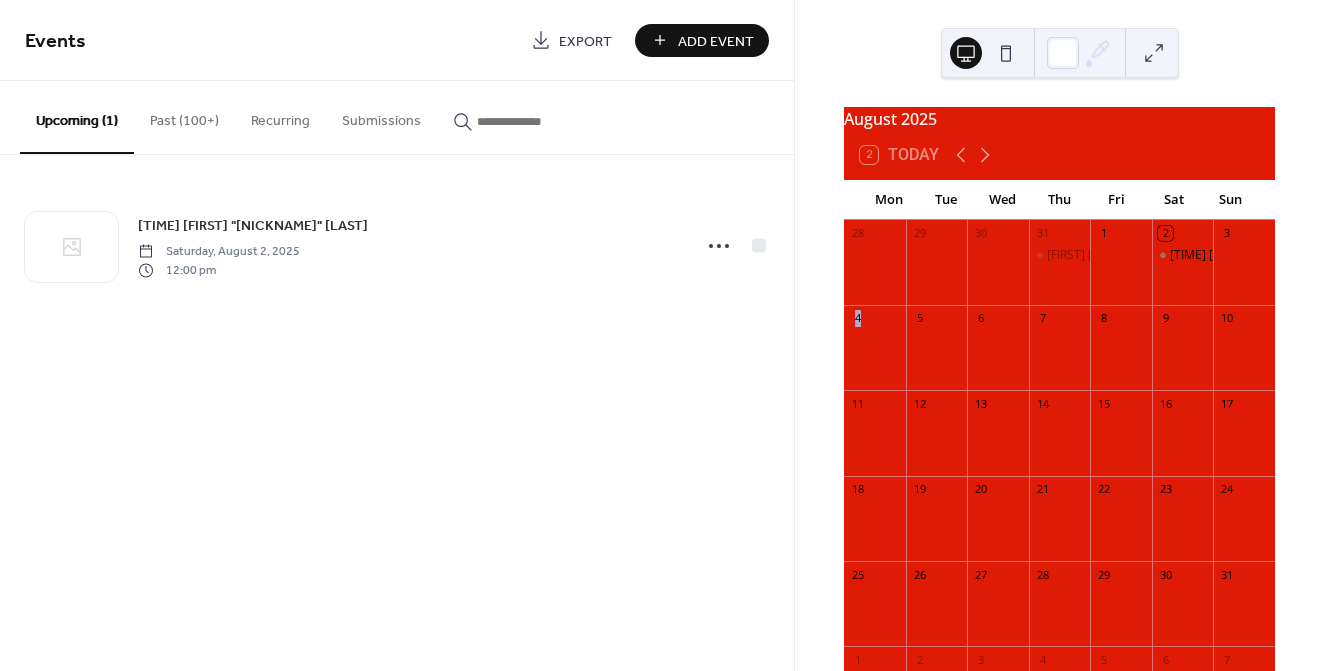 click at bounding box center [1244, 272] 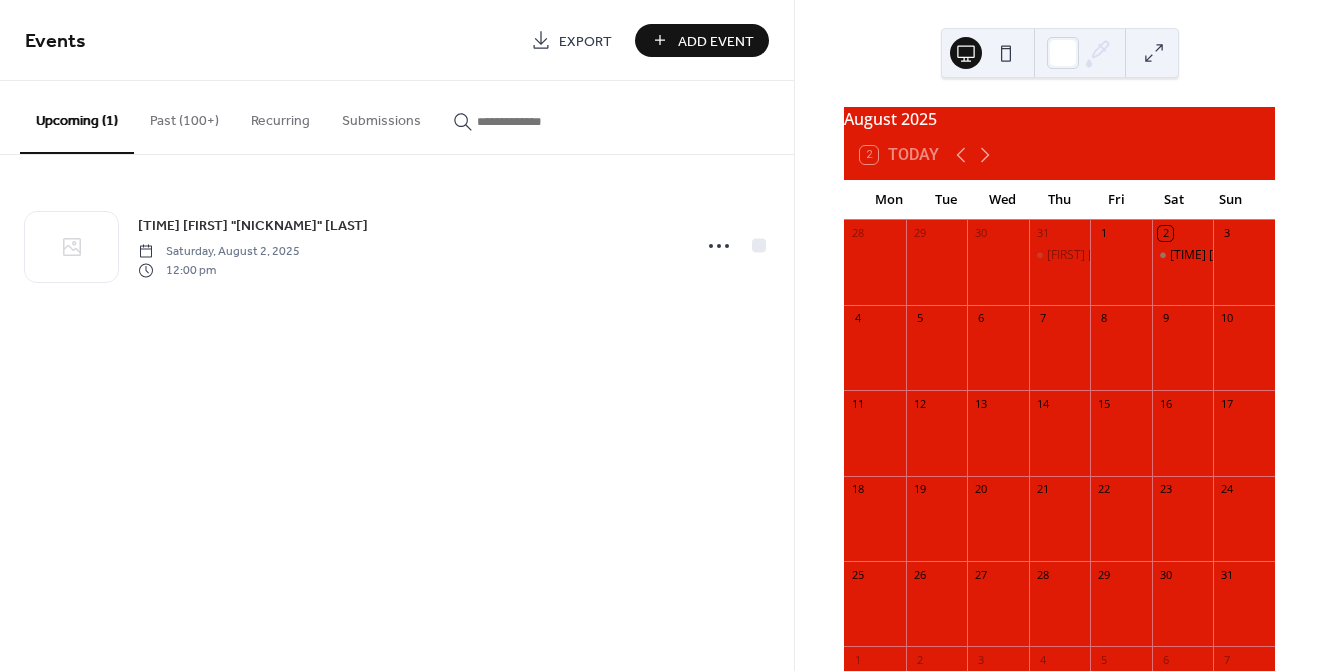 click on "3" at bounding box center [1226, 233] 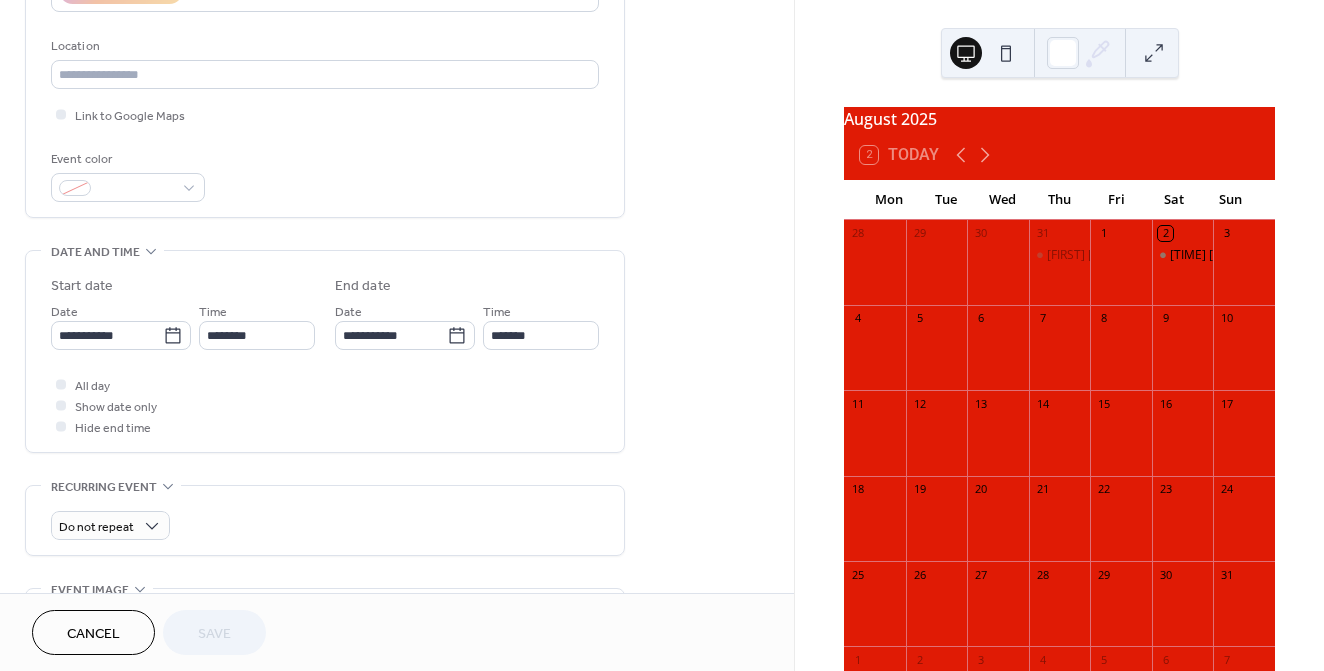 scroll, scrollTop: 438, scrollLeft: 0, axis: vertical 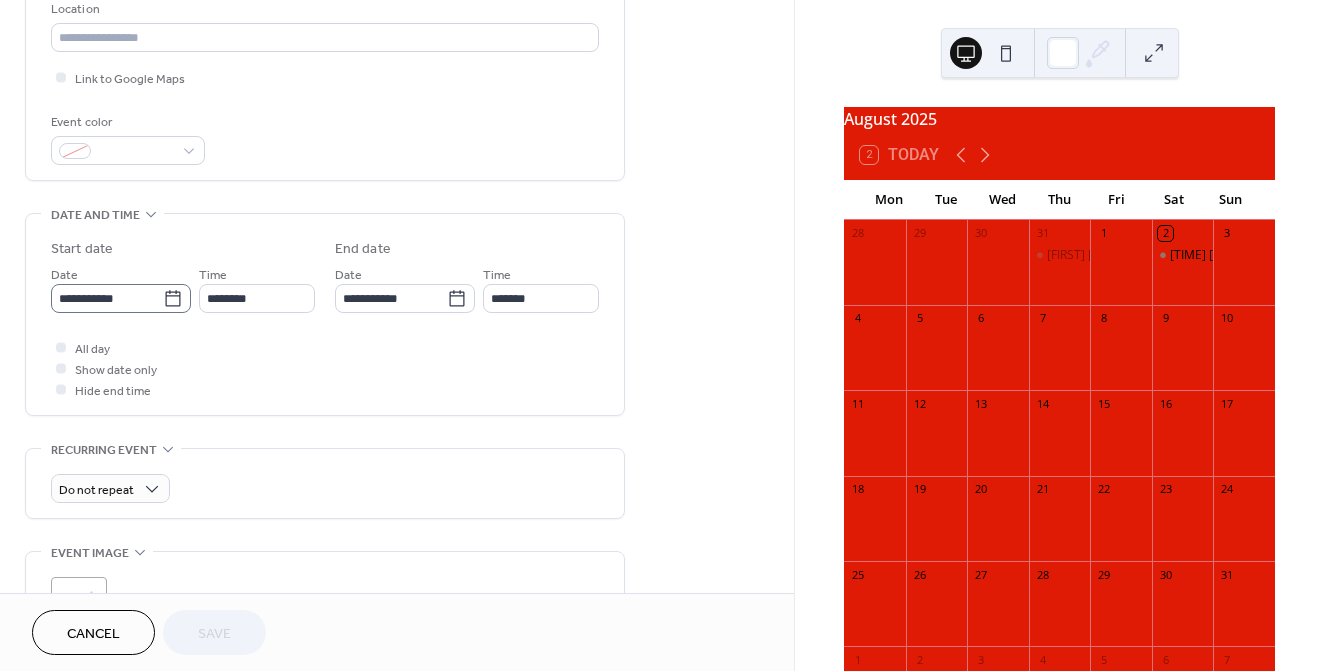 click 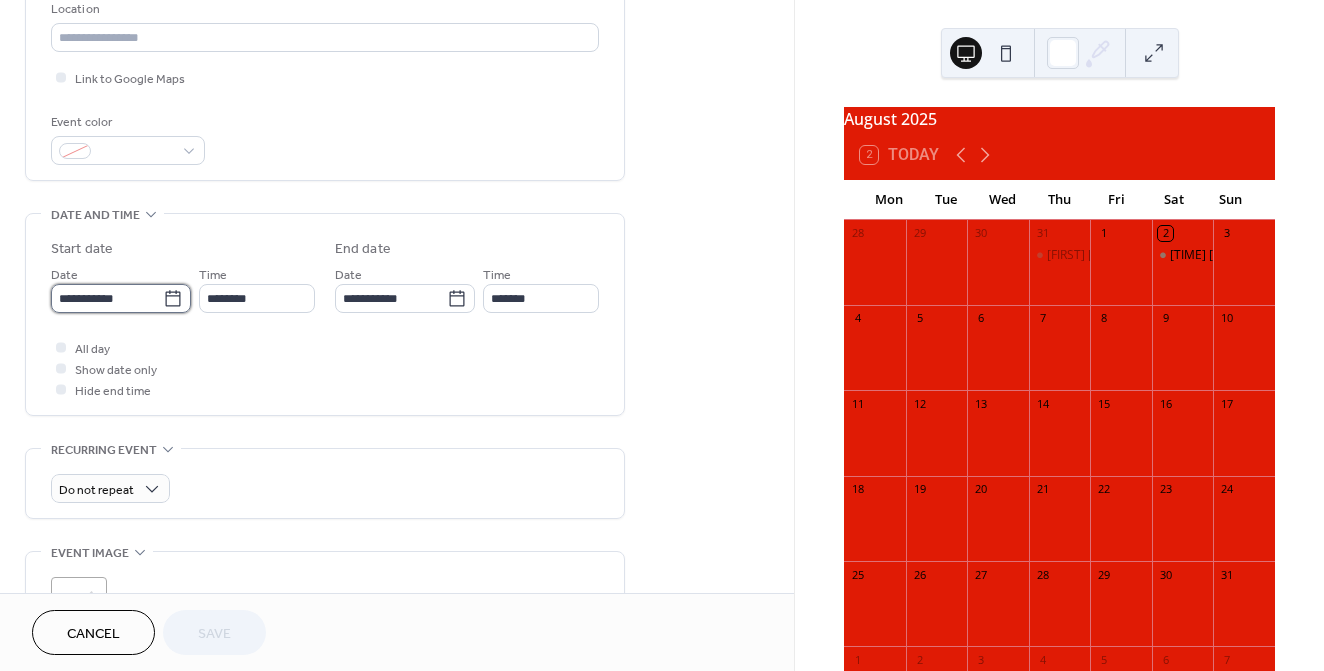 click on "**********" at bounding box center (107, 298) 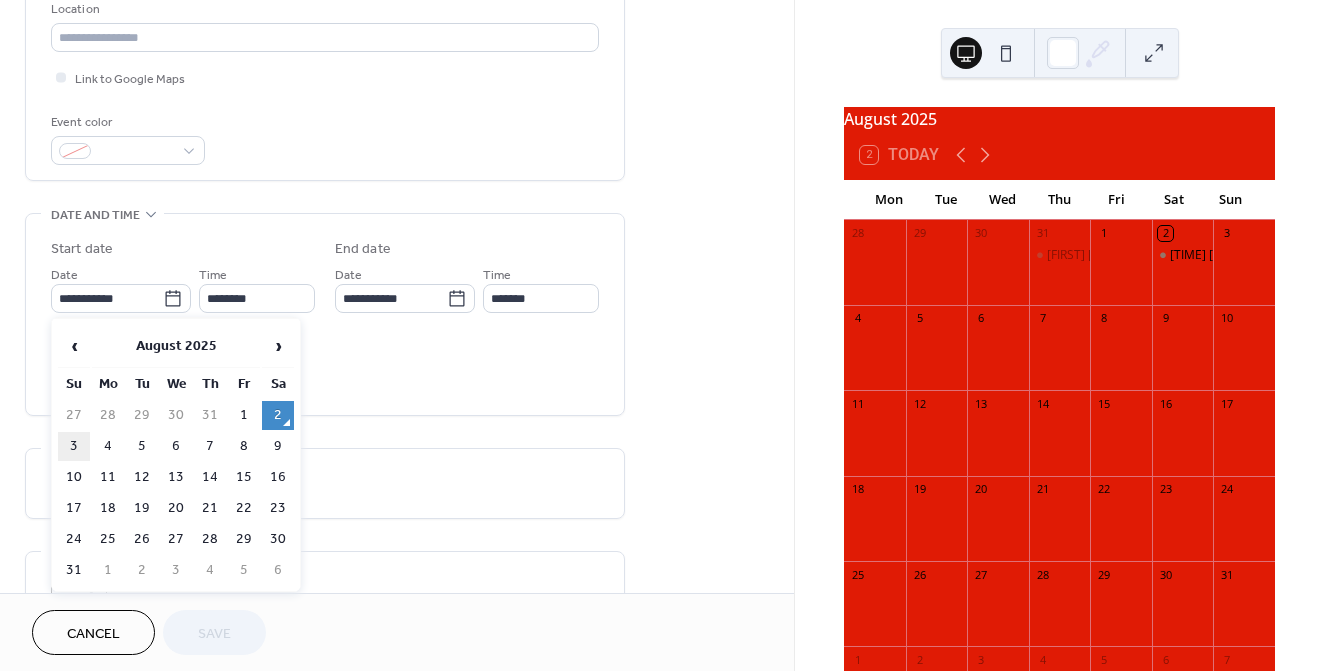 click on "3" at bounding box center (74, 446) 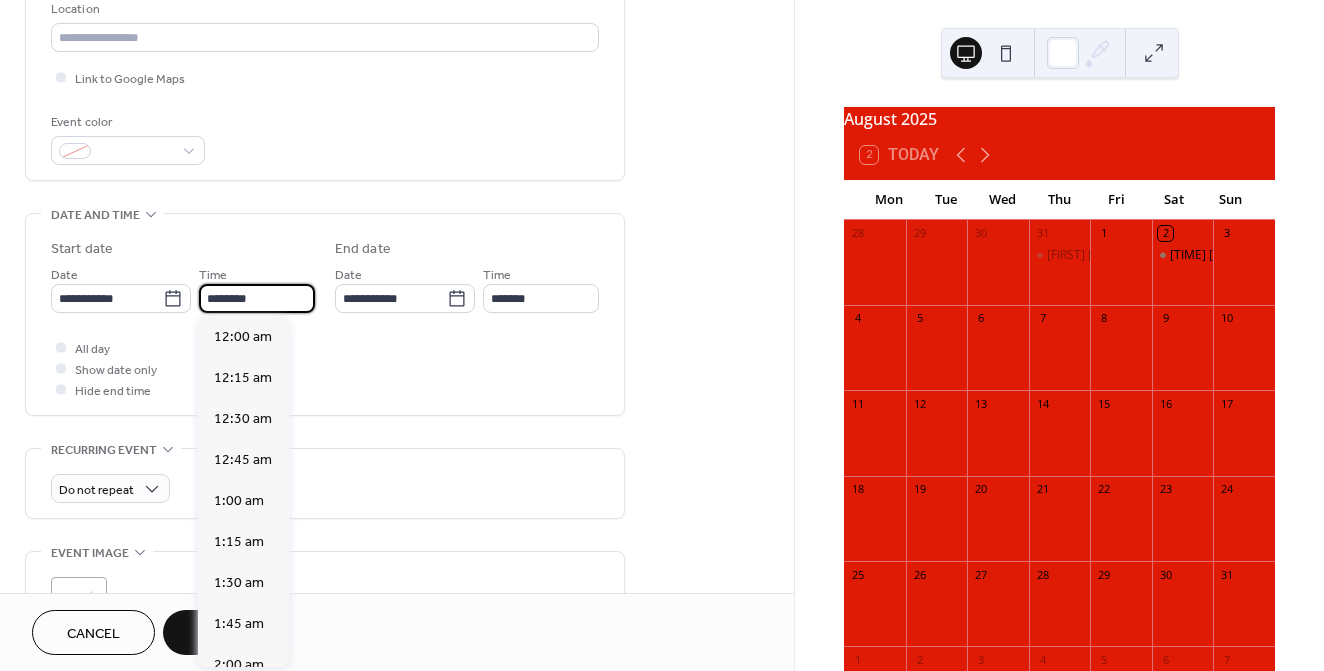 click on "********" at bounding box center (257, 298) 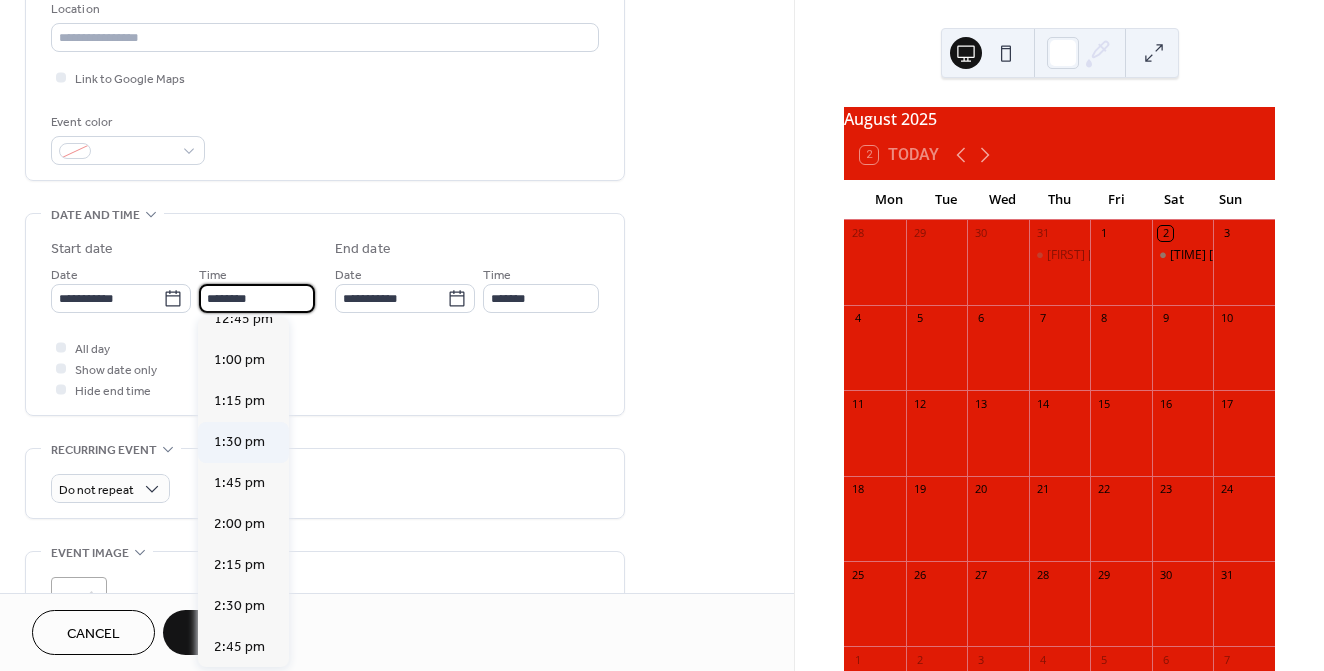 scroll, scrollTop: 2107, scrollLeft: 0, axis: vertical 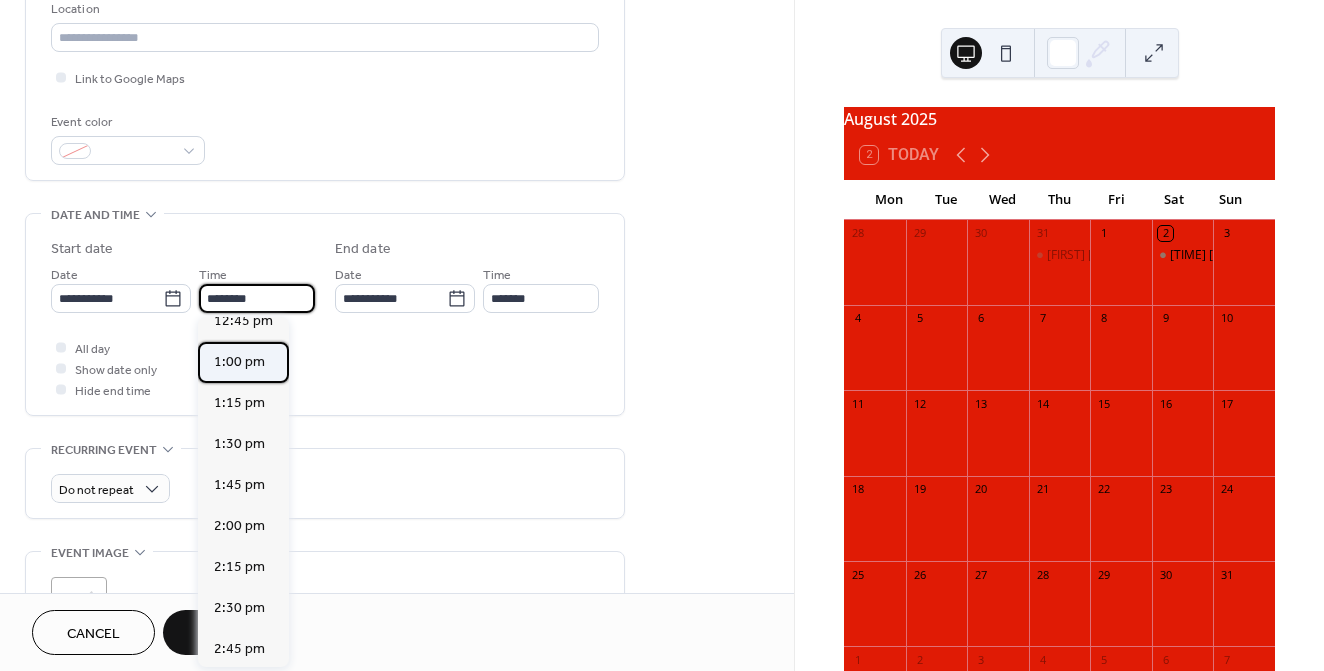 click on "1:00 pm" at bounding box center [239, 362] 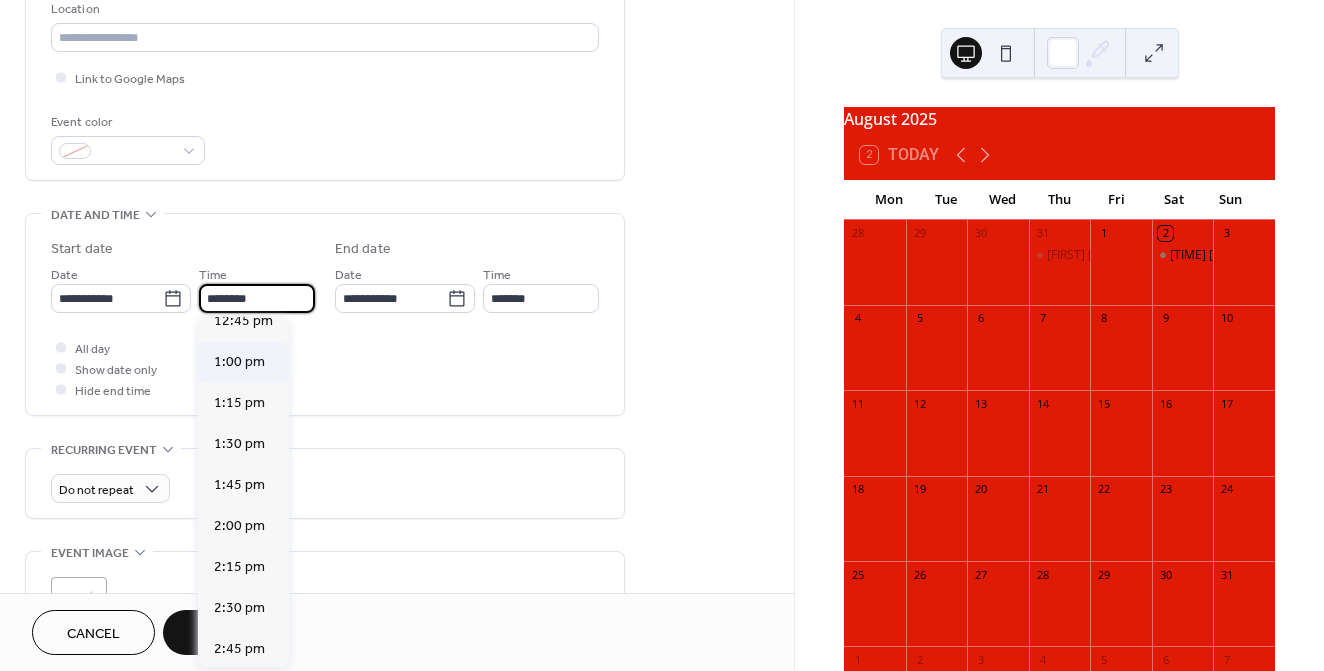 type on "*******" 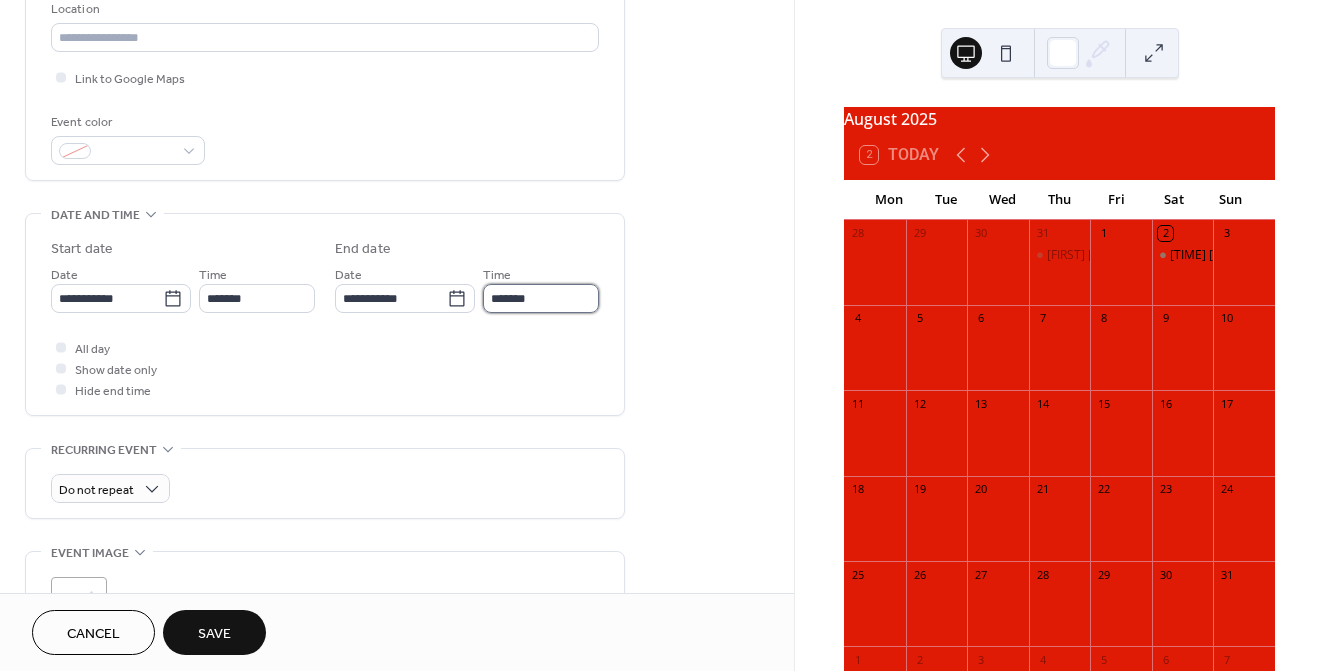 click on "*******" at bounding box center [541, 298] 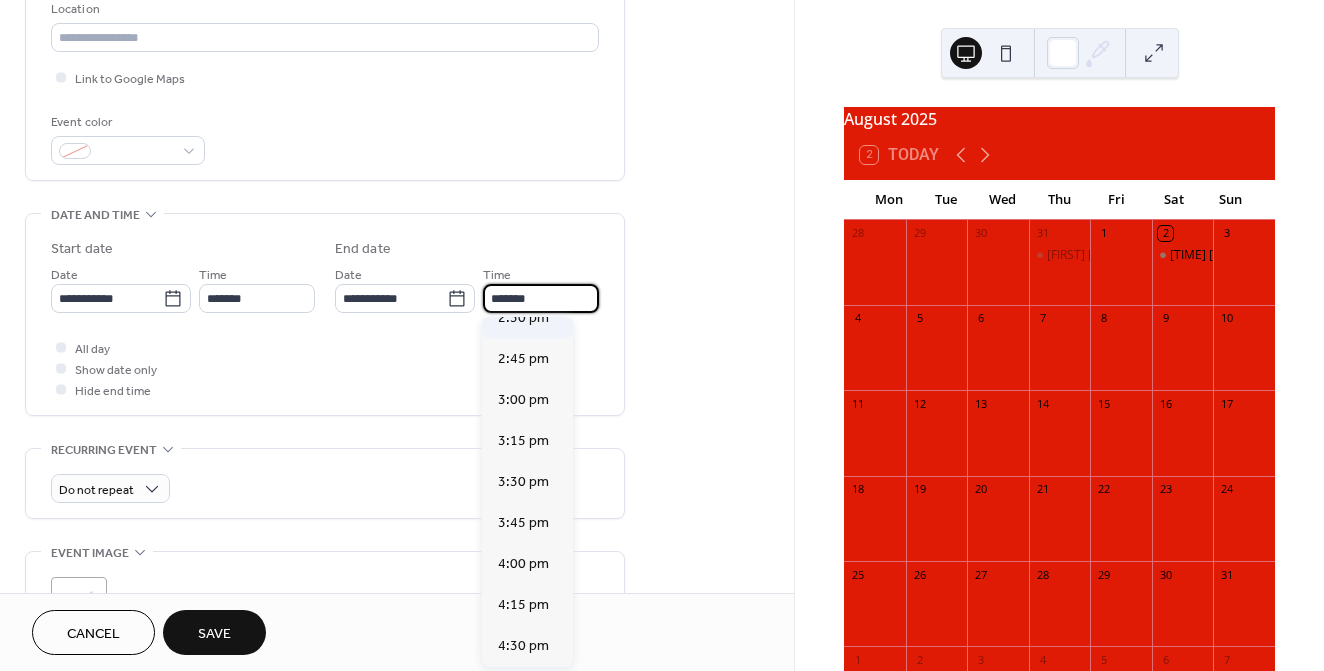 scroll, scrollTop: 243, scrollLeft: 0, axis: vertical 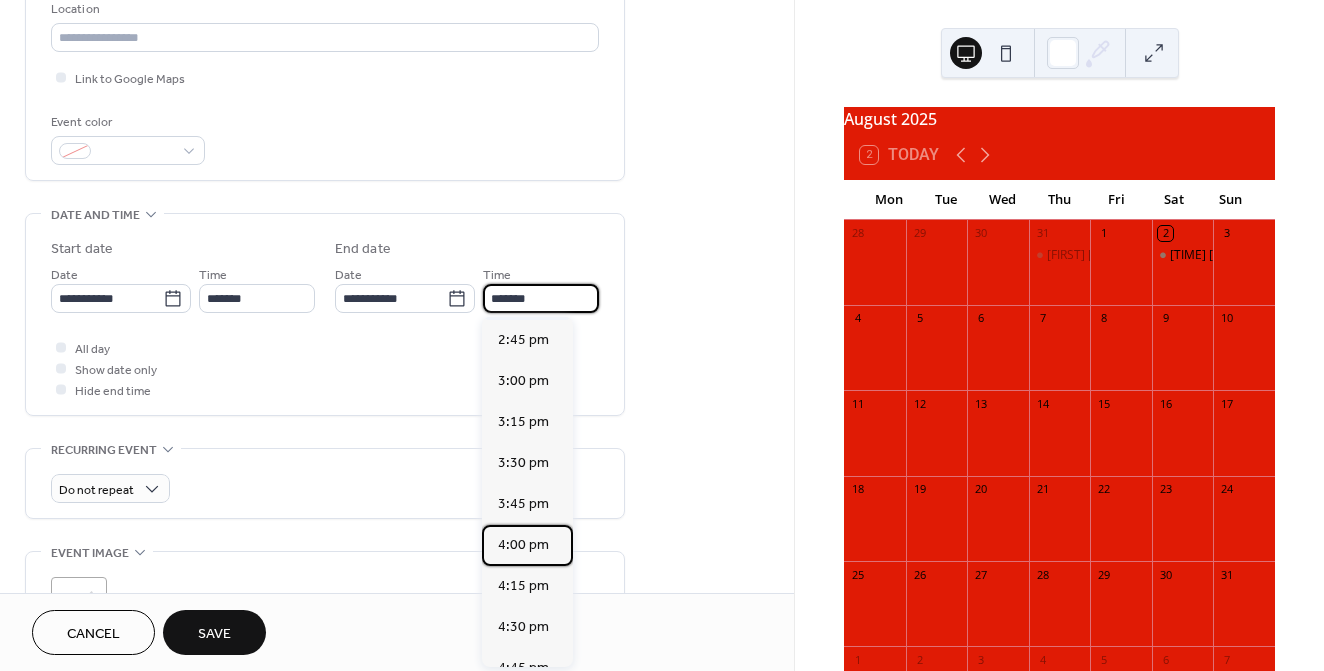 click on "4:00 pm" at bounding box center (523, 545) 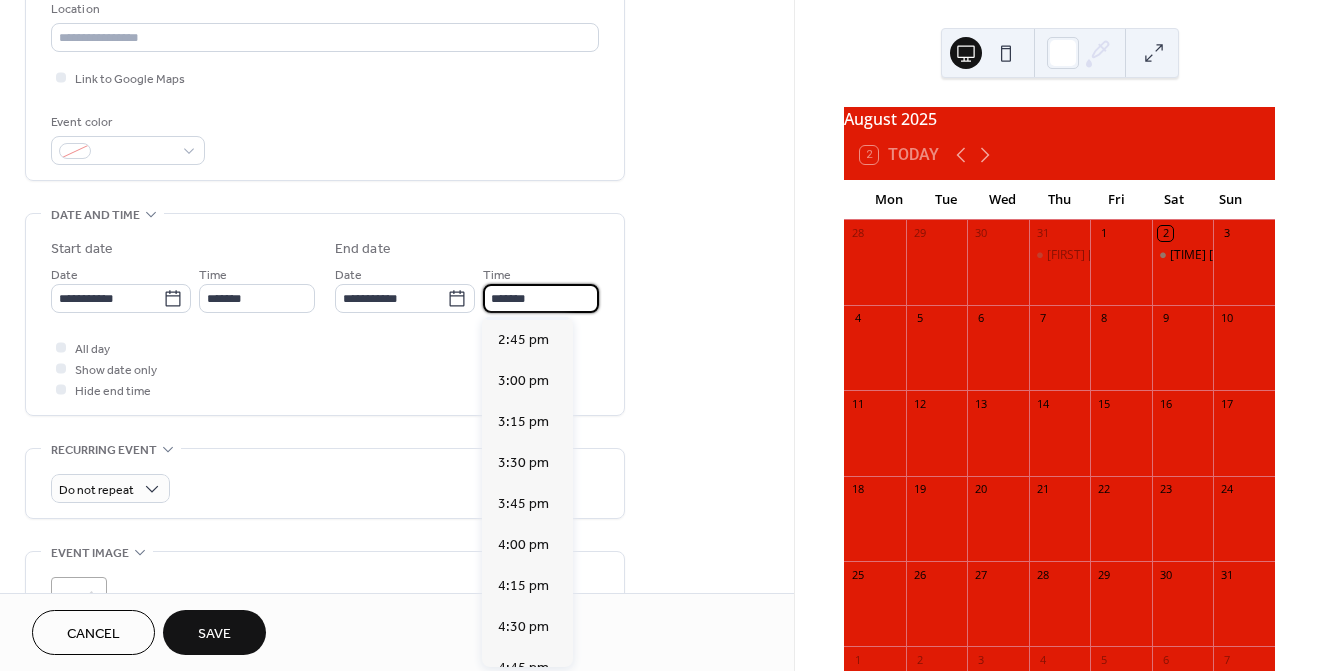 type on "*******" 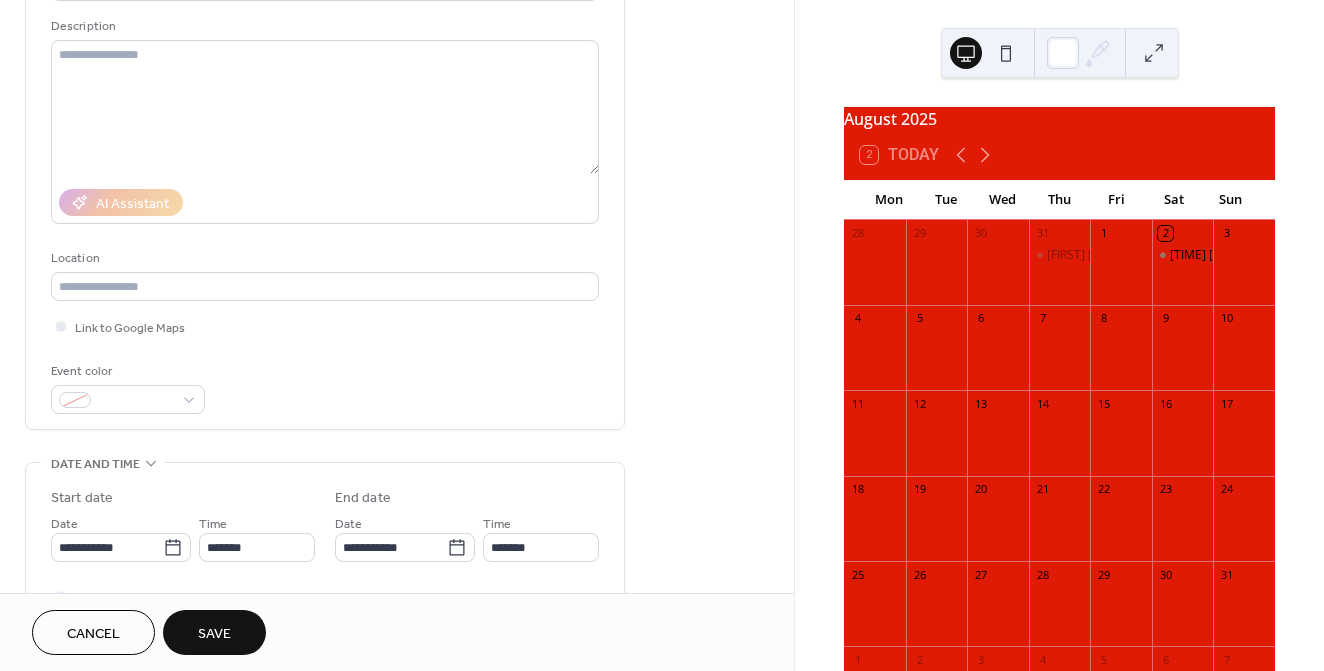 scroll, scrollTop: 8, scrollLeft: 0, axis: vertical 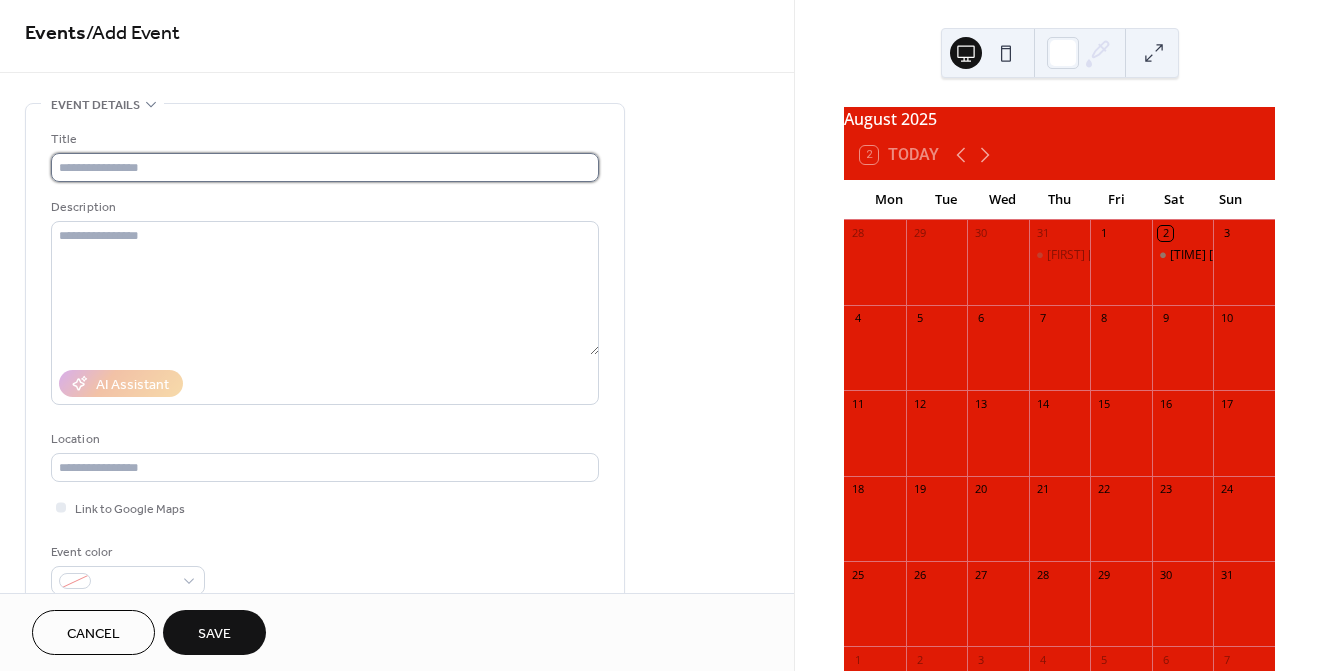 click at bounding box center [325, 167] 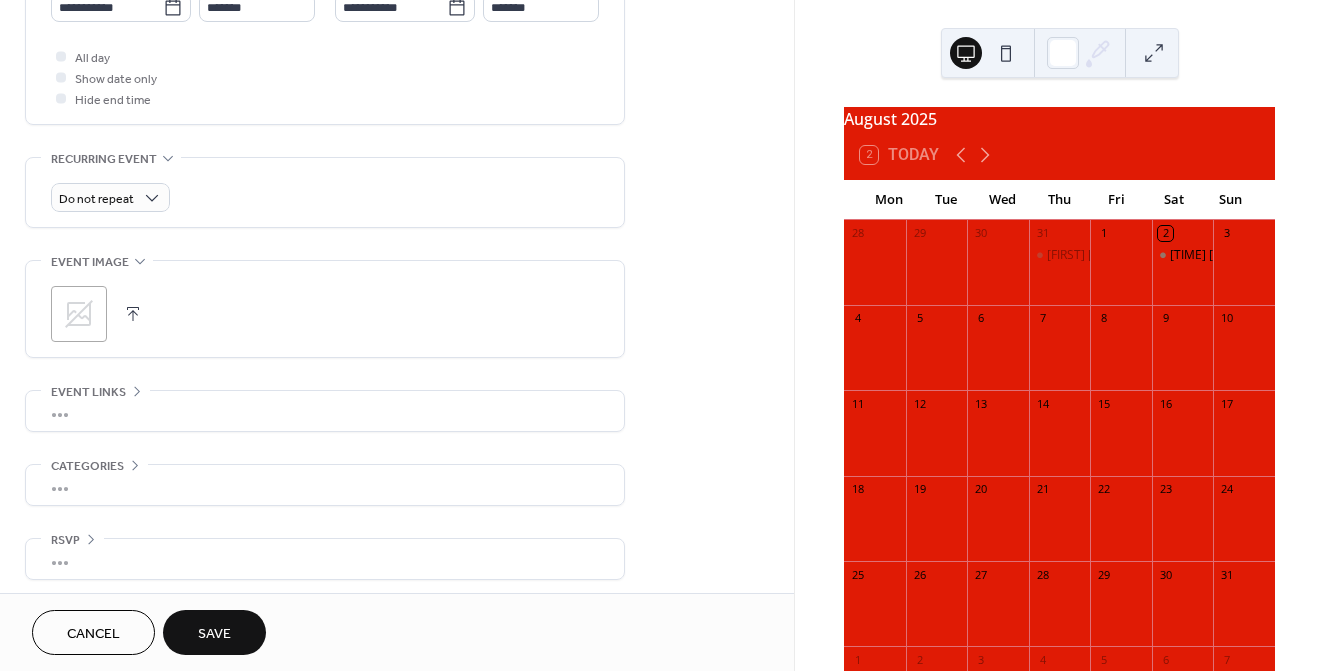 scroll, scrollTop: 736, scrollLeft: 0, axis: vertical 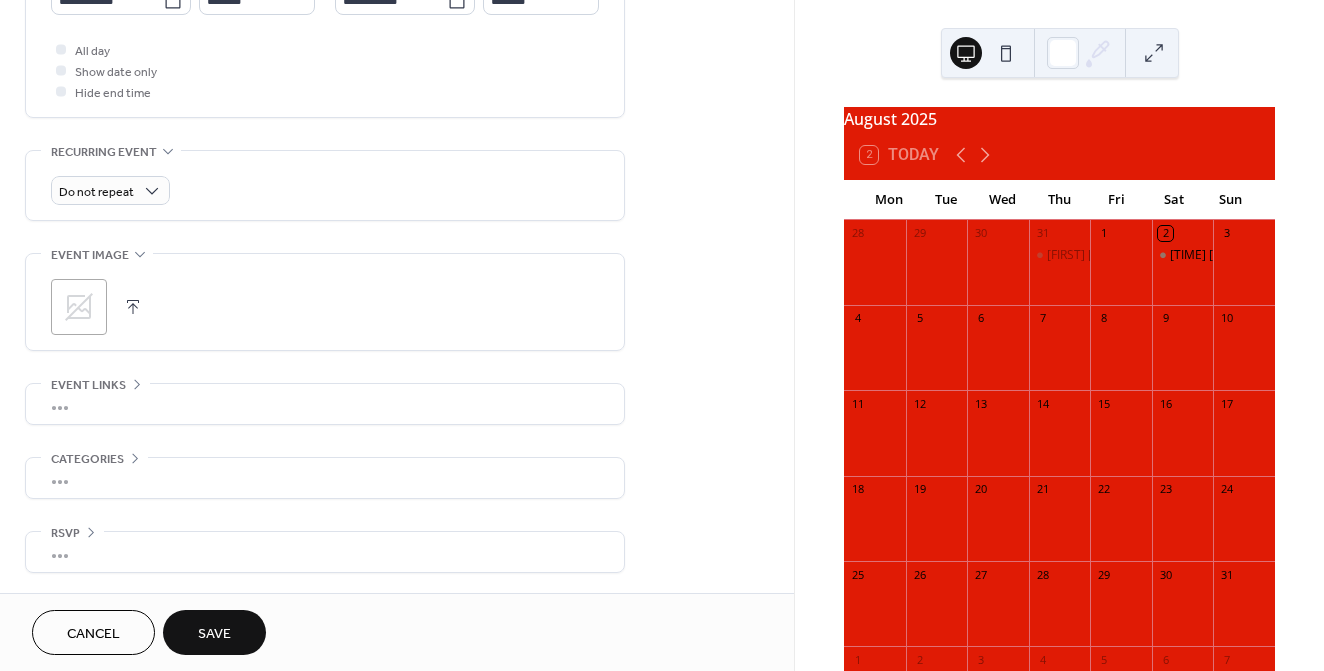 type on "****" 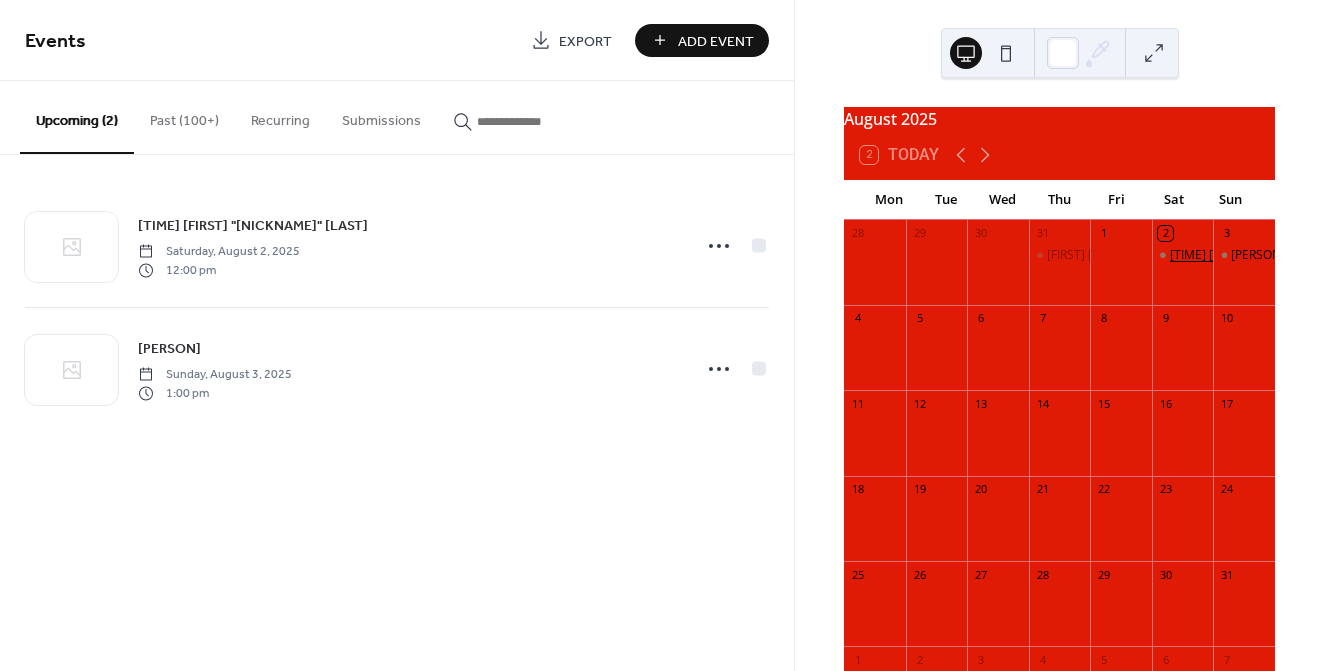 click on "[TIME] [FIRST] "[NICKNAME]" [LAST]" at bounding box center [1269, 255] 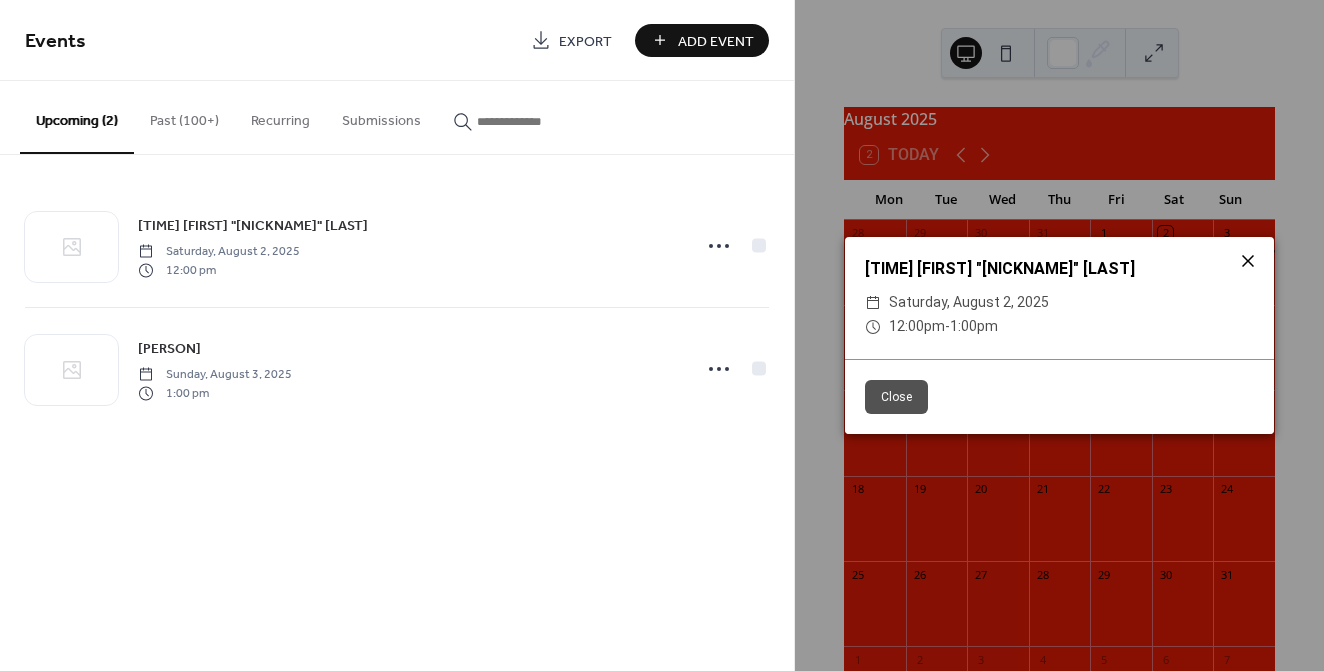 click 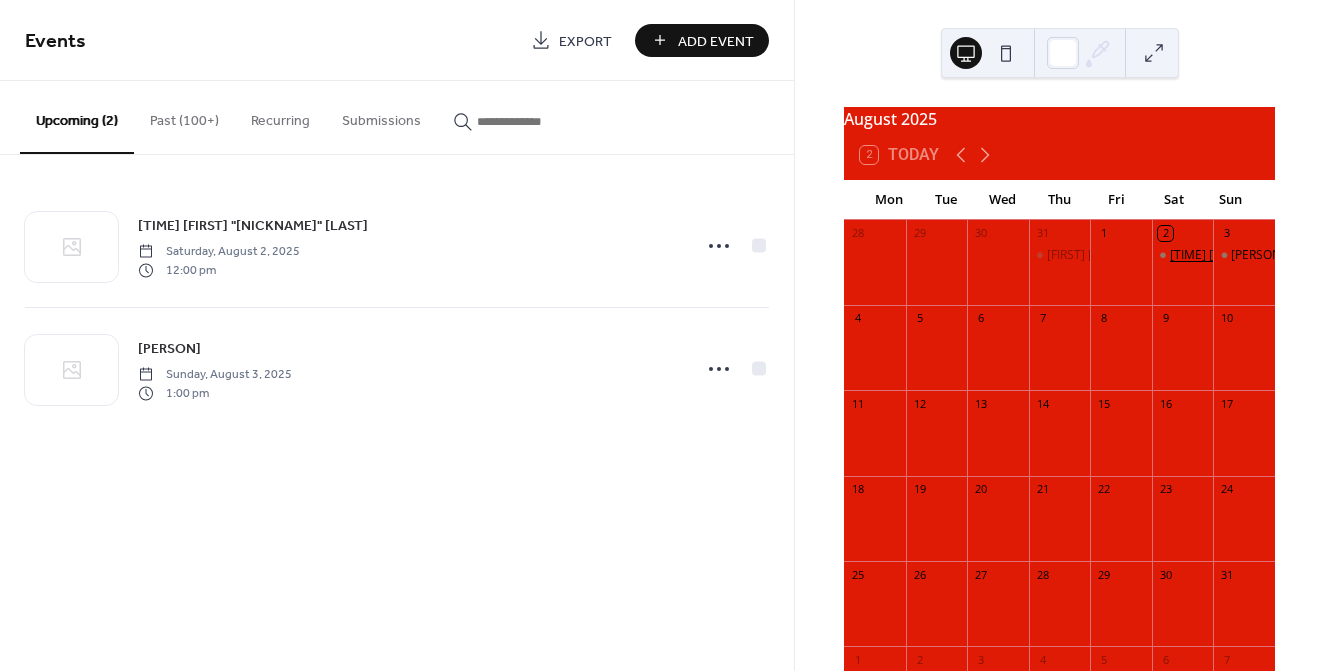 click on "[TIME] [FIRST] "[NICKNAME]" [LAST]" at bounding box center (1269, 255) 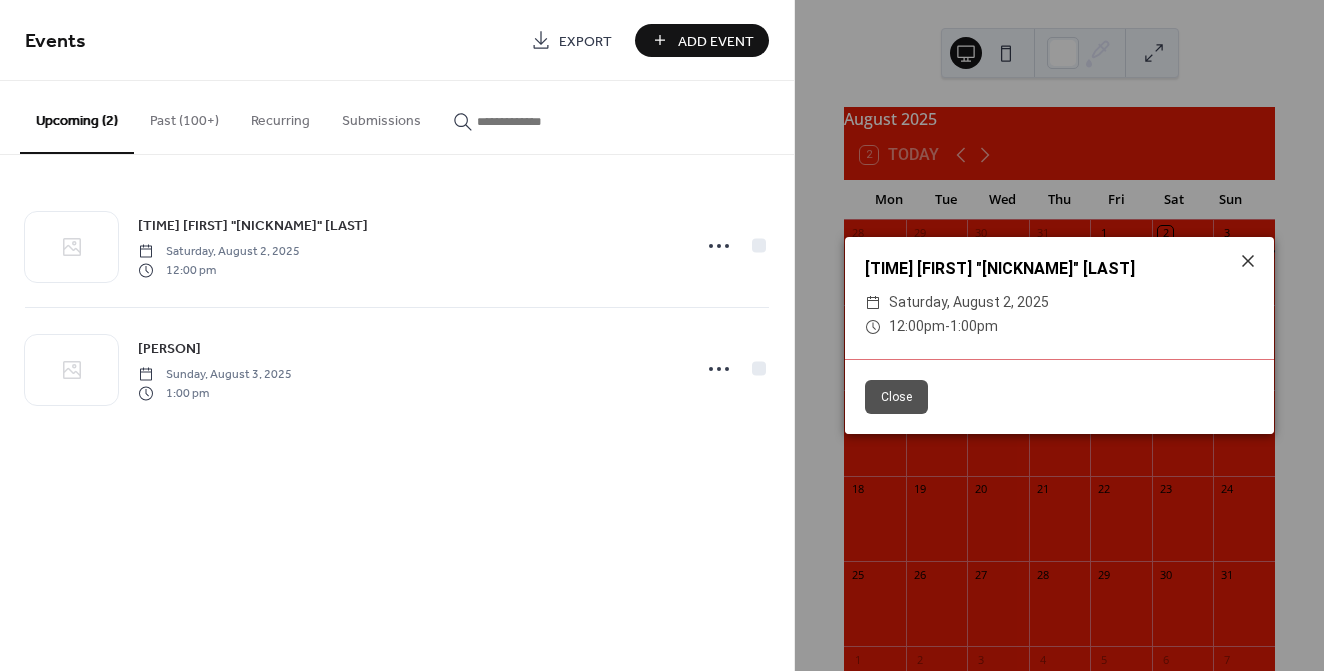 click on "Close" at bounding box center (896, 397) 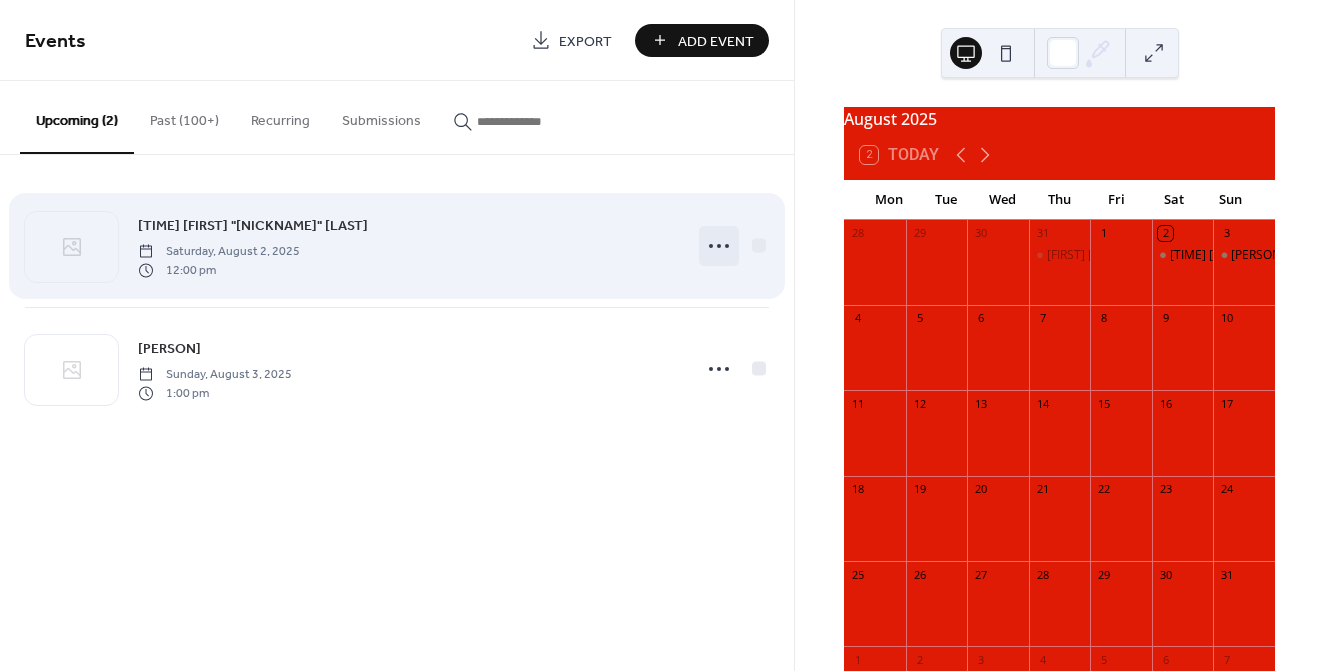 click 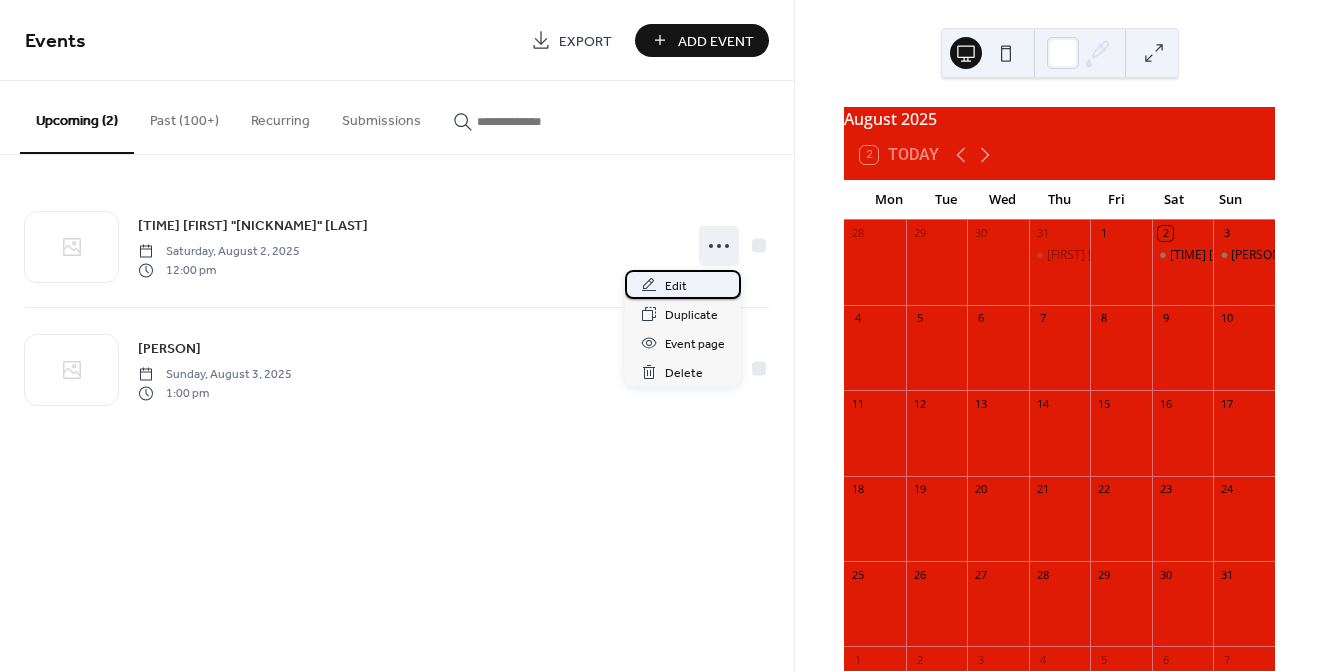 click on "Edit" at bounding box center [683, 284] 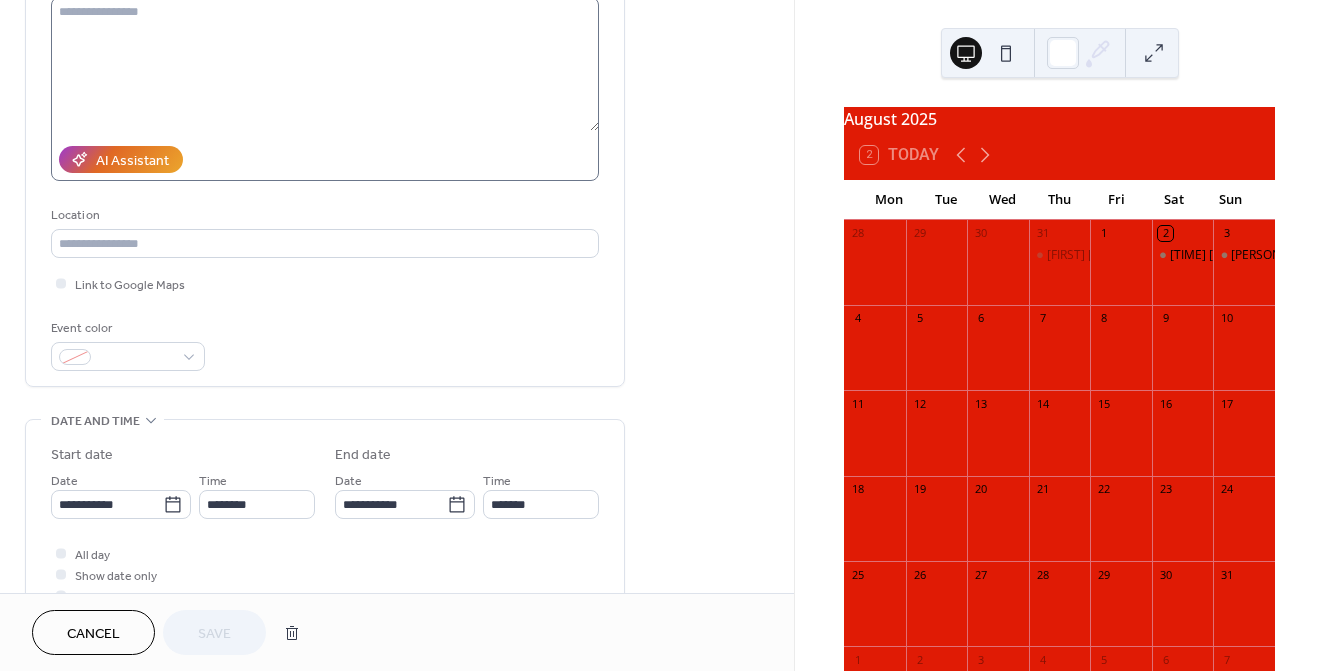 scroll, scrollTop: 414, scrollLeft: 0, axis: vertical 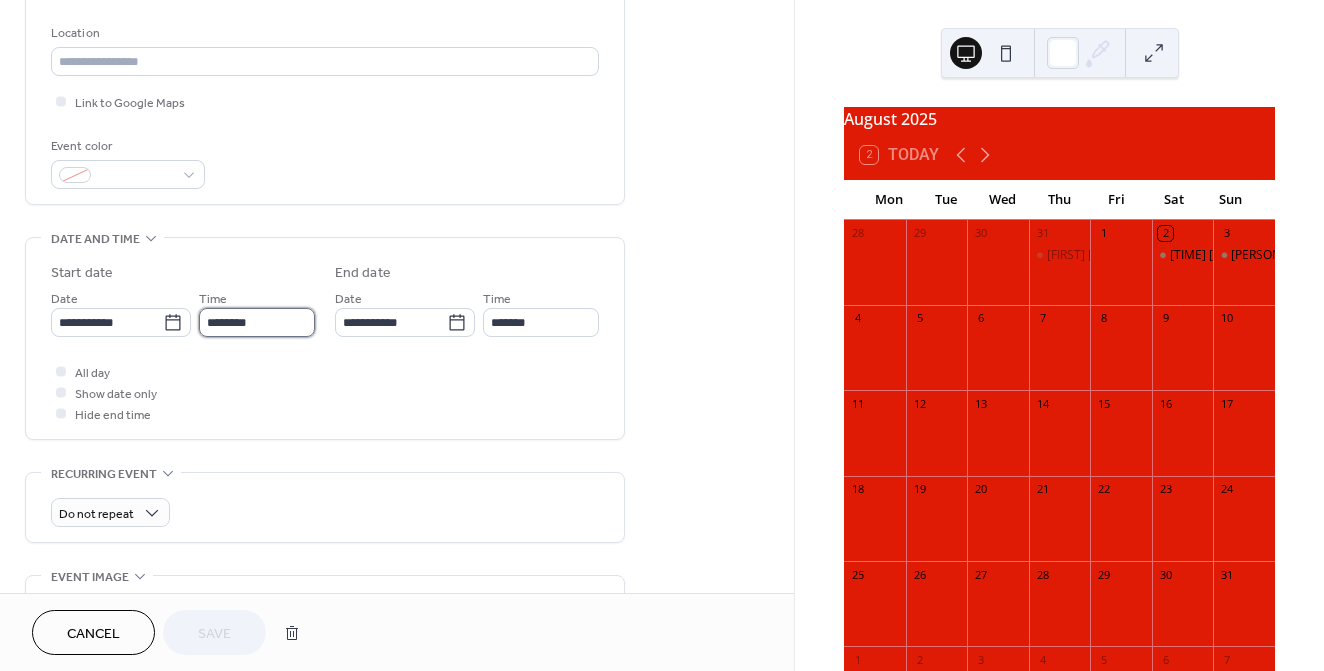 click on "********" at bounding box center (257, 322) 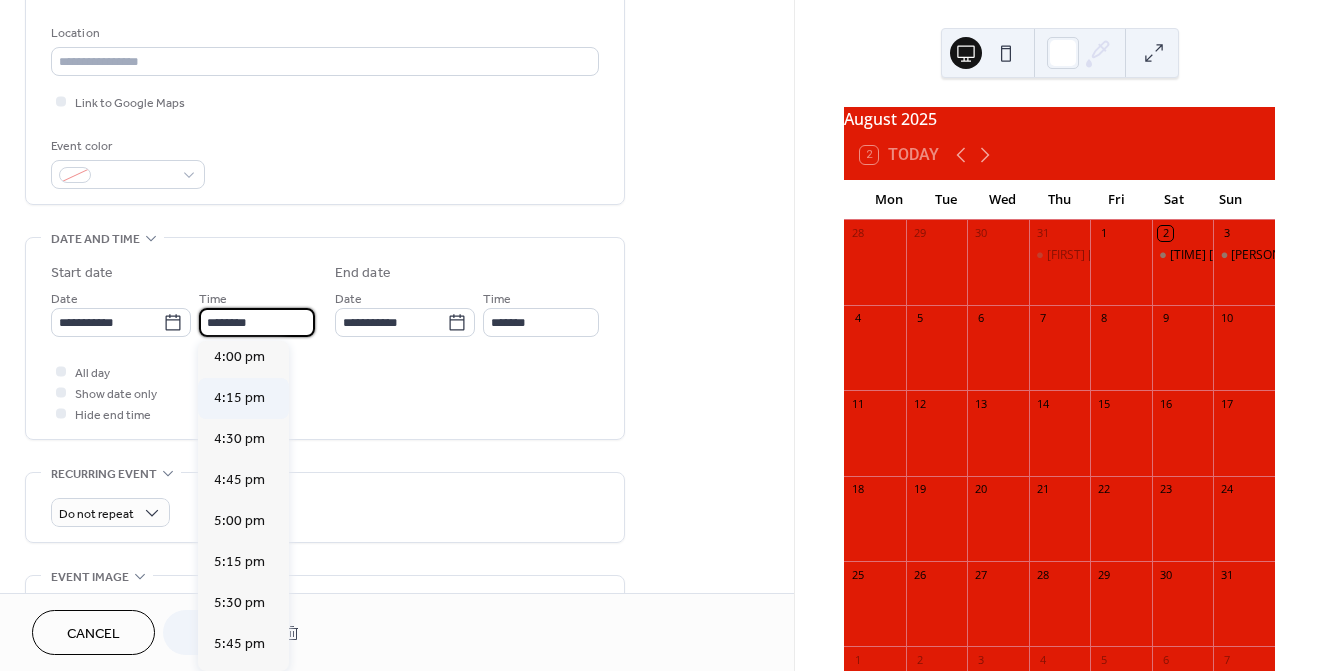 scroll, scrollTop: 2694, scrollLeft: 0, axis: vertical 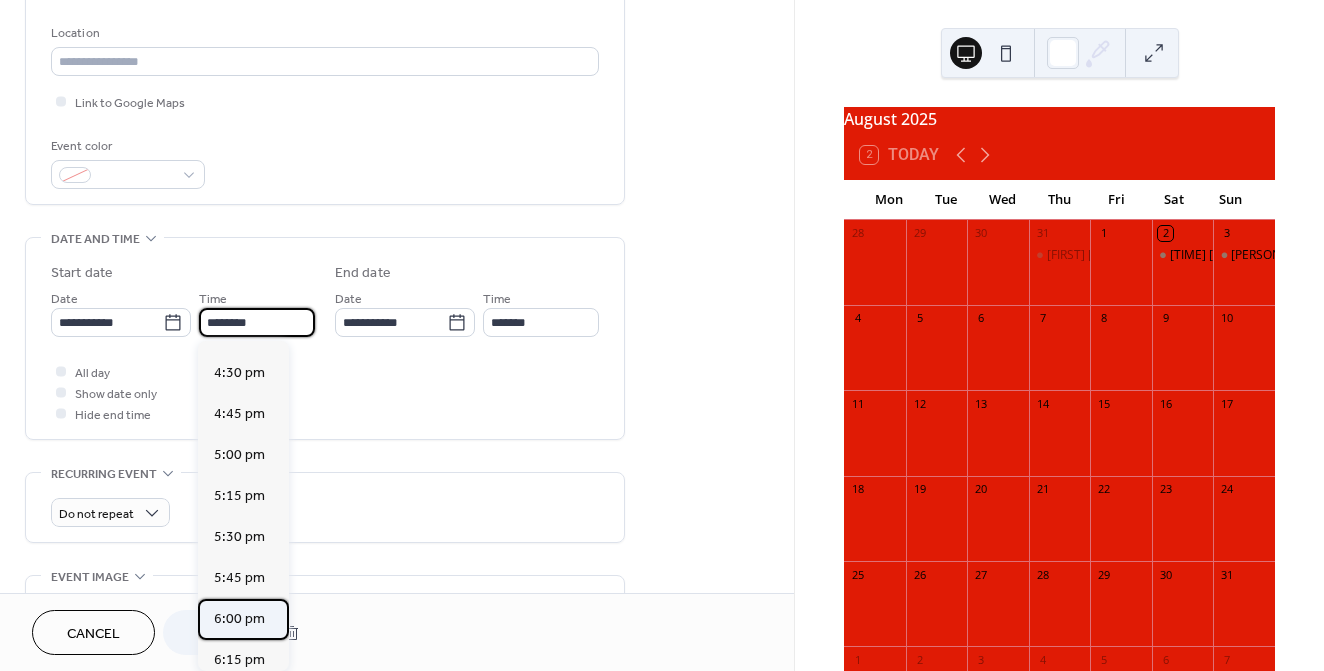 click on "6:00 pm" at bounding box center (239, 619) 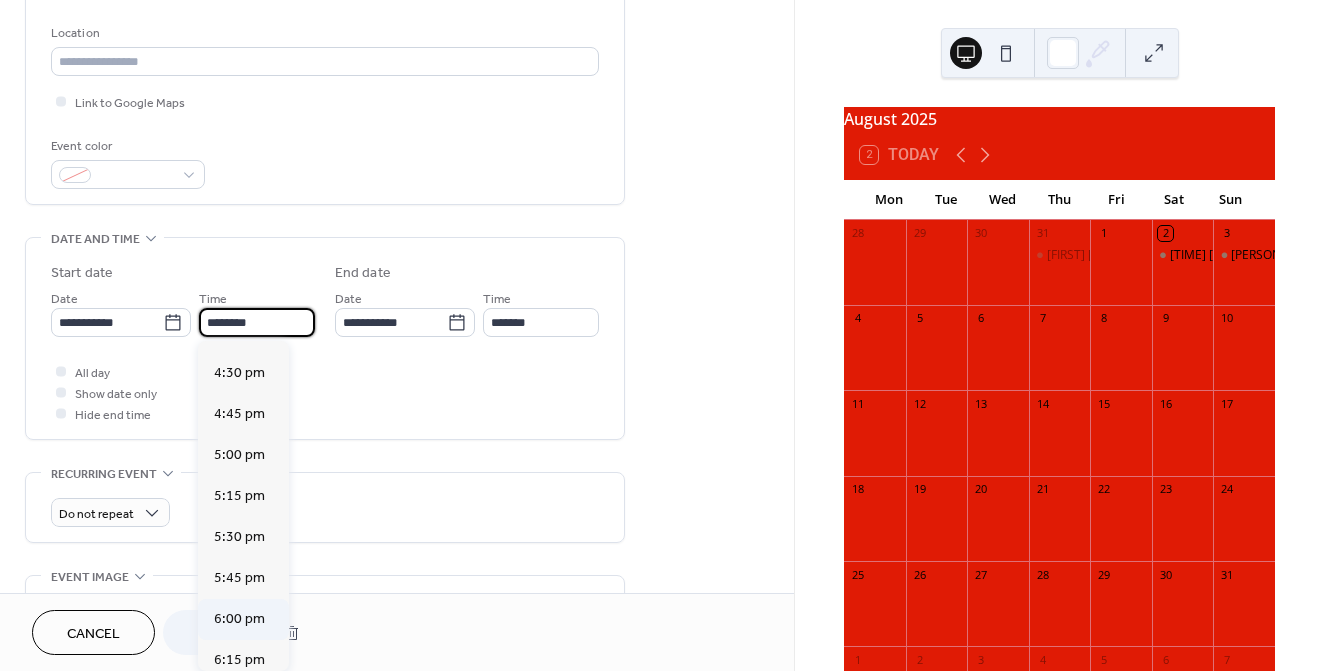 type on "*******" 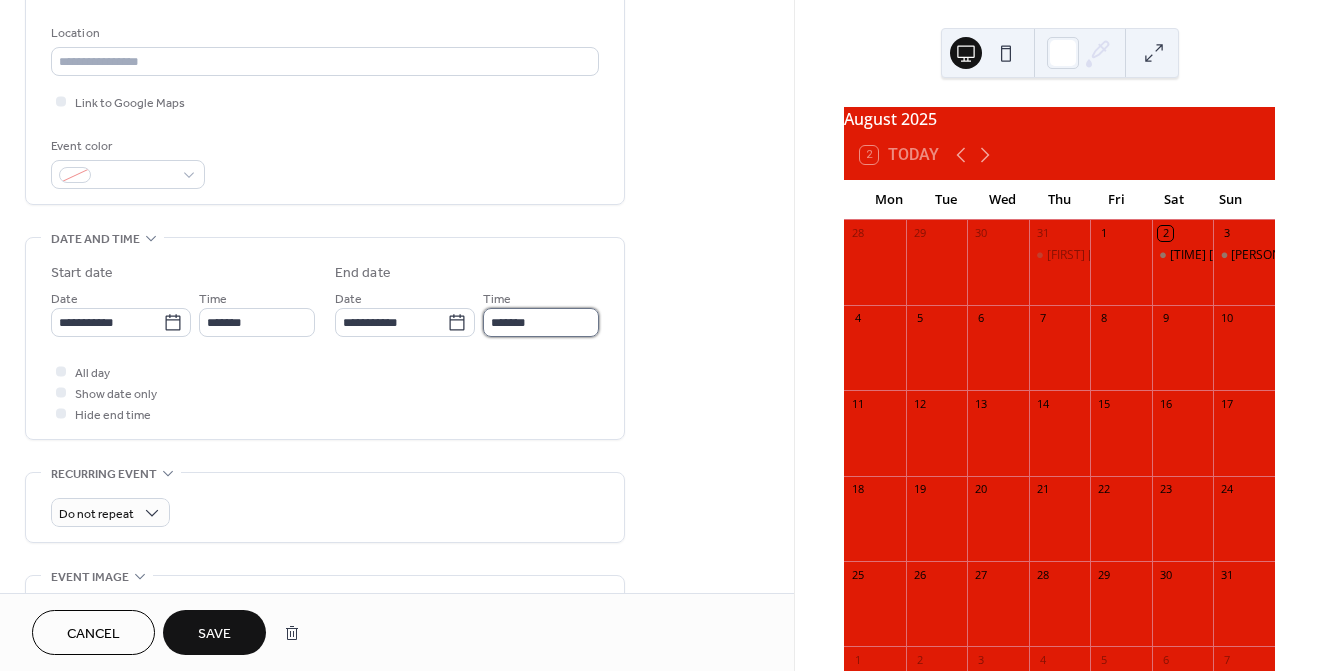 click on "*******" at bounding box center (541, 322) 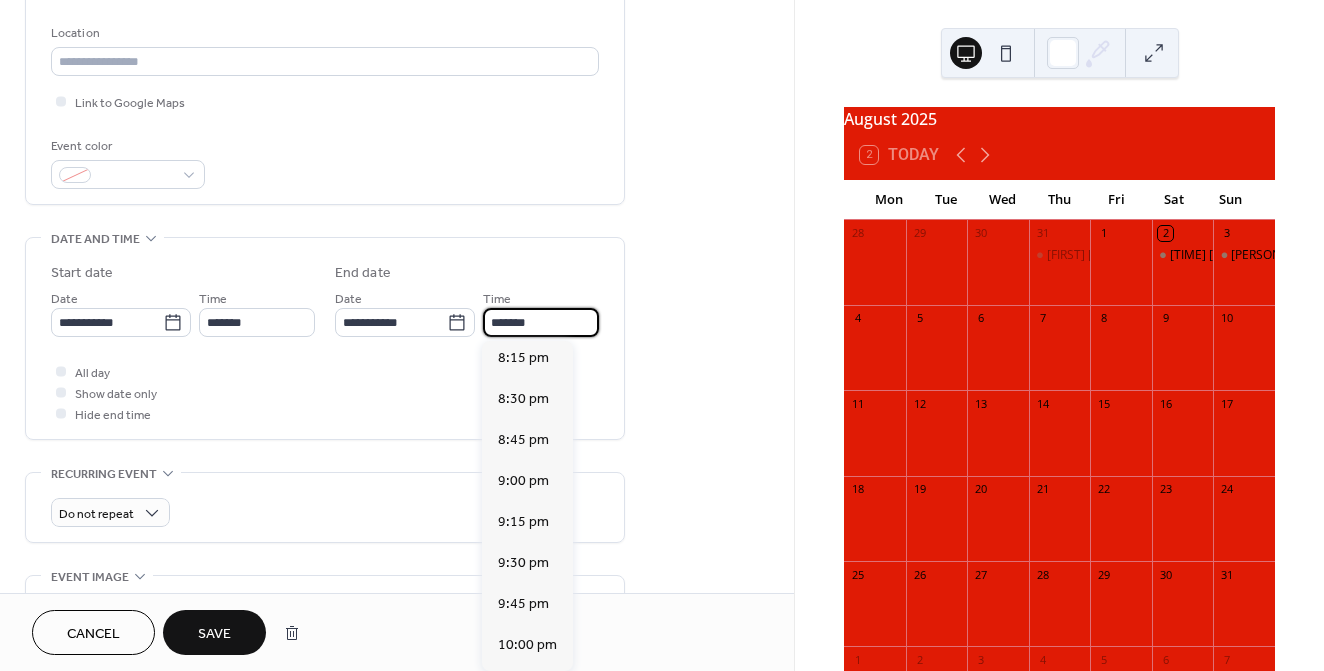 scroll, scrollTop: 346, scrollLeft: 0, axis: vertical 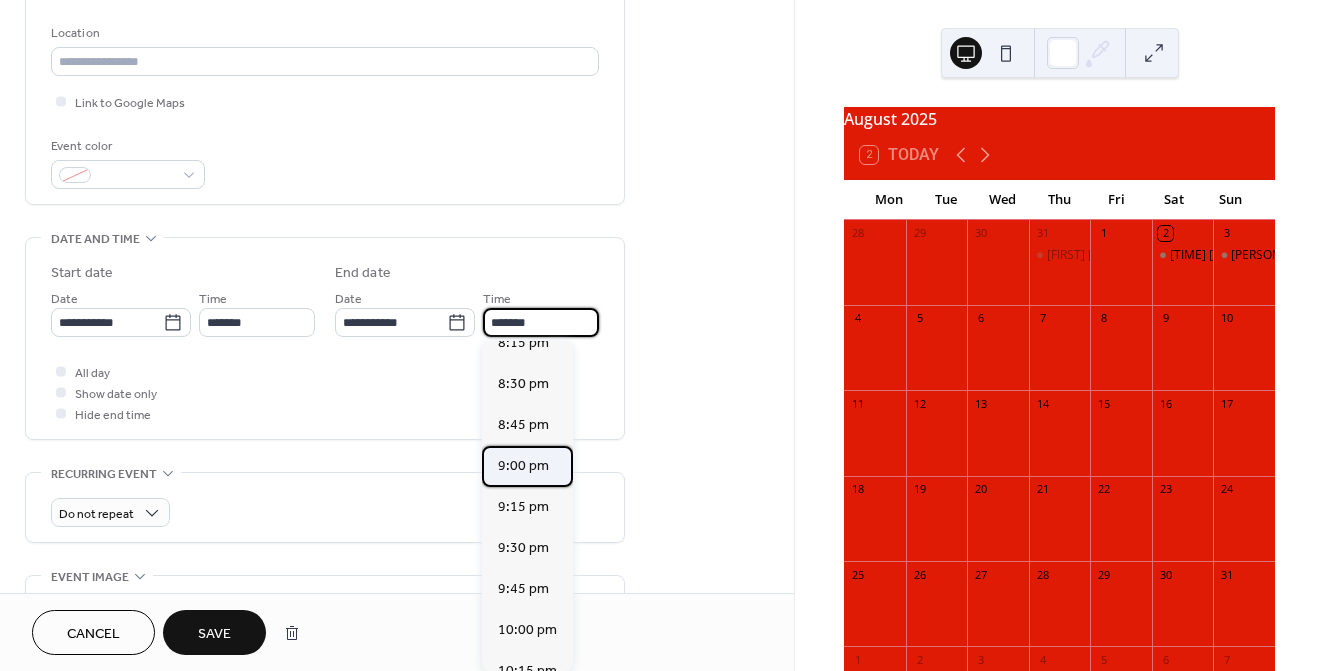 click on "9:00 pm" at bounding box center [527, 466] 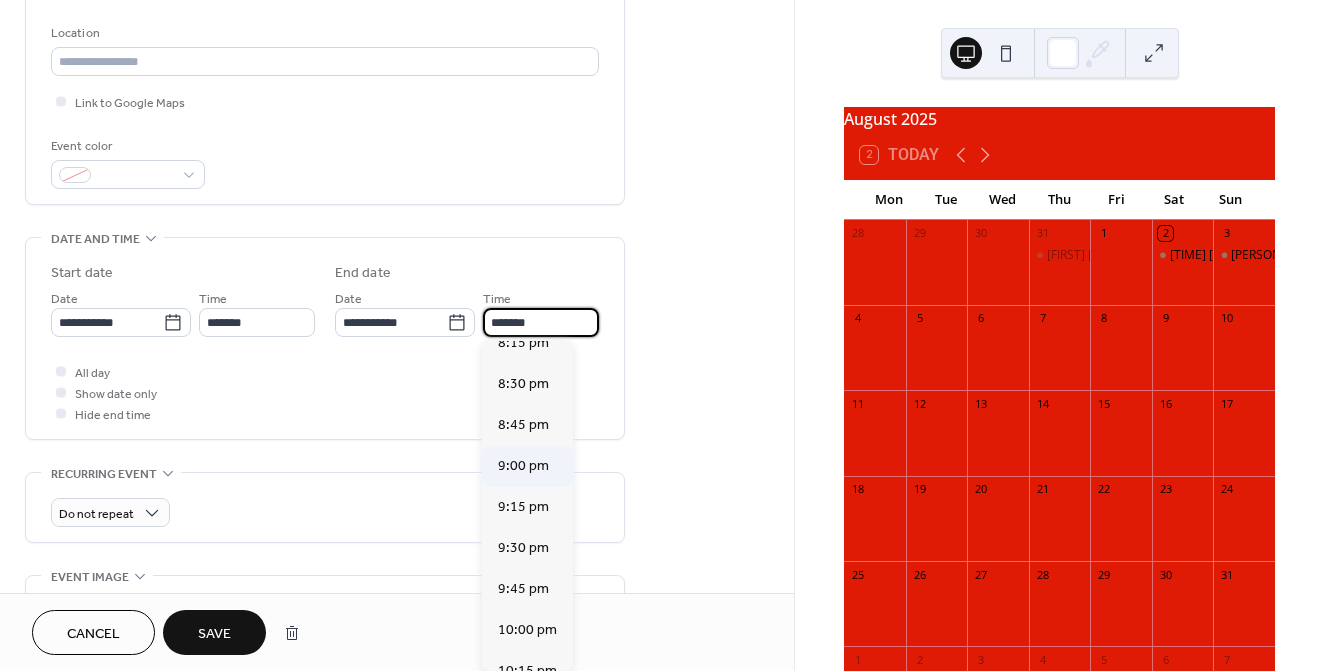 type on "*******" 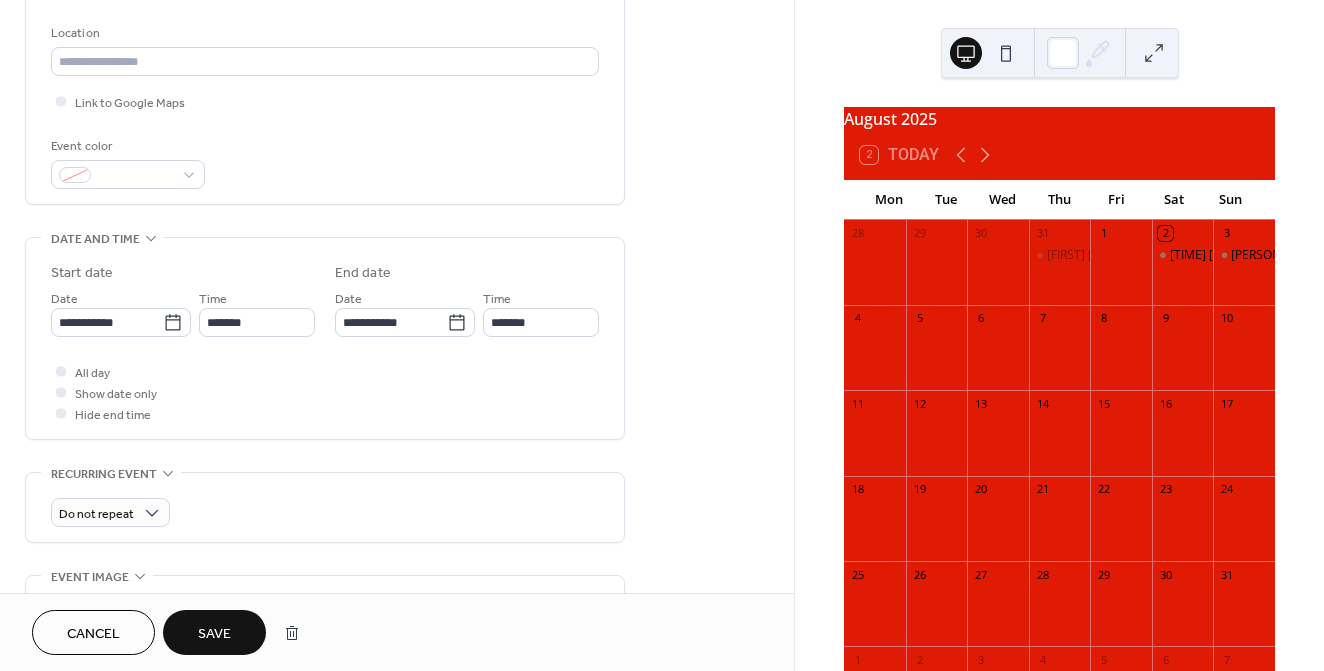 click on "Save" at bounding box center (214, 632) 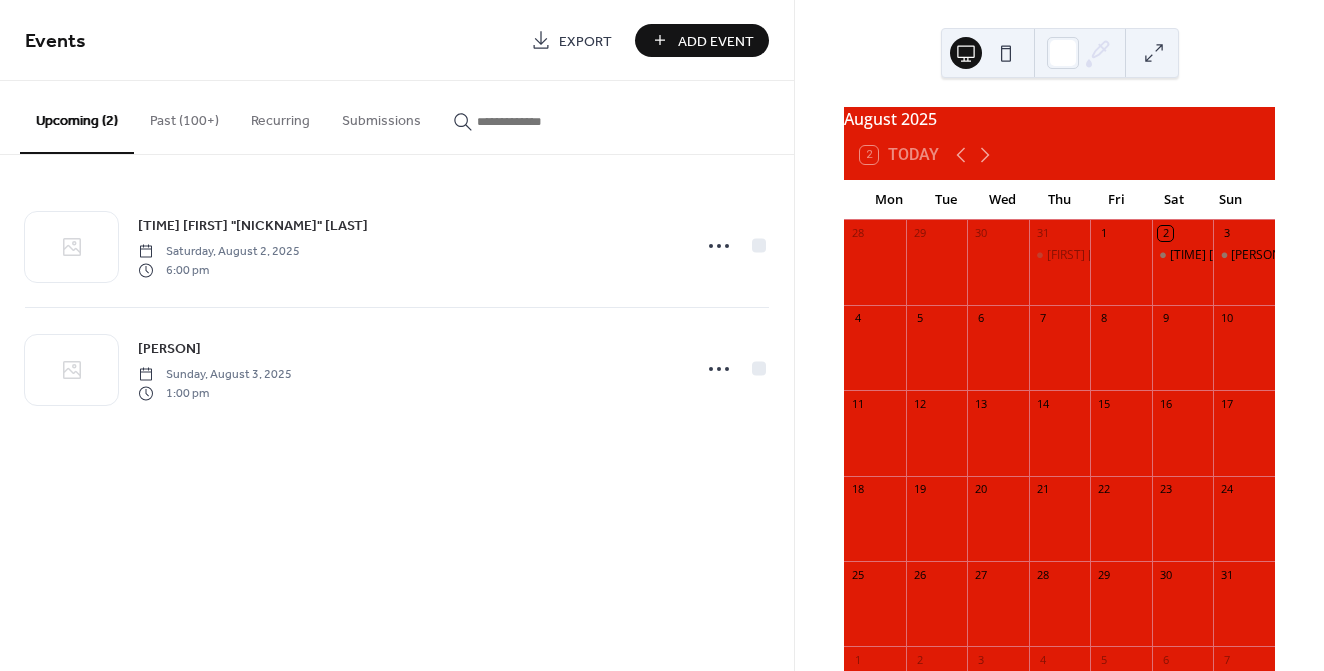 click at bounding box center [1121, 357] 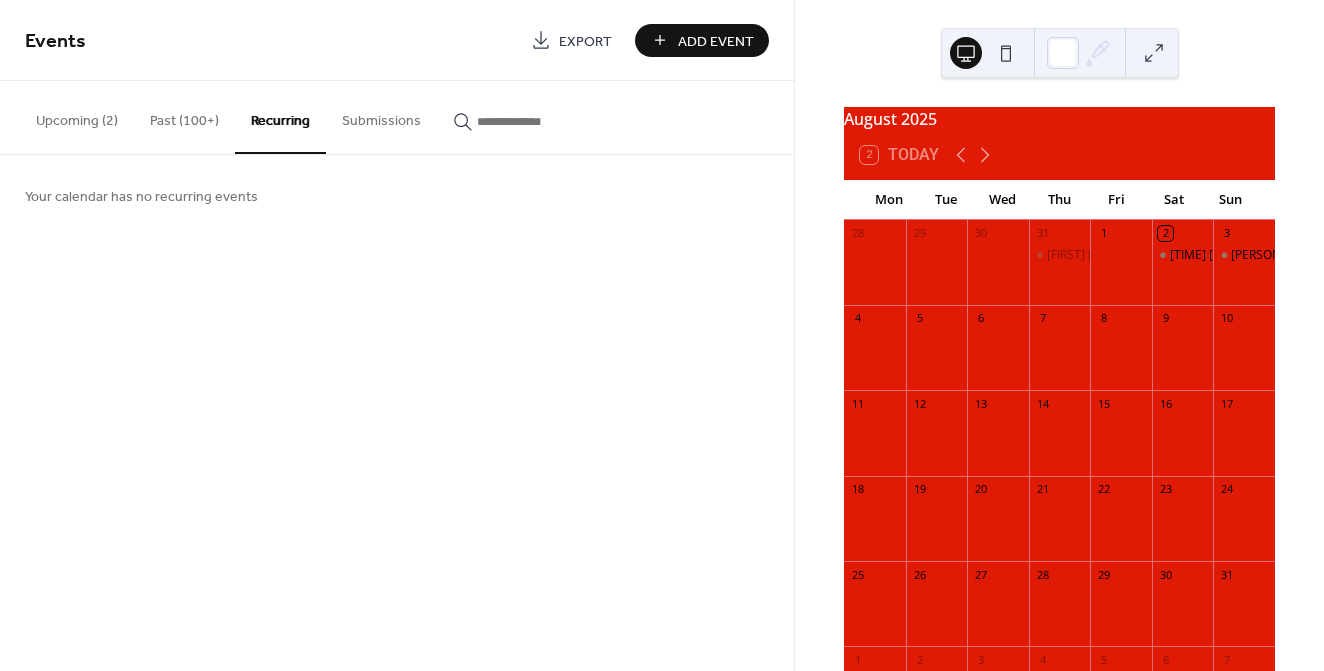 click on "Add Event" at bounding box center (716, 41) 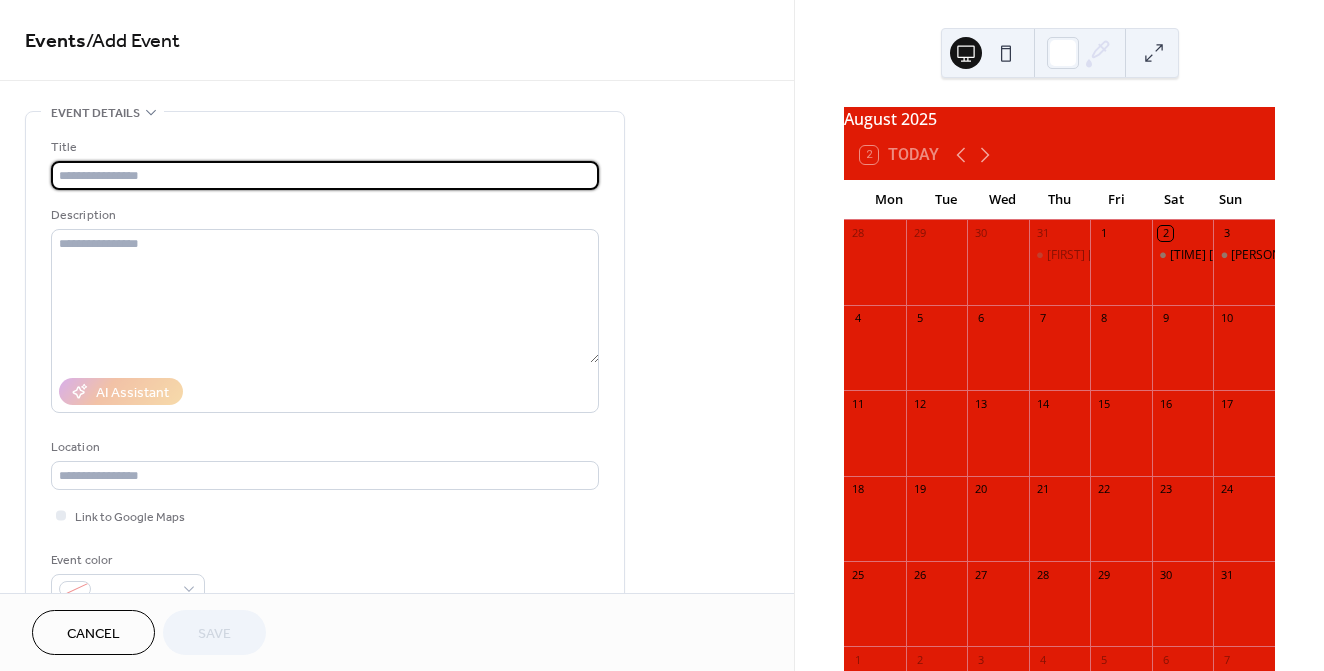 type on "*" 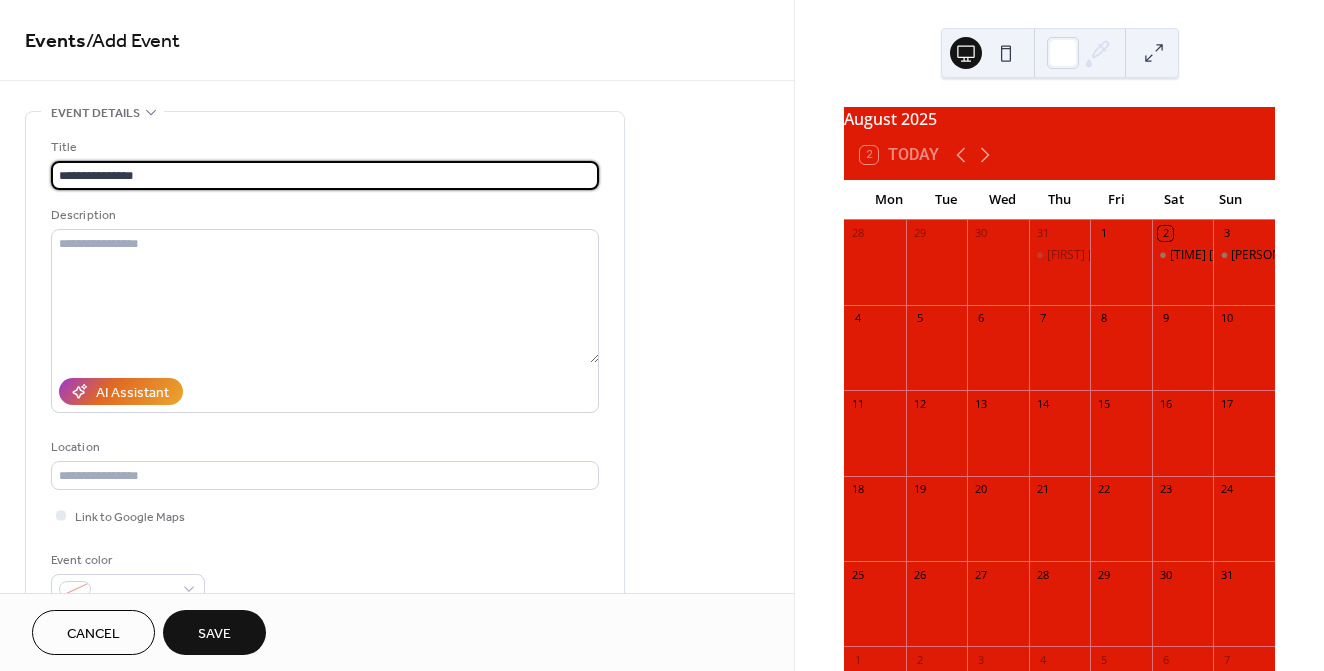 type on "**********" 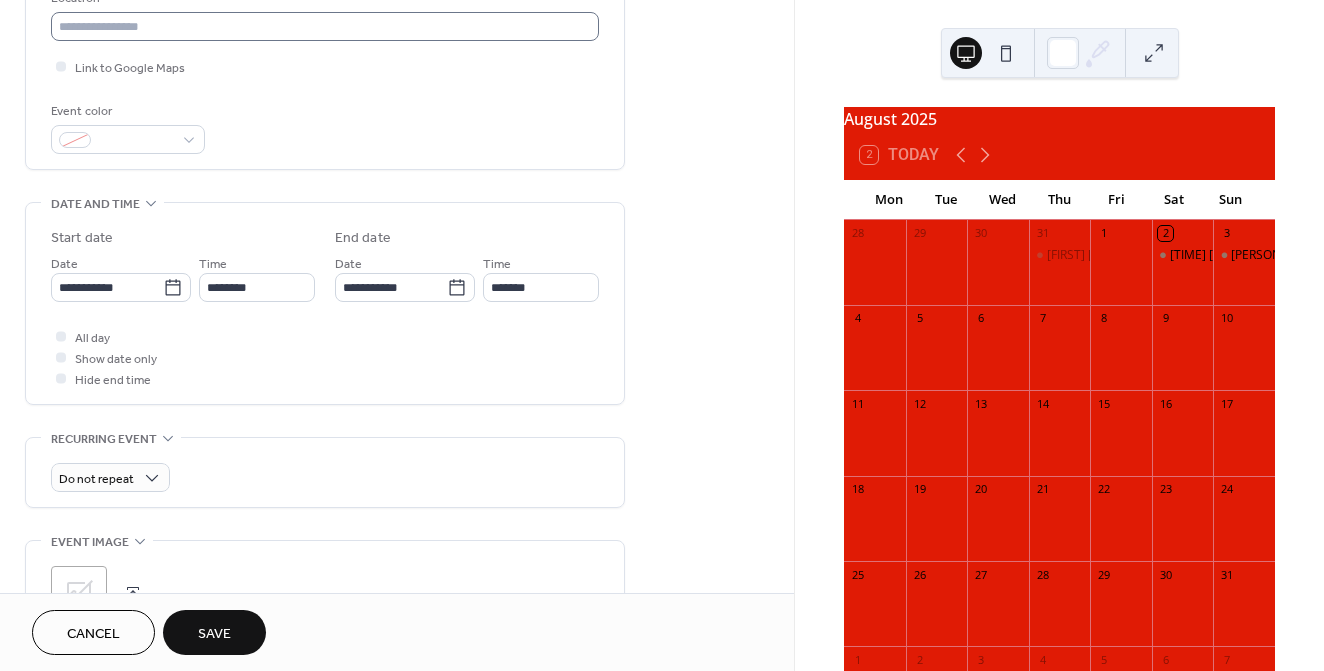scroll, scrollTop: 508, scrollLeft: 0, axis: vertical 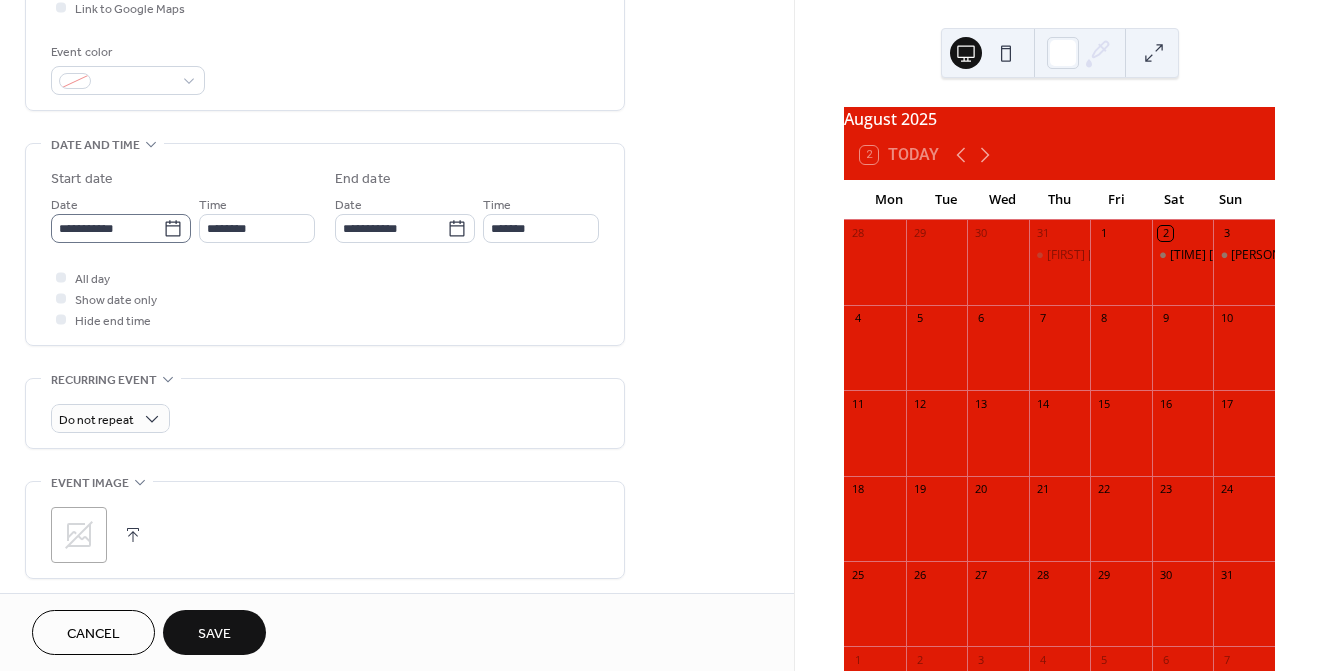 click 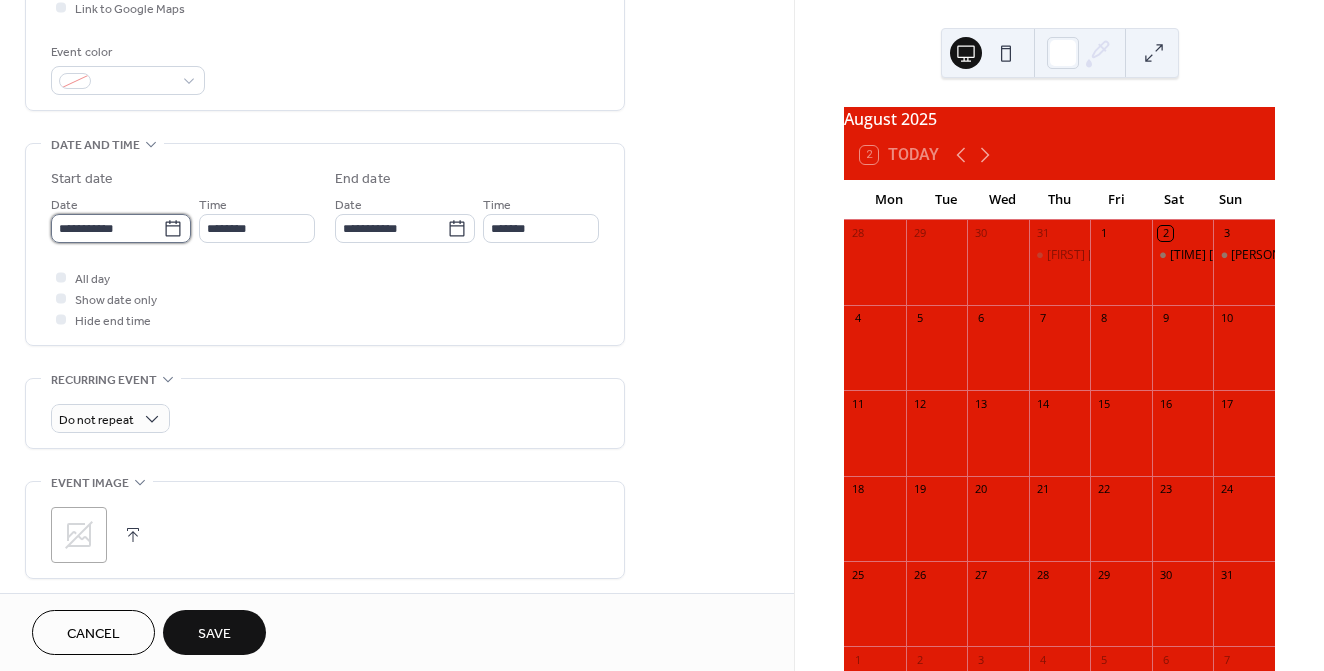 click on "**********" at bounding box center [107, 228] 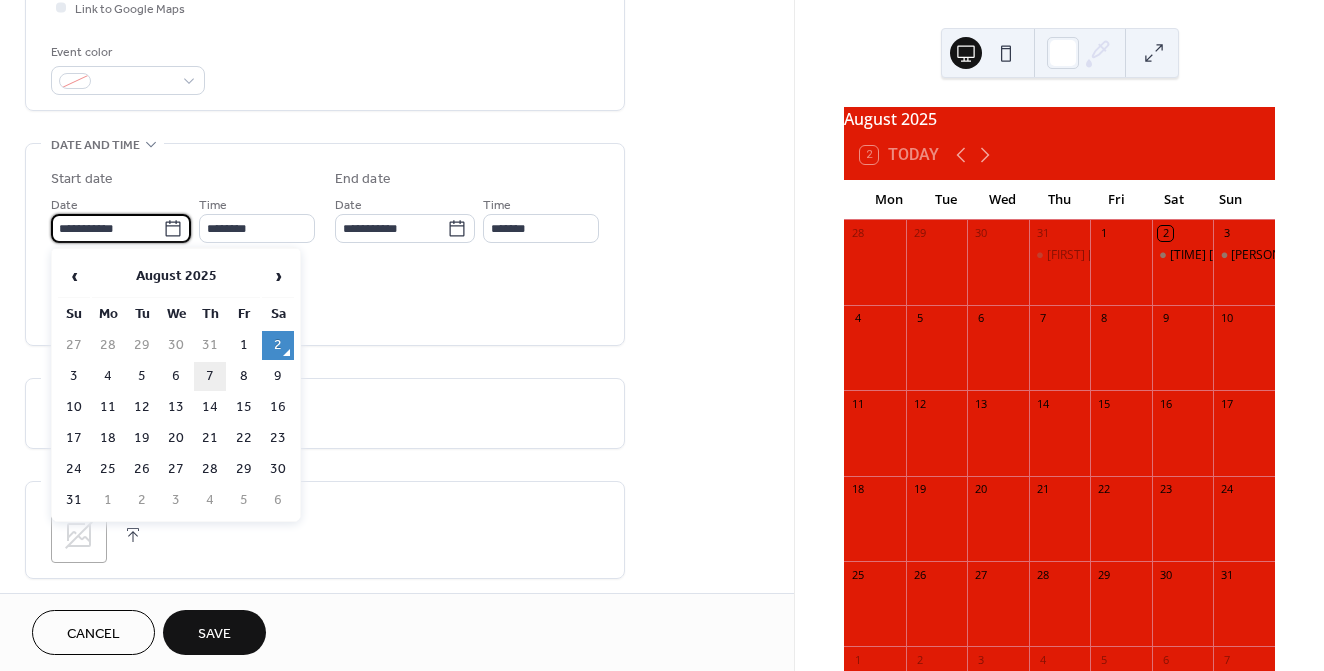 click on "7" at bounding box center (210, 376) 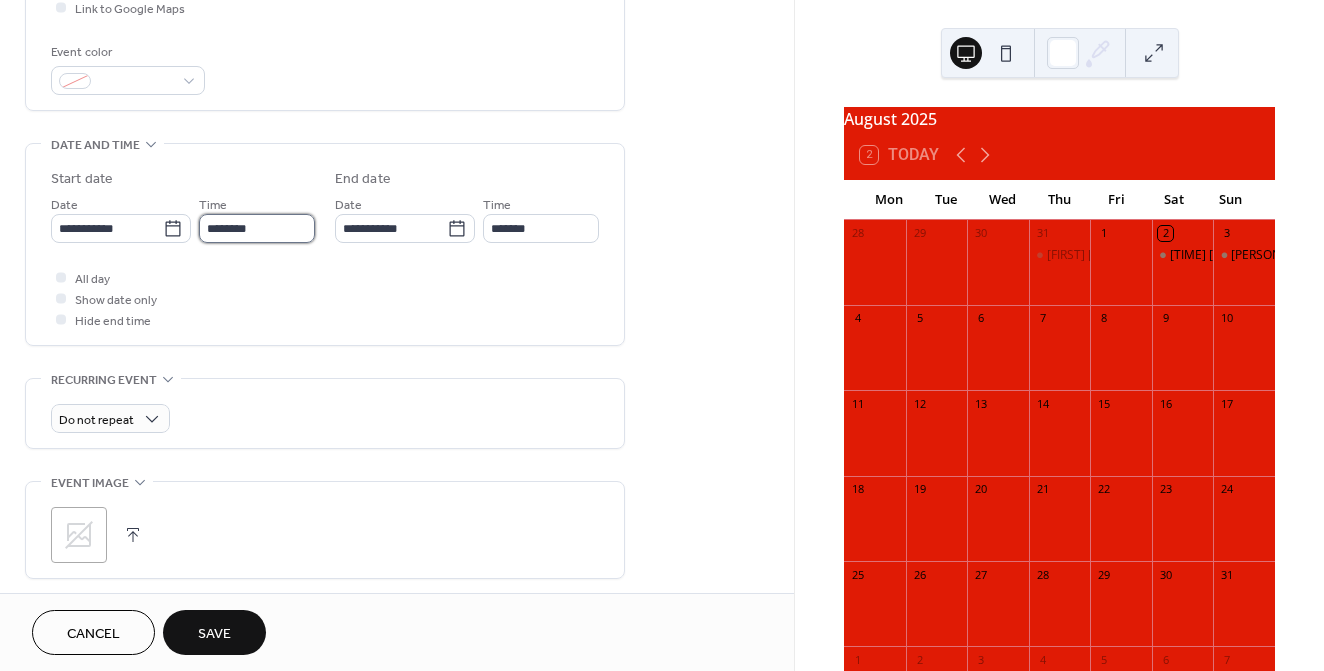 click on "********" at bounding box center (257, 228) 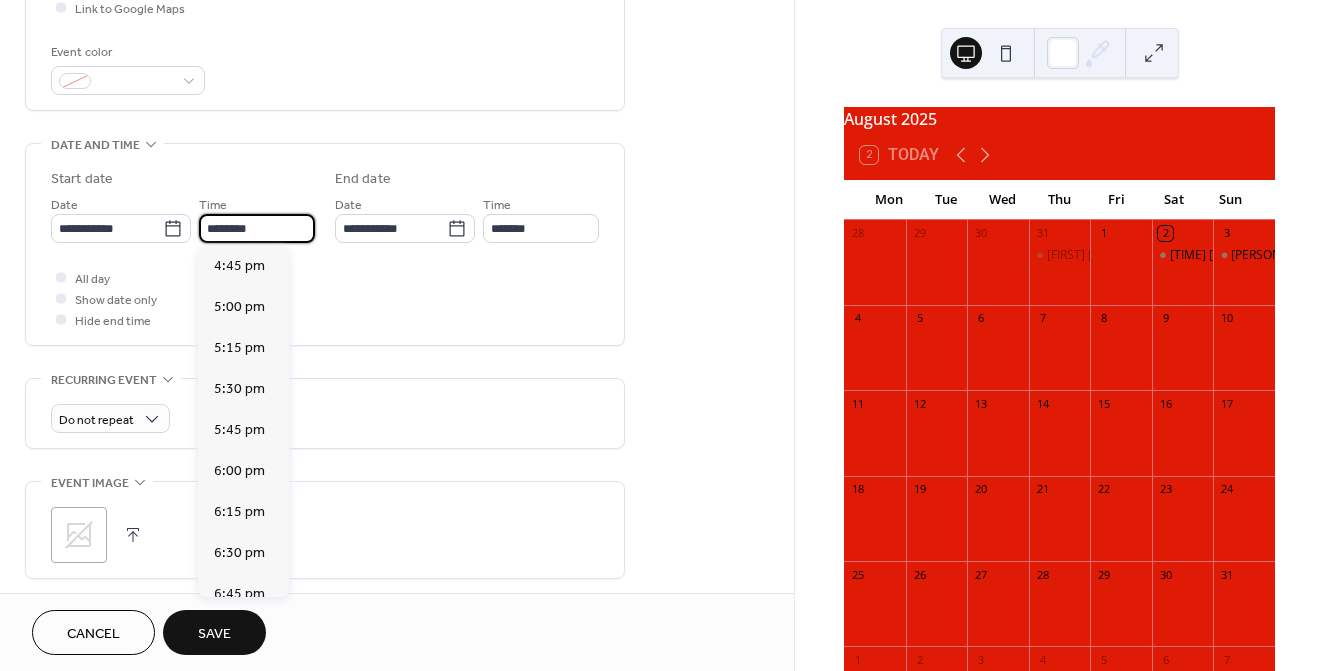 scroll, scrollTop: 2803, scrollLeft: 0, axis: vertical 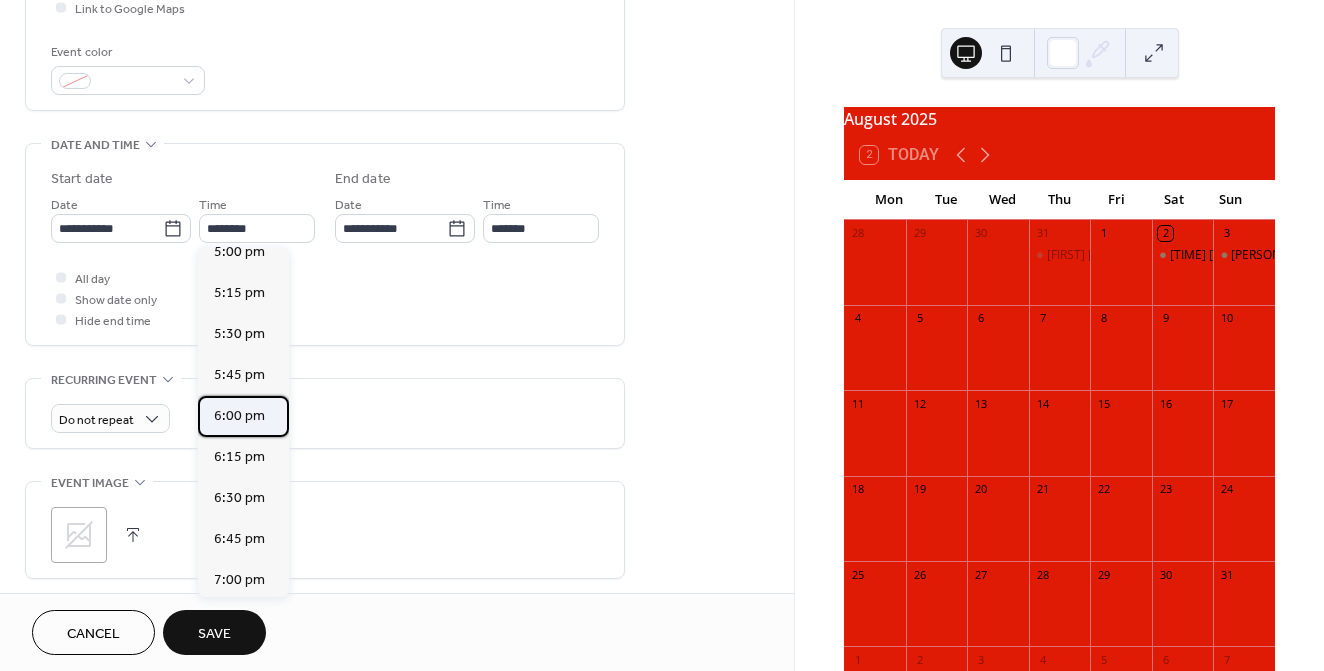 click on "6:00 pm" at bounding box center (239, 416) 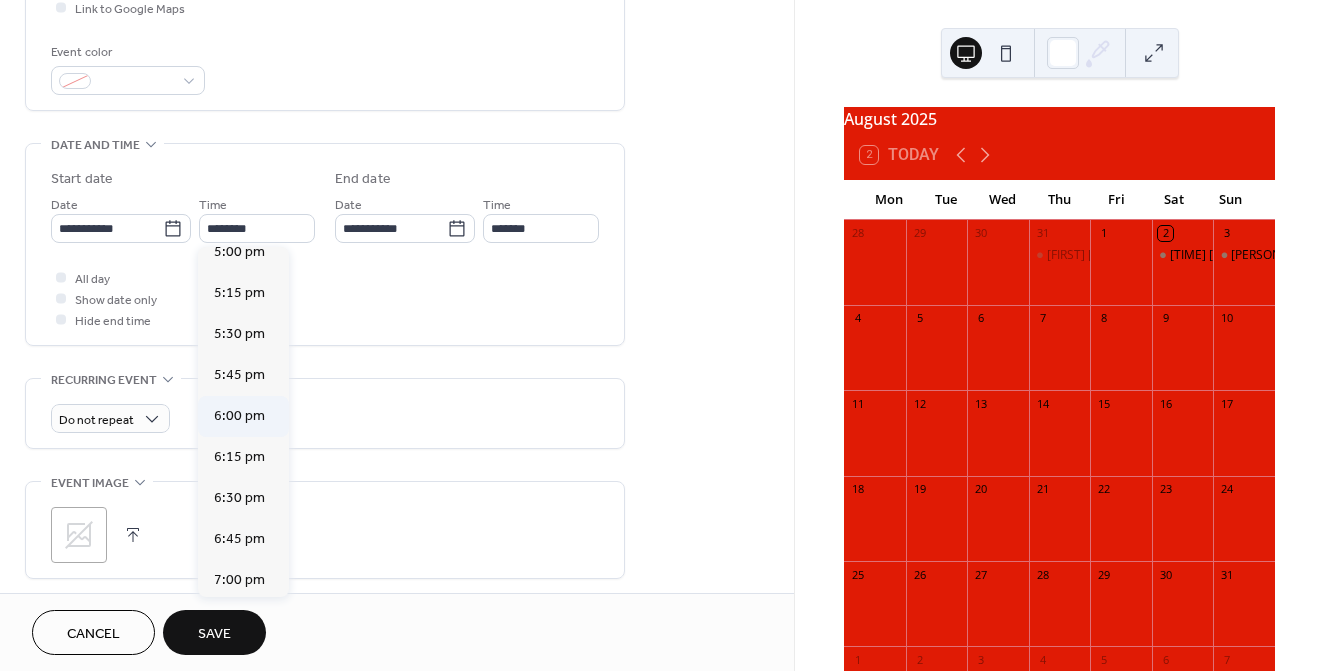 type on "*******" 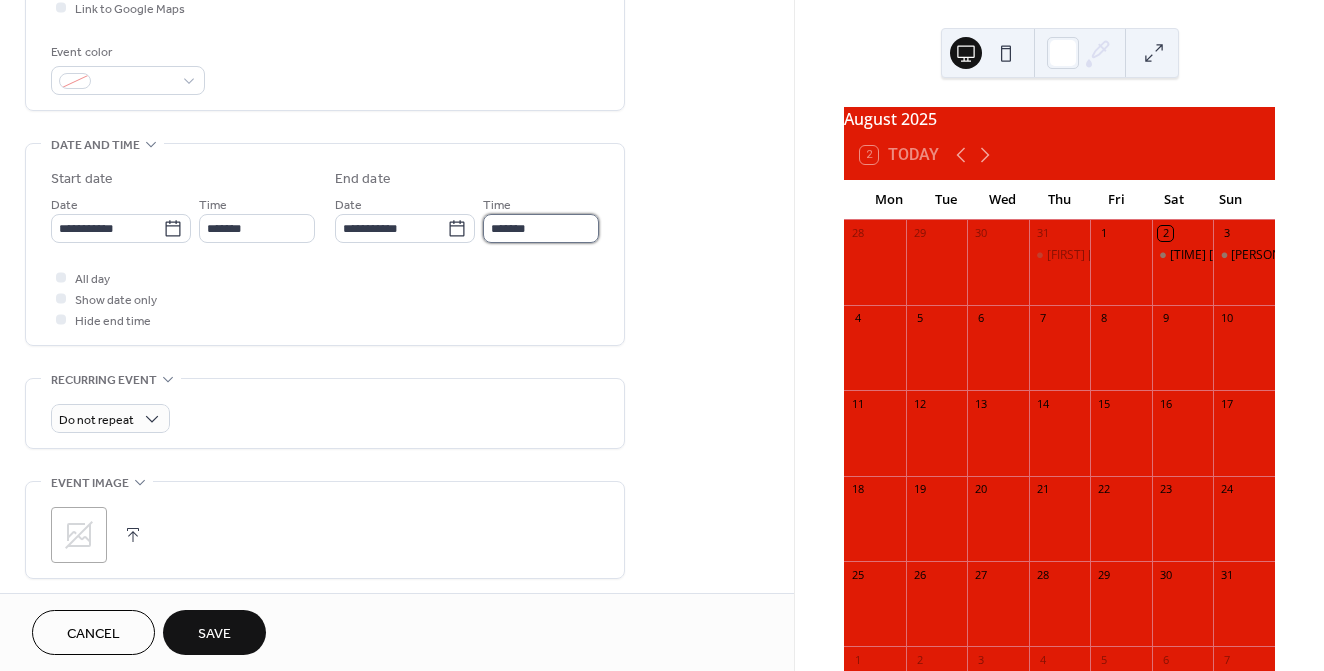 click on "*******" at bounding box center (541, 228) 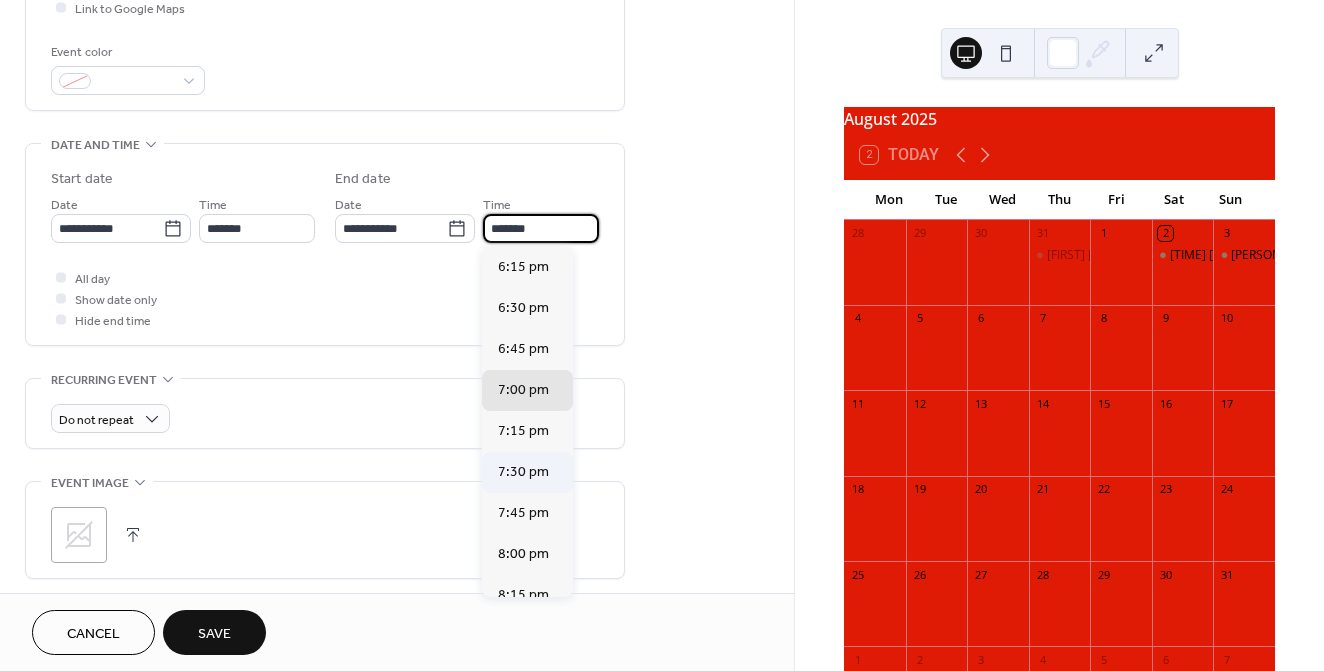 scroll, scrollTop: 60, scrollLeft: 0, axis: vertical 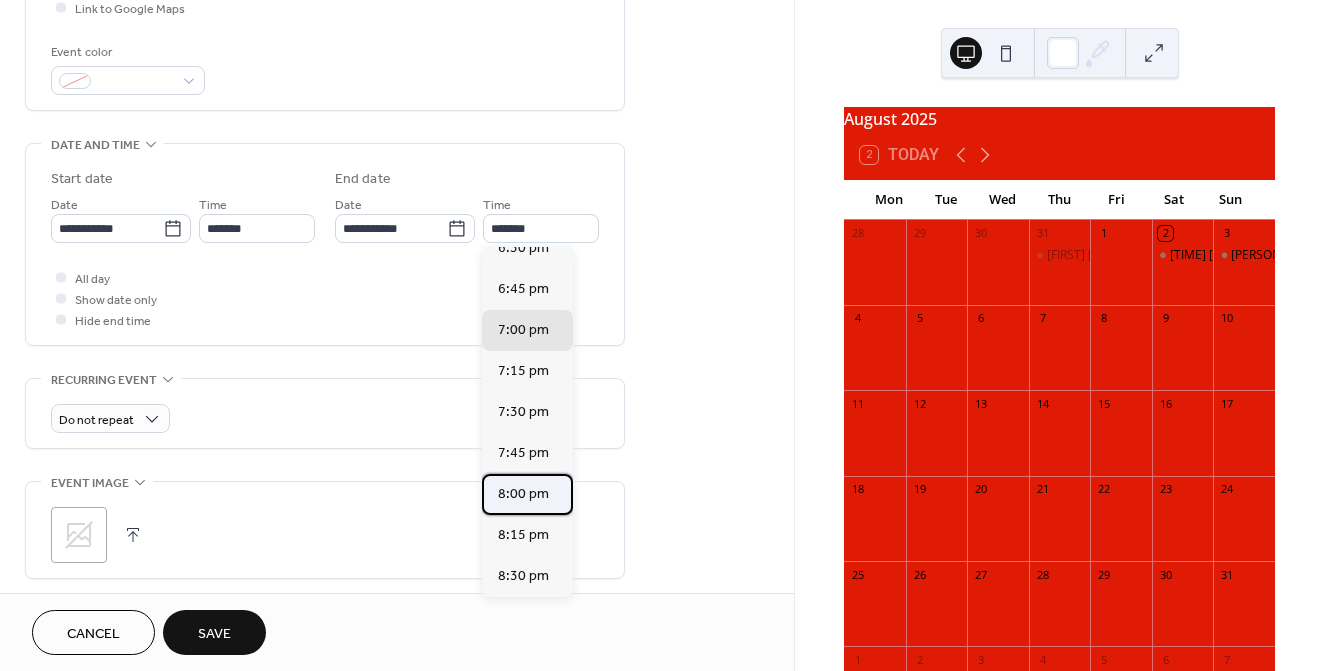 click on "8:00 pm" at bounding box center [523, 494] 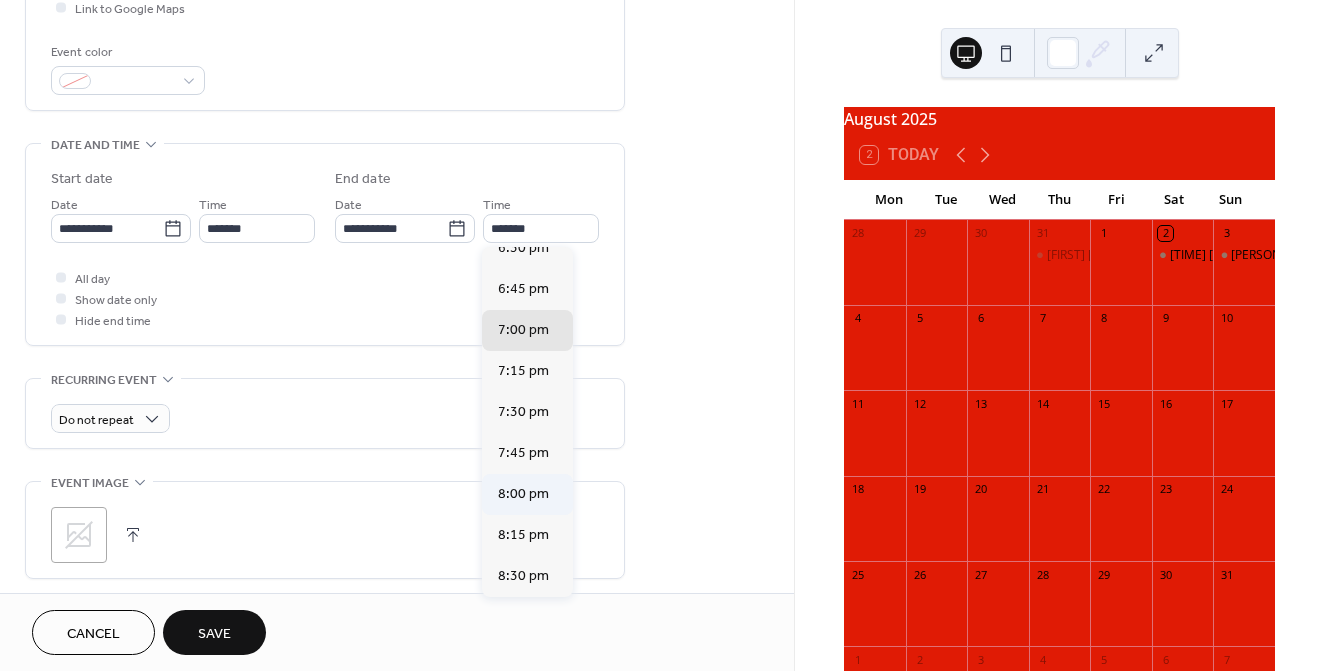 type on "*******" 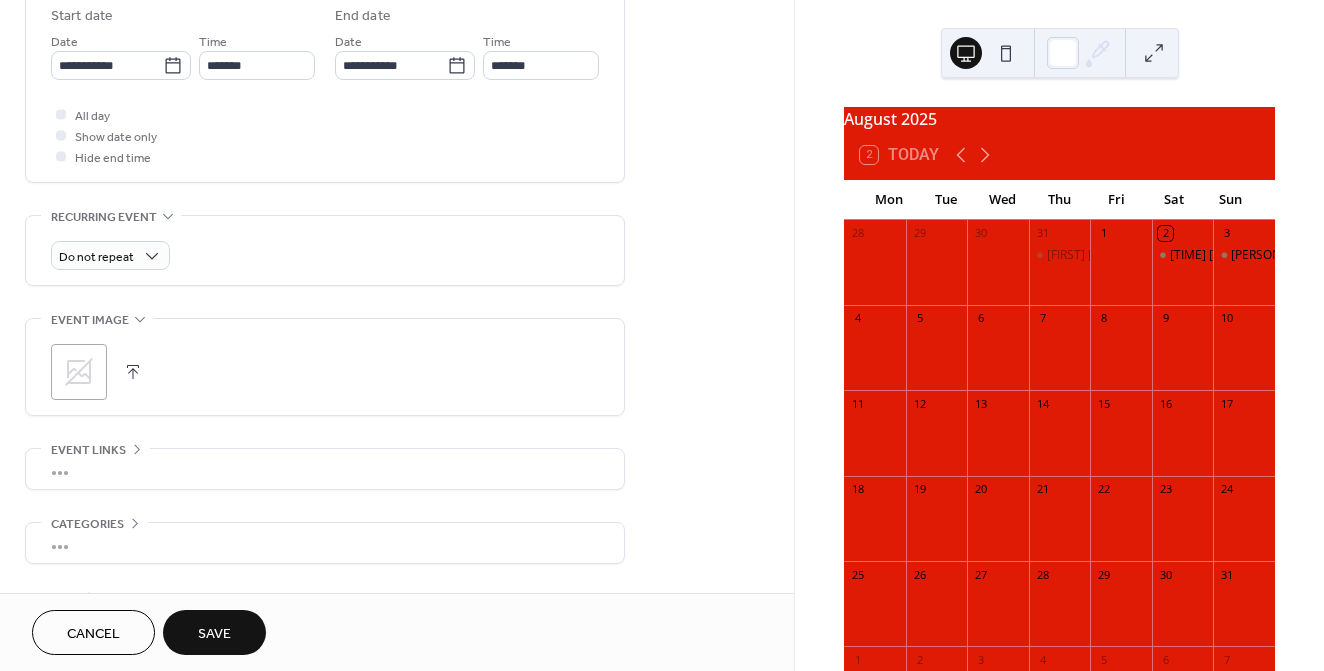 scroll, scrollTop: 736, scrollLeft: 0, axis: vertical 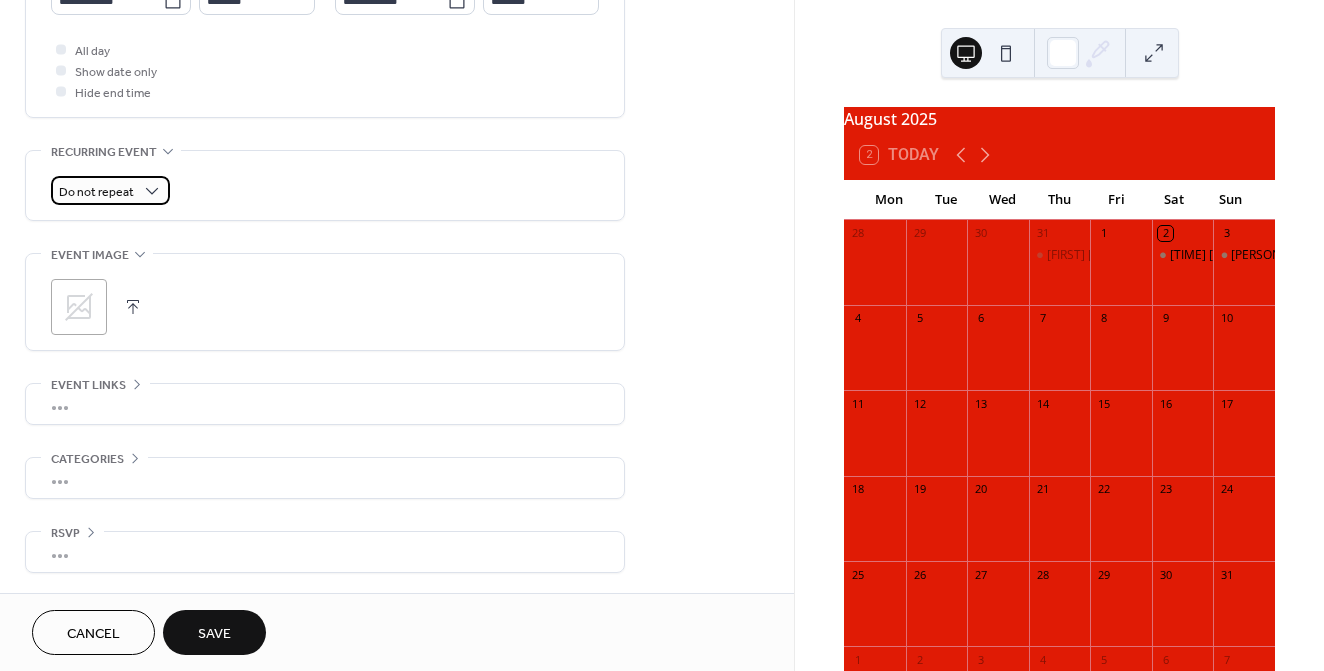 click on "Do not repeat" at bounding box center (96, 192) 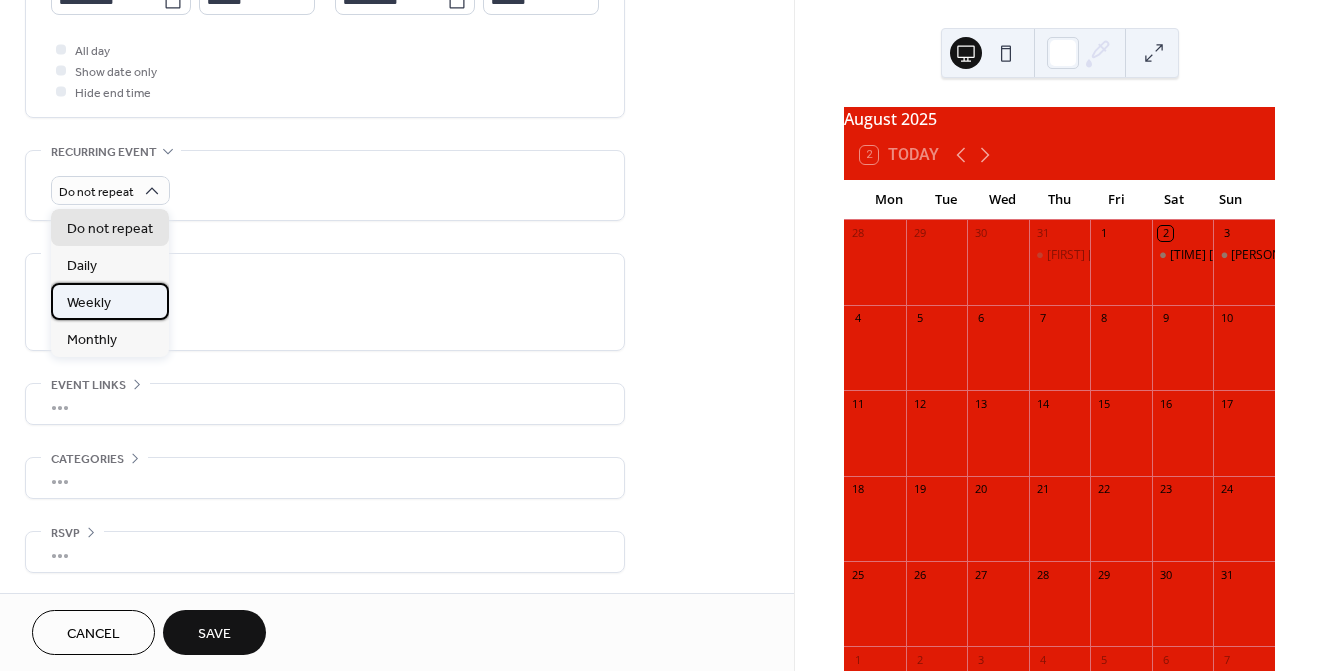 click on "Weekly" at bounding box center [89, 303] 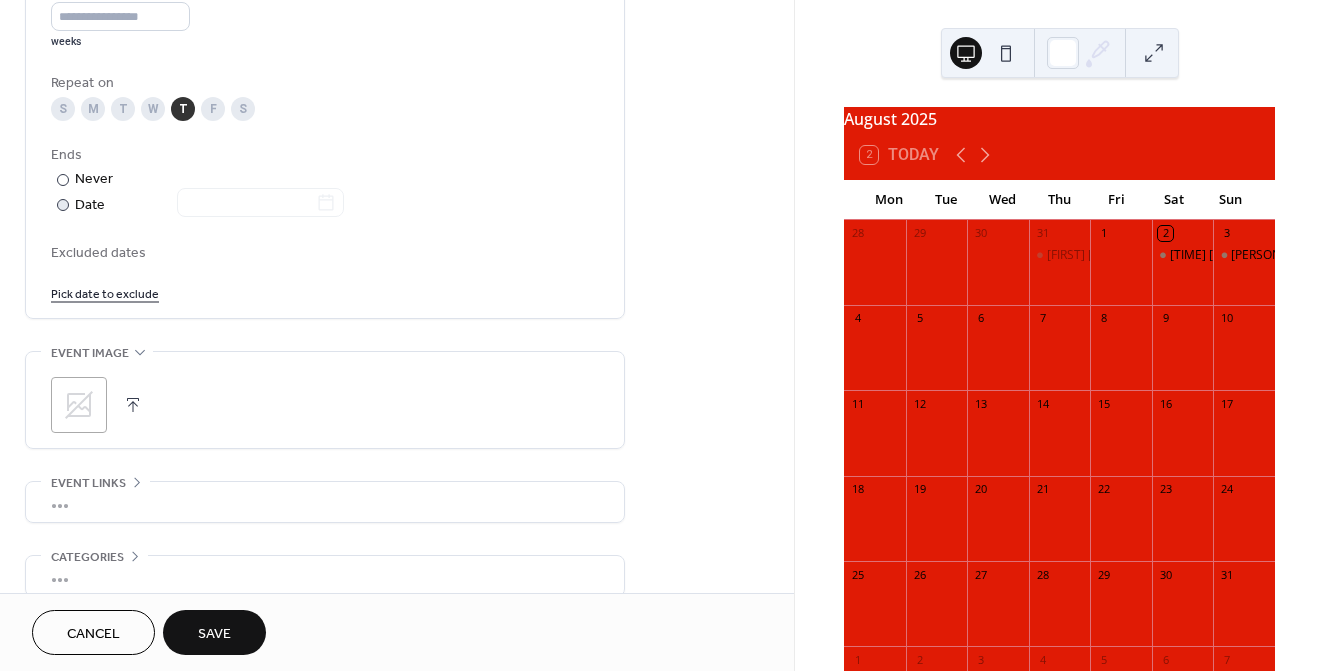 scroll, scrollTop: 1085, scrollLeft: 0, axis: vertical 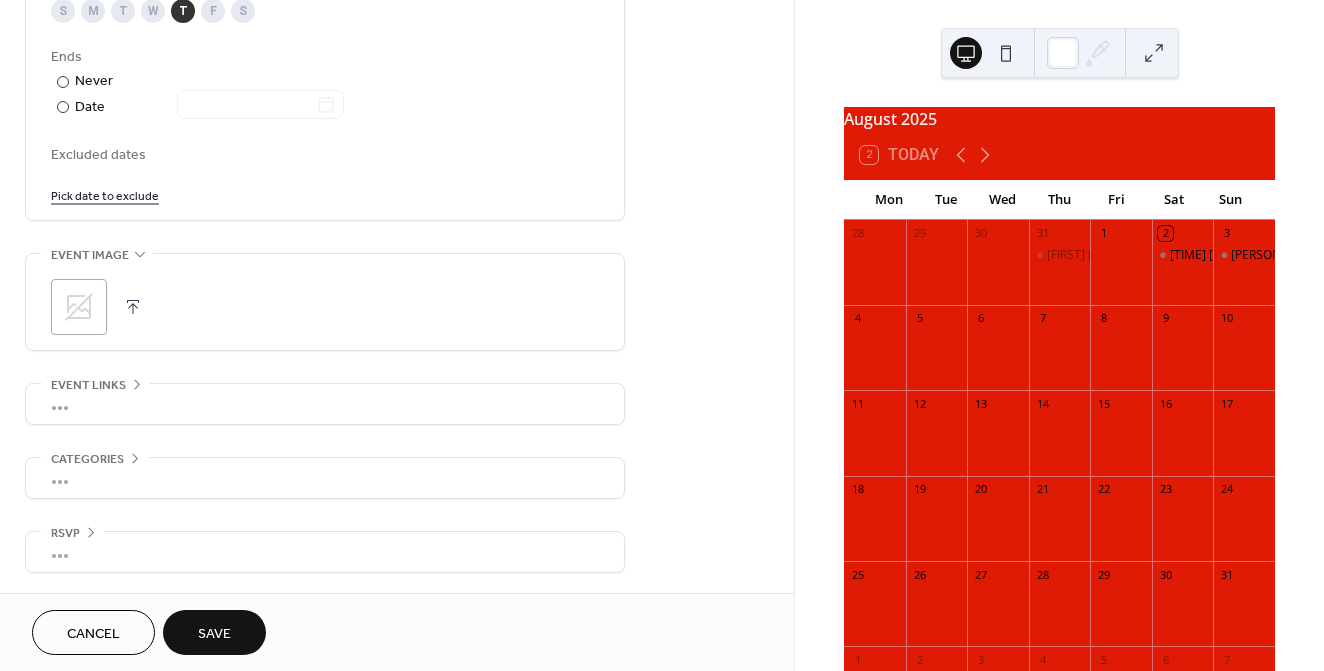 click on "Save" at bounding box center (214, 632) 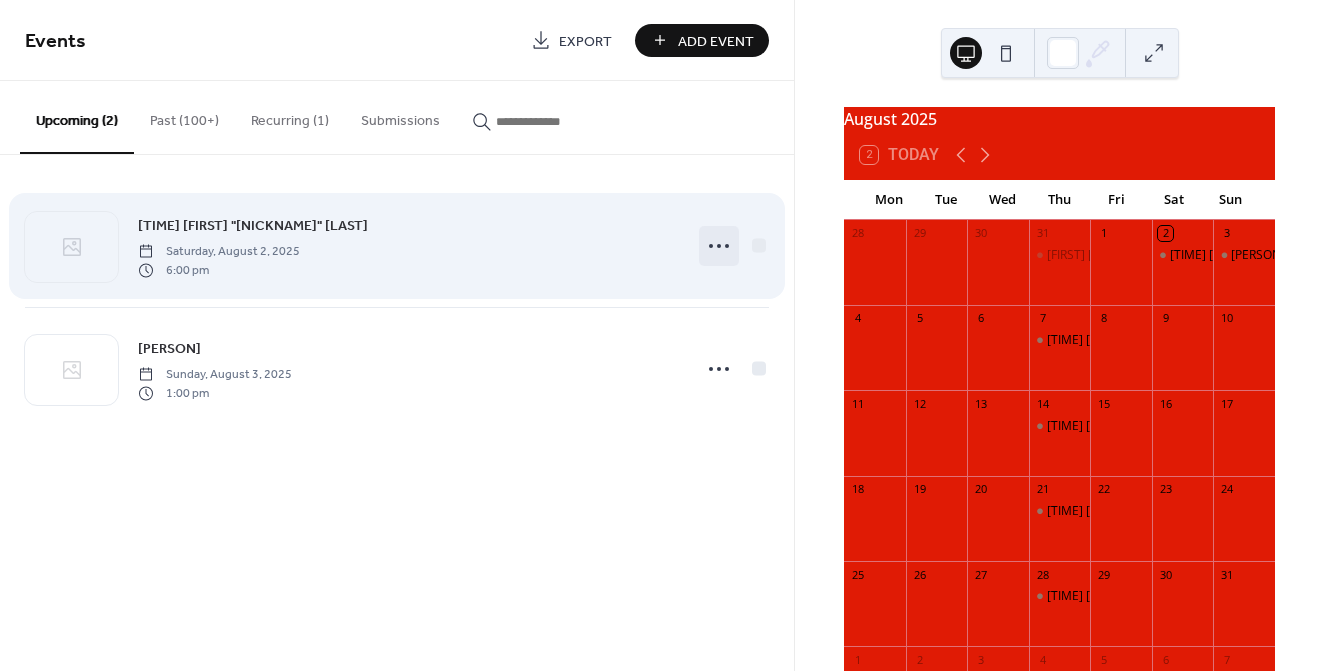 click 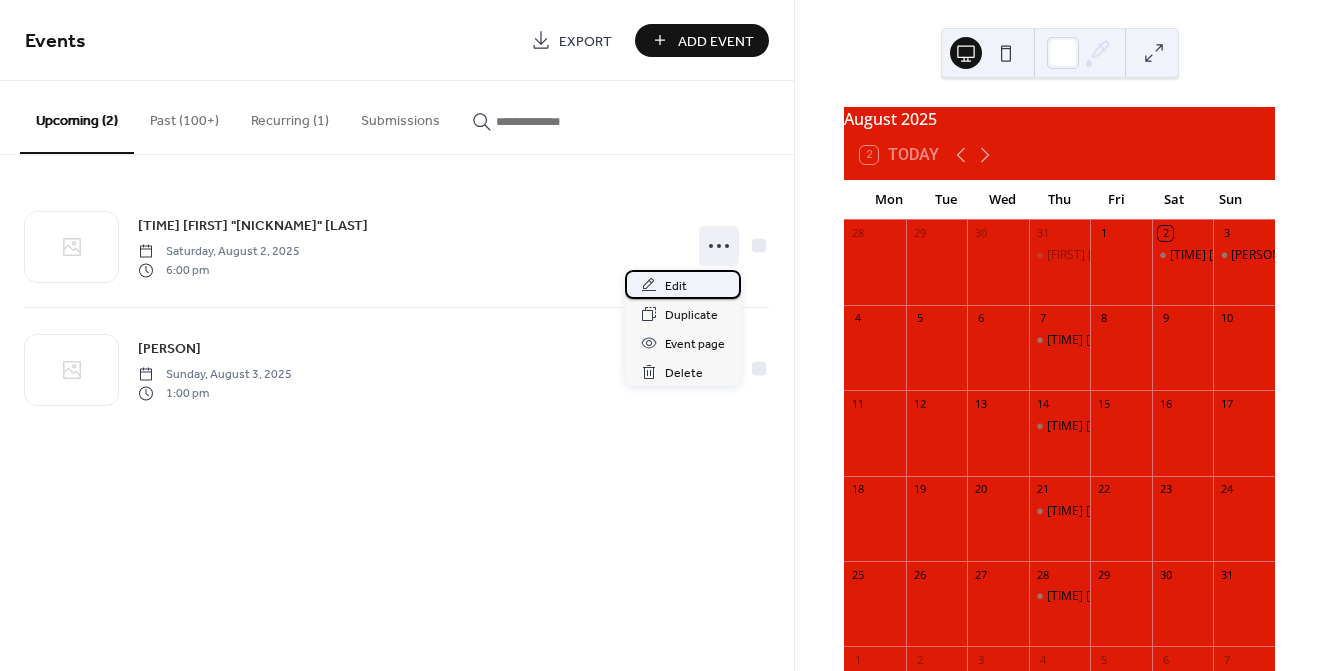 click on "Edit" at bounding box center (683, 284) 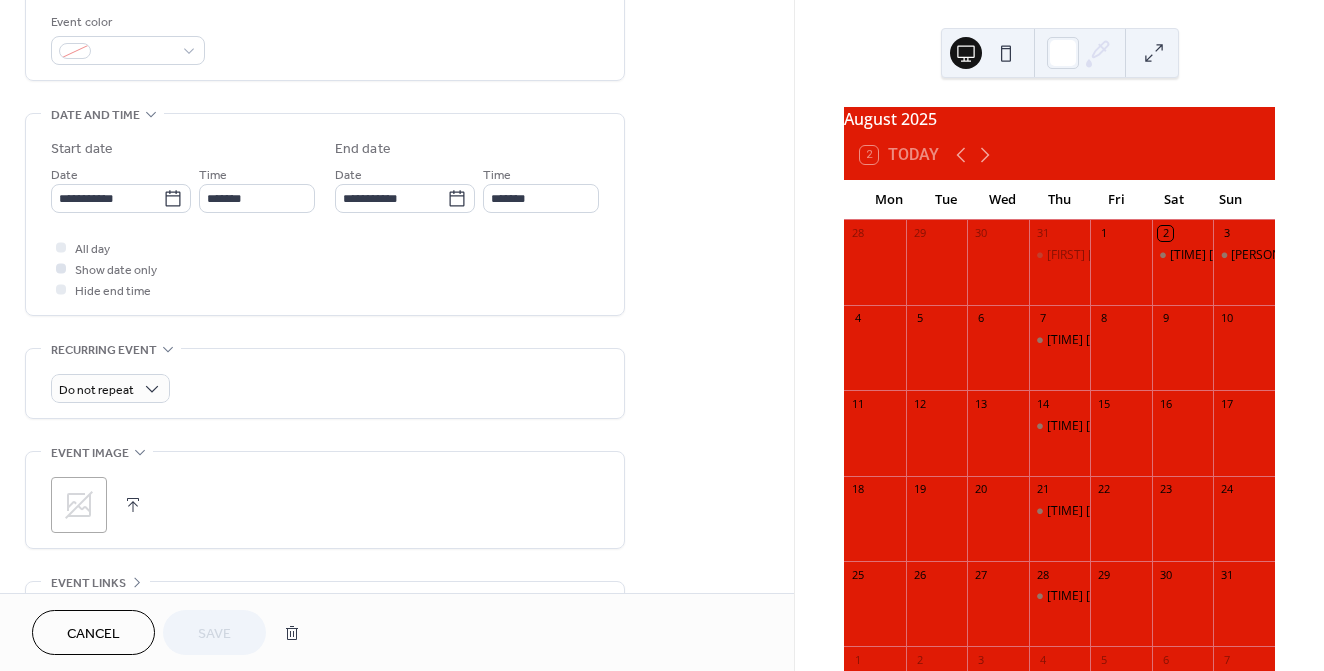 scroll, scrollTop: 563, scrollLeft: 0, axis: vertical 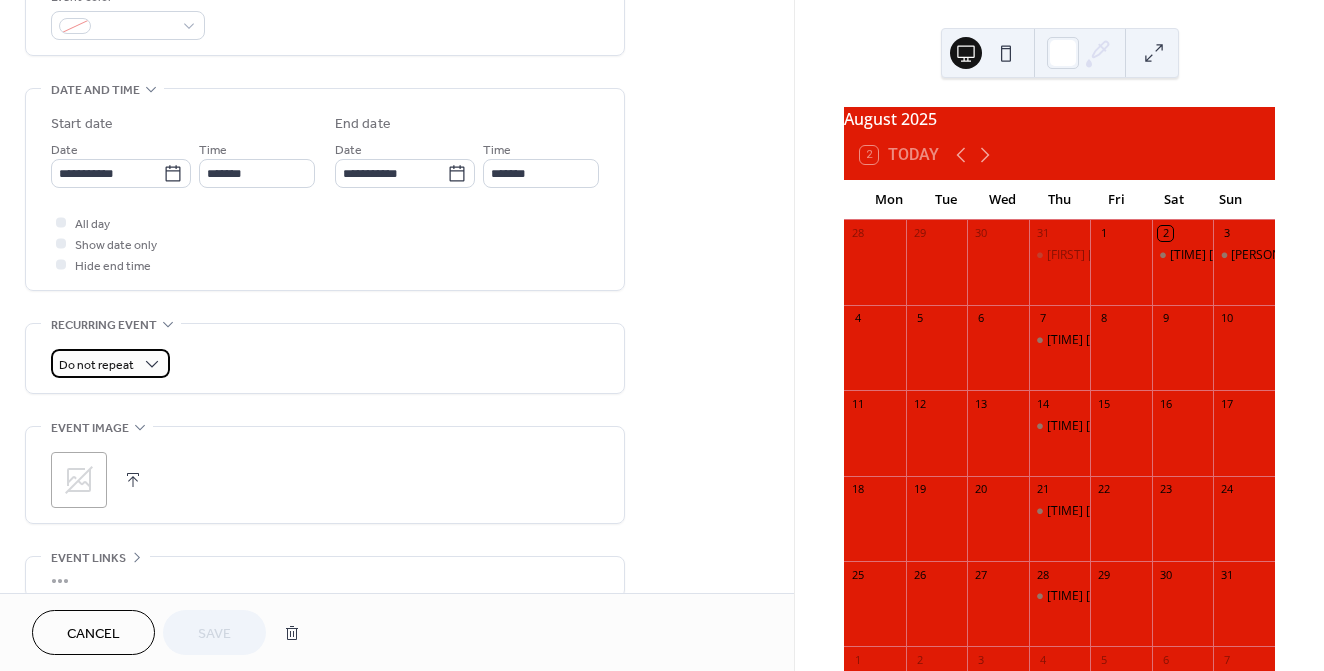 click on "Do not repeat" at bounding box center (96, 365) 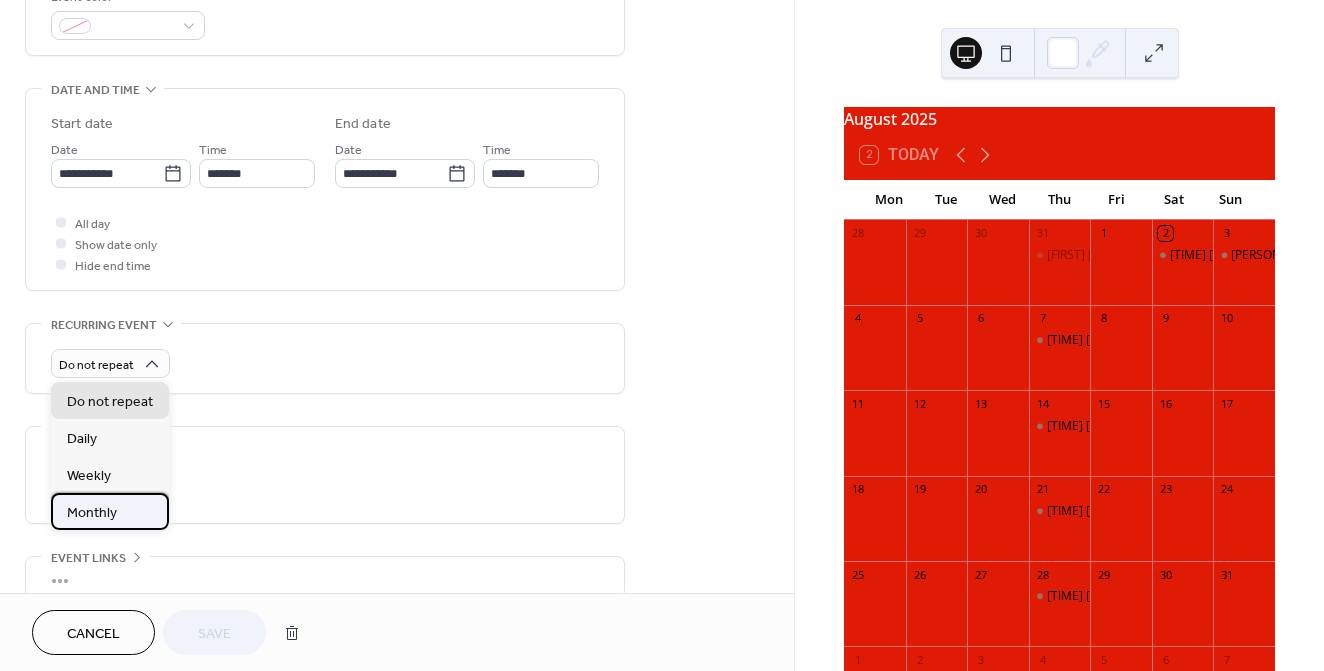 click on "Monthly" at bounding box center [92, 513] 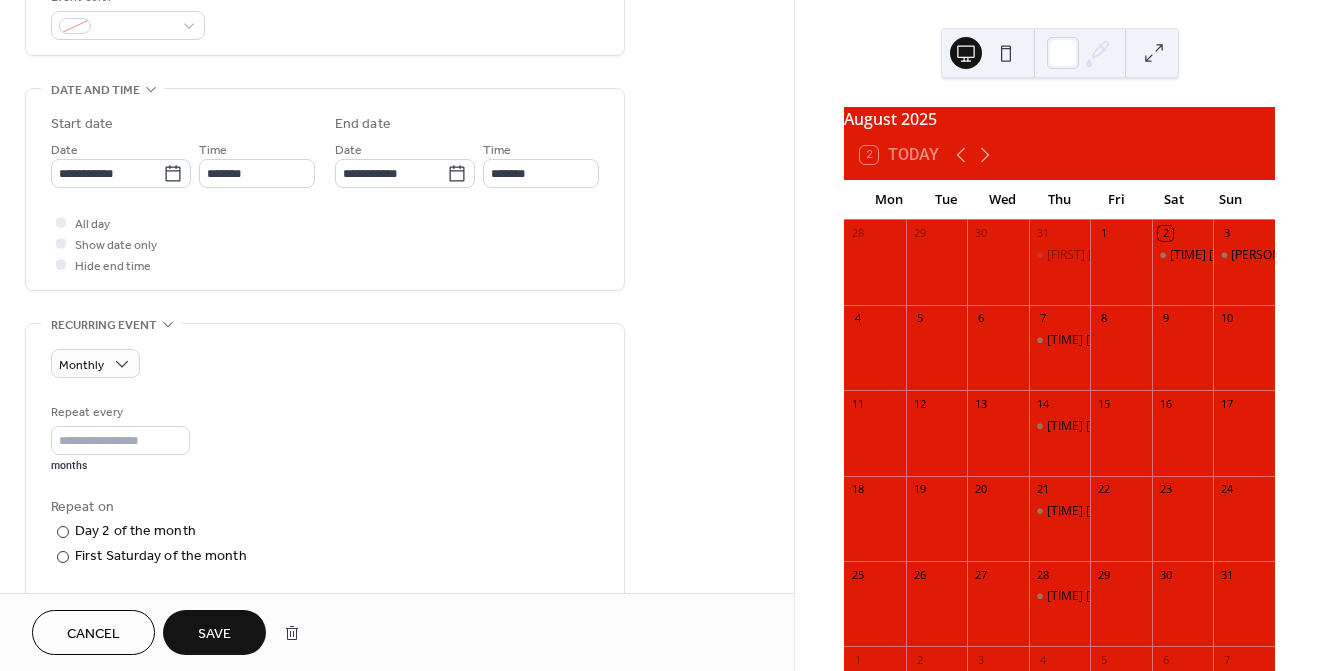 click on "Save" at bounding box center (214, 632) 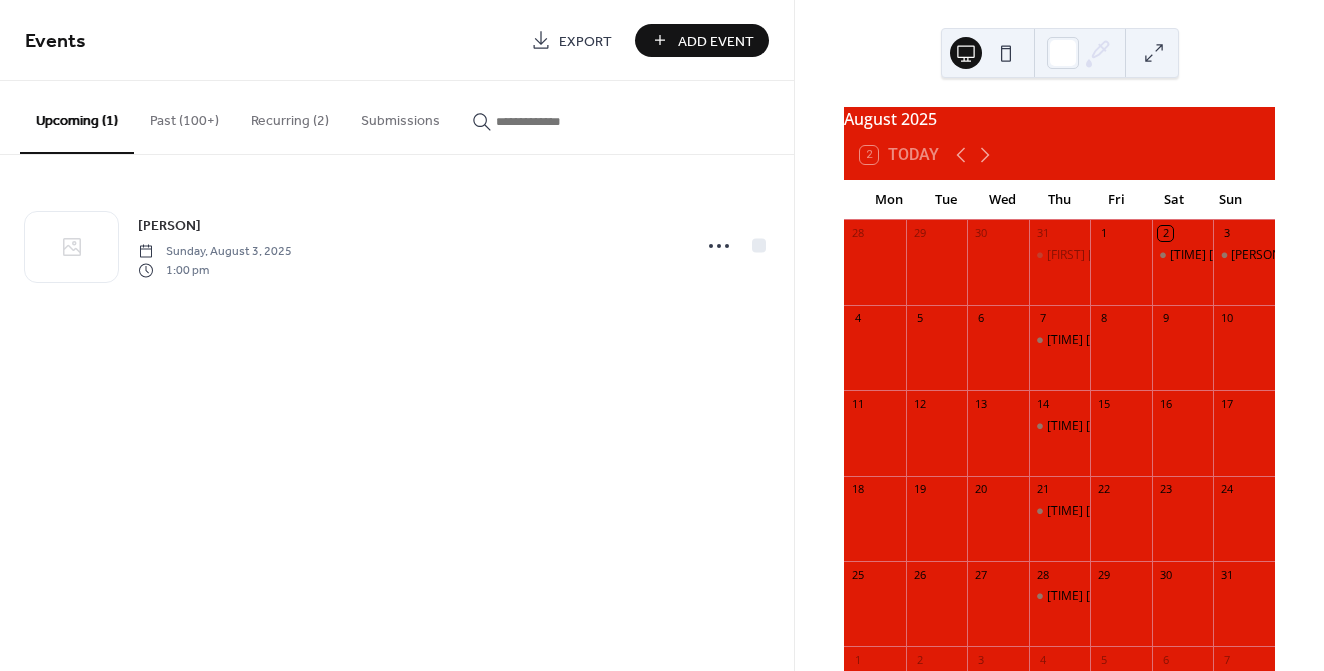 click on "Add Event" at bounding box center [716, 41] 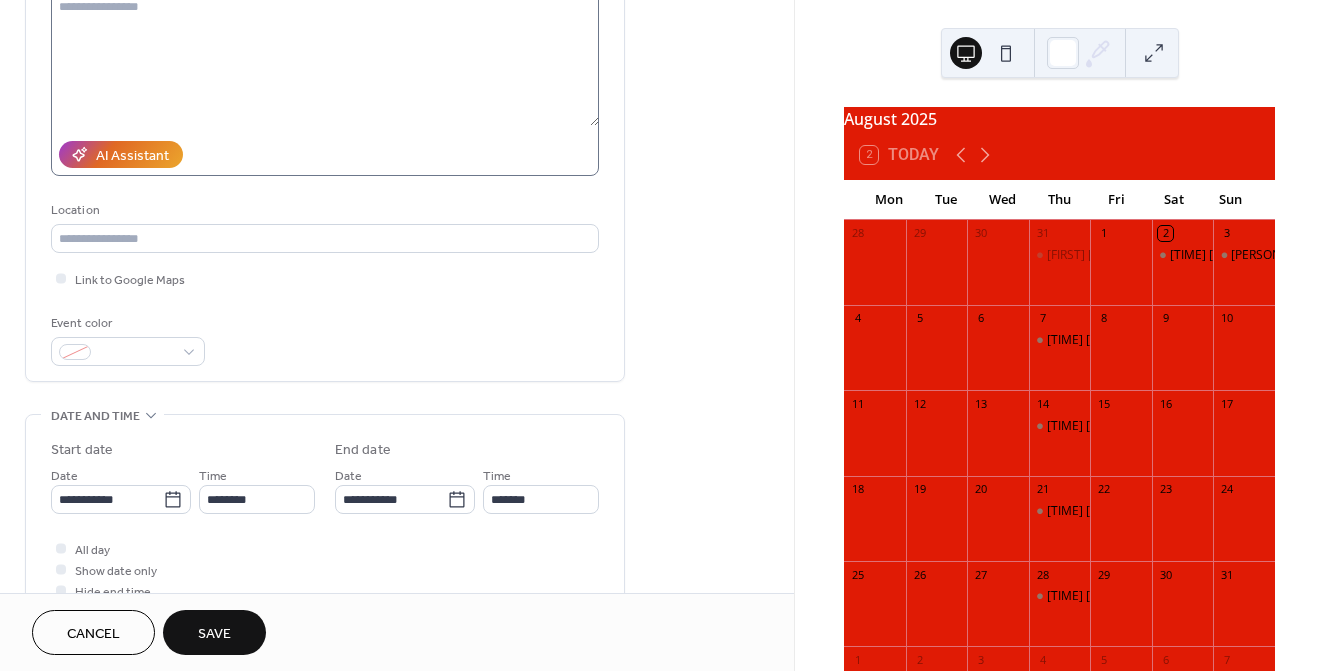 scroll, scrollTop: 359, scrollLeft: 0, axis: vertical 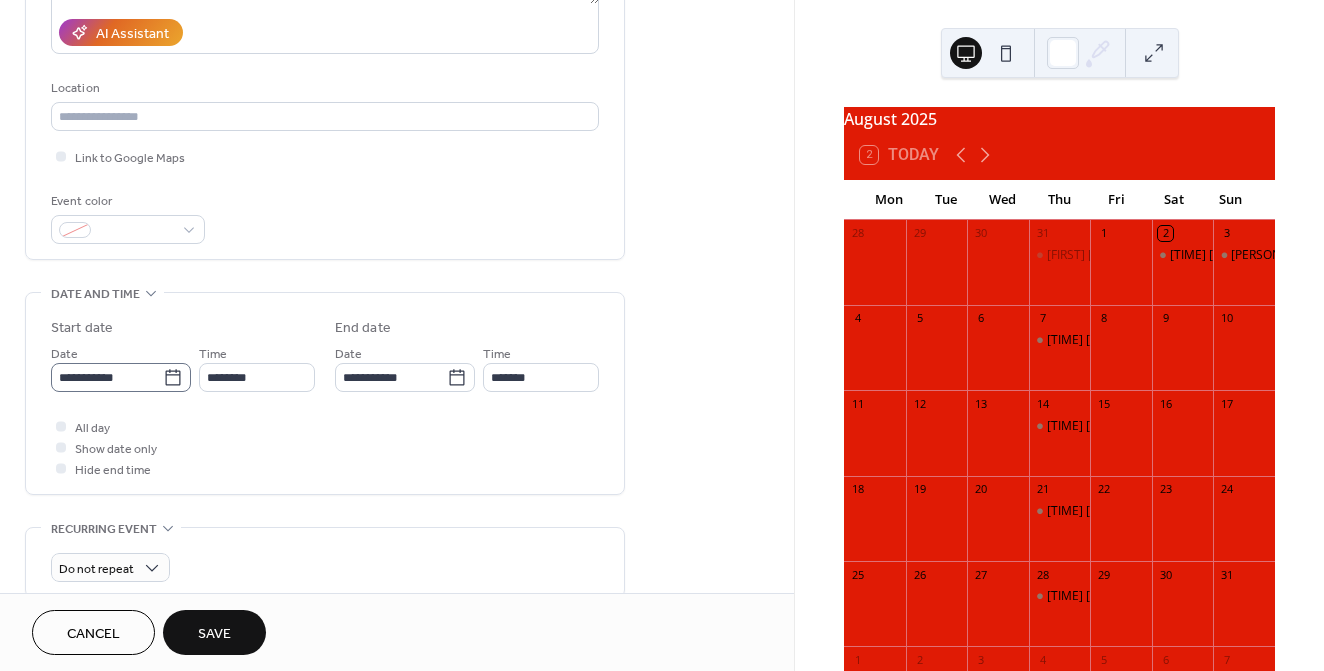 type on "**********" 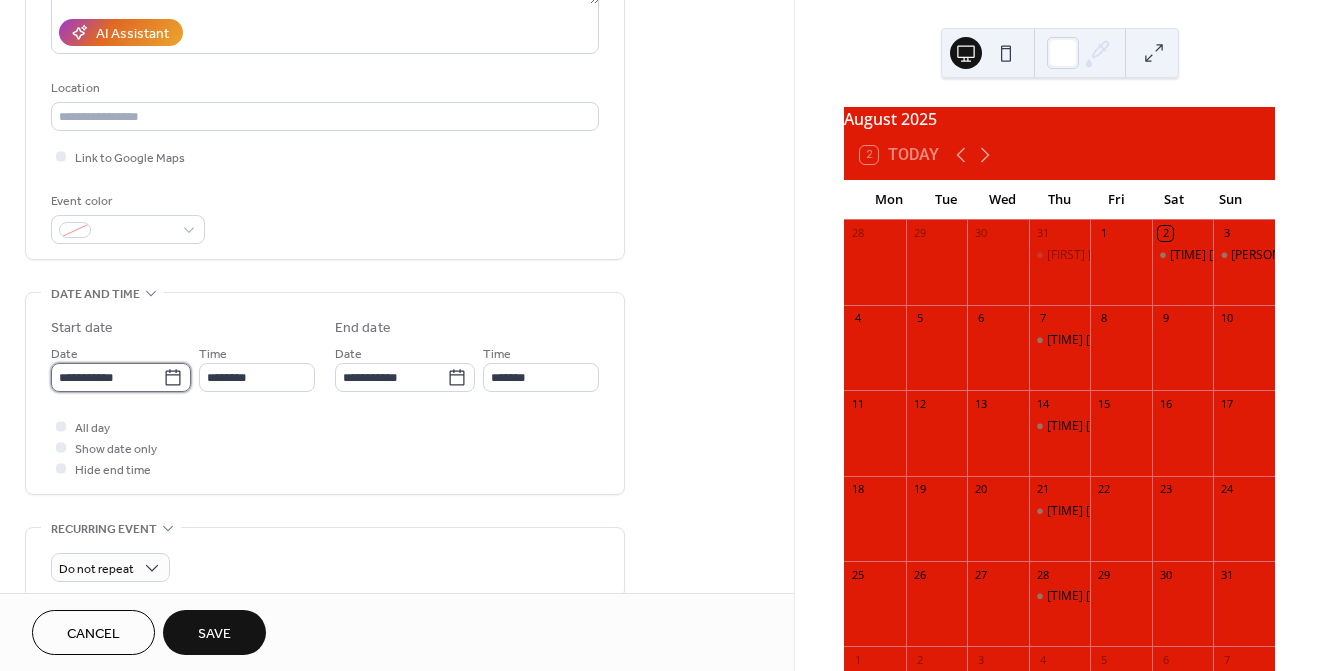 click on "**********" at bounding box center [107, 377] 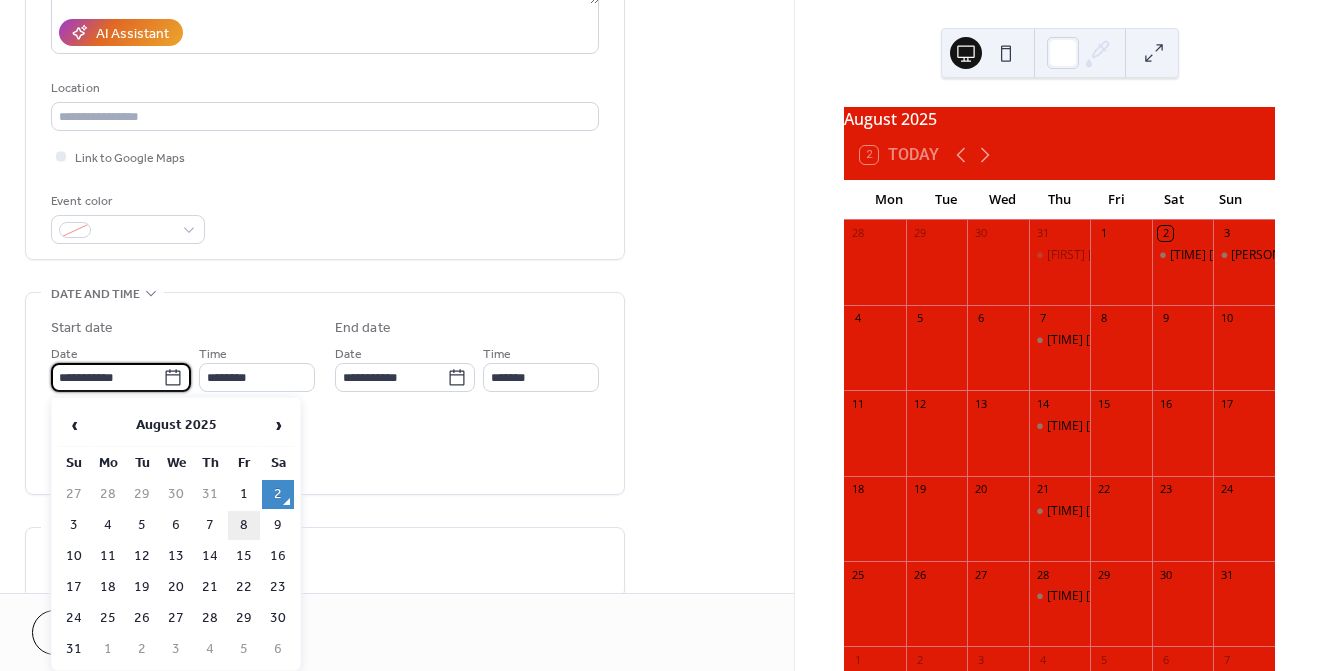 click on "8" at bounding box center [244, 525] 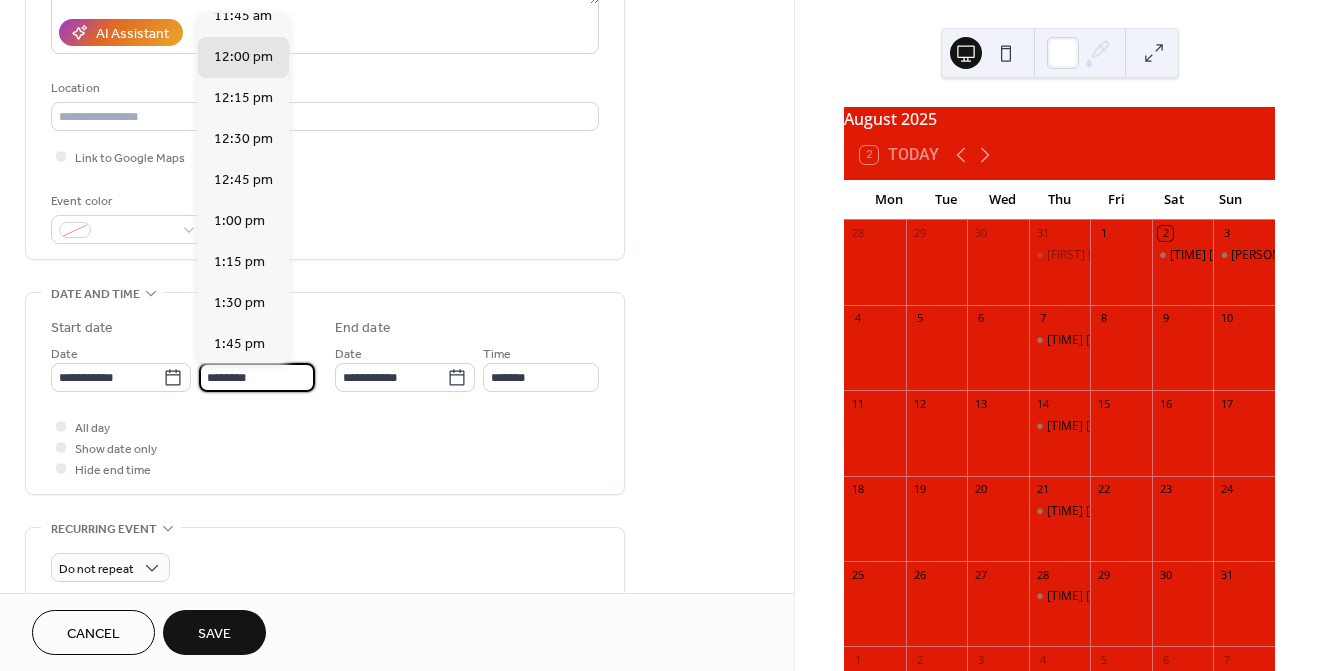 click on "********" at bounding box center (257, 377) 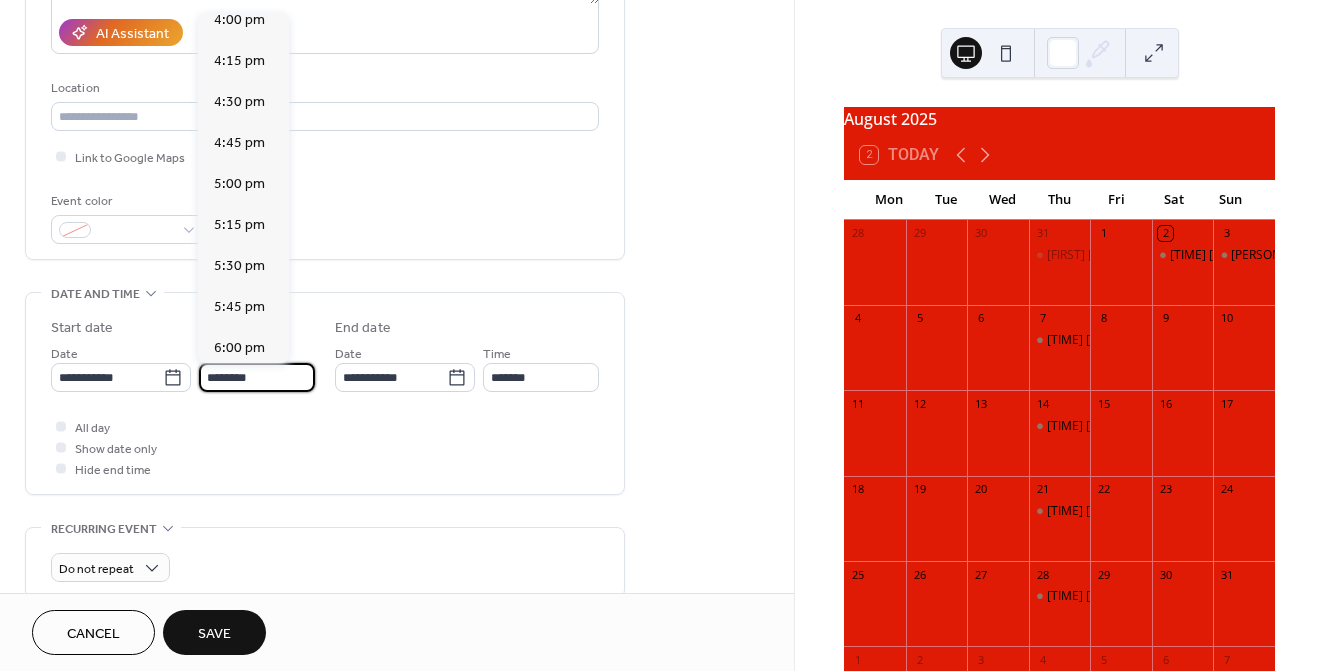 scroll, scrollTop: 2661, scrollLeft: 0, axis: vertical 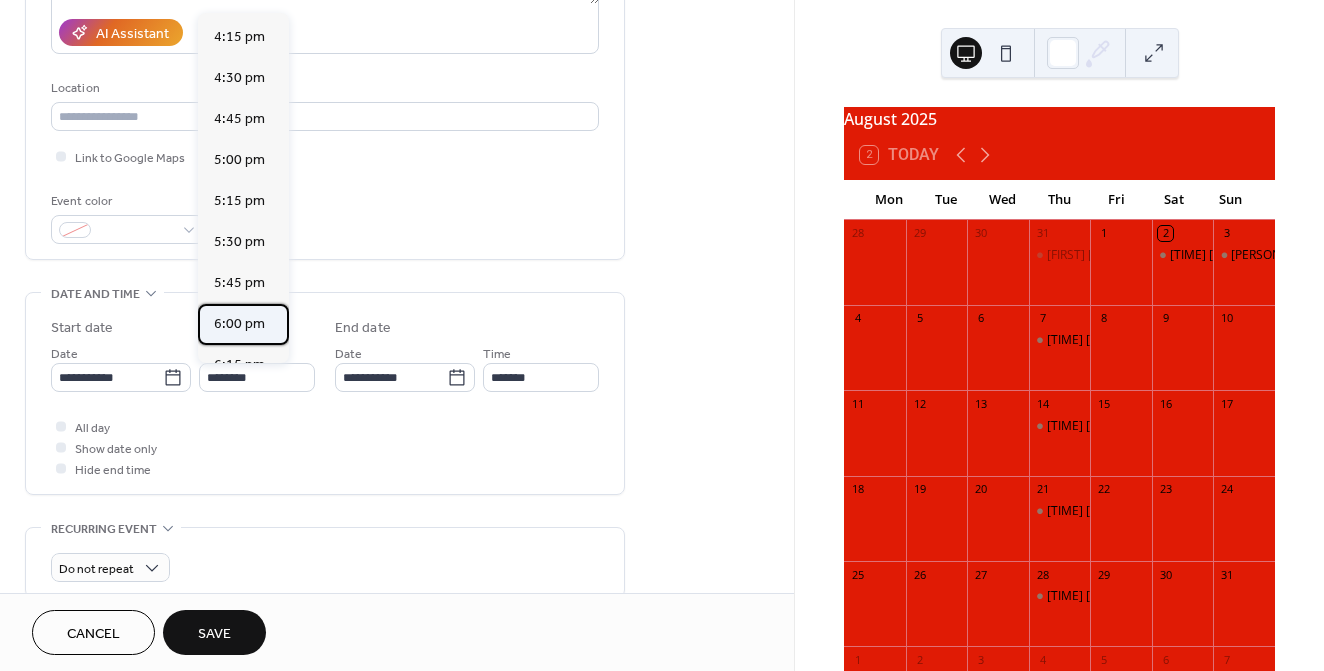 click on "6:00 pm" at bounding box center (239, 324) 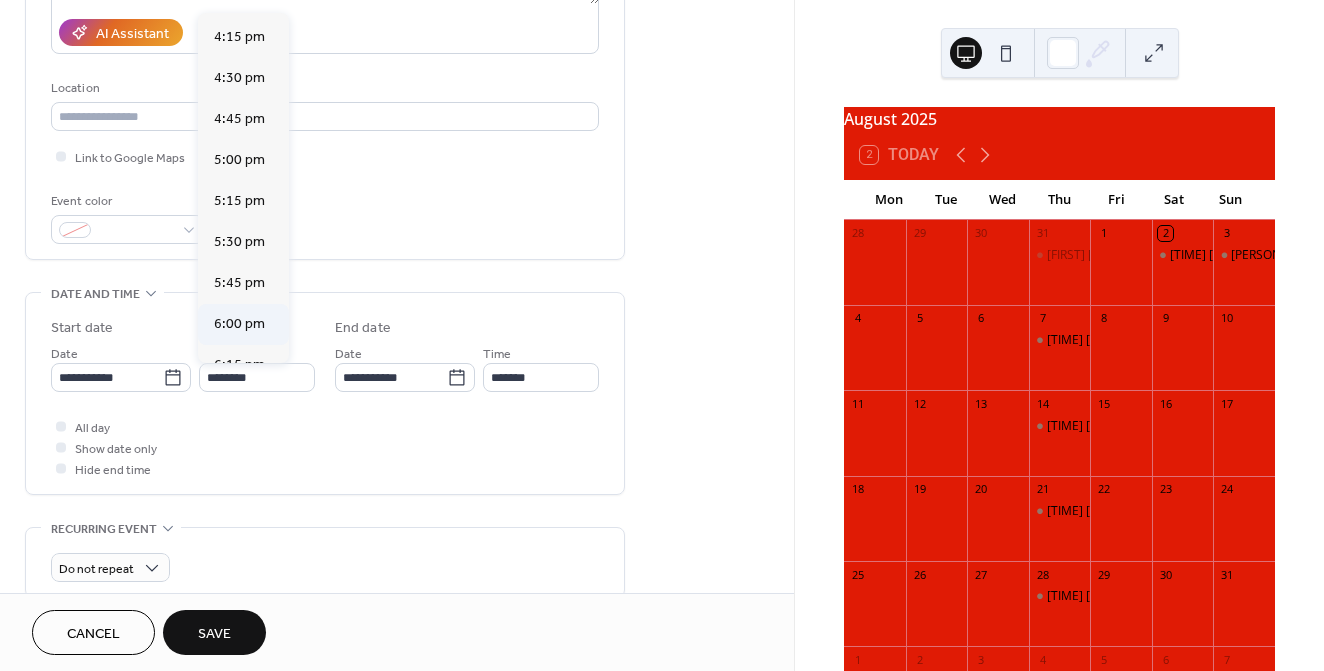 type on "*******" 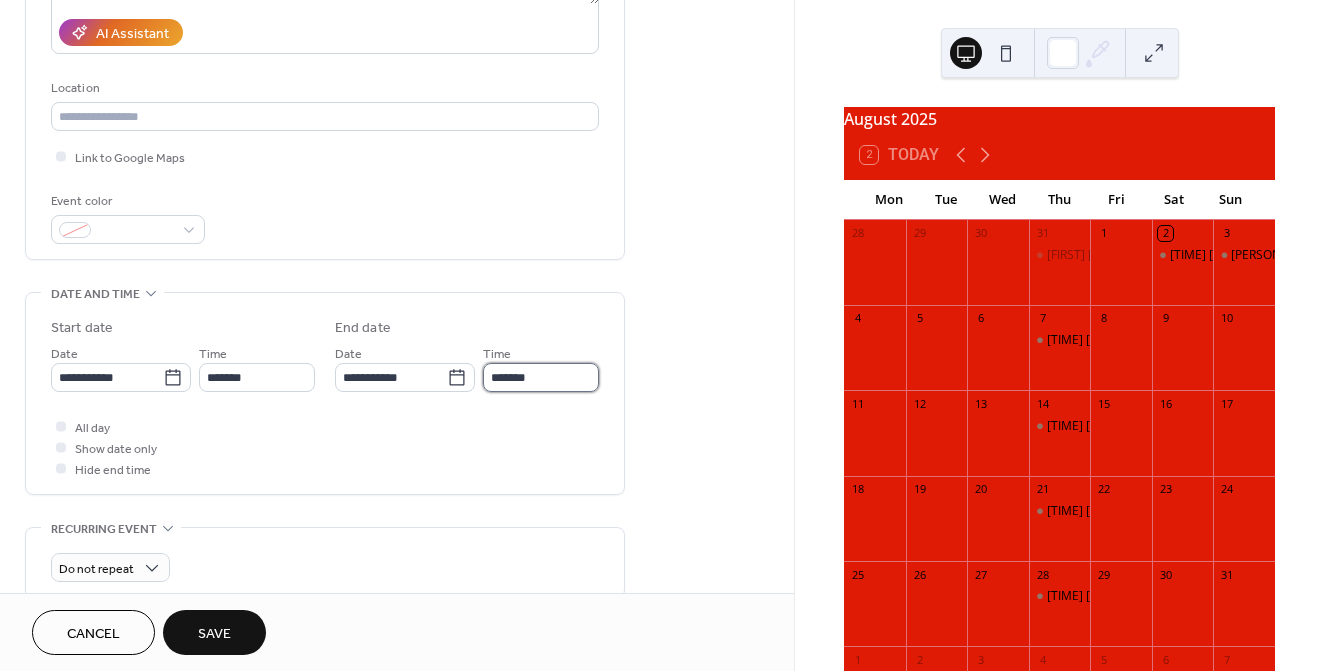 click on "*******" at bounding box center [541, 377] 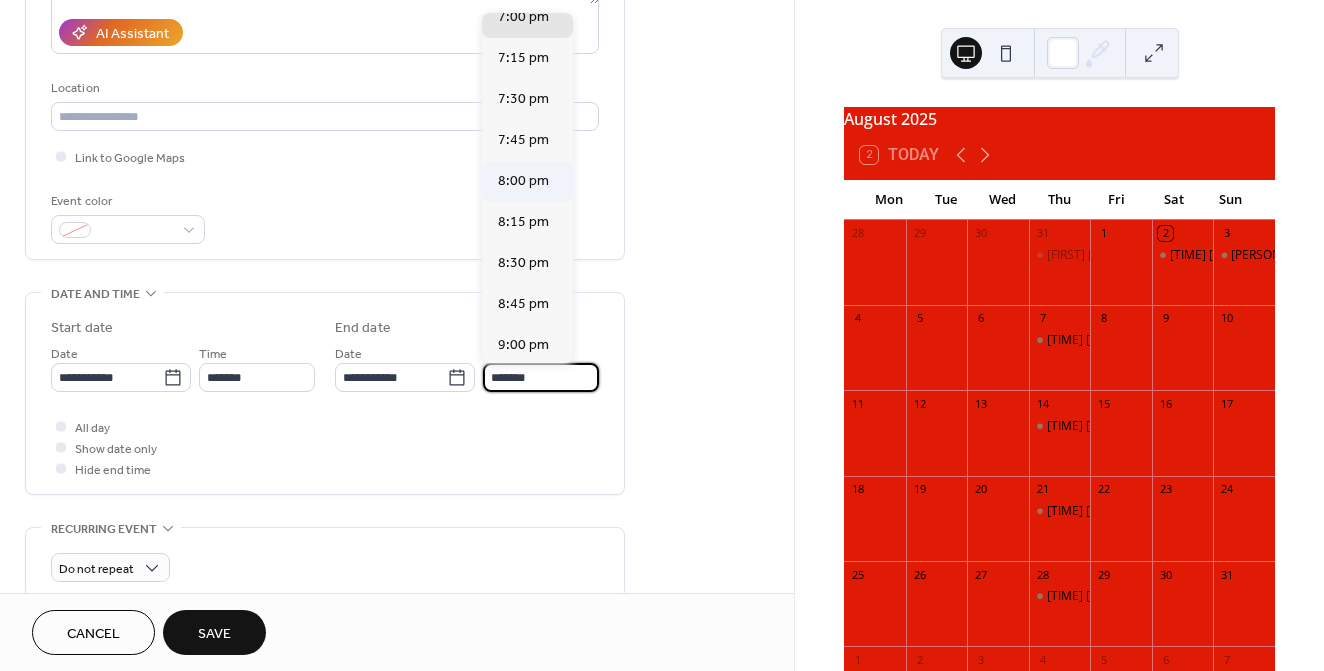 scroll, scrollTop: 145, scrollLeft: 0, axis: vertical 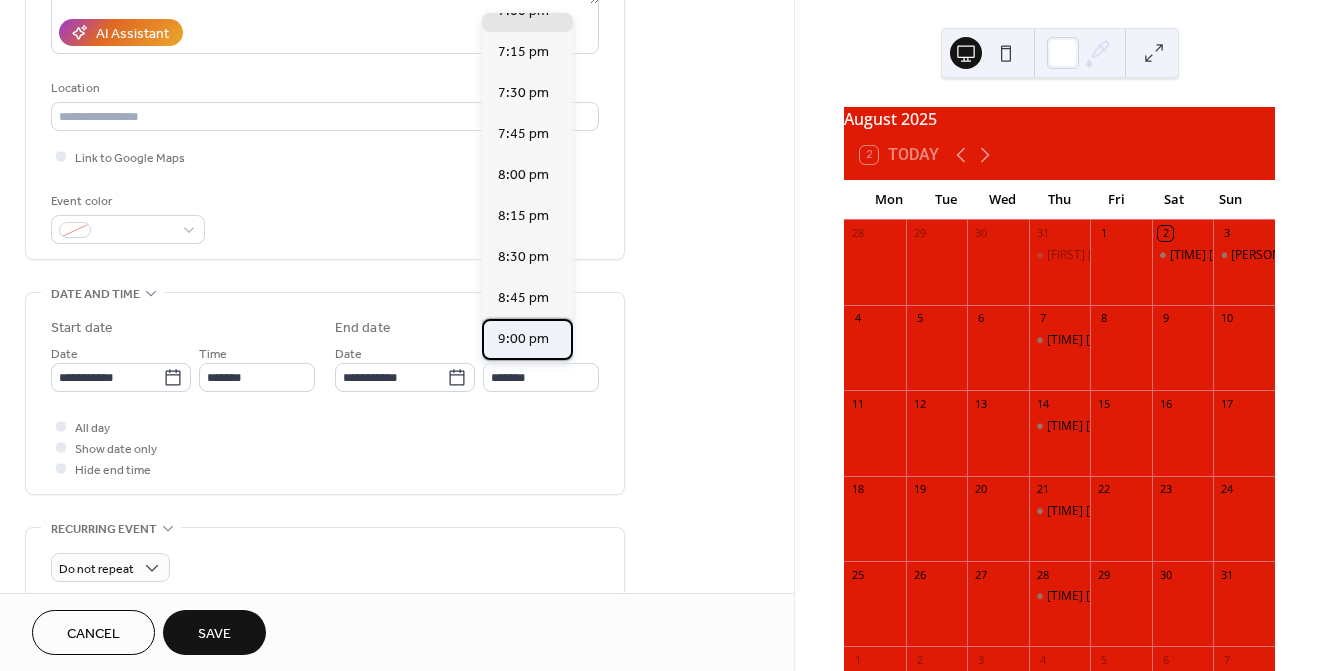 click on "9:00 pm" at bounding box center [523, 339] 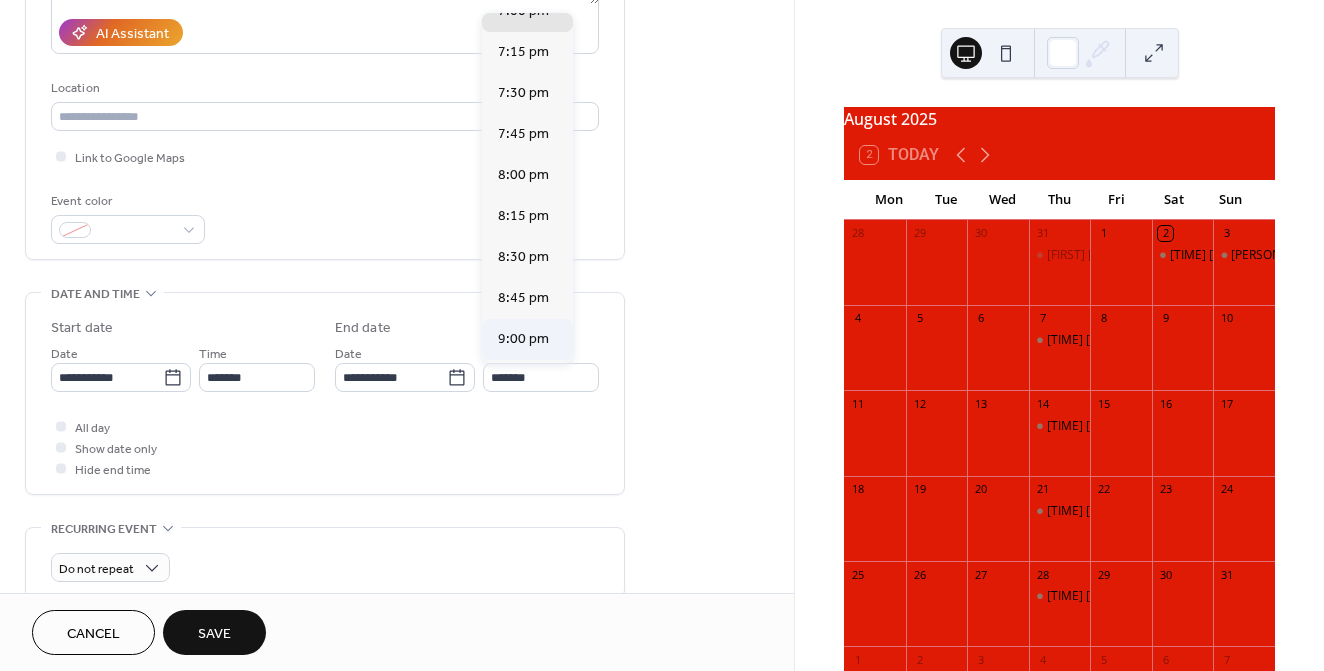type on "*******" 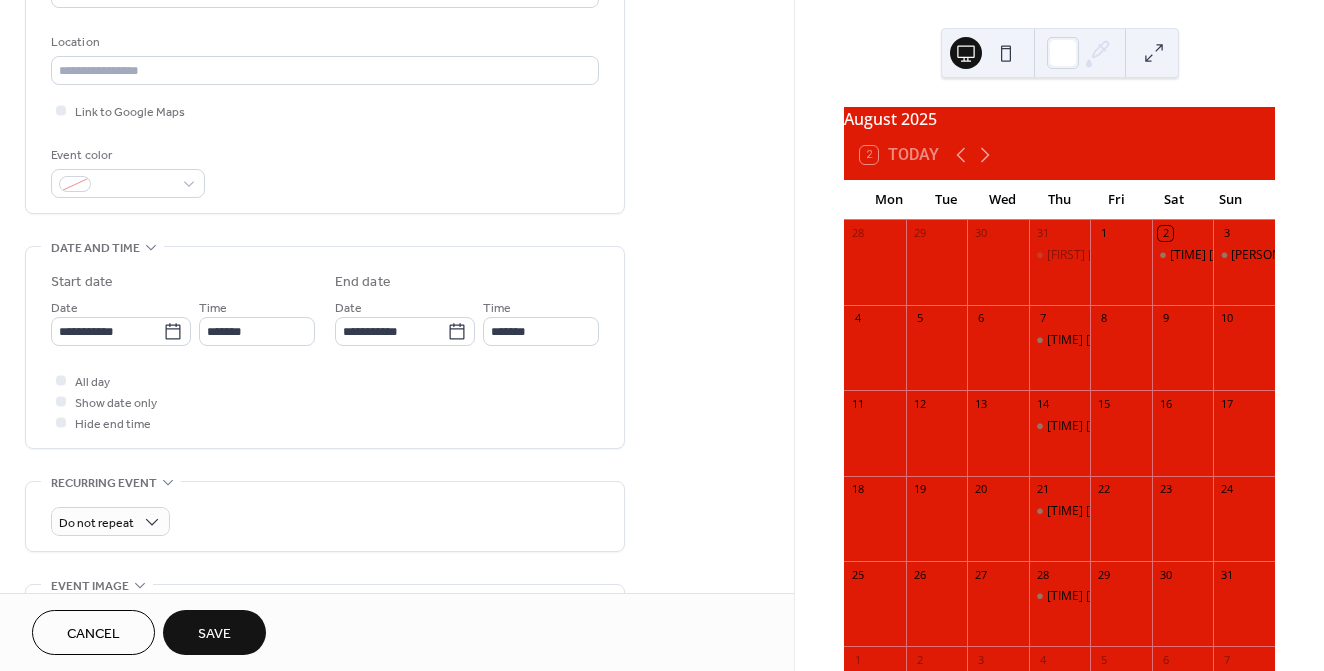 scroll, scrollTop: 593, scrollLeft: 0, axis: vertical 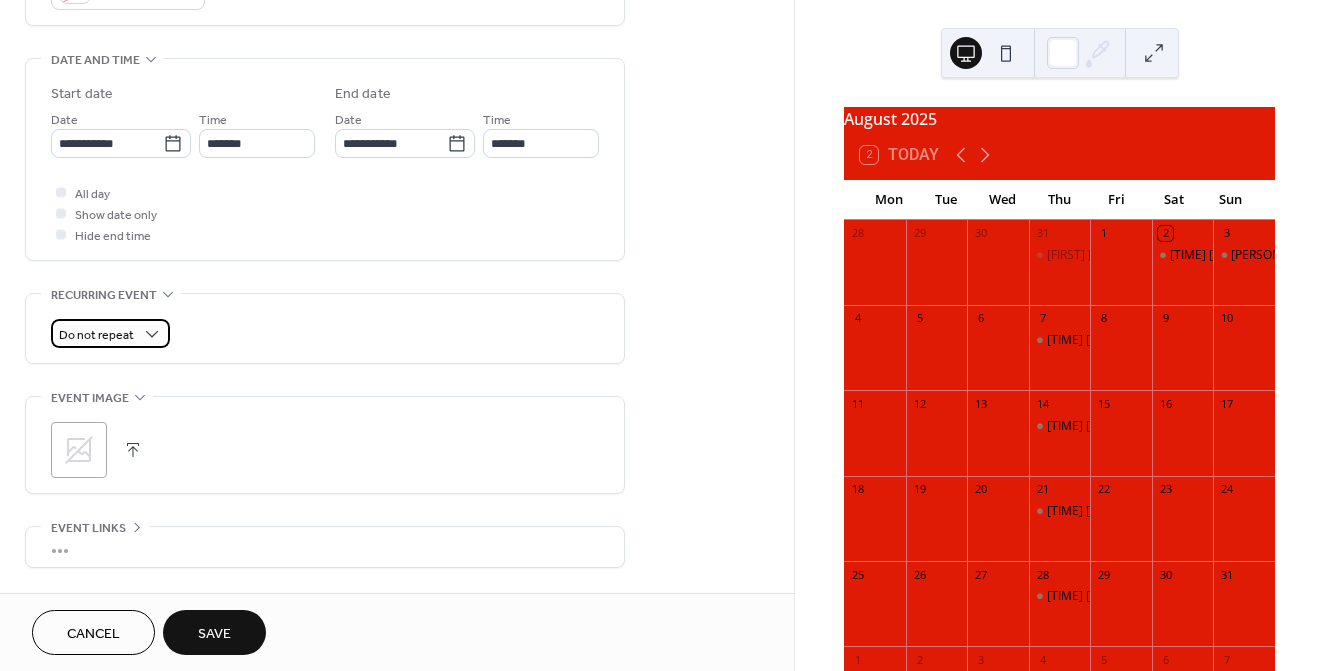 click on "Do not repeat" at bounding box center (96, 335) 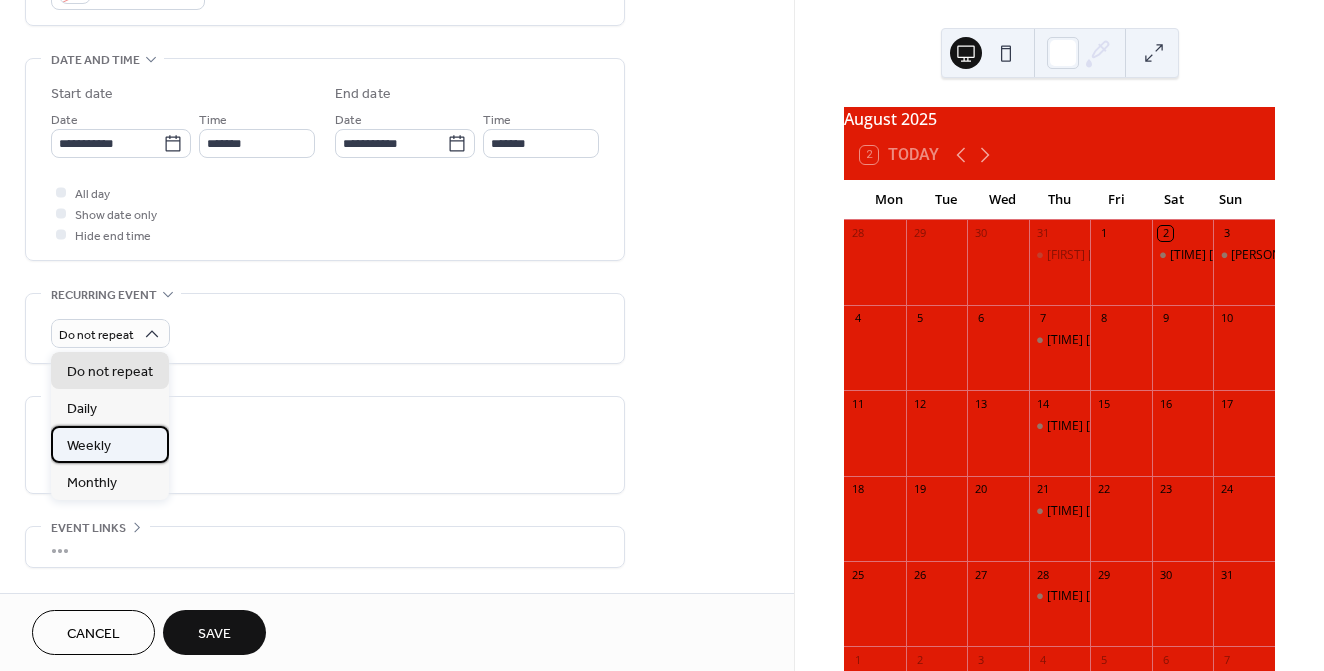 click on "Weekly" at bounding box center [110, 444] 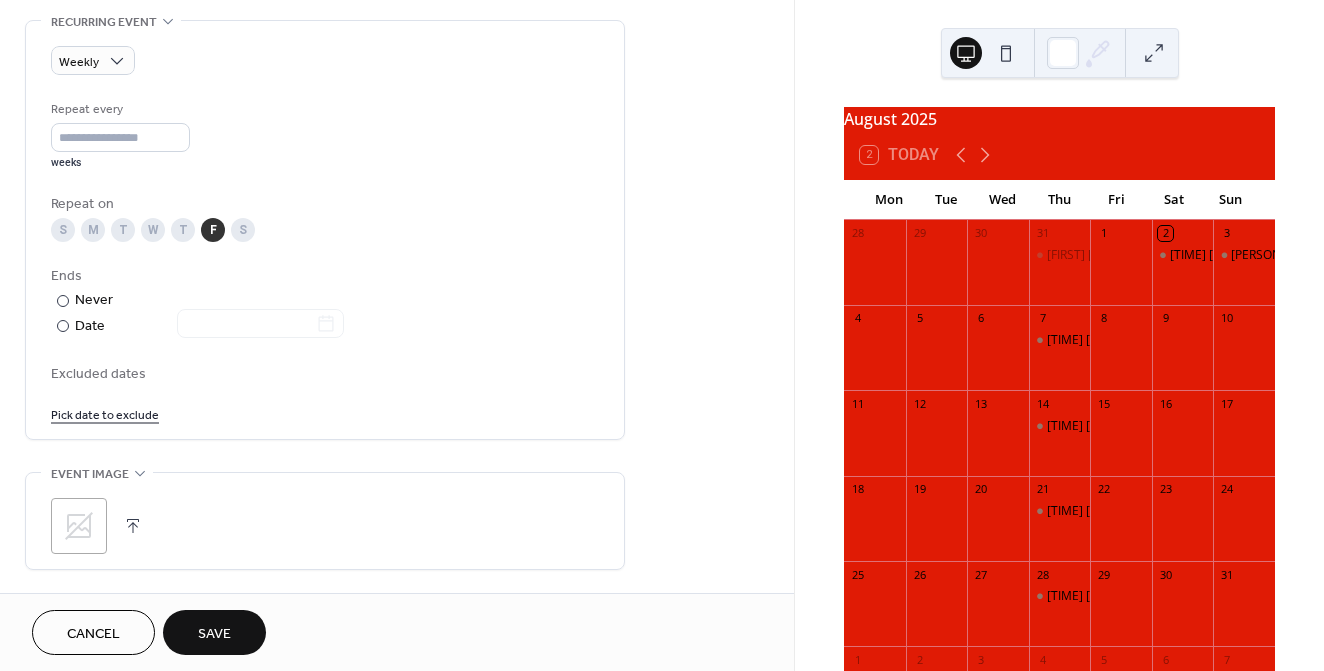 scroll, scrollTop: 878, scrollLeft: 0, axis: vertical 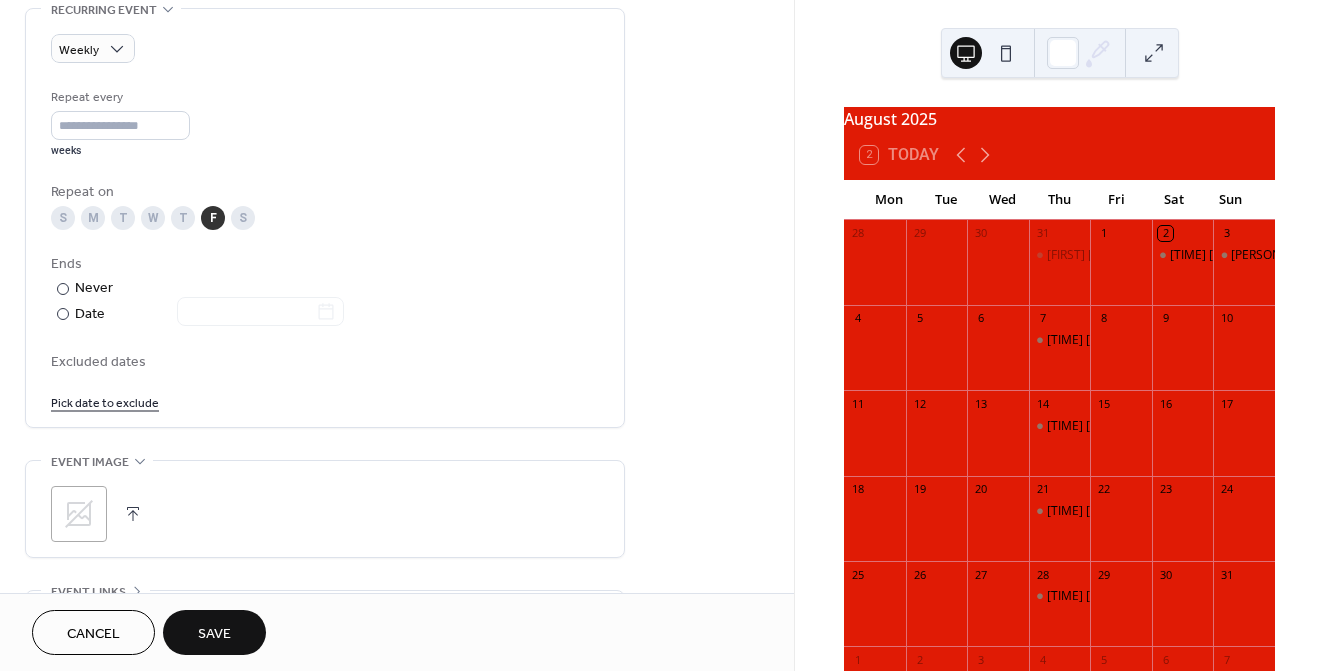 click on "Save" at bounding box center [214, 634] 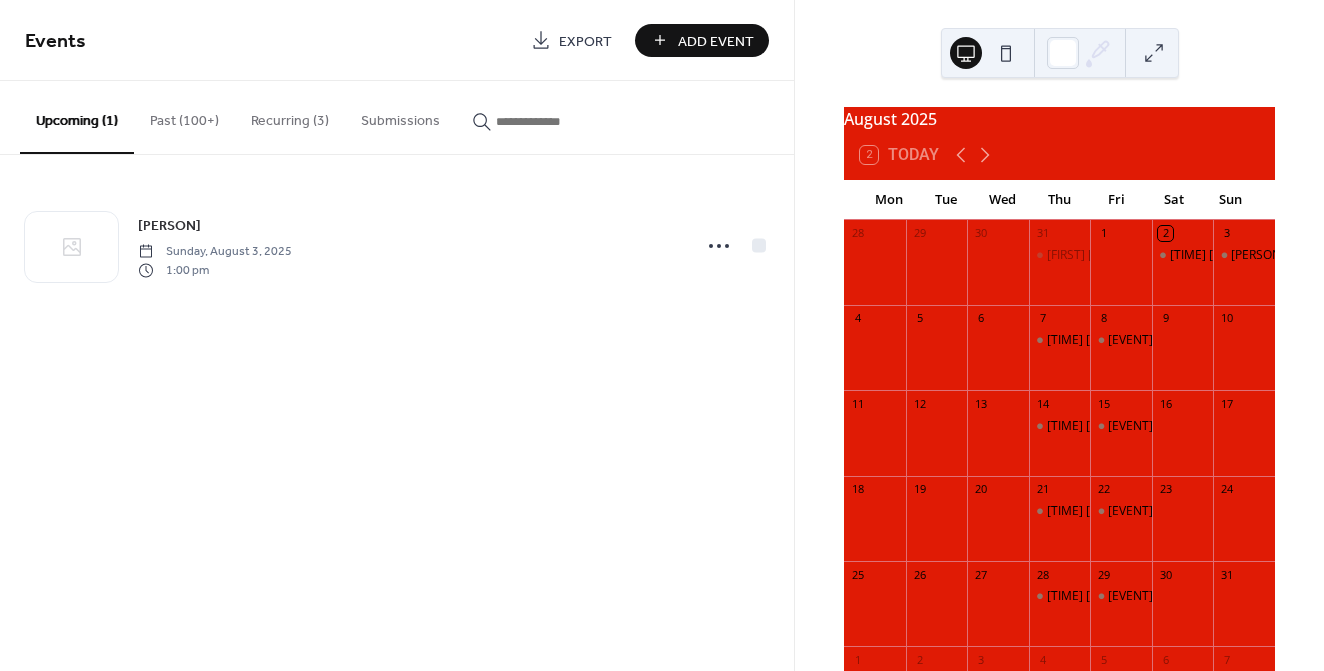 click on "Add Event" at bounding box center (716, 41) 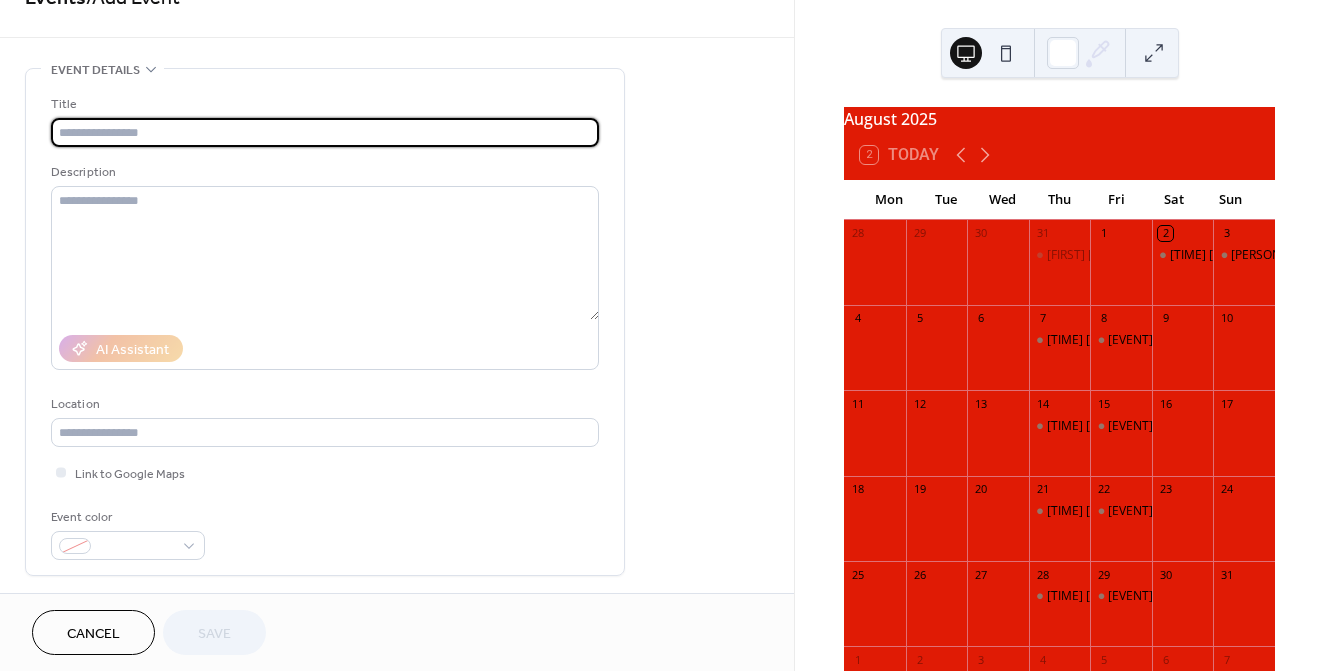 scroll, scrollTop: 45, scrollLeft: 0, axis: vertical 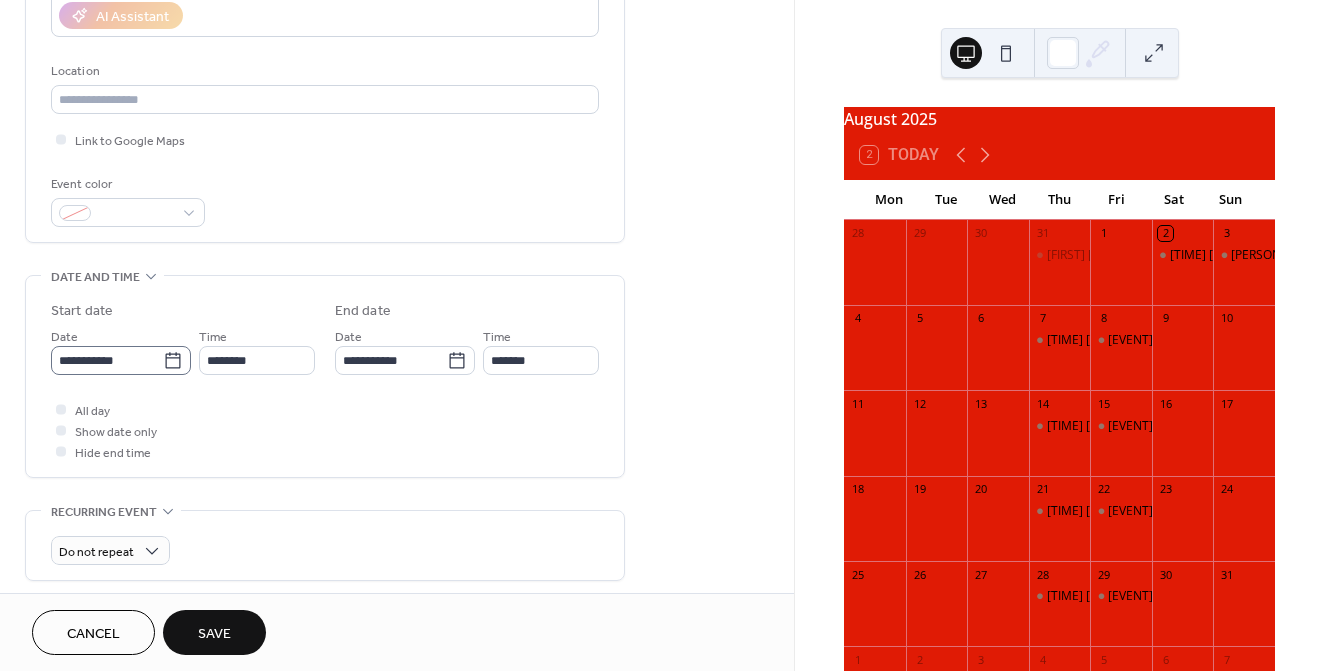 type on "**********" 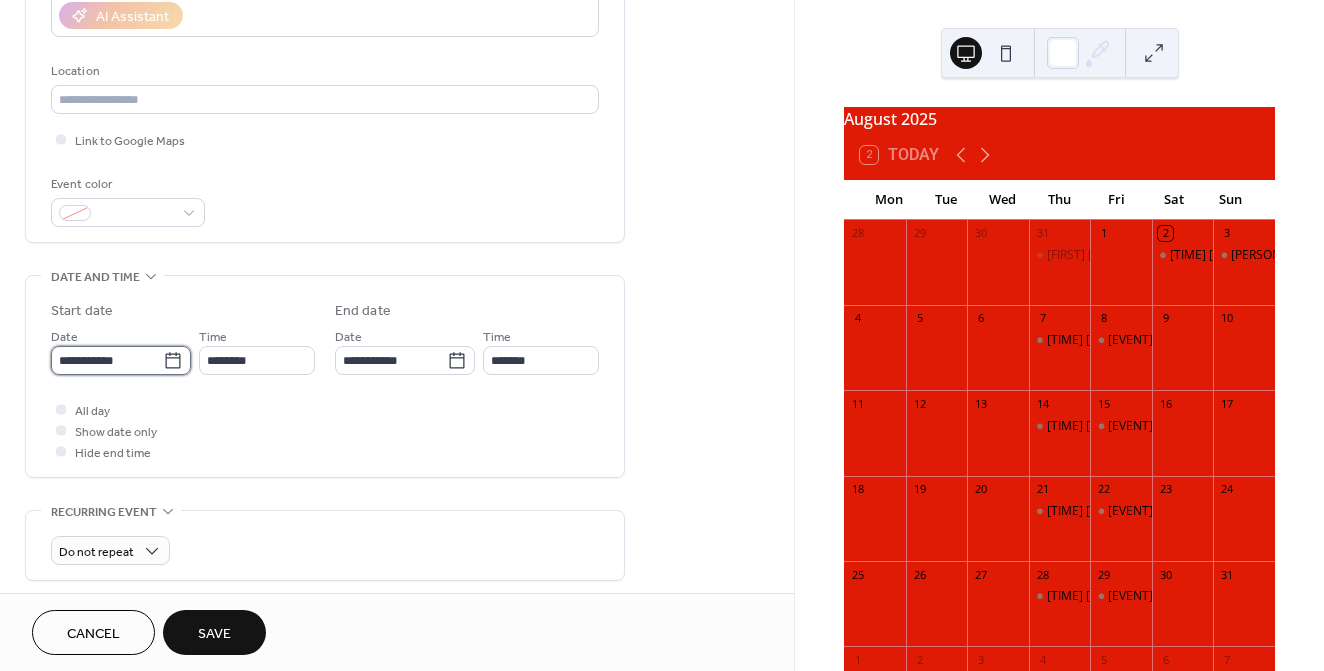 click on "**********" at bounding box center (107, 360) 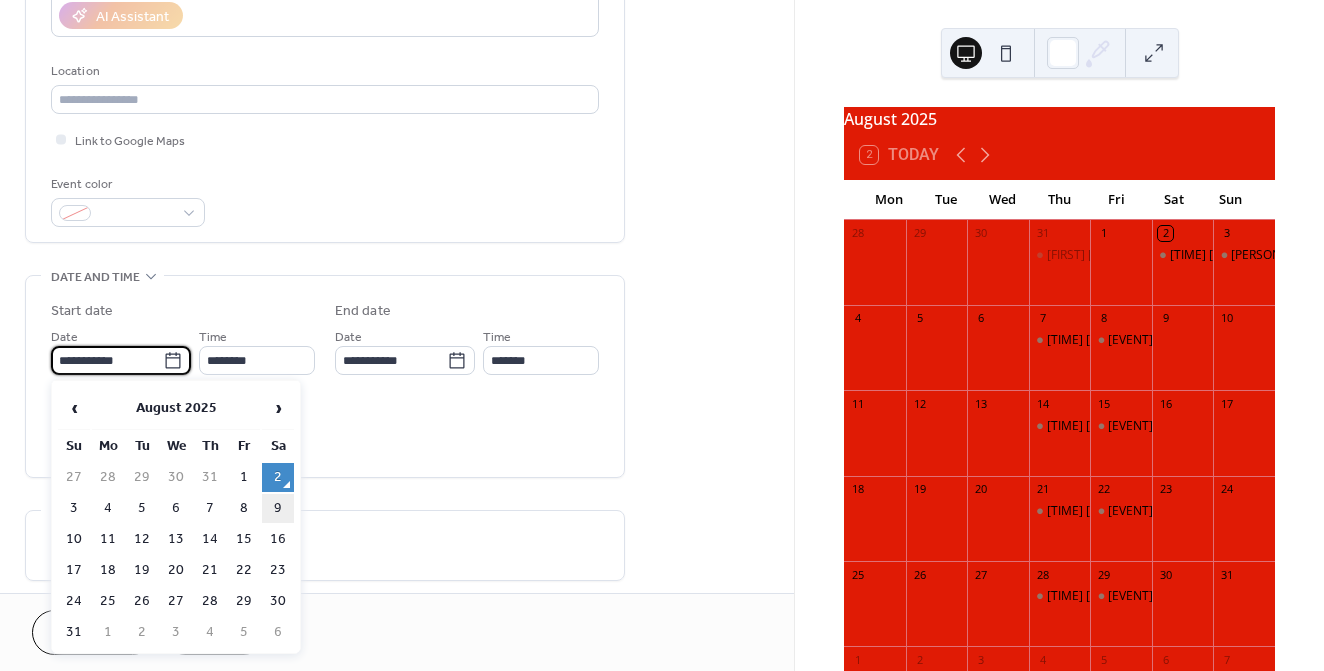 click on "9" at bounding box center [278, 508] 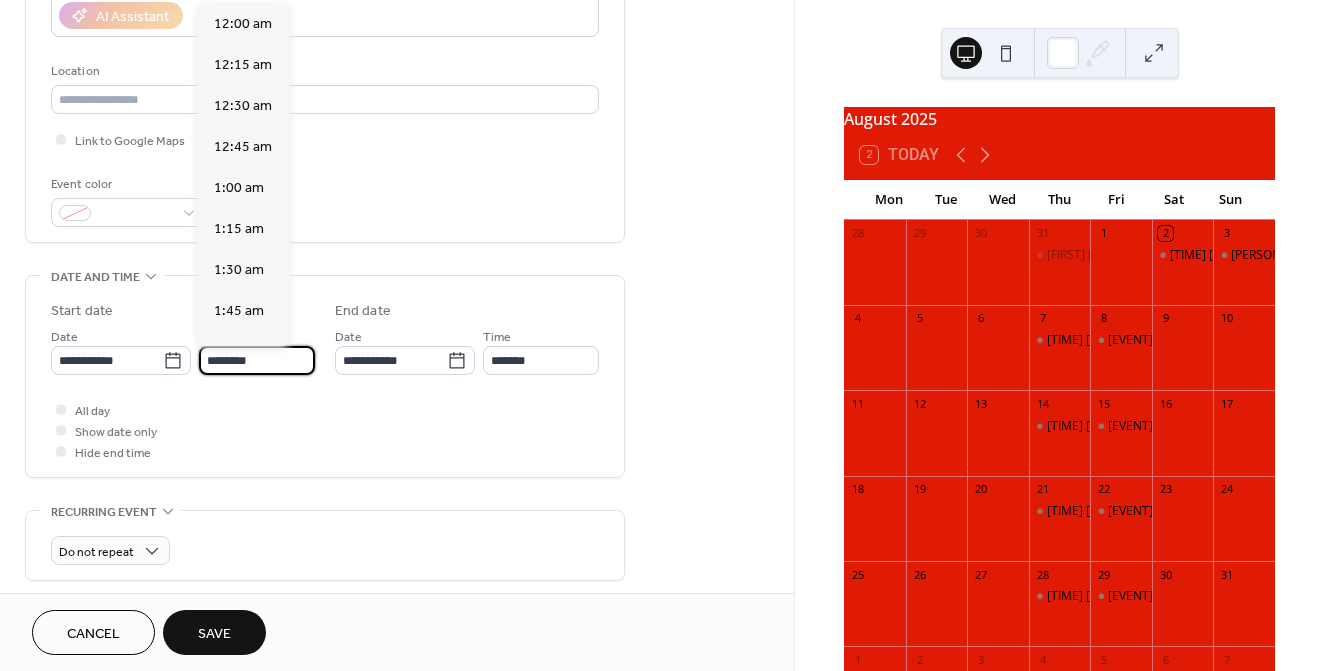 click on "********" at bounding box center [257, 360] 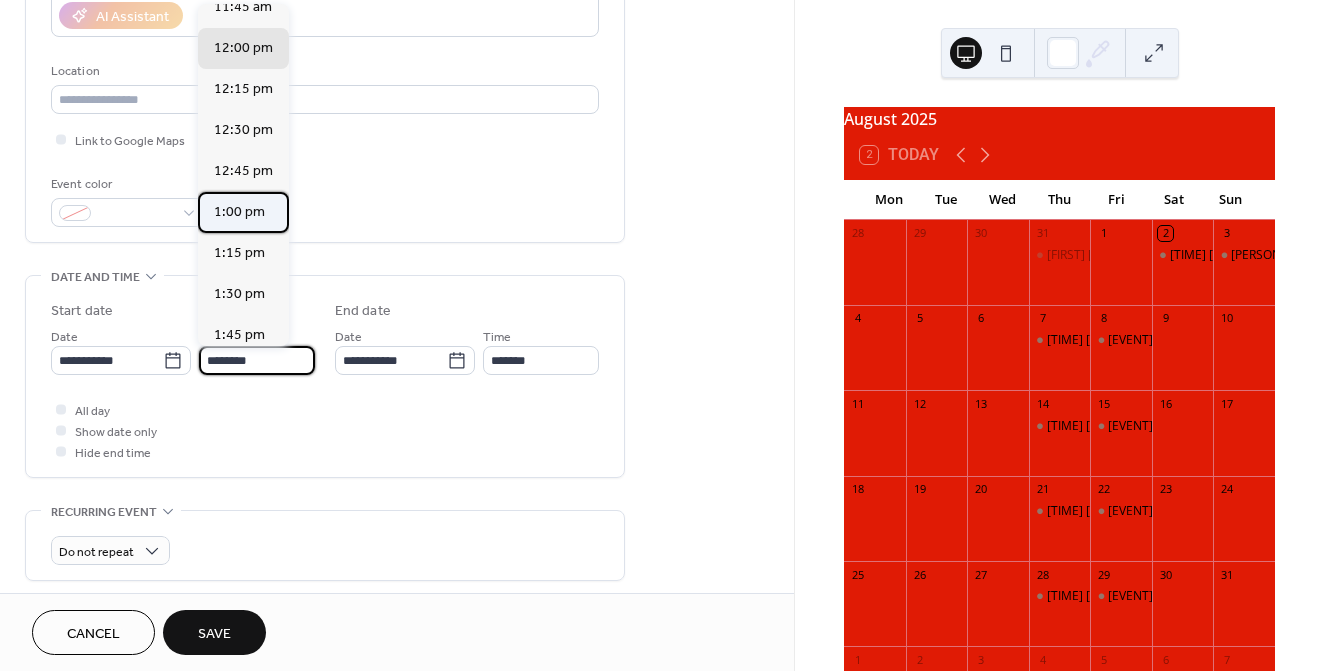 click on "1:00 pm" at bounding box center [239, 212] 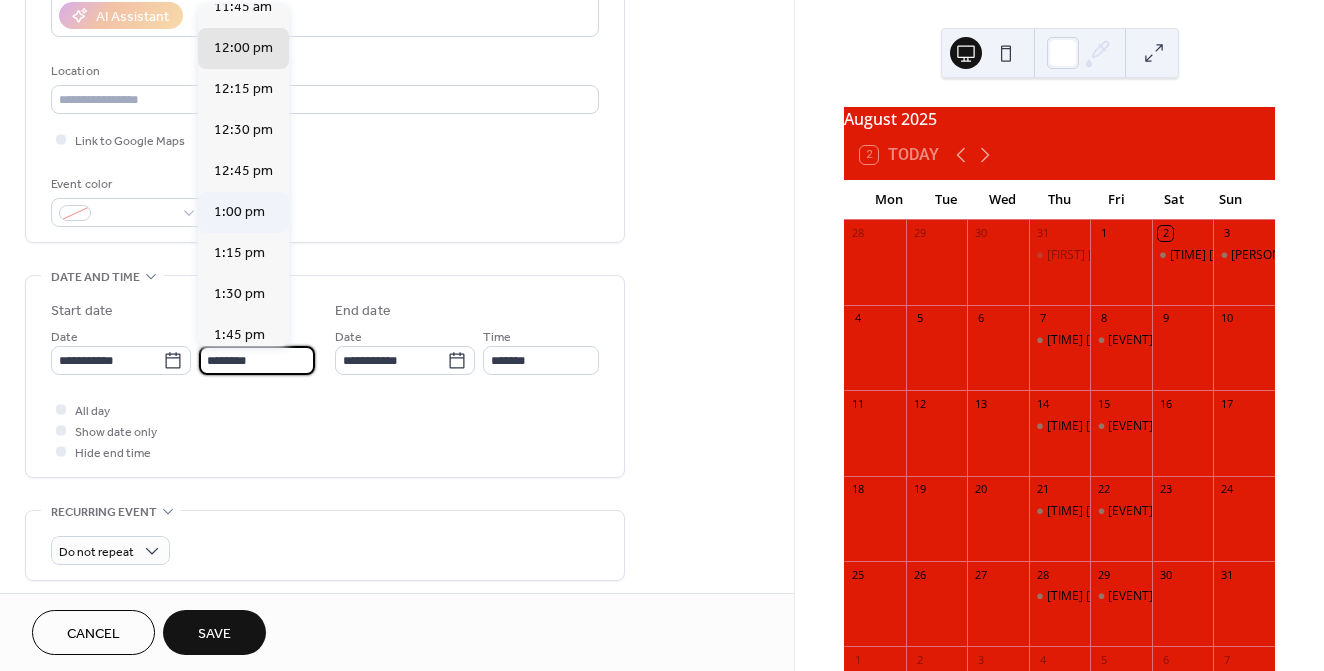type on "*******" 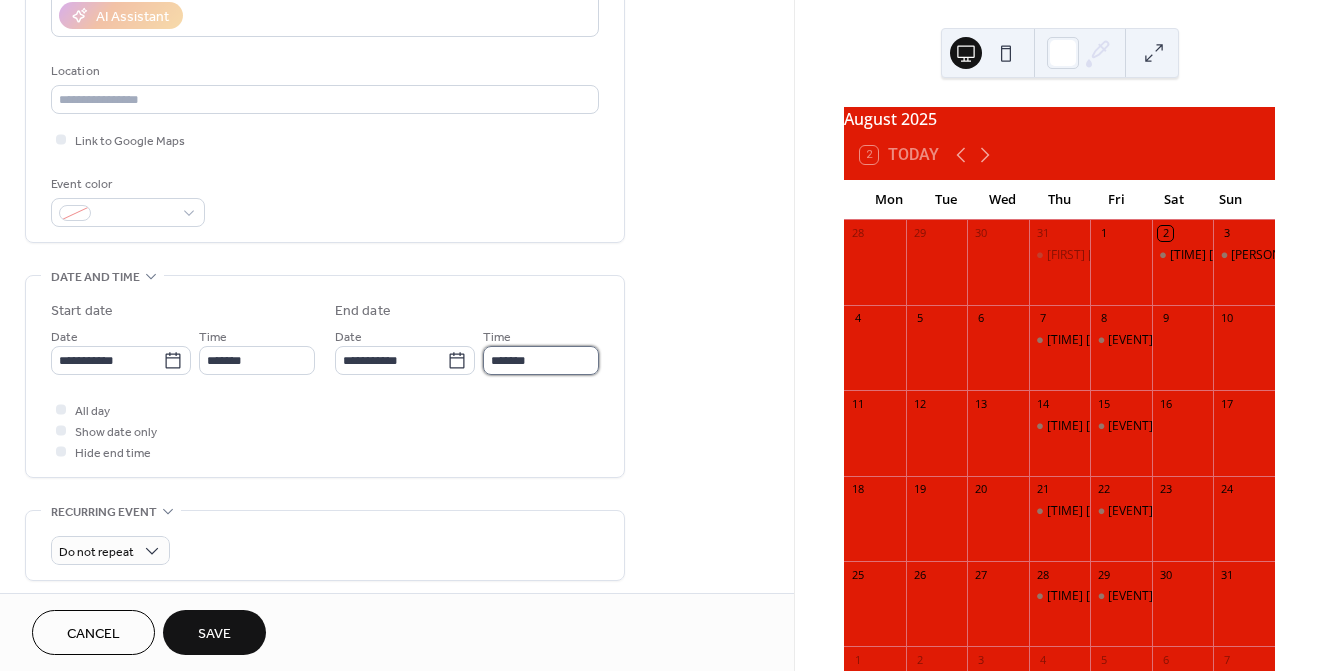 click on "*******" at bounding box center [541, 360] 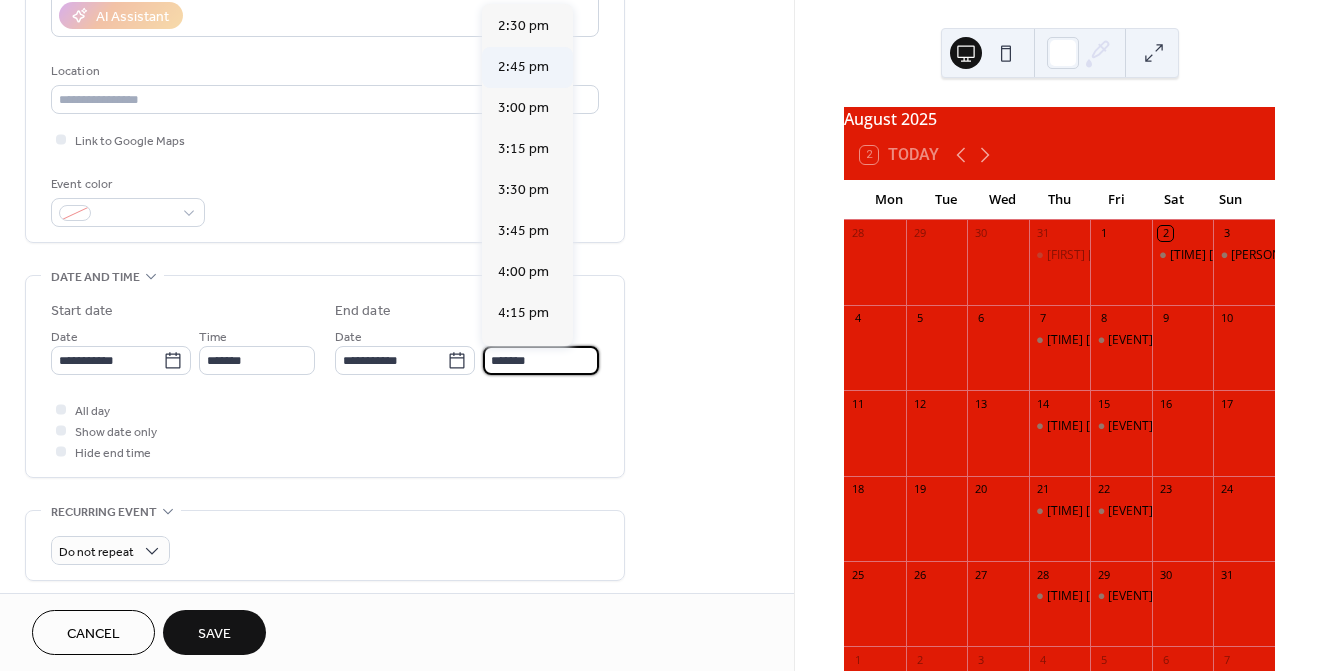 scroll, scrollTop: 233, scrollLeft: 0, axis: vertical 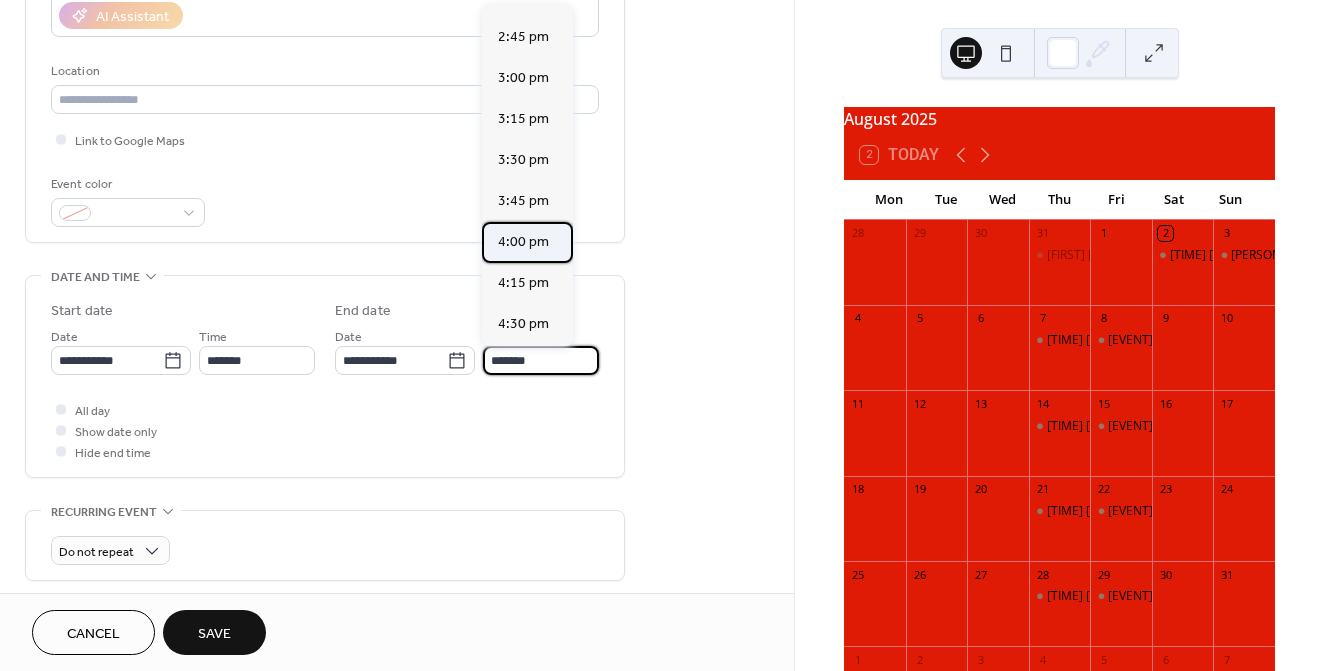 click on "4:00 pm" at bounding box center [523, 242] 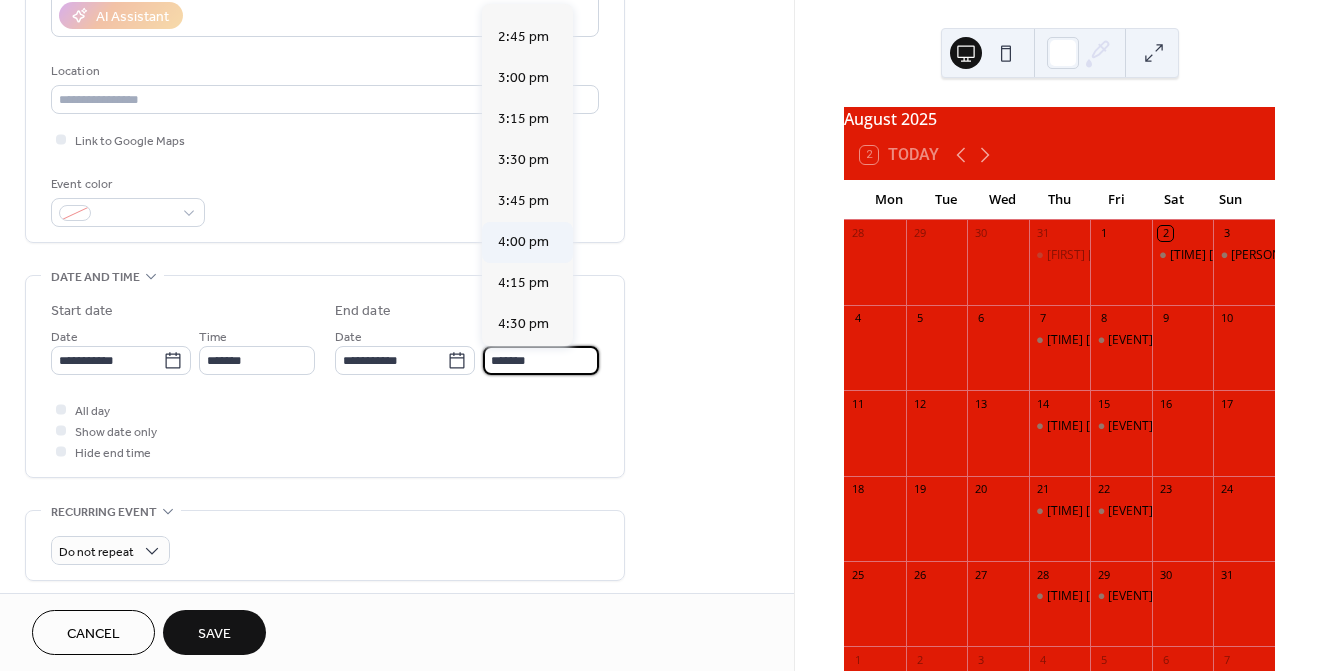 type on "*******" 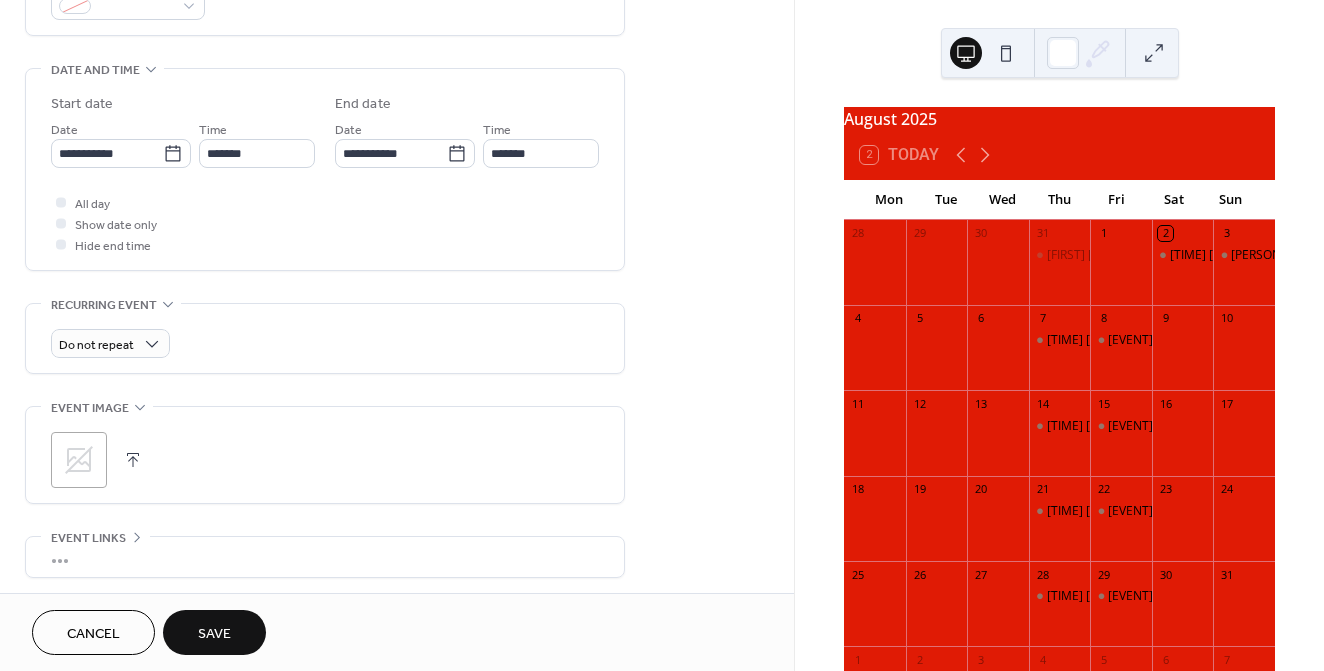 scroll, scrollTop: 587, scrollLeft: 0, axis: vertical 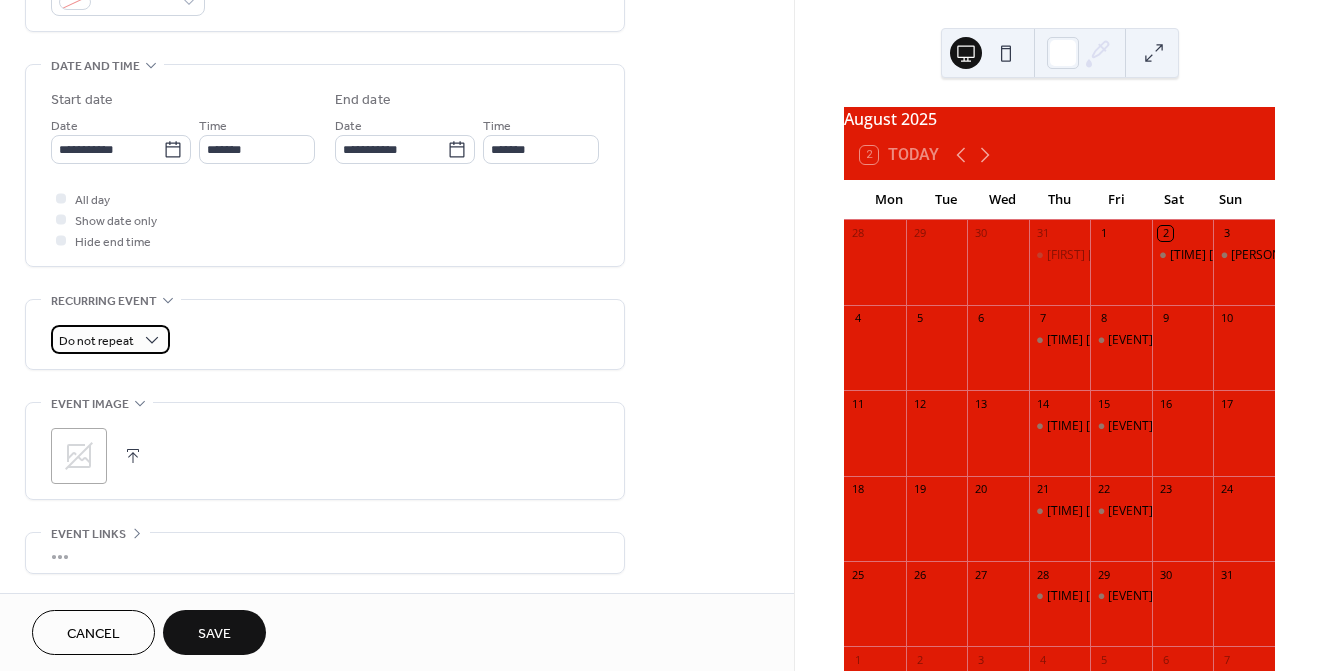 click on "Do not repeat" at bounding box center [96, 341] 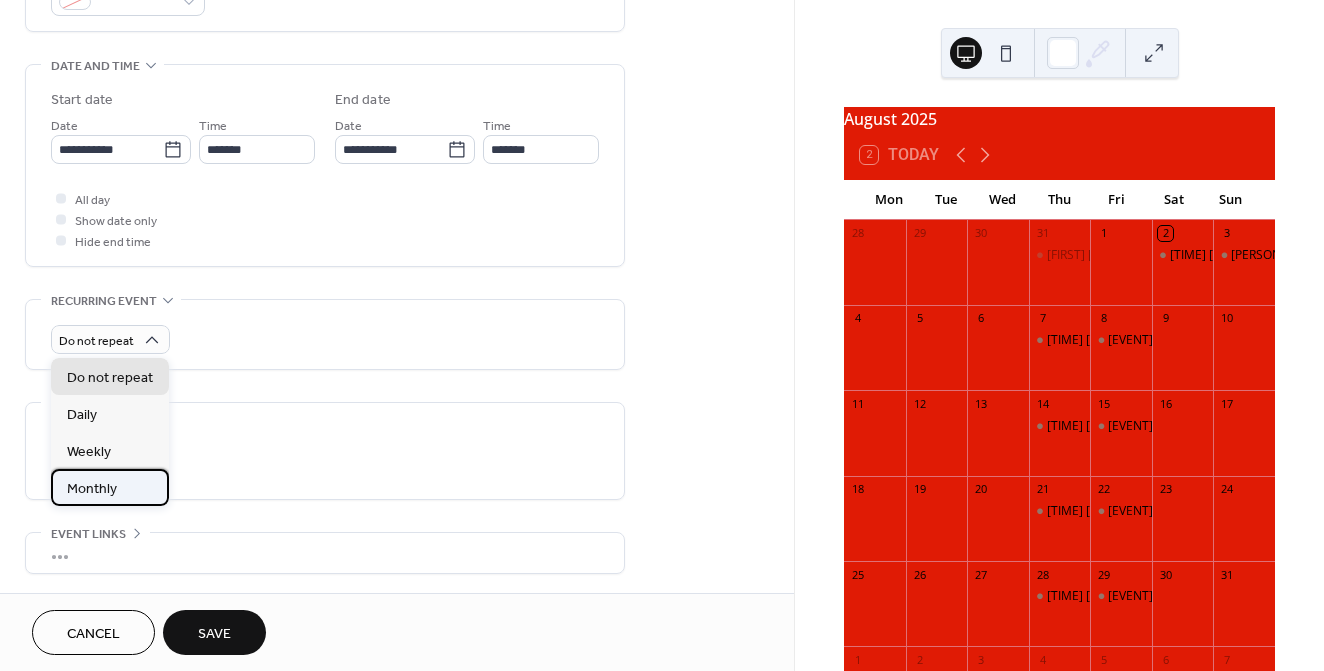 click on "Monthly" at bounding box center [92, 489] 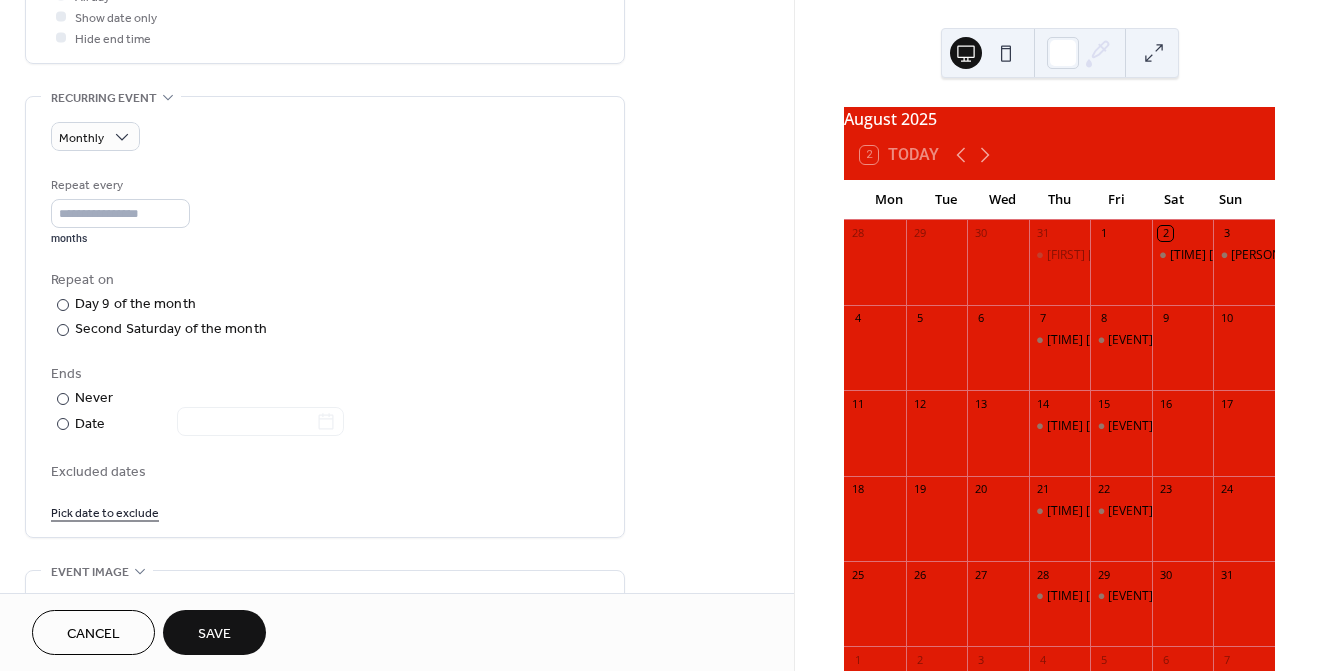 scroll, scrollTop: 793, scrollLeft: 0, axis: vertical 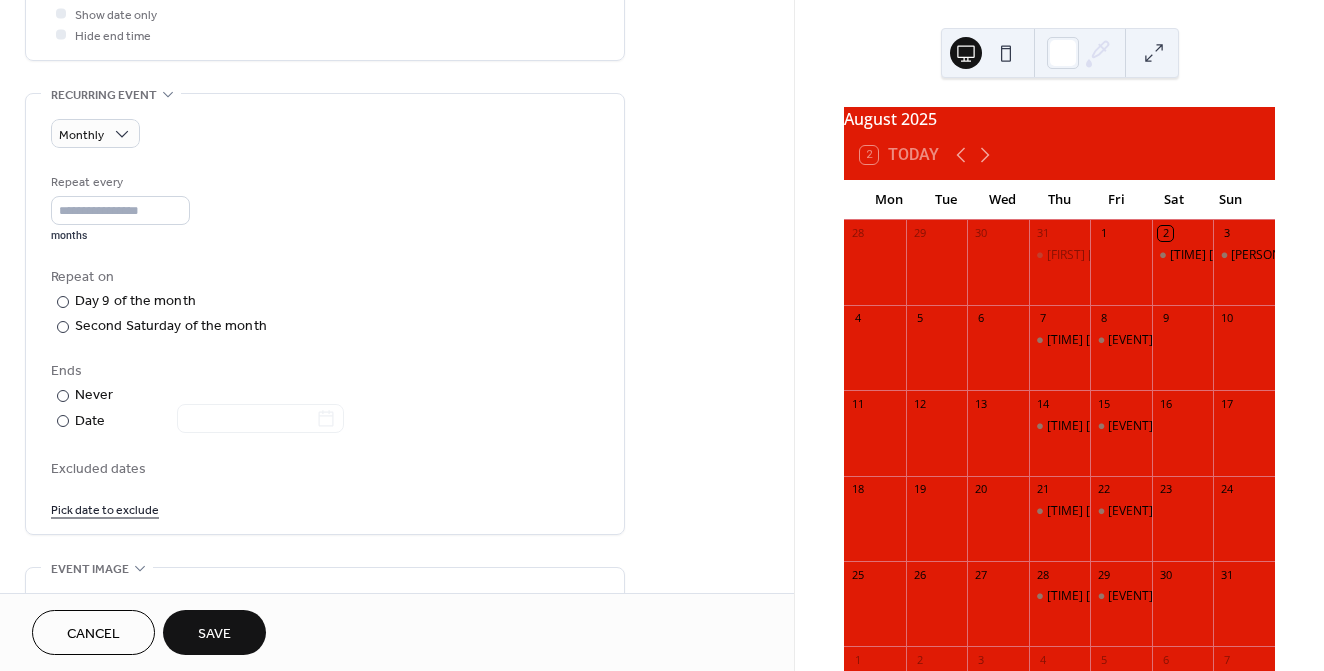 click on "Save" at bounding box center [214, 634] 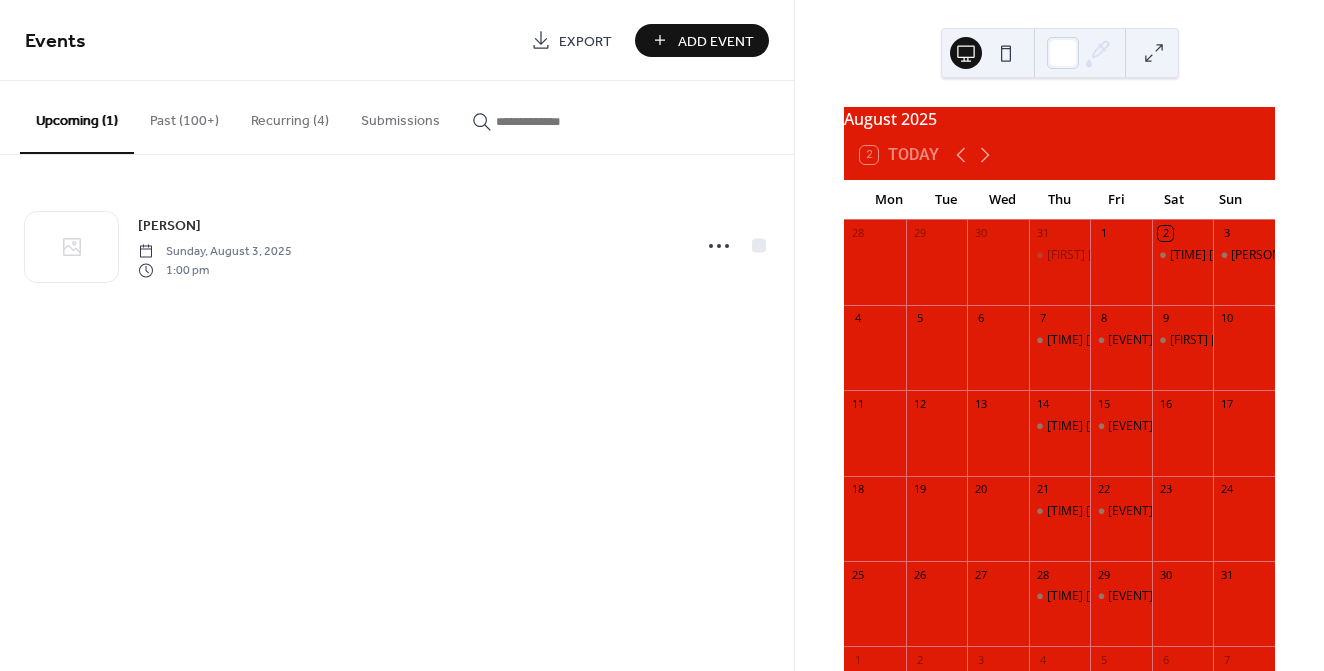 click on "Add Event" at bounding box center [716, 41] 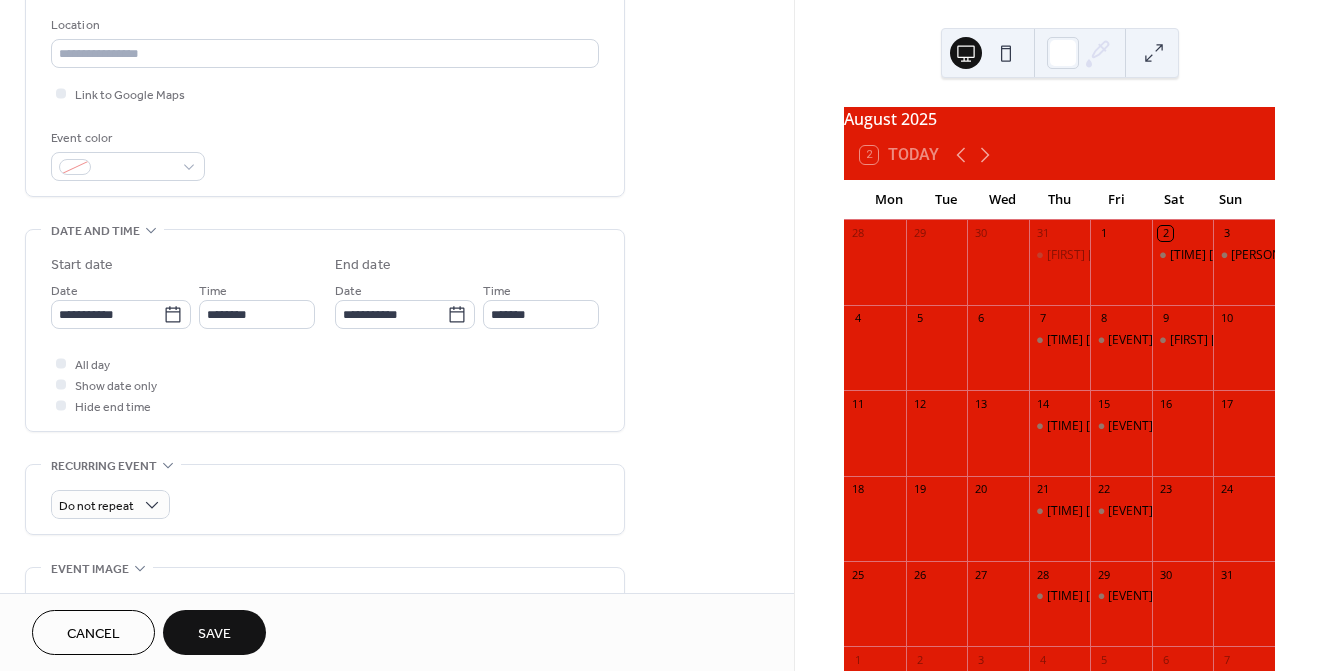 scroll, scrollTop: 449, scrollLeft: 0, axis: vertical 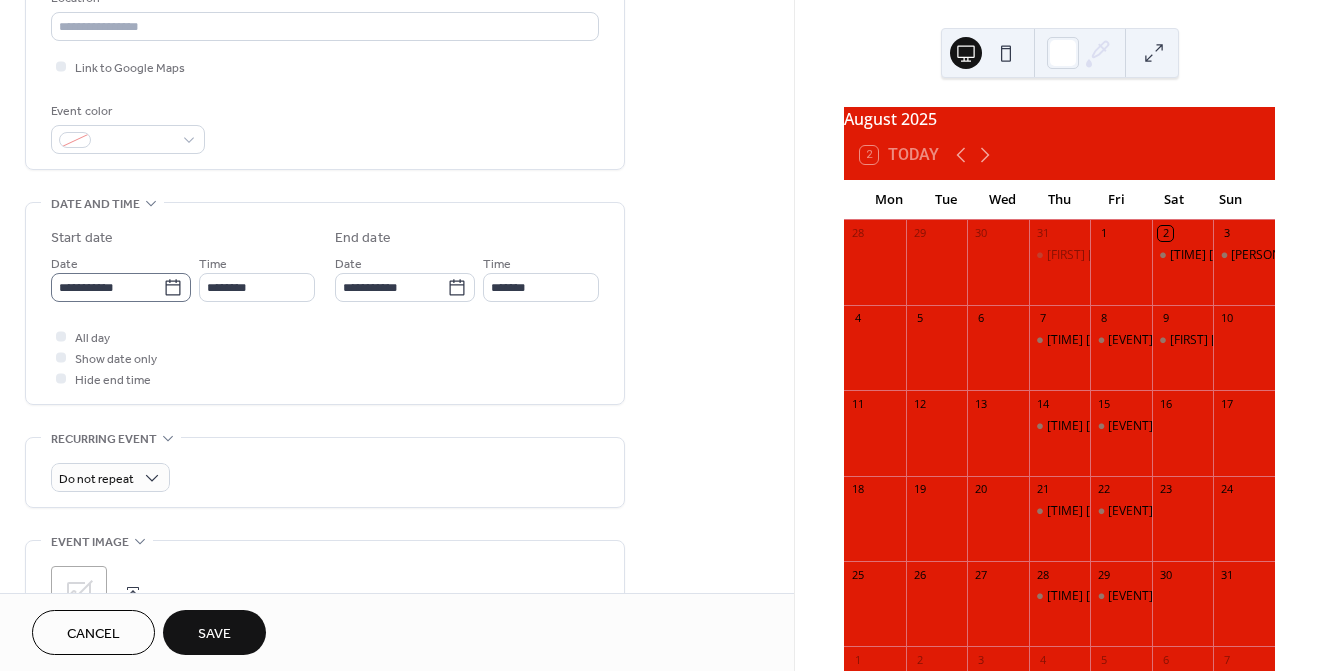 type on "**********" 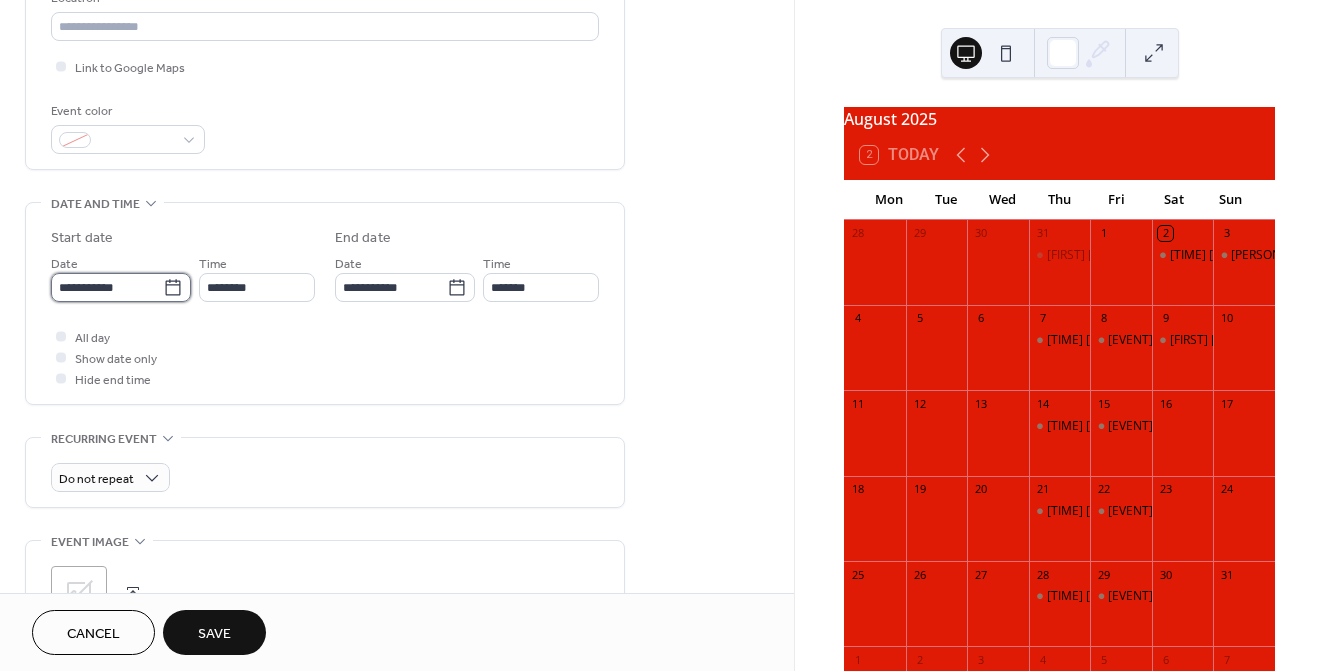 click on "**********" at bounding box center (107, 287) 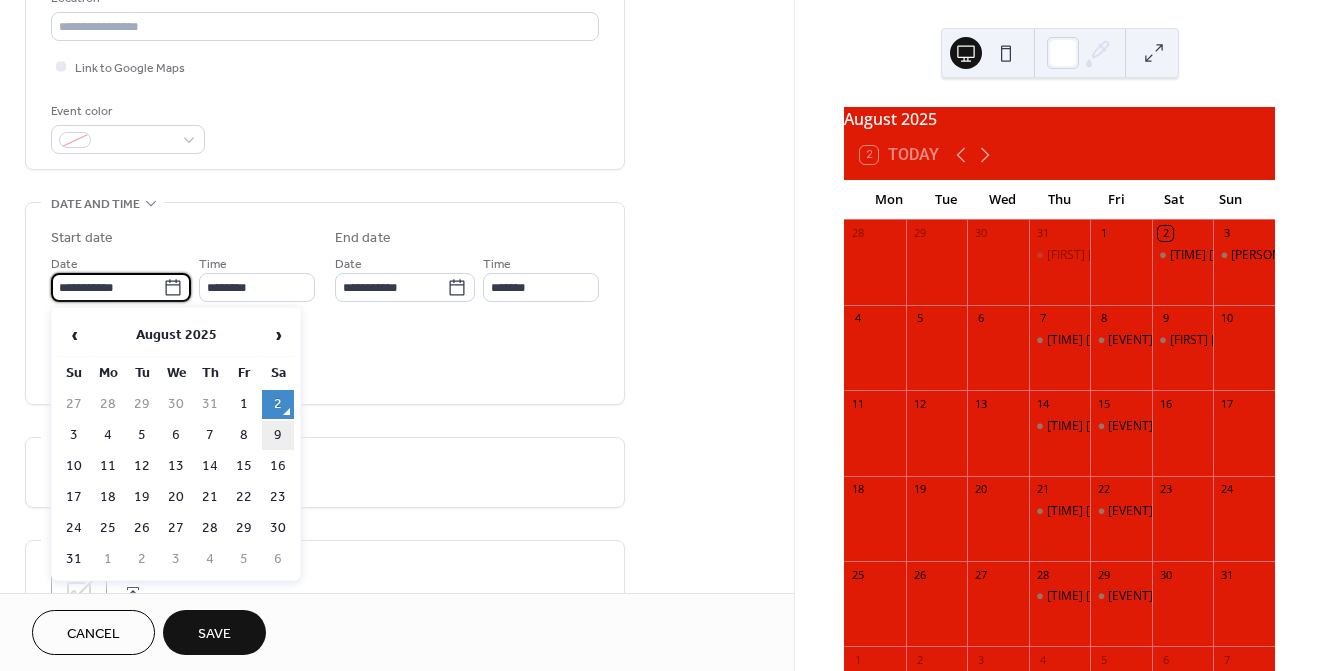 click on "9" at bounding box center [278, 435] 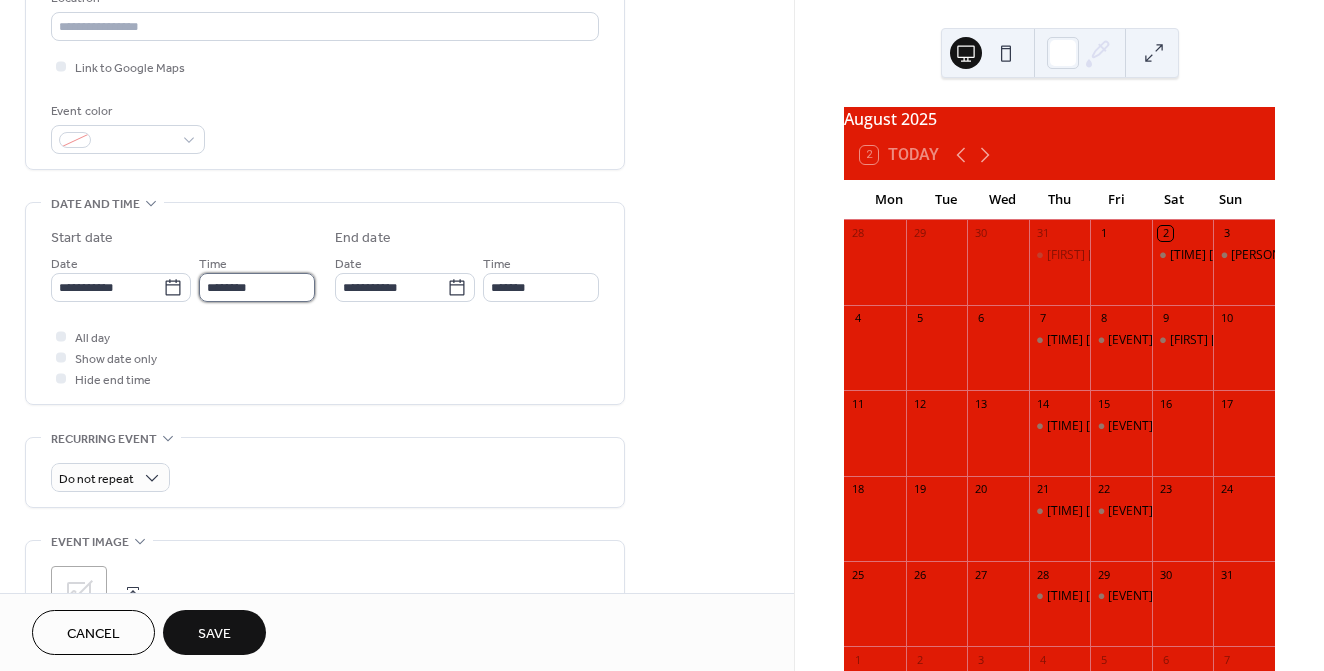 click on "********" at bounding box center (257, 287) 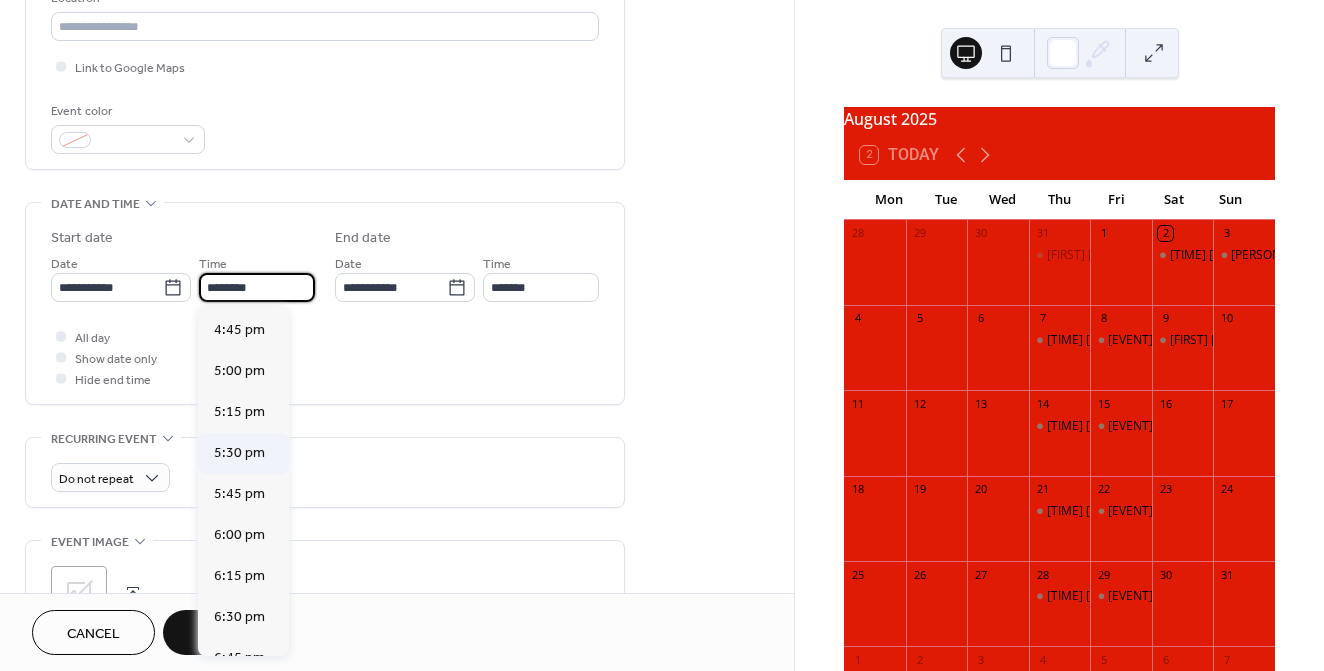 scroll, scrollTop: 2773, scrollLeft: 0, axis: vertical 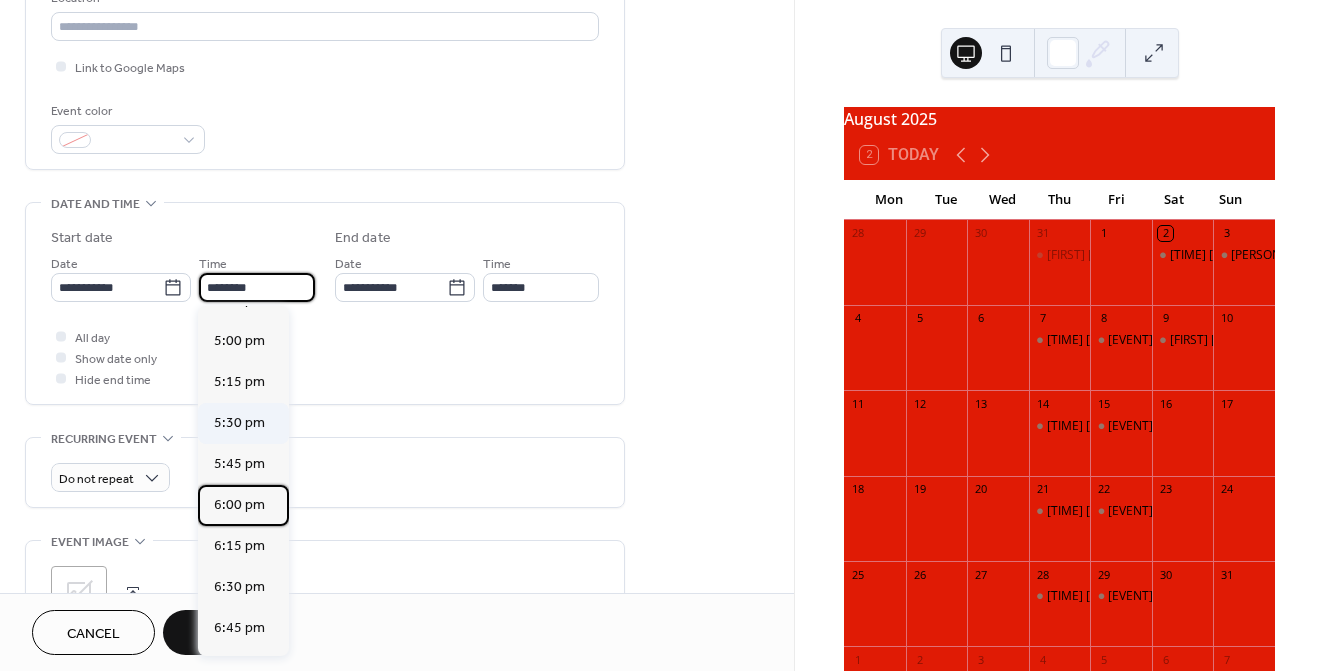 click on "6:00 pm" at bounding box center (239, 505) 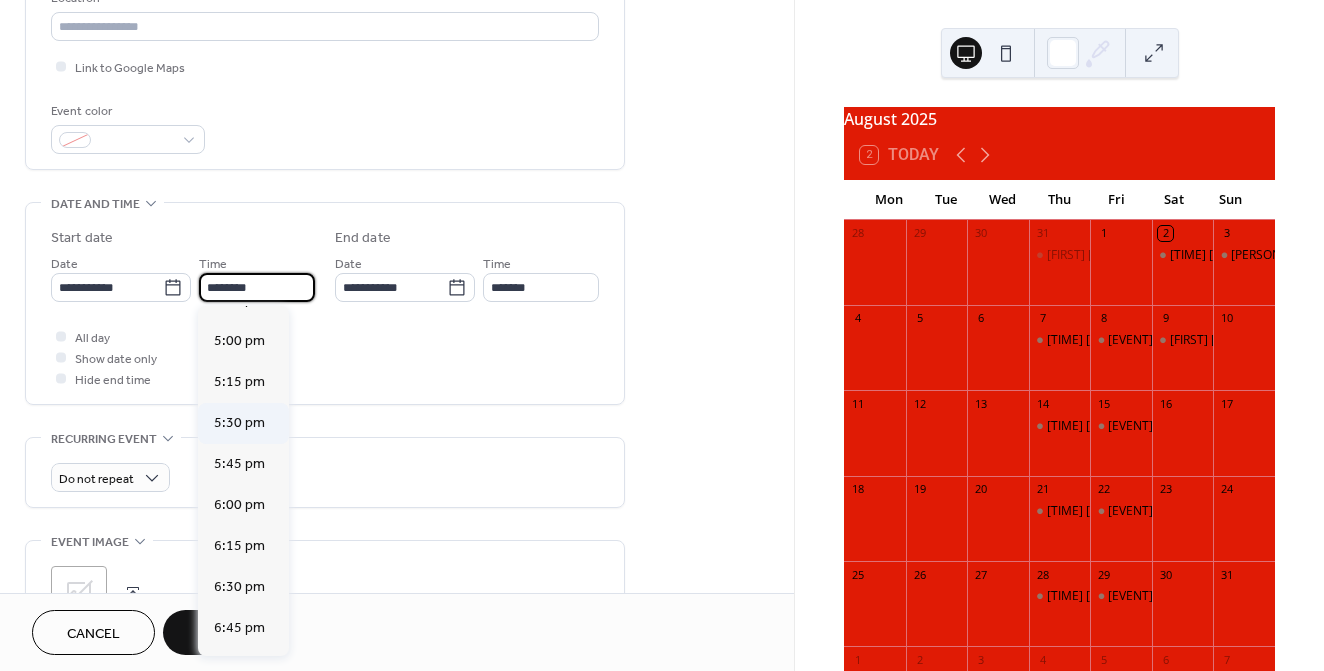 type on "*******" 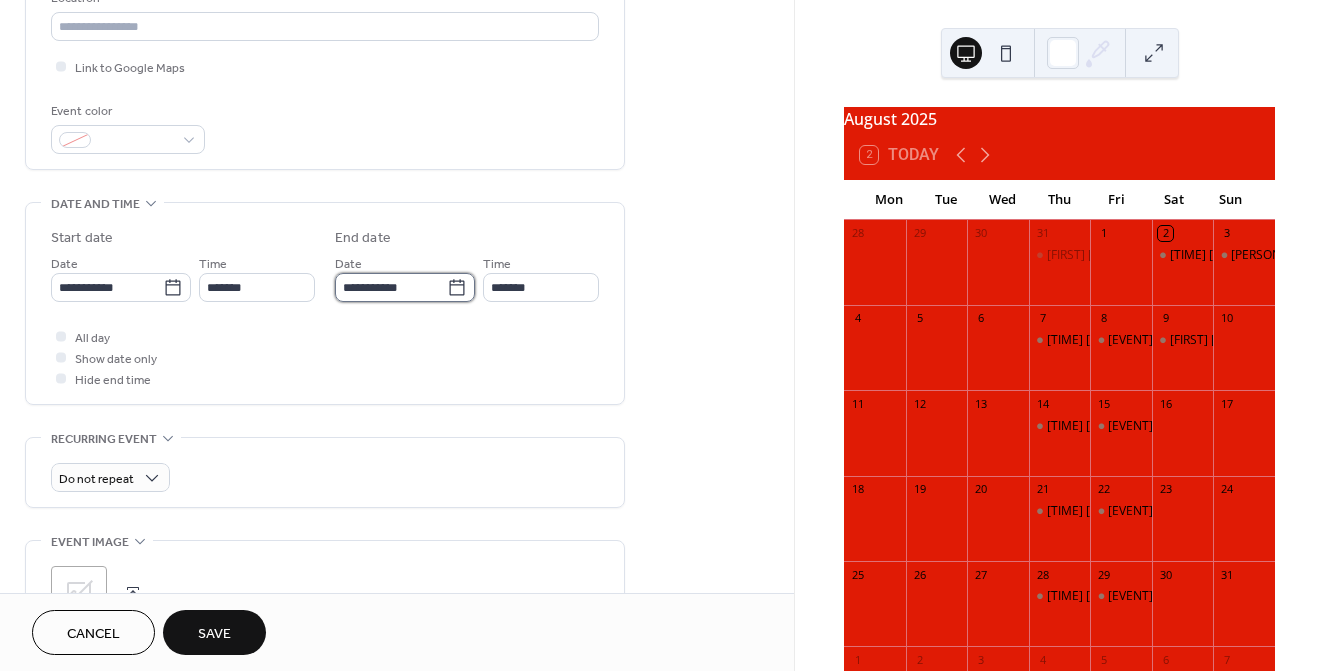 click on "**********" at bounding box center [391, 287] 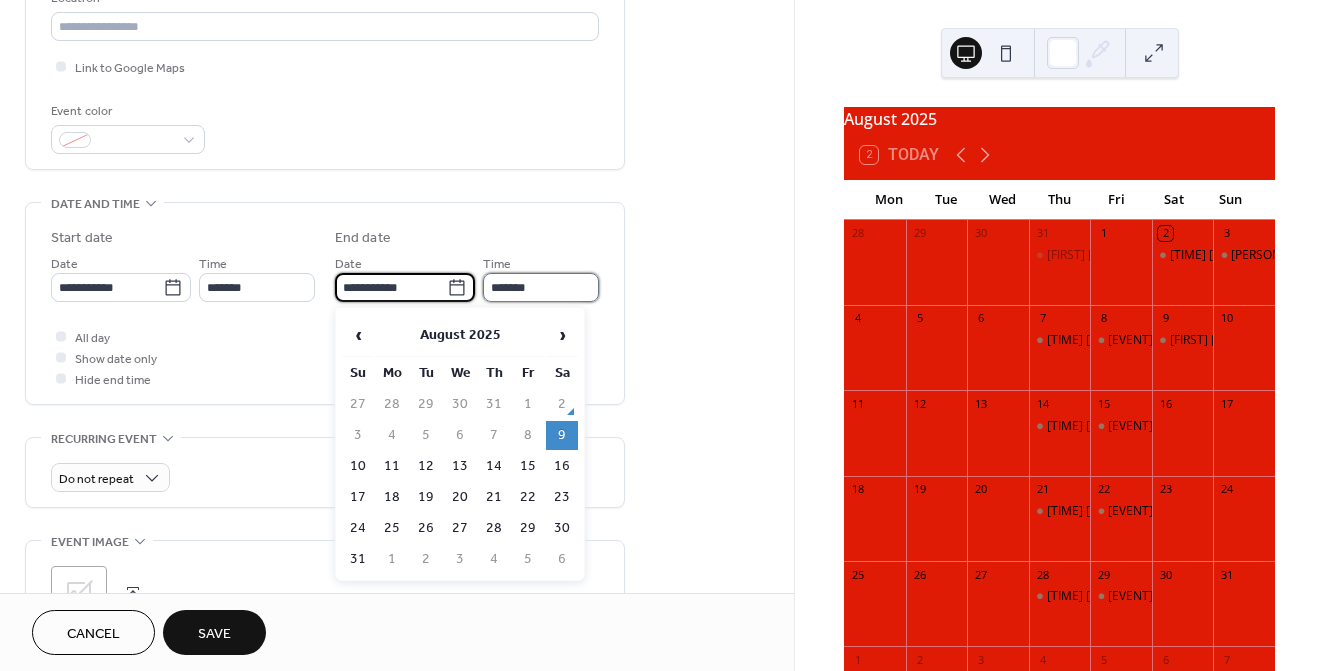 click on "*******" at bounding box center (541, 287) 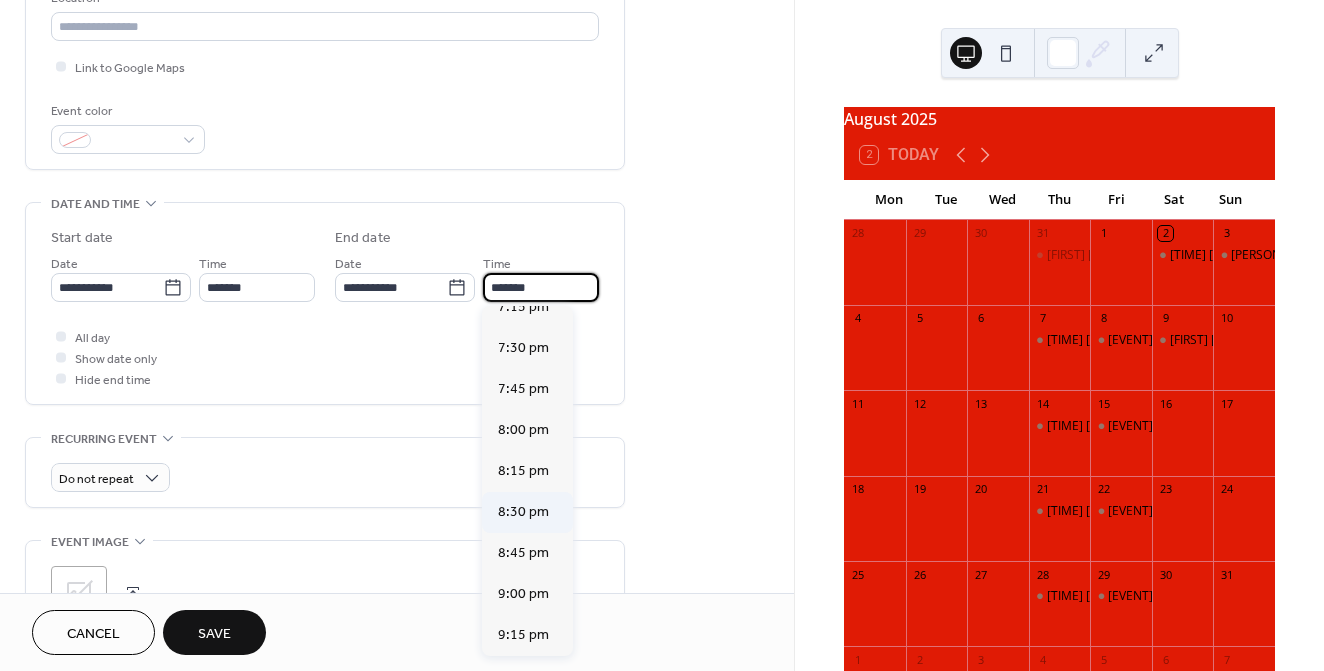 scroll, scrollTop: 229, scrollLeft: 0, axis: vertical 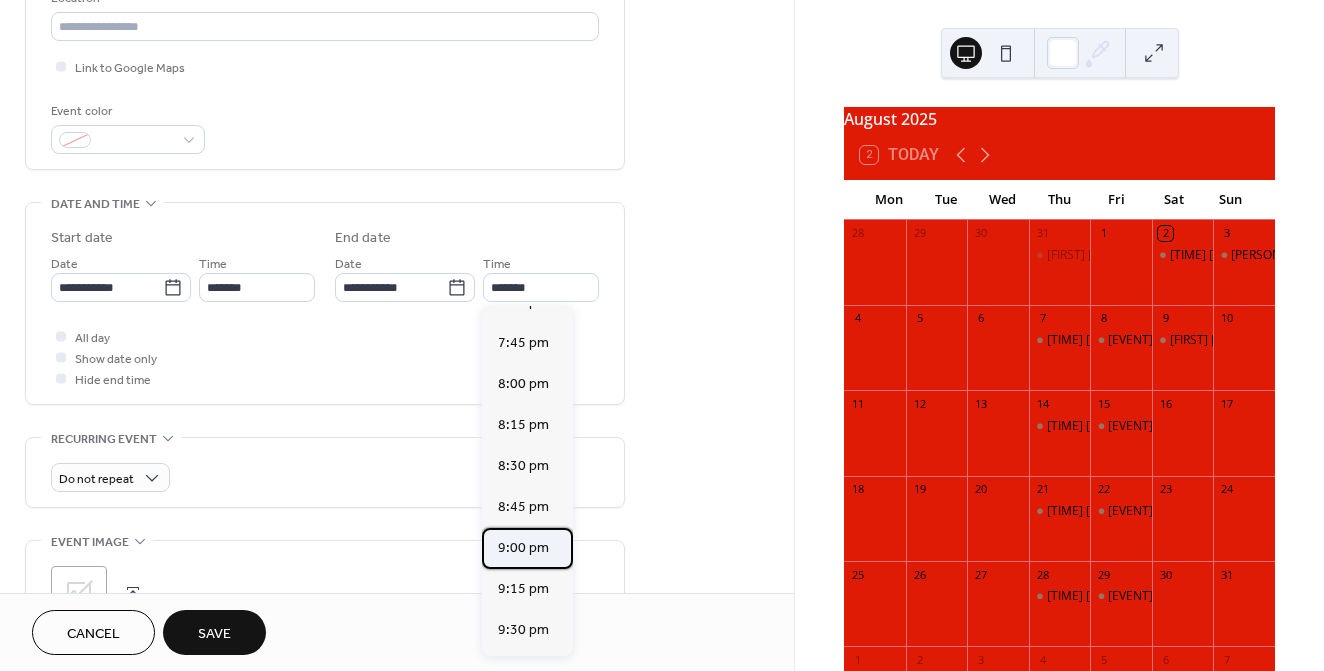 click on "9:00 pm" at bounding box center (523, 548) 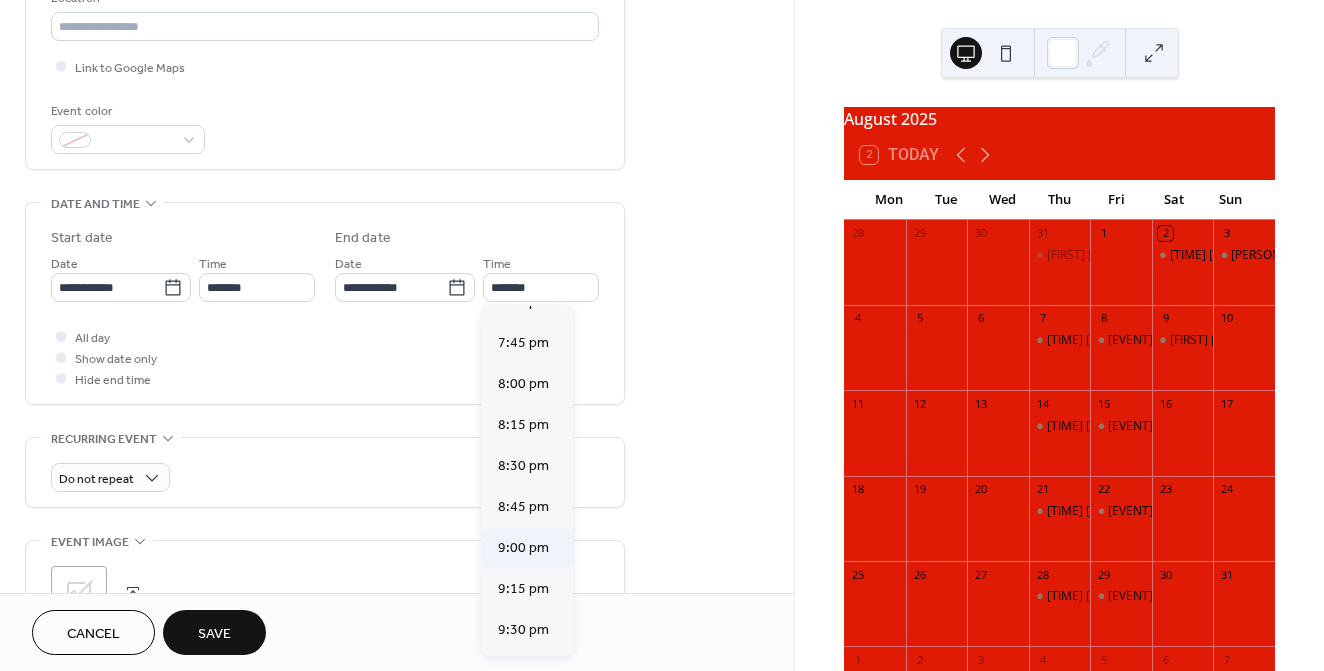 type on "*******" 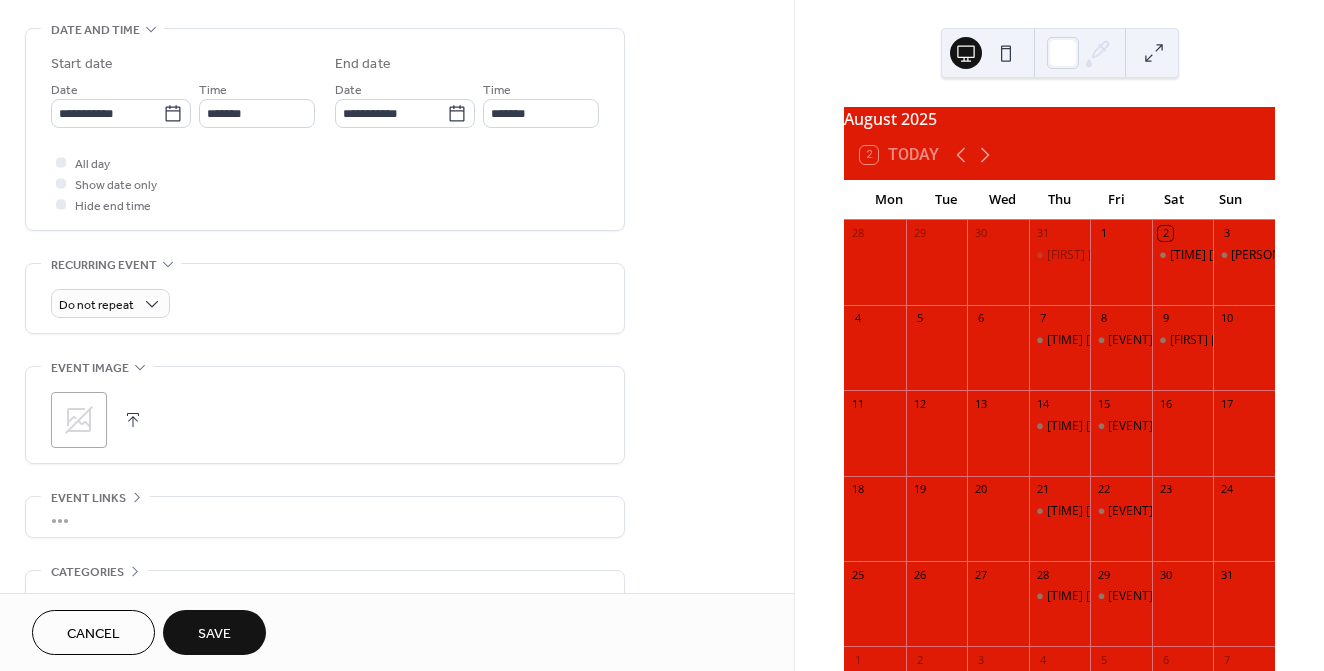 scroll, scrollTop: 641, scrollLeft: 0, axis: vertical 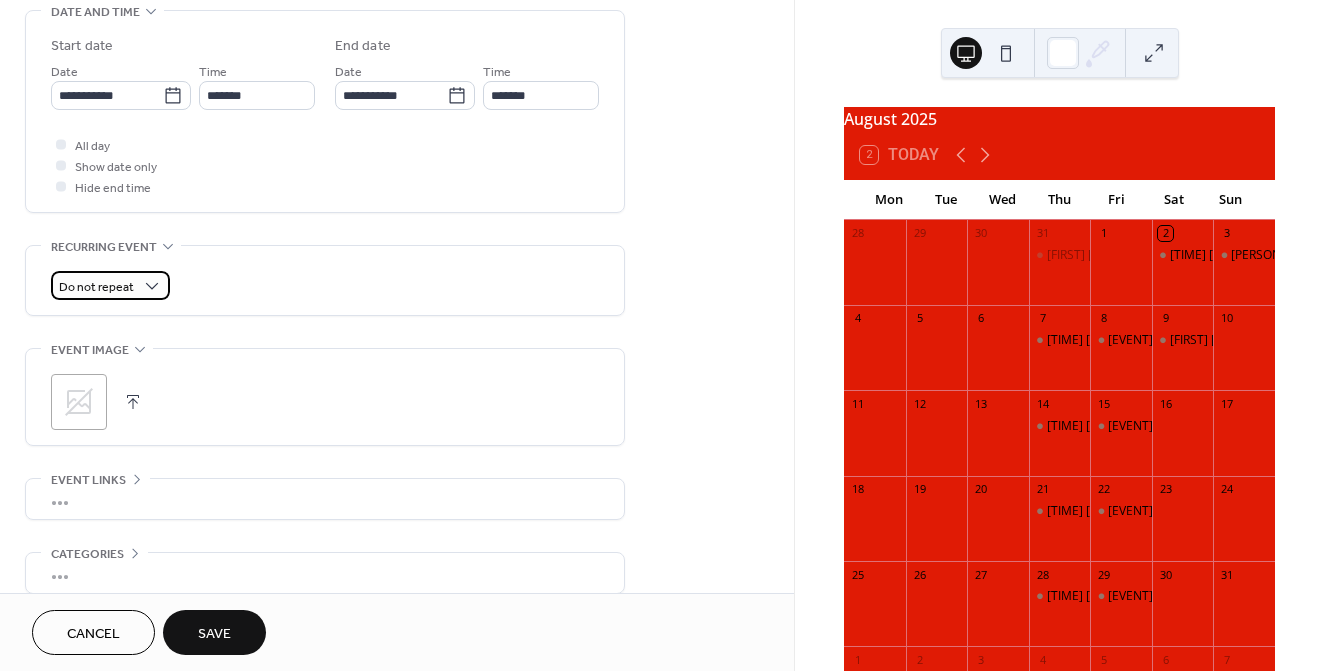 click on "Do not repeat" at bounding box center (96, 287) 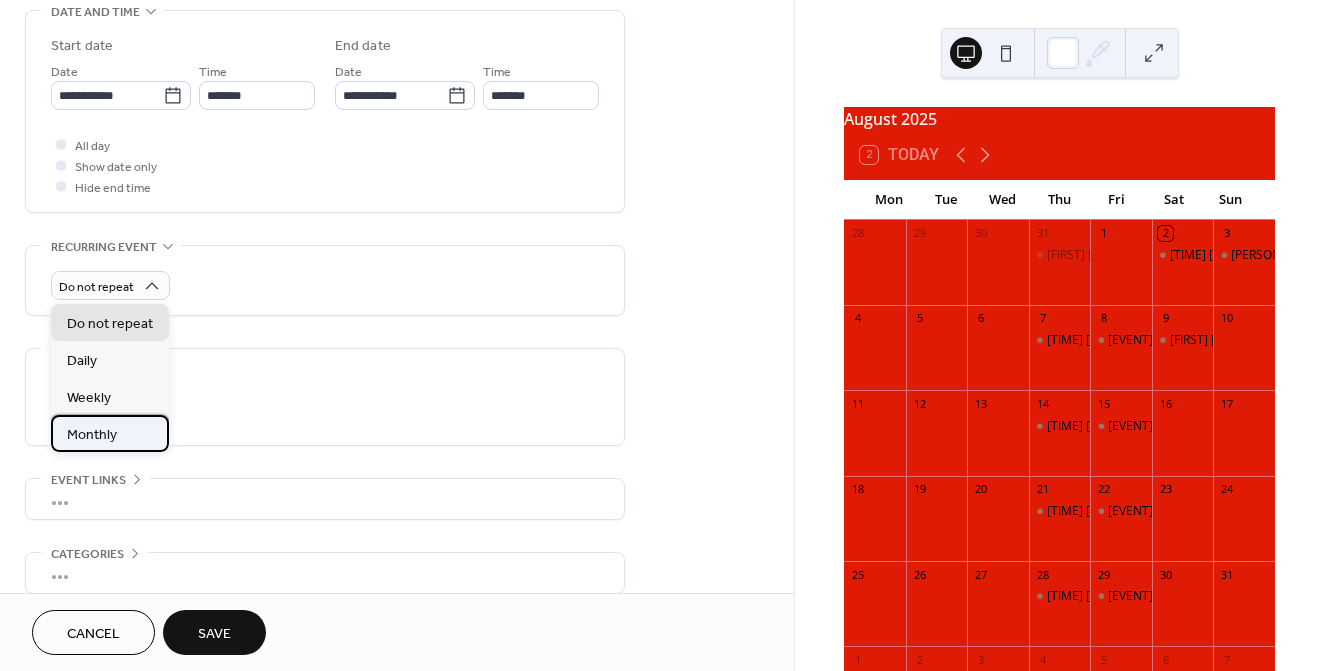 click on "Monthly" at bounding box center [92, 435] 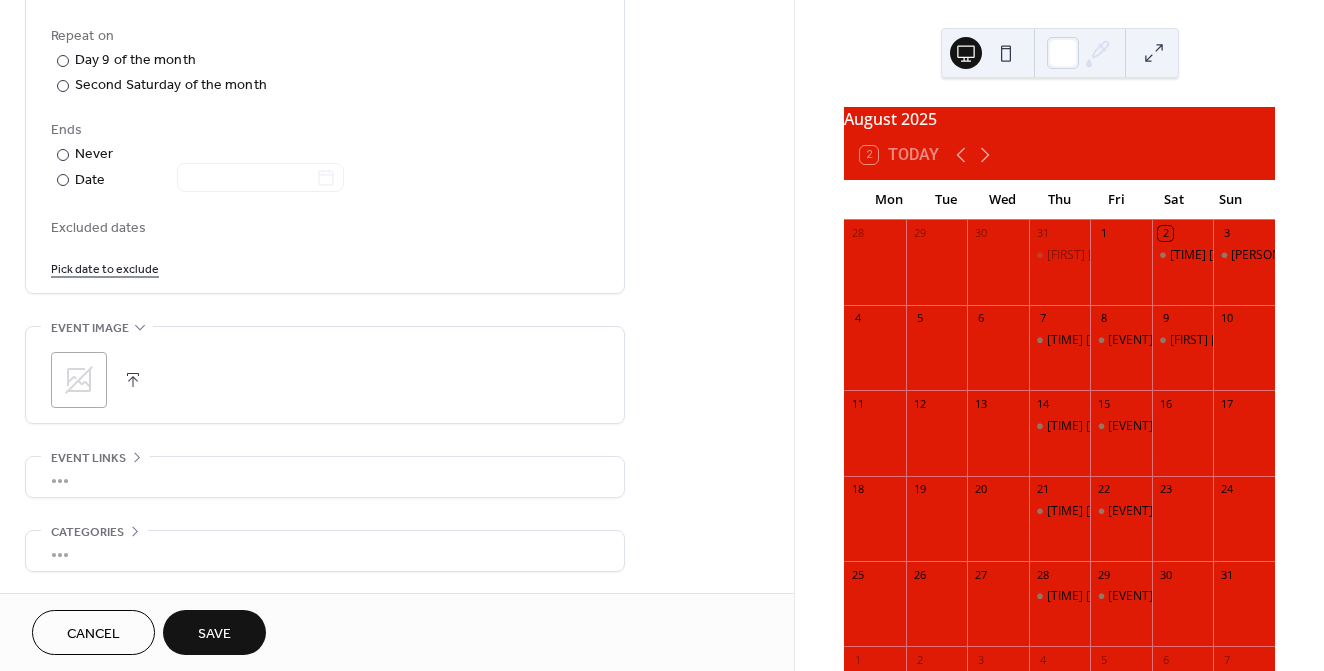scroll, scrollTop: 1065, scrollLeft: 0, axis: vertical 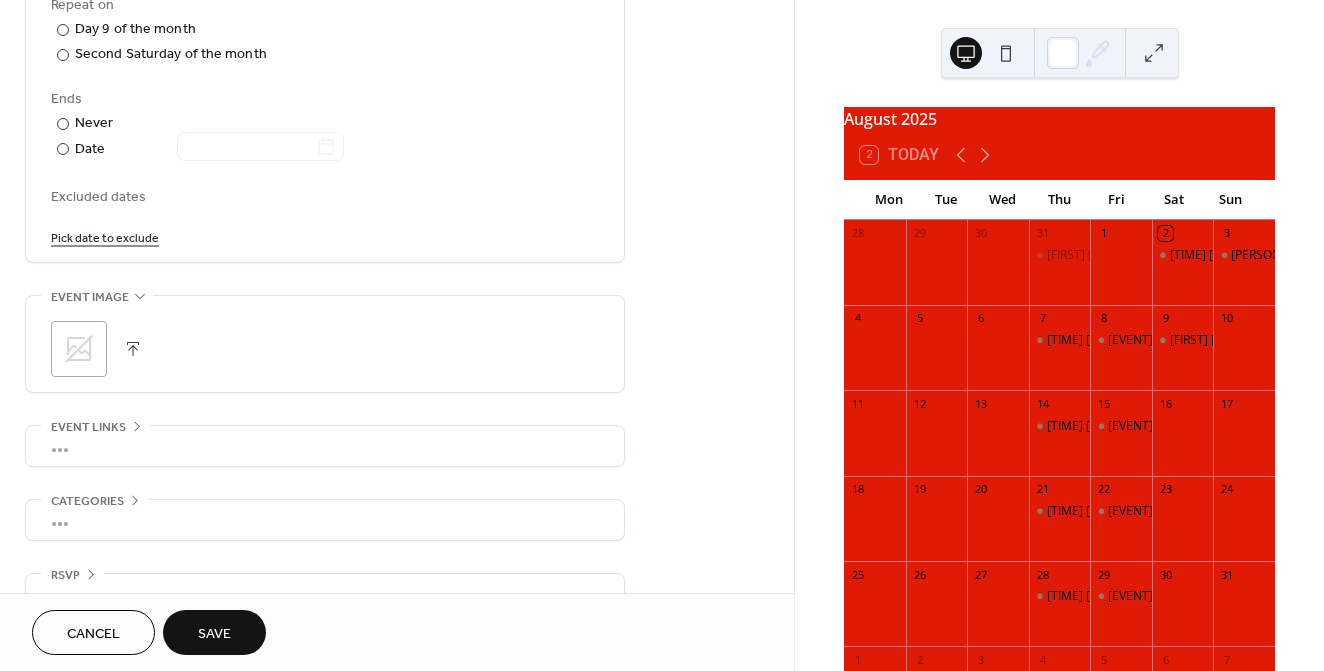 click on "Save" at bounding box center [214, 634] 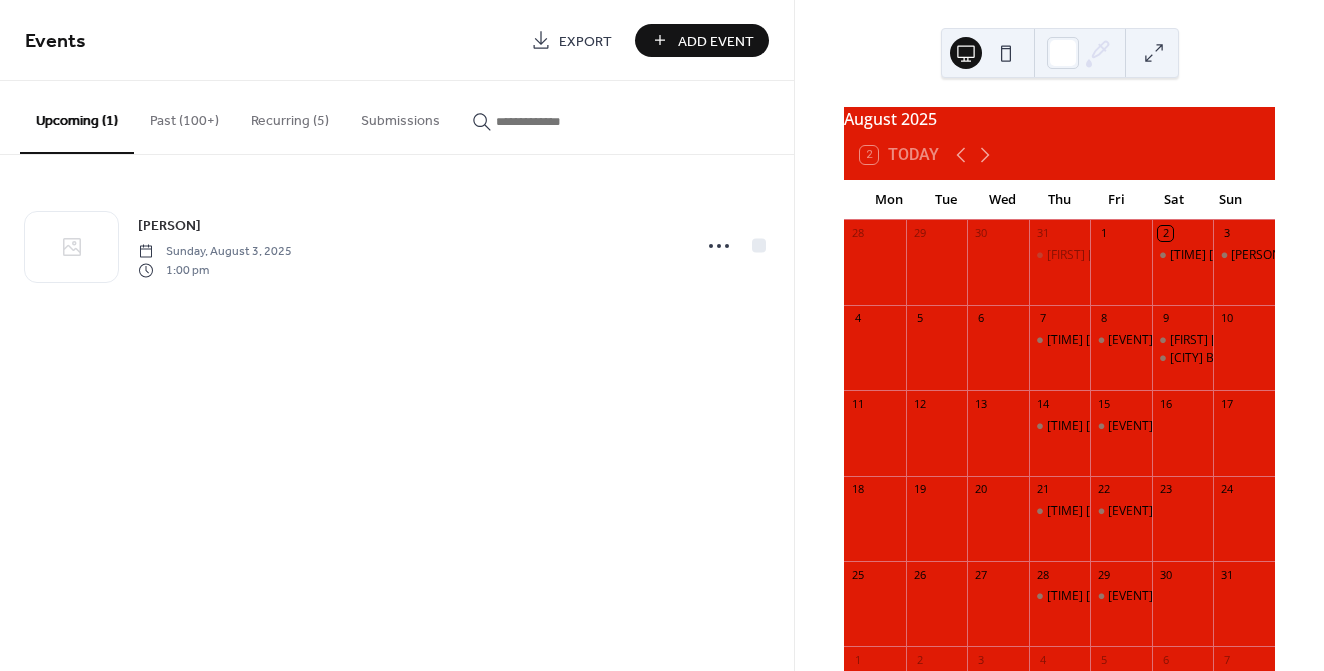 click on "Add Event" at bounding box center (716, 41) 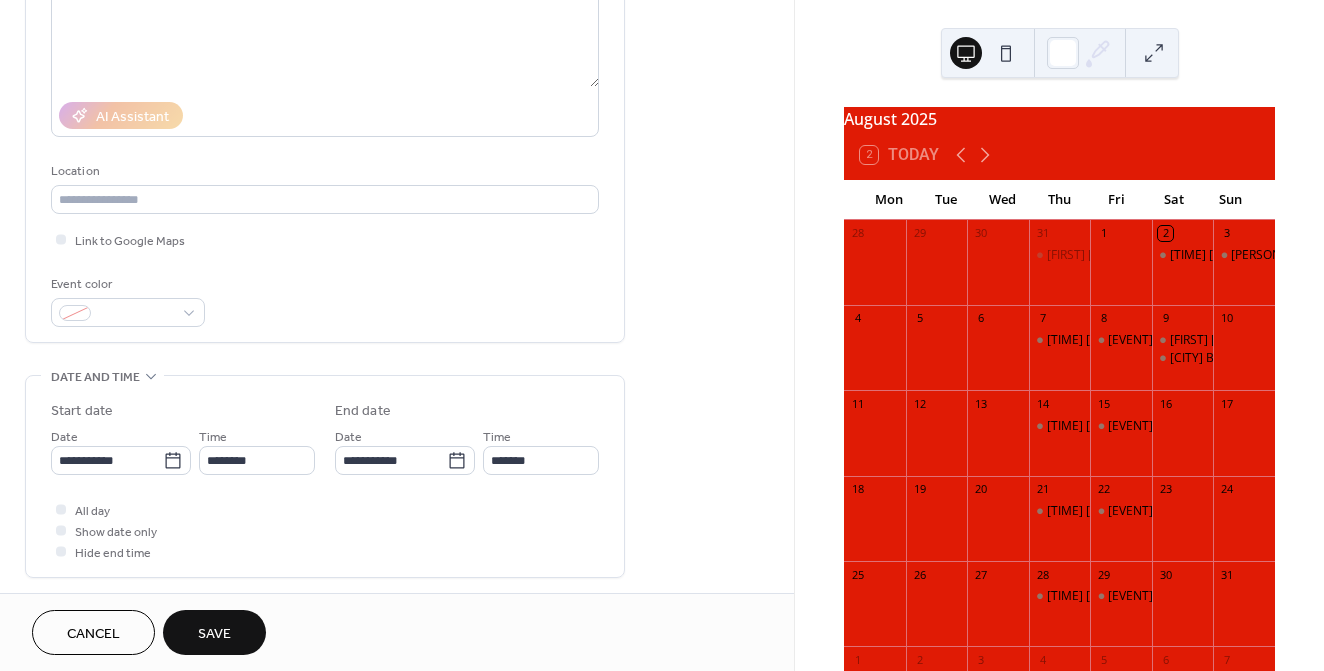 scroll, scrollTop: 318, scrollLeft: 0, axis: vertical 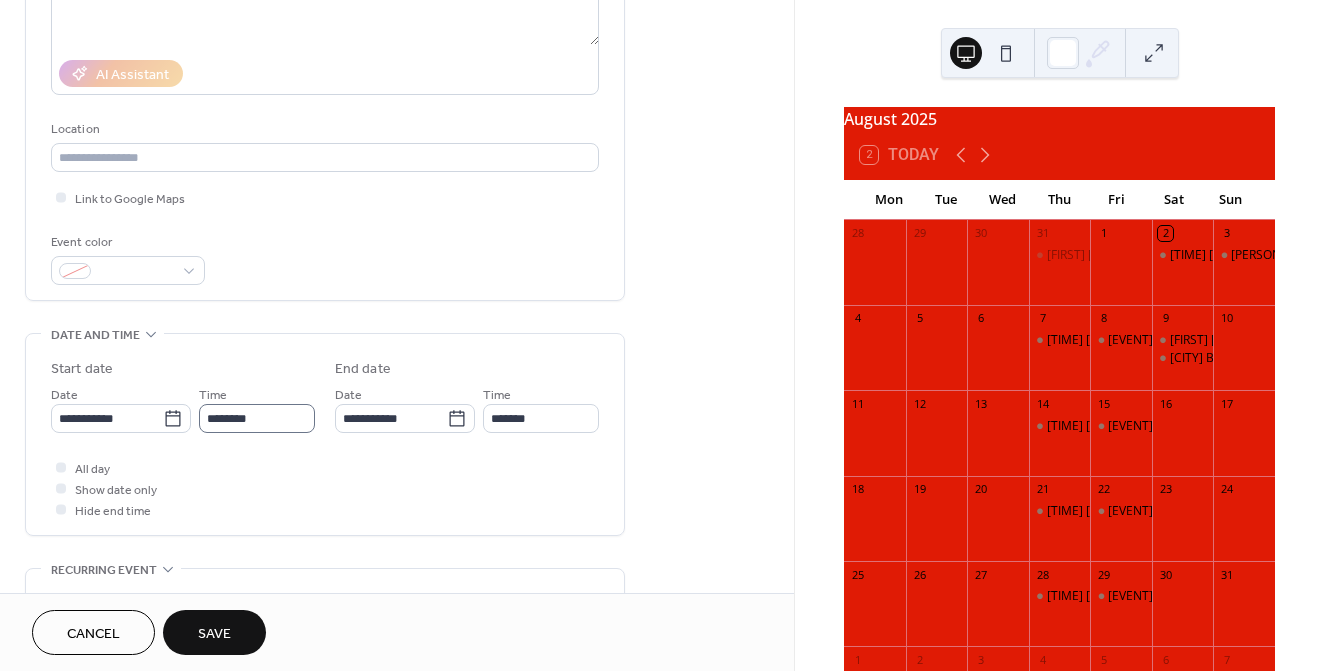 type on "**********" 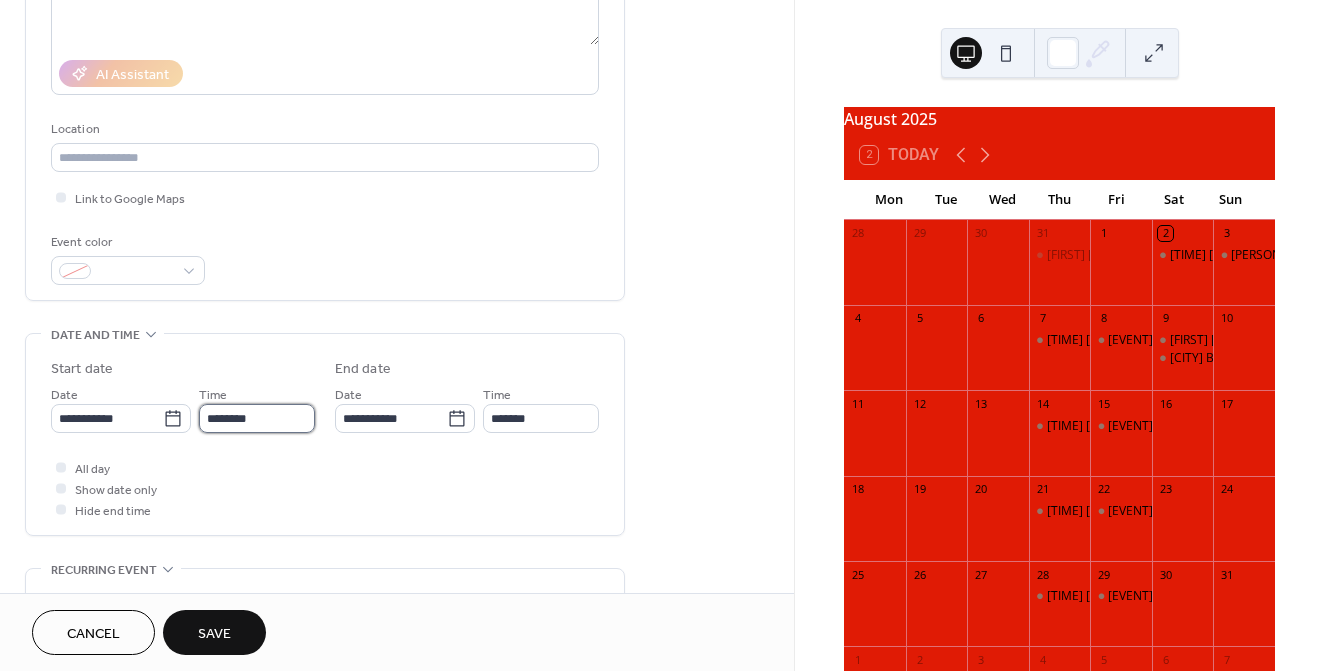click on "********" at bounding box center [257, 418] 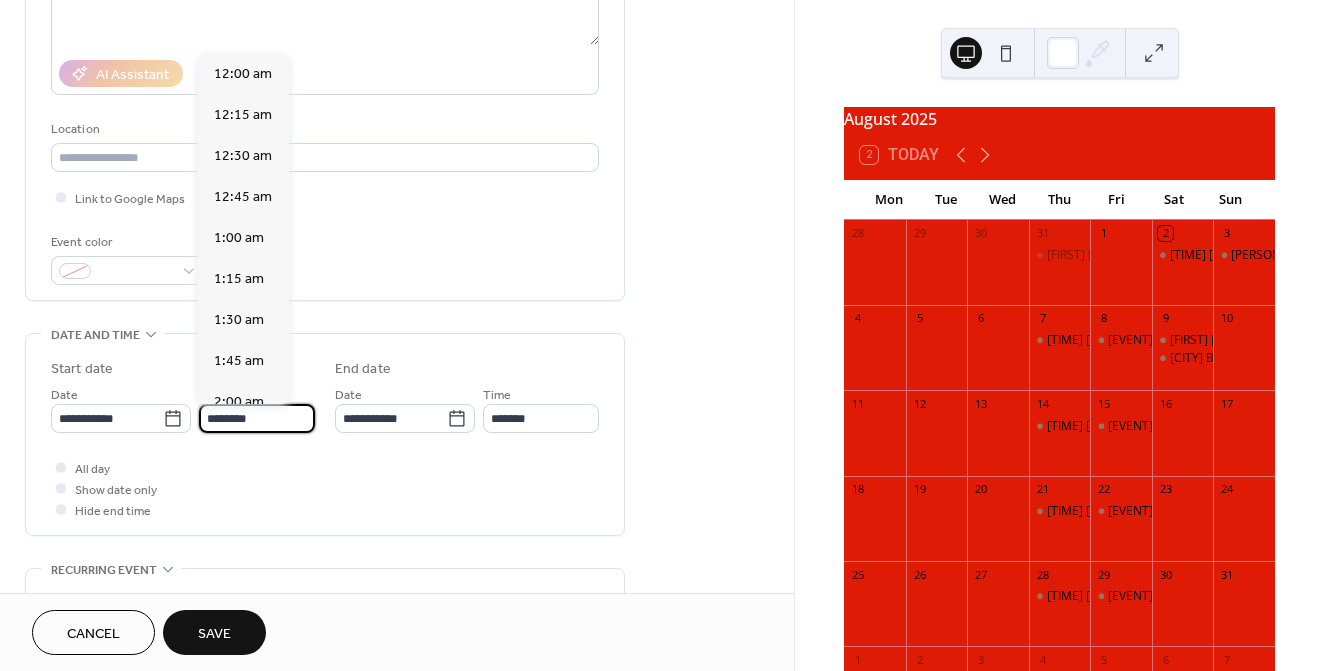 scroll, scrollTop: 1944, scrollLeft: 0, axis: vertical 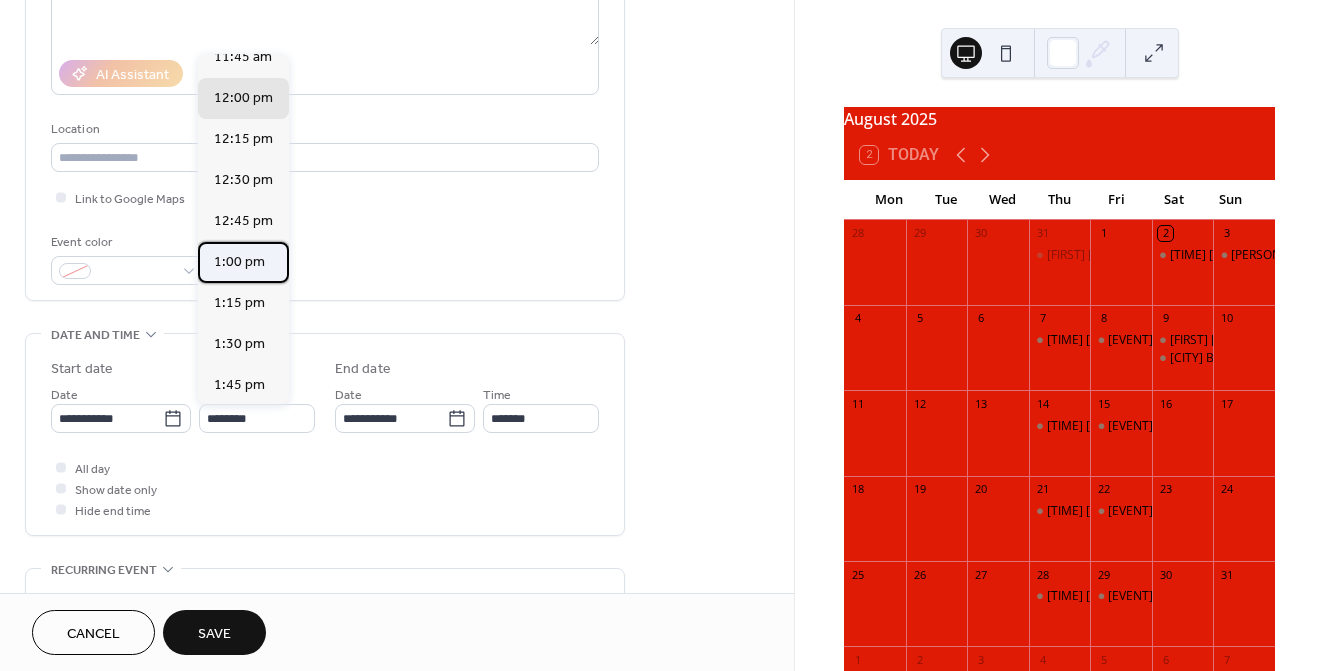 click on "1:00 pm" at bounding box center (239, 262) 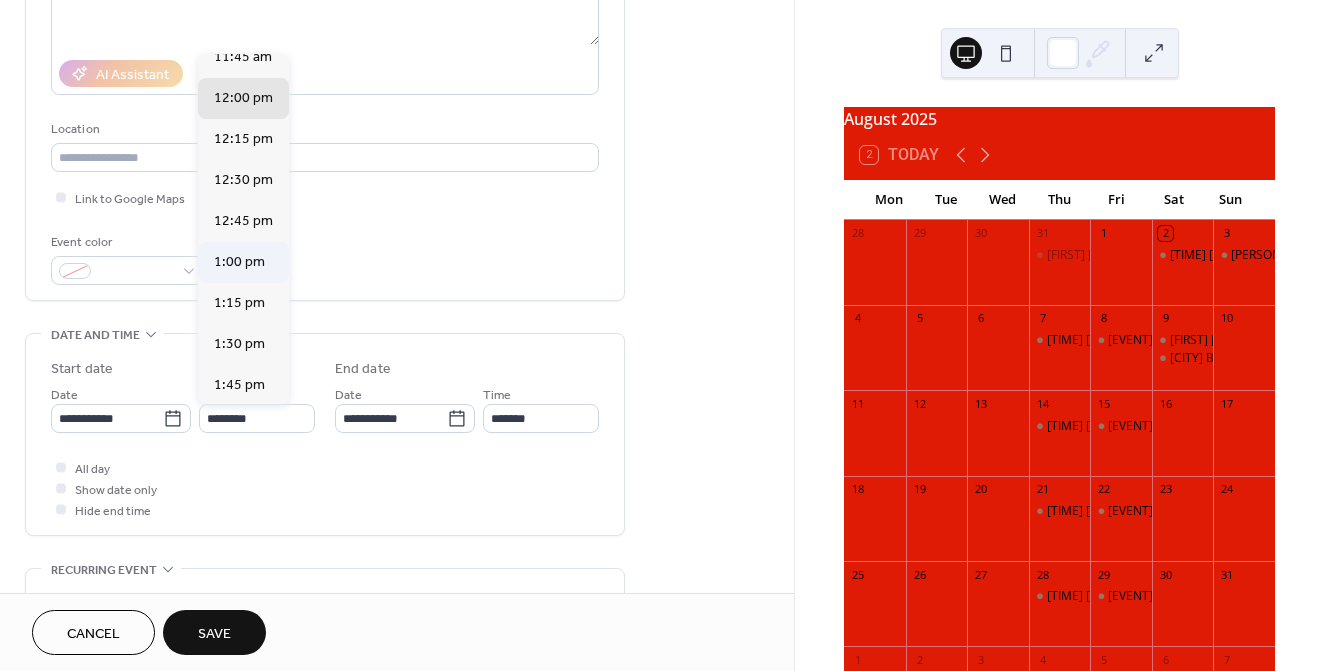 type on "*******" 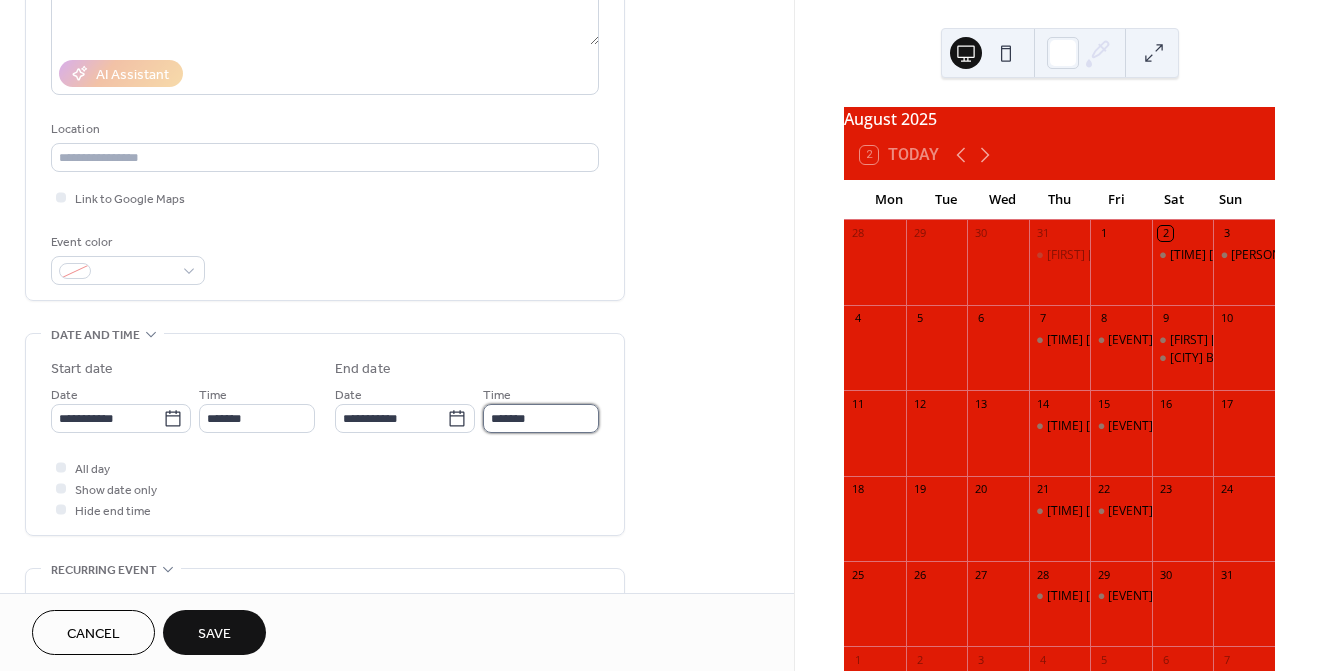 click on "*******" at bounding box center [541, 418] 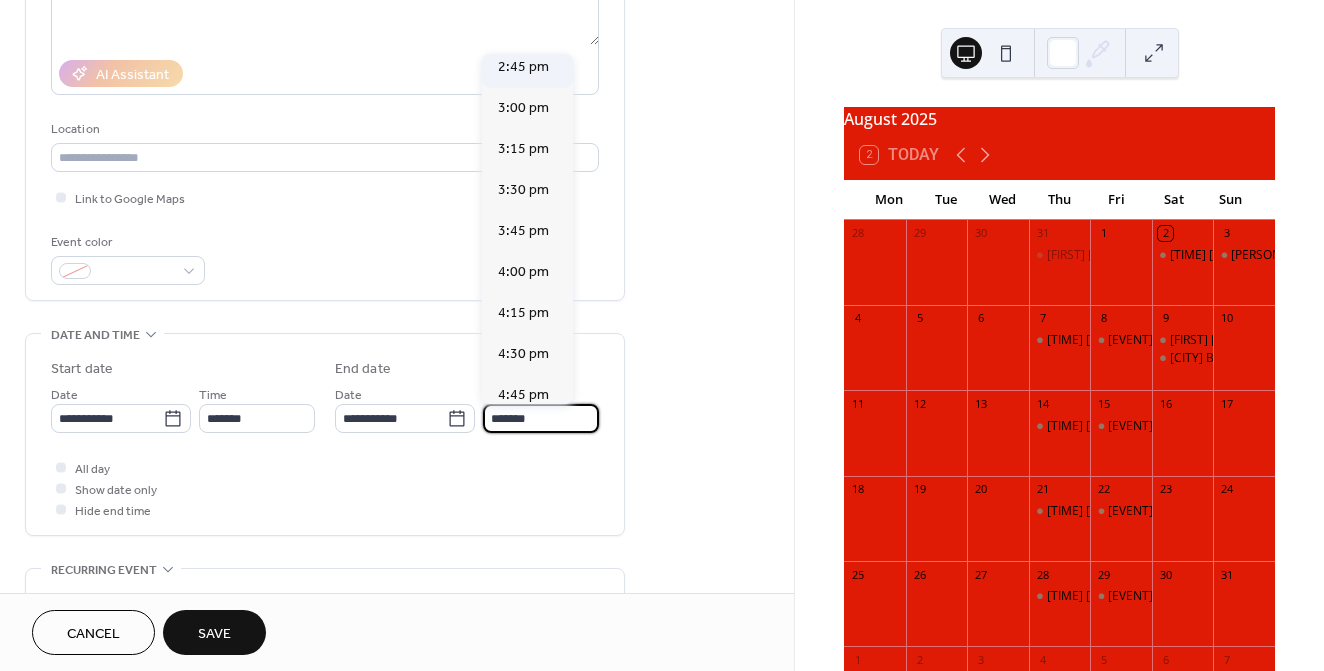 scroll, scrollTop: 258, scrollLeft: 0, axis: vertical 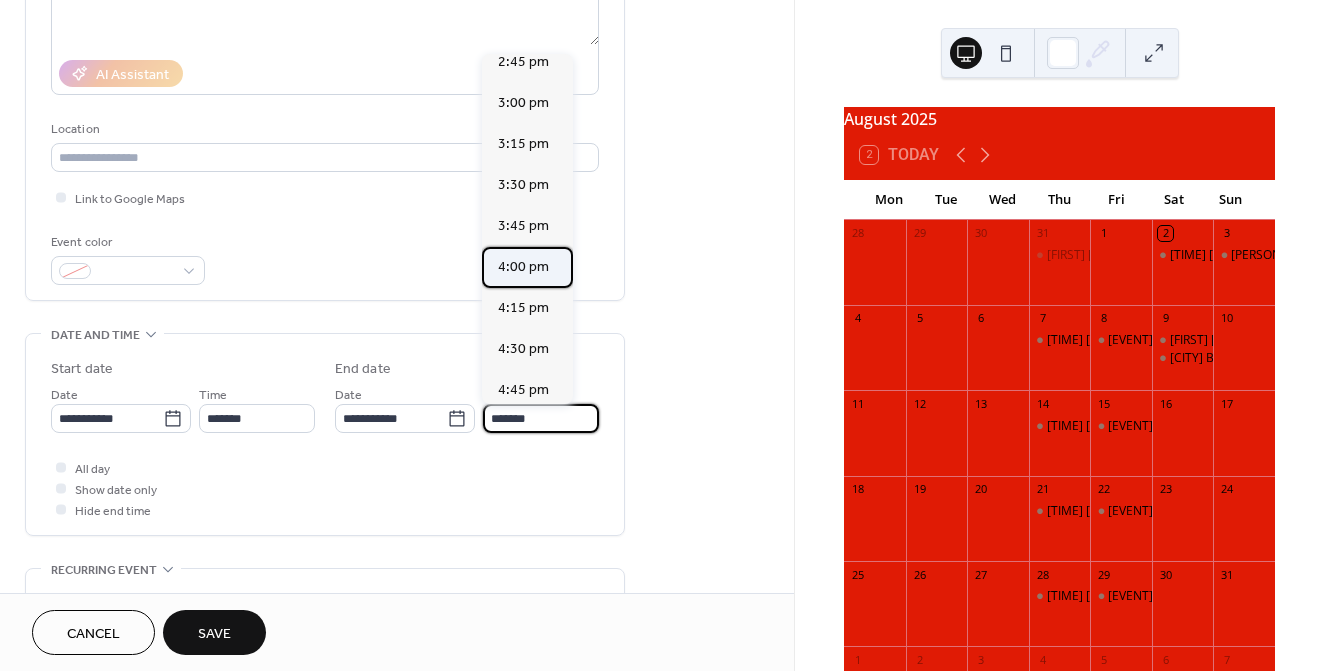 click on "4:00 pm" at bounding box center (523, 267) 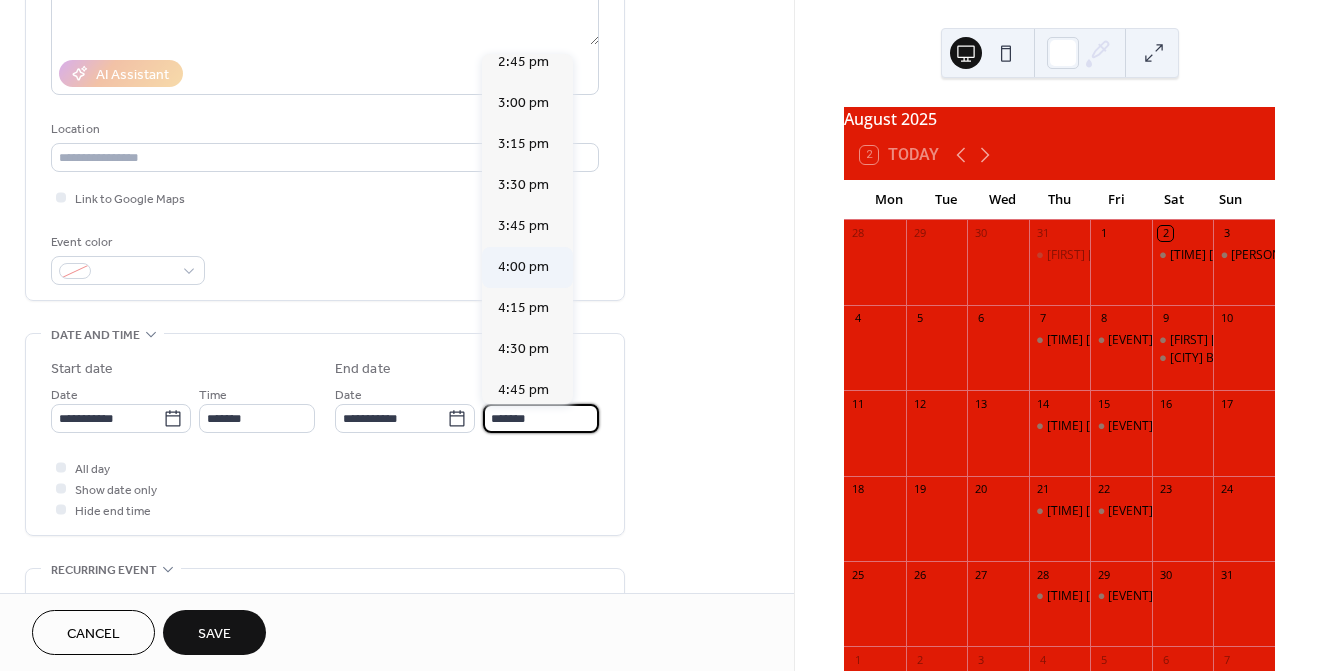 type on "*******" 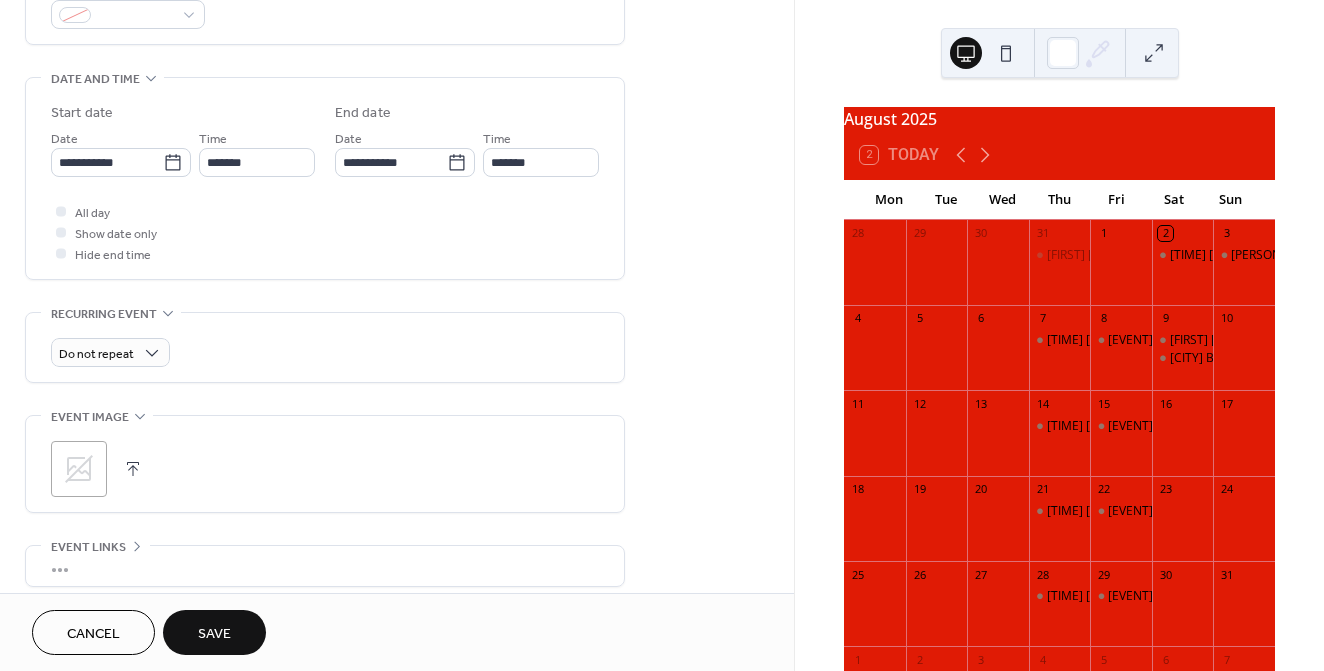 scroll, scrollTop: 629, scrollLeft: 0, axis: vertical 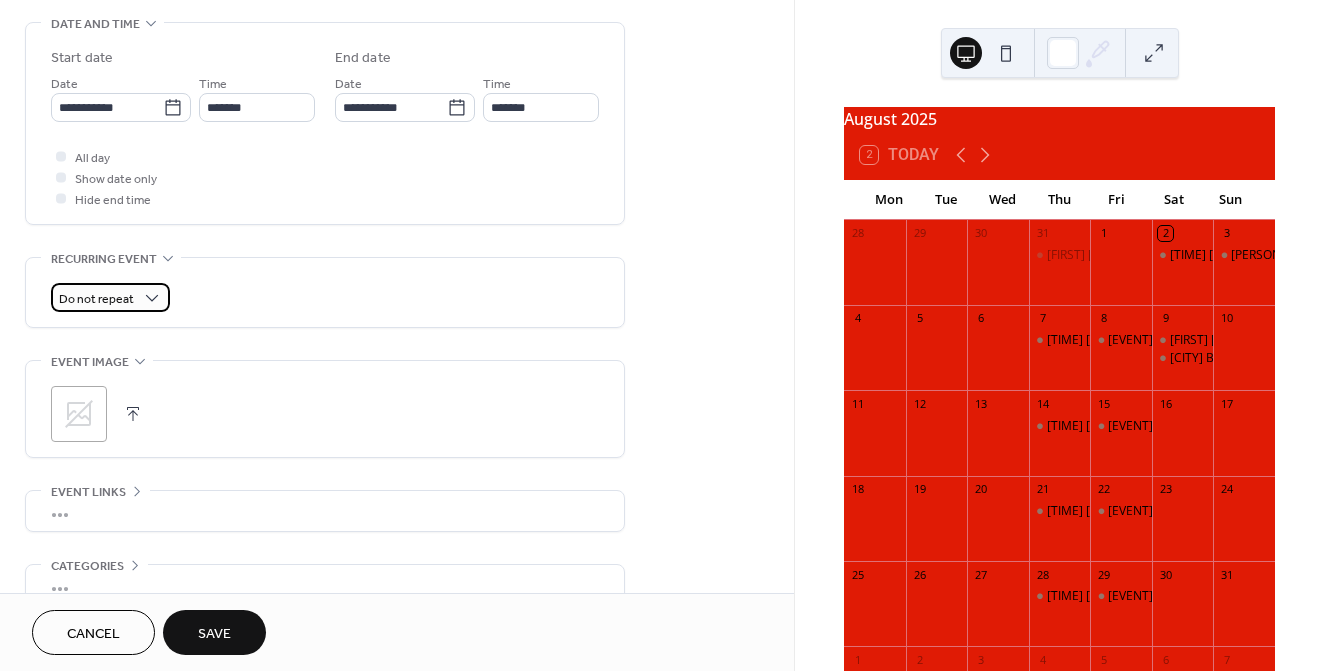click on "Do not repeat" at bounding box center [96, 299] 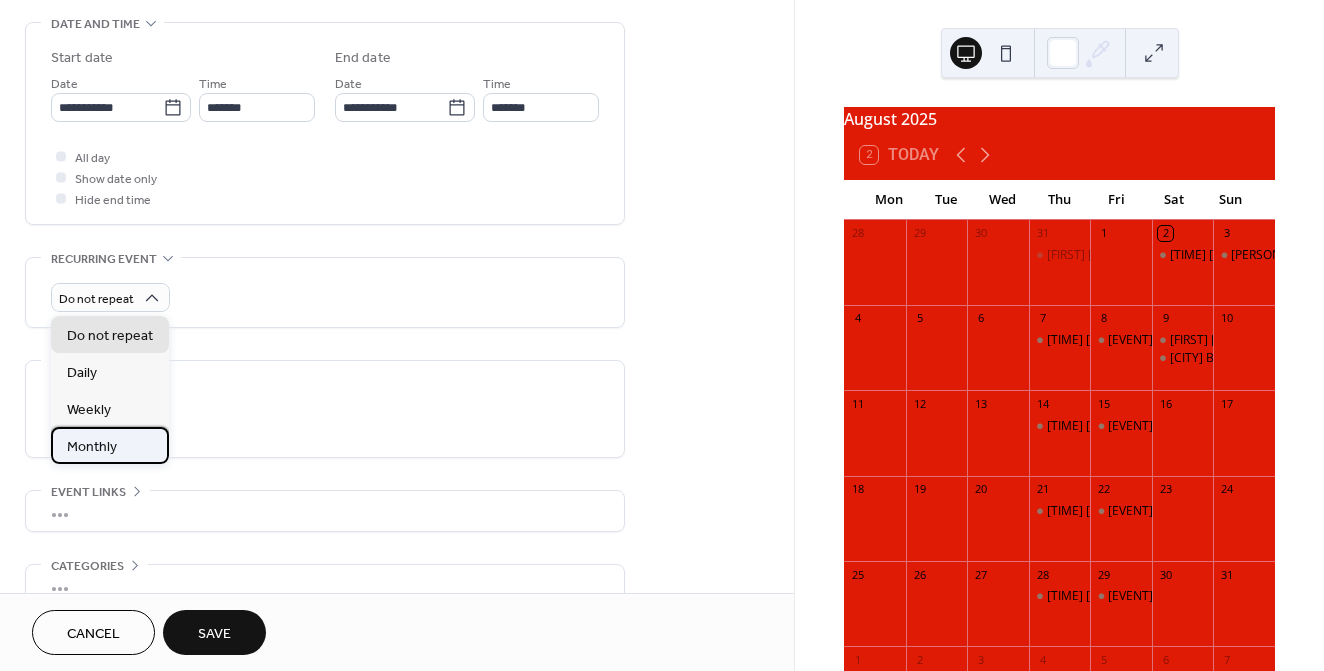 click on "Monthly" at bounding box center [110, 445] 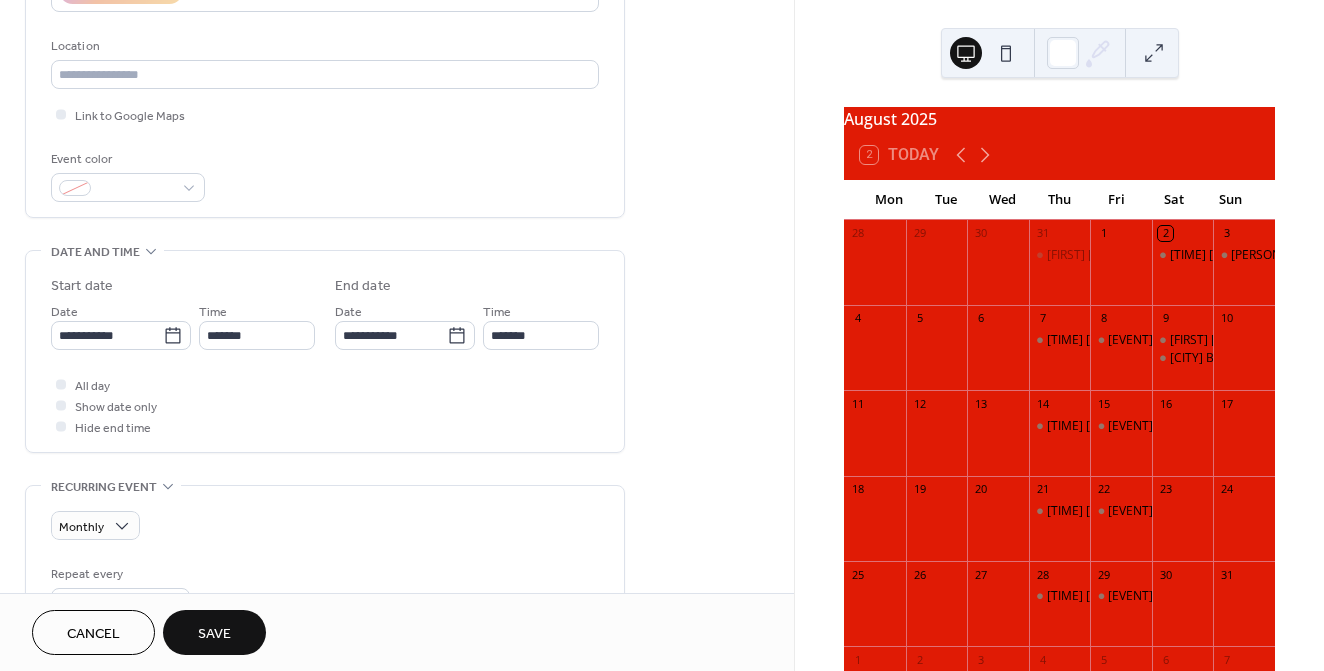 scroll, scrollTop: 382, scrollLeft: 0, axis: vertical 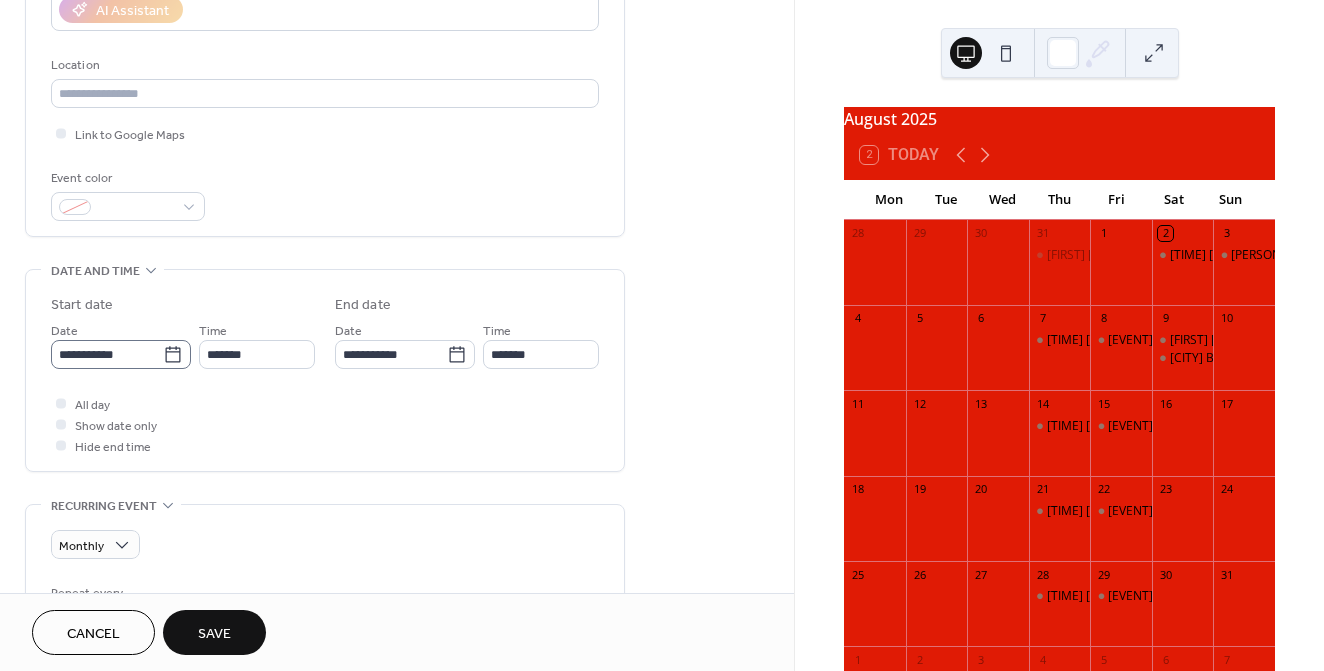 click 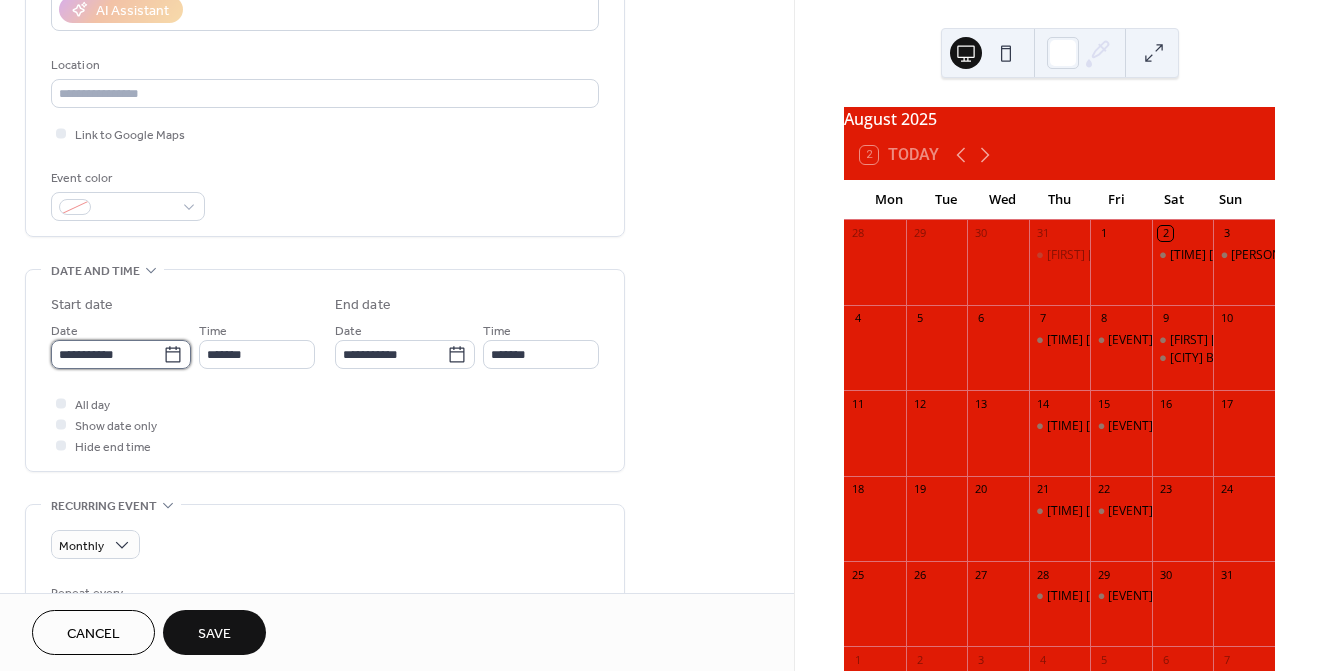click on "**********" at bounding box center (107, 354) 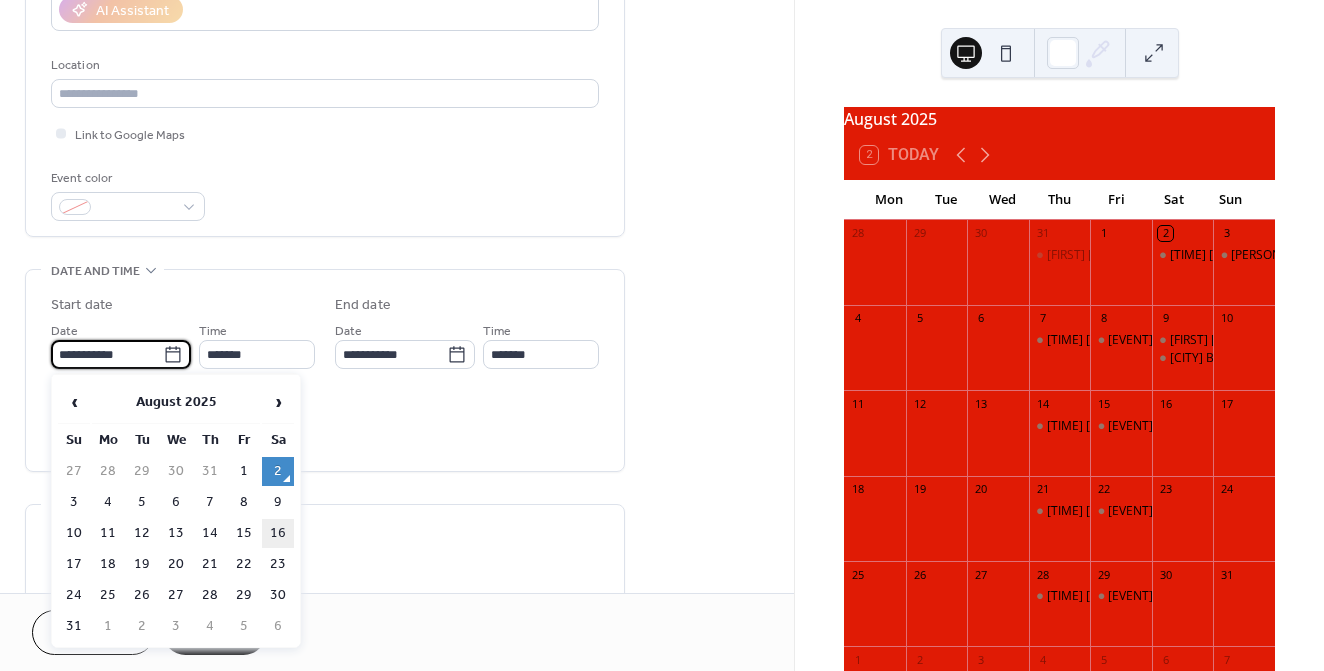 click on "16" at bounding box center (278, 533) 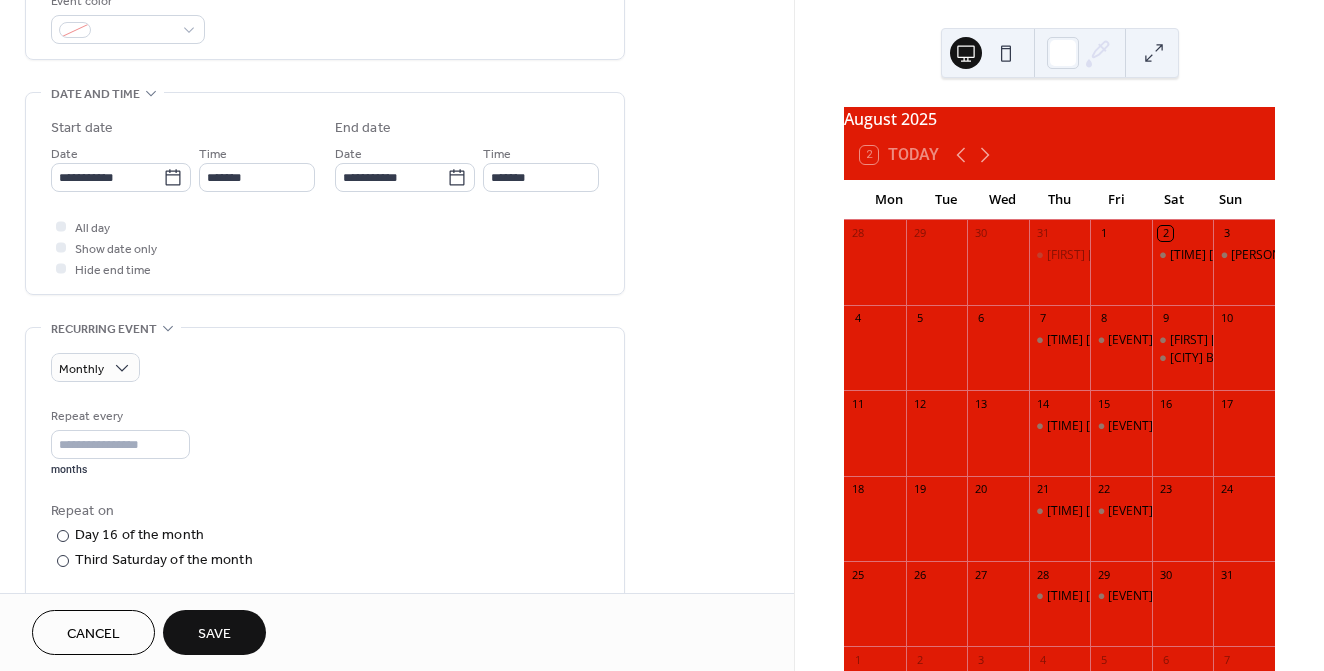 scroll, scrollTop: 569, scrollLeft: 0, axis: vertical 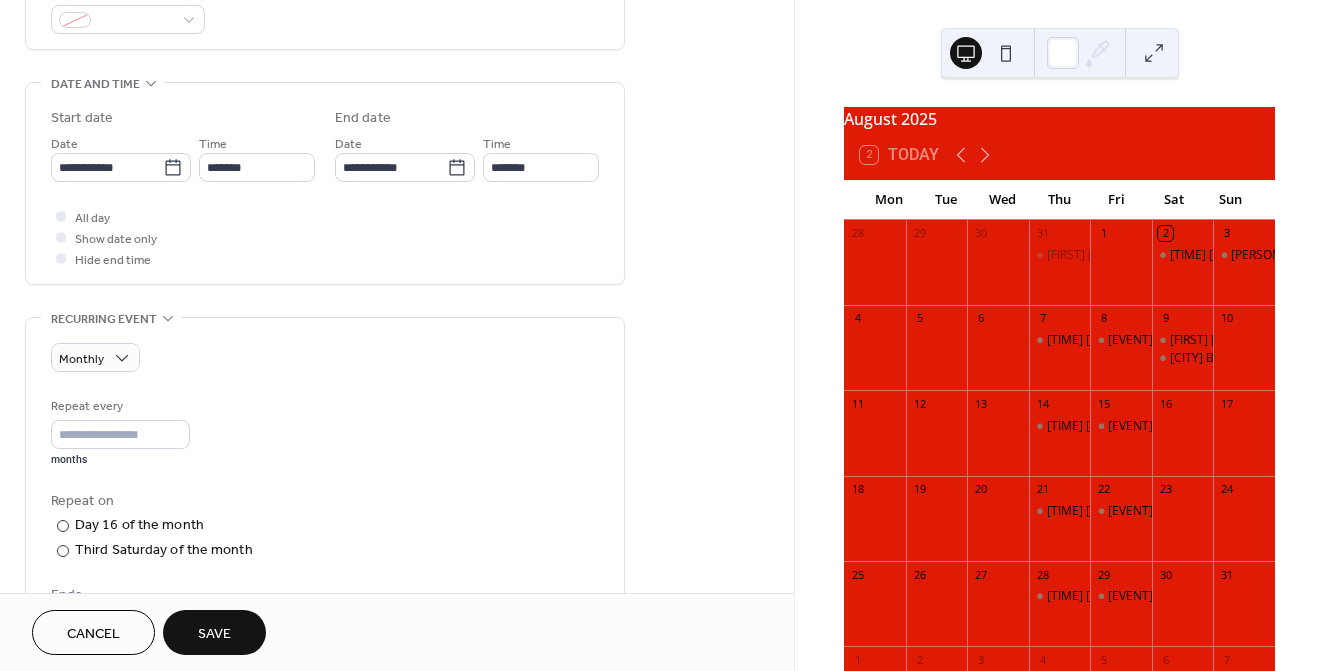 click on "Save" at bounding box center [214, 634] 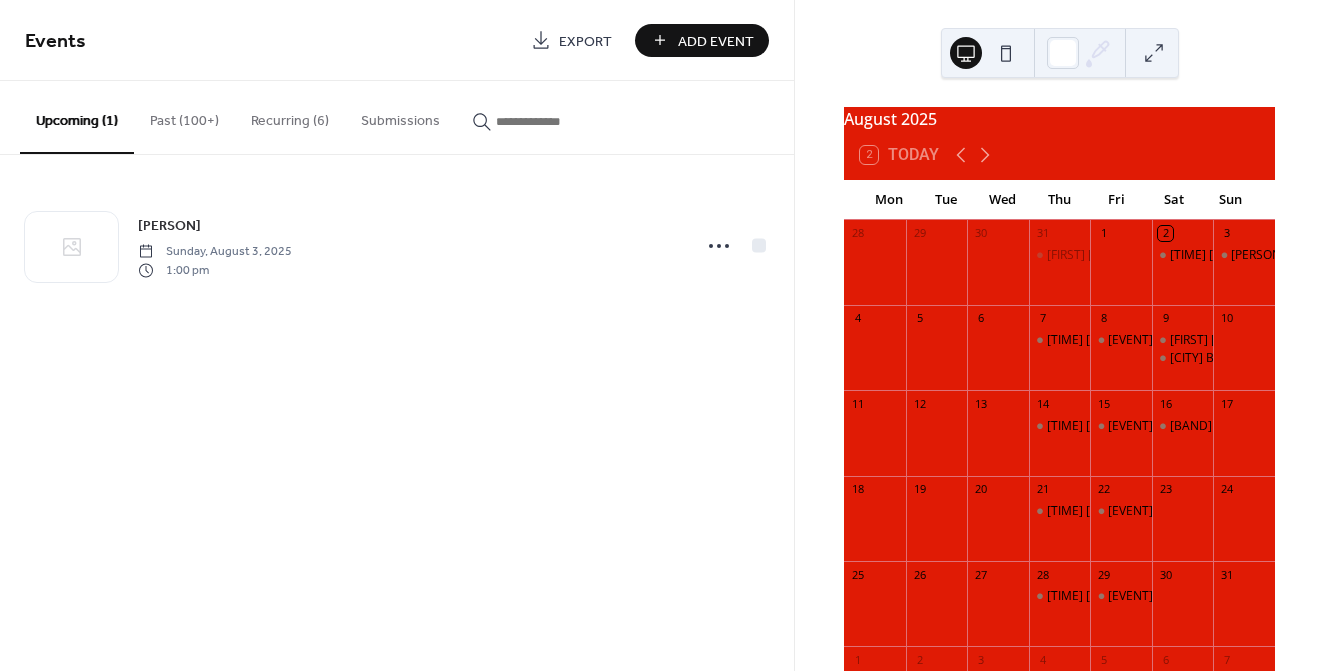click on "Add Event" at bounding box center (716, 41) 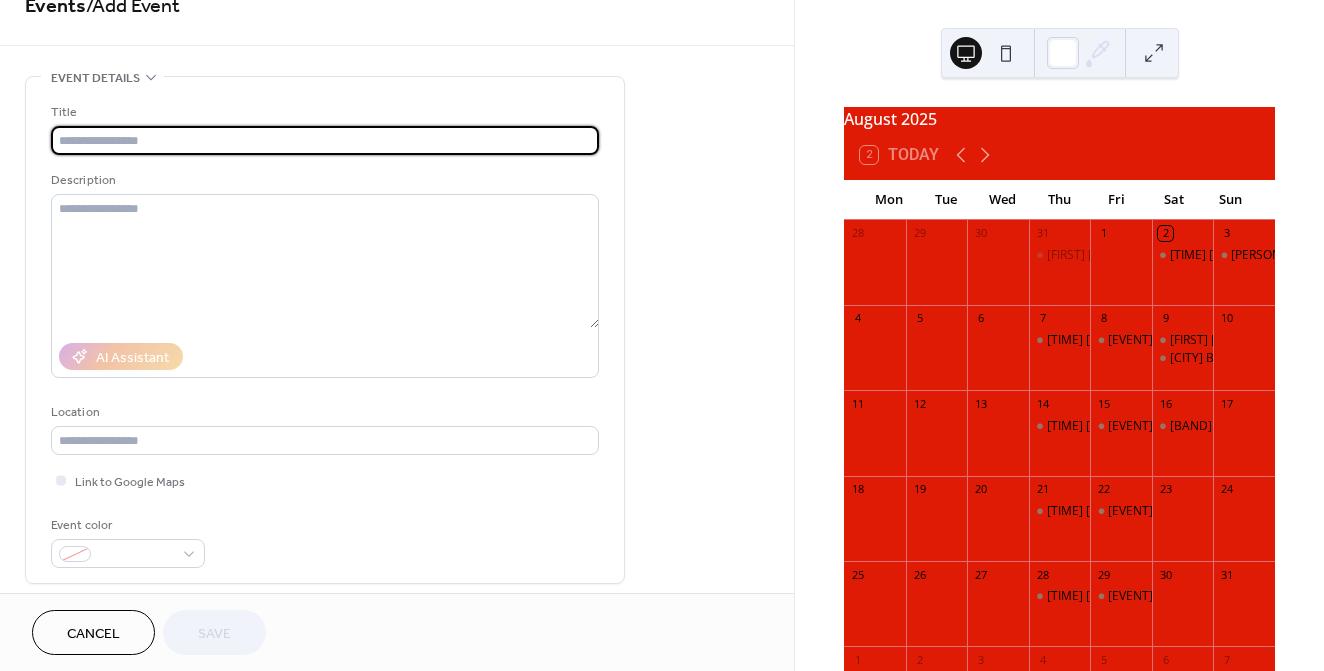 scroll, scrollTop: 36, scrollLeft: 0, axis: vertical 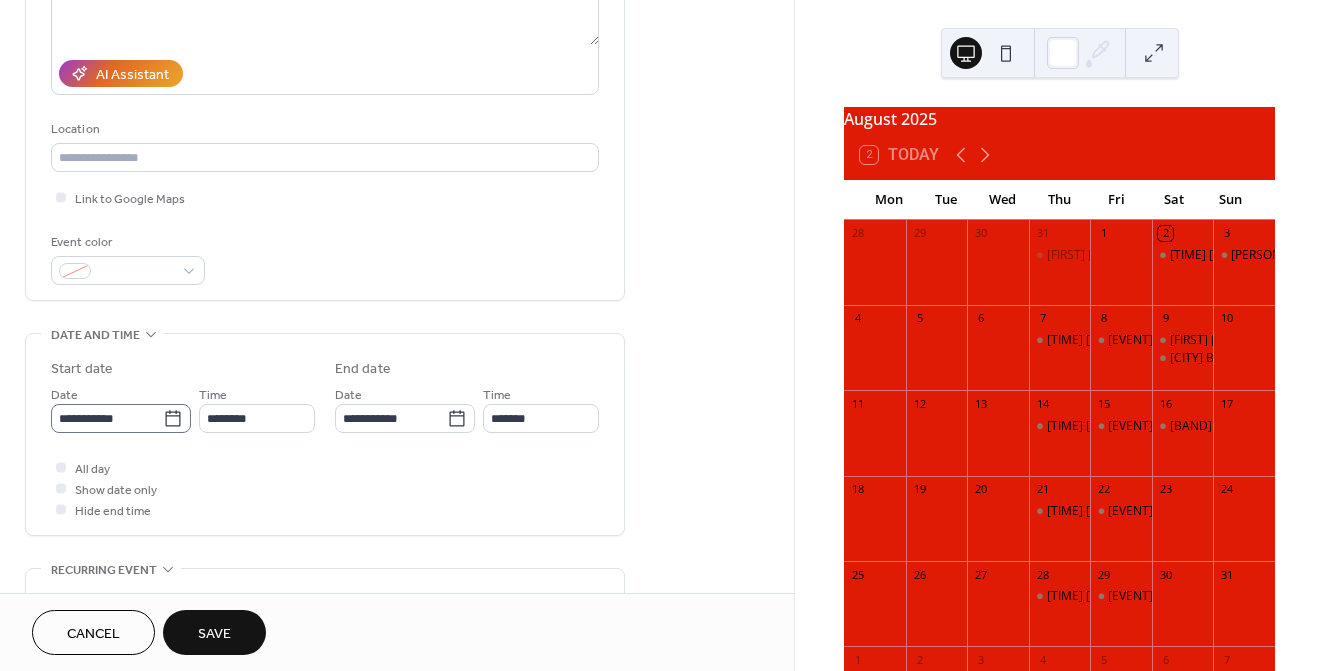 type on "**********" 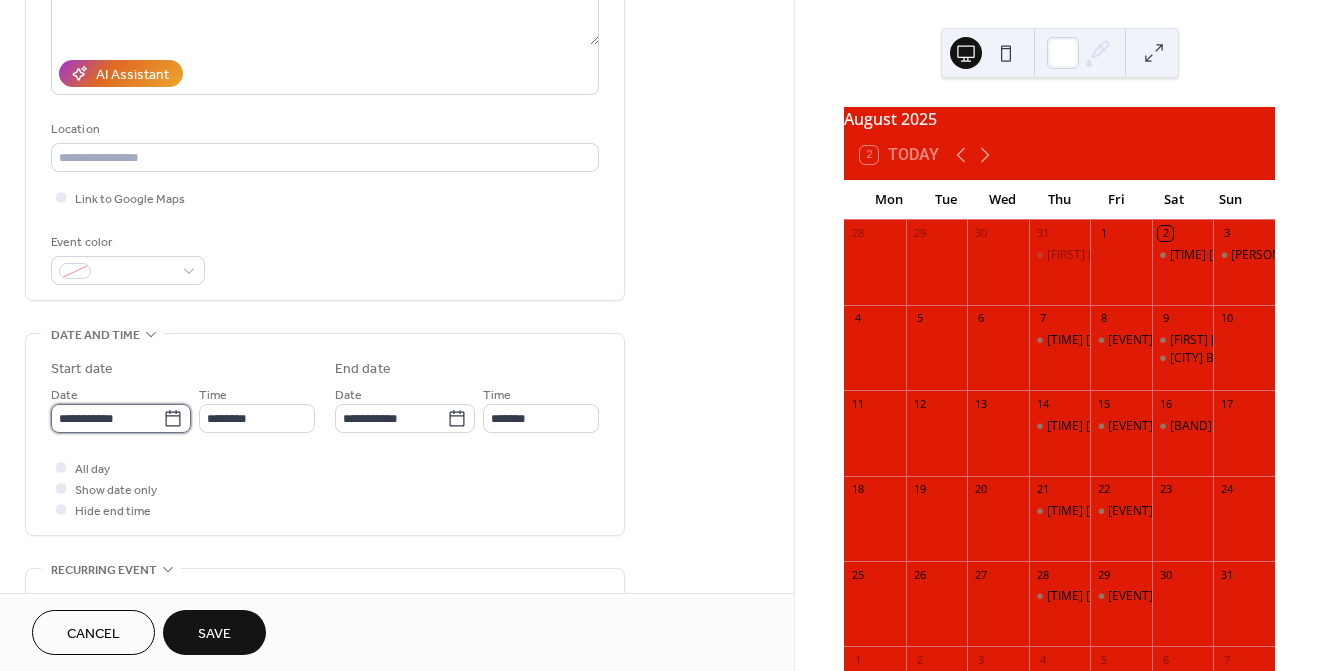 click on "**********" at bounding box center (107, 418) 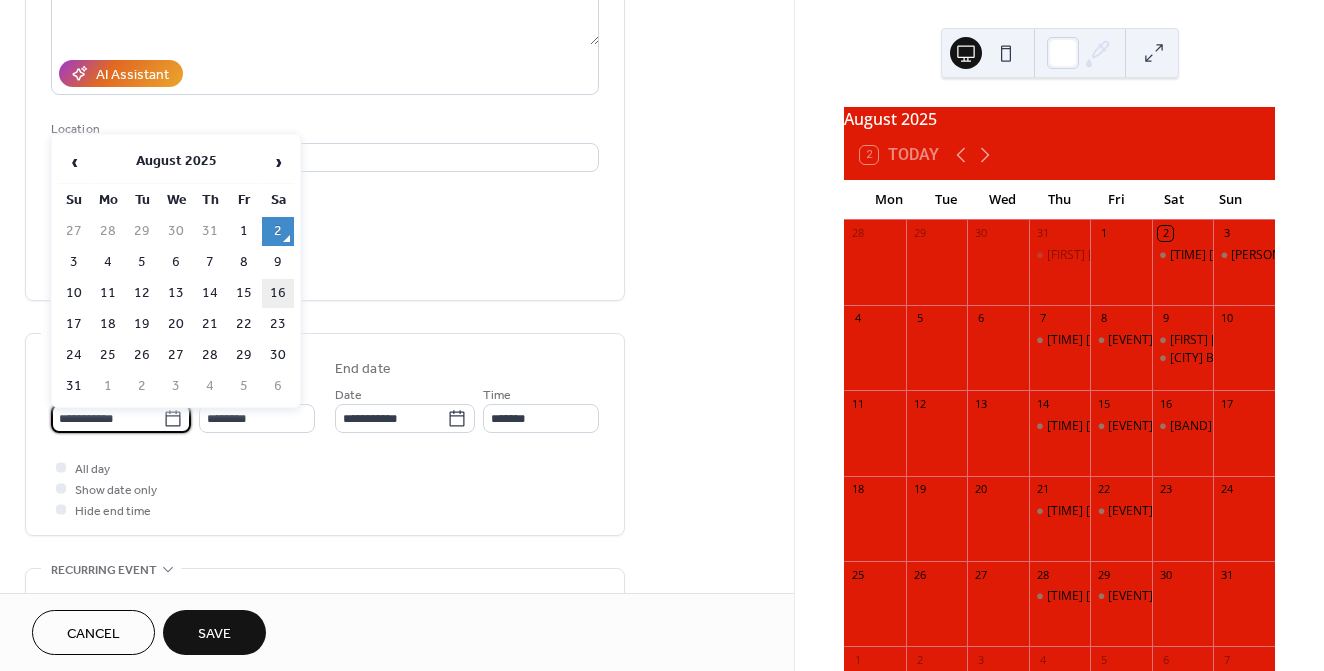 click on "16" at bounding box center (278, 293) 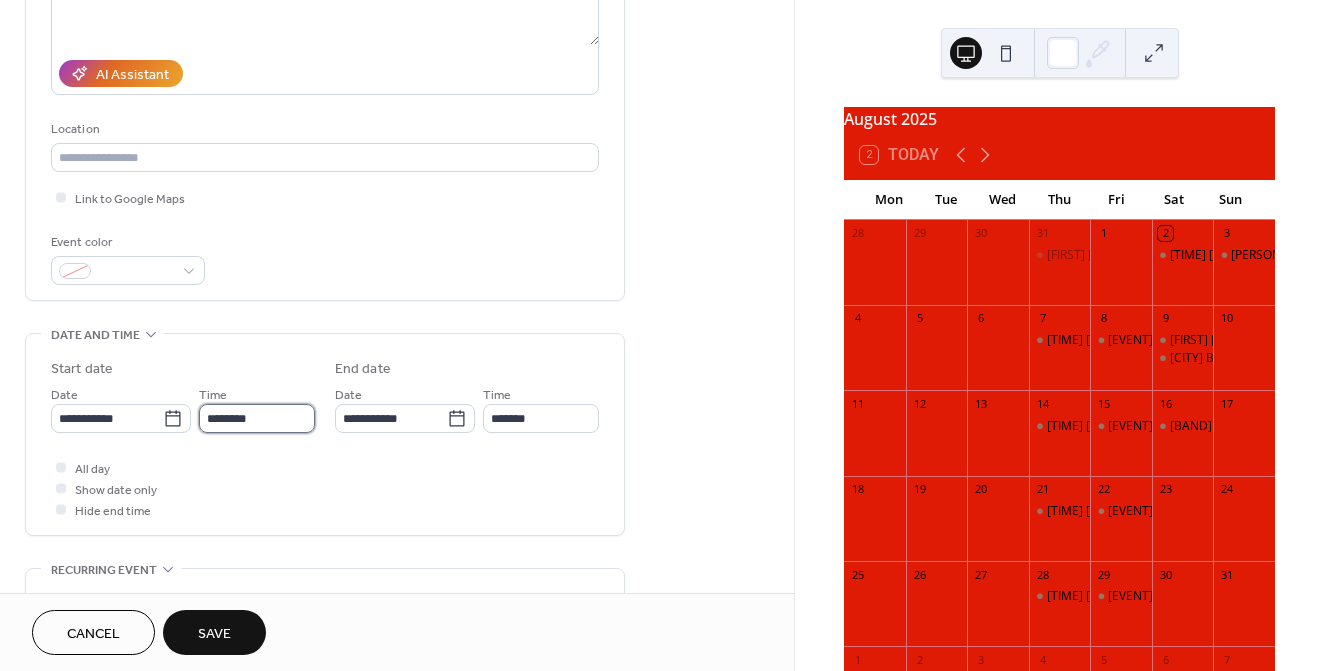 click on "********" at bounding box center [257, 418] 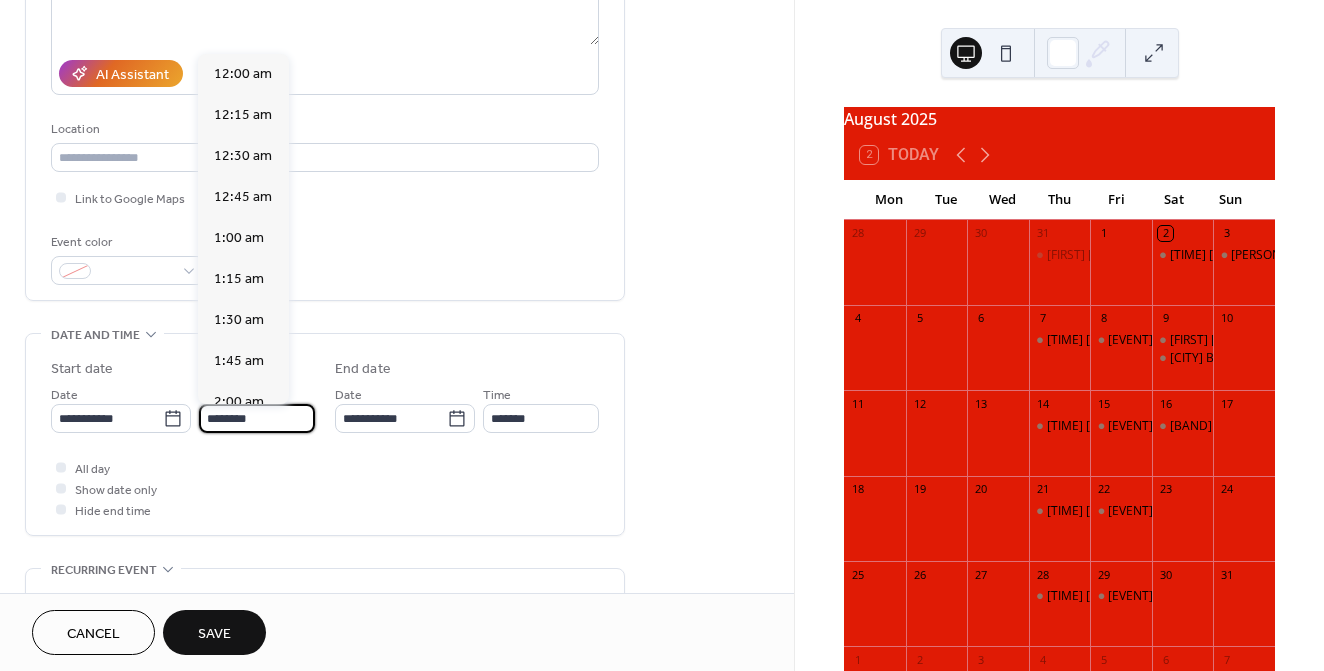 scroll, scrollTop: 1944, scrollLeft: 0, axis: vertical 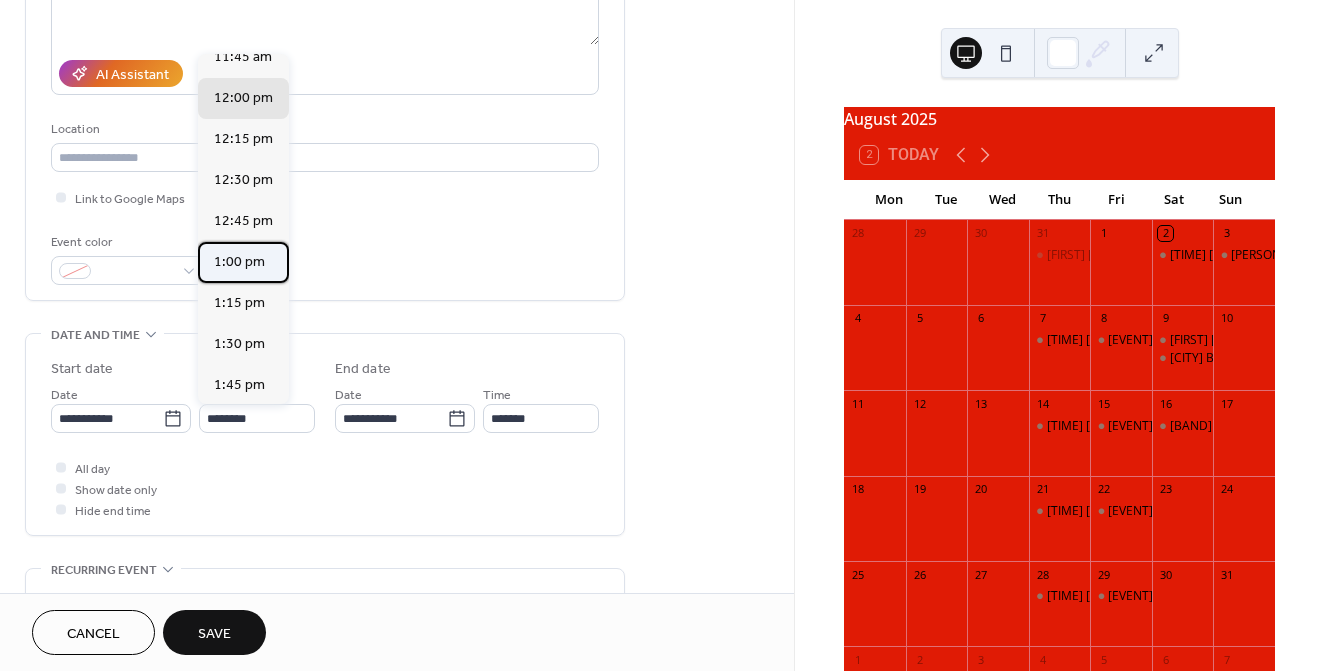click on "1:00 pm" at bounding box center (239, 262) 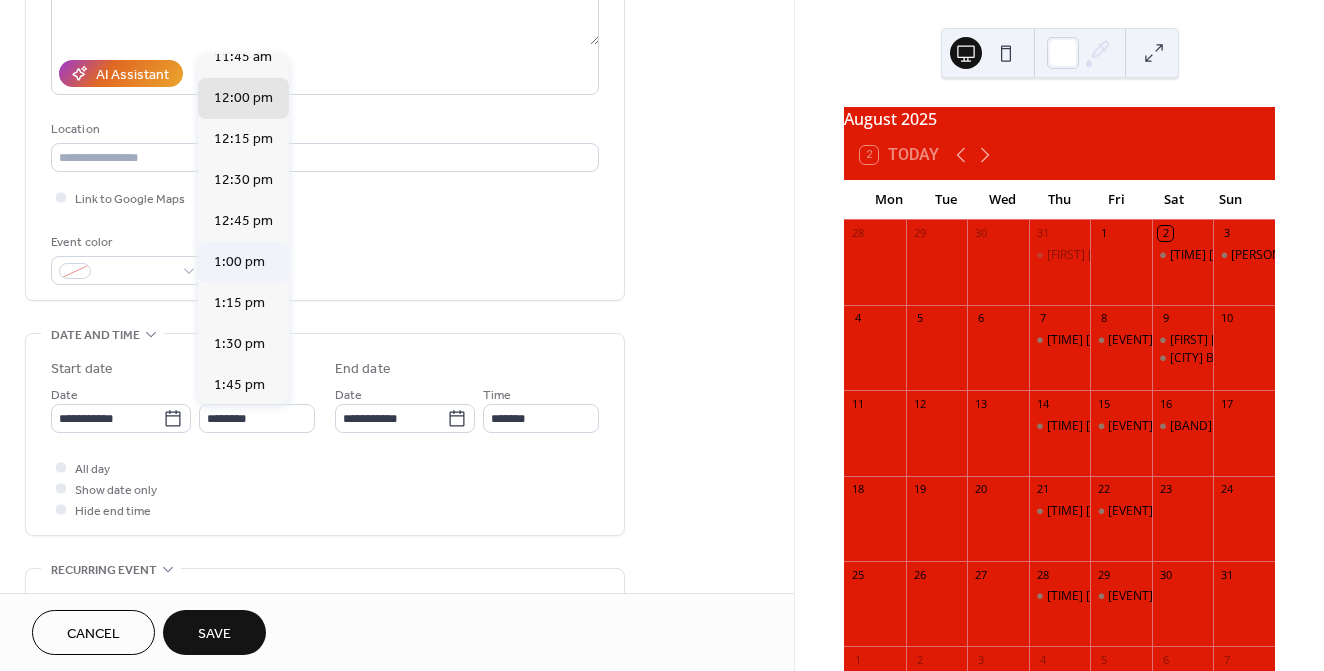 type on "*******" 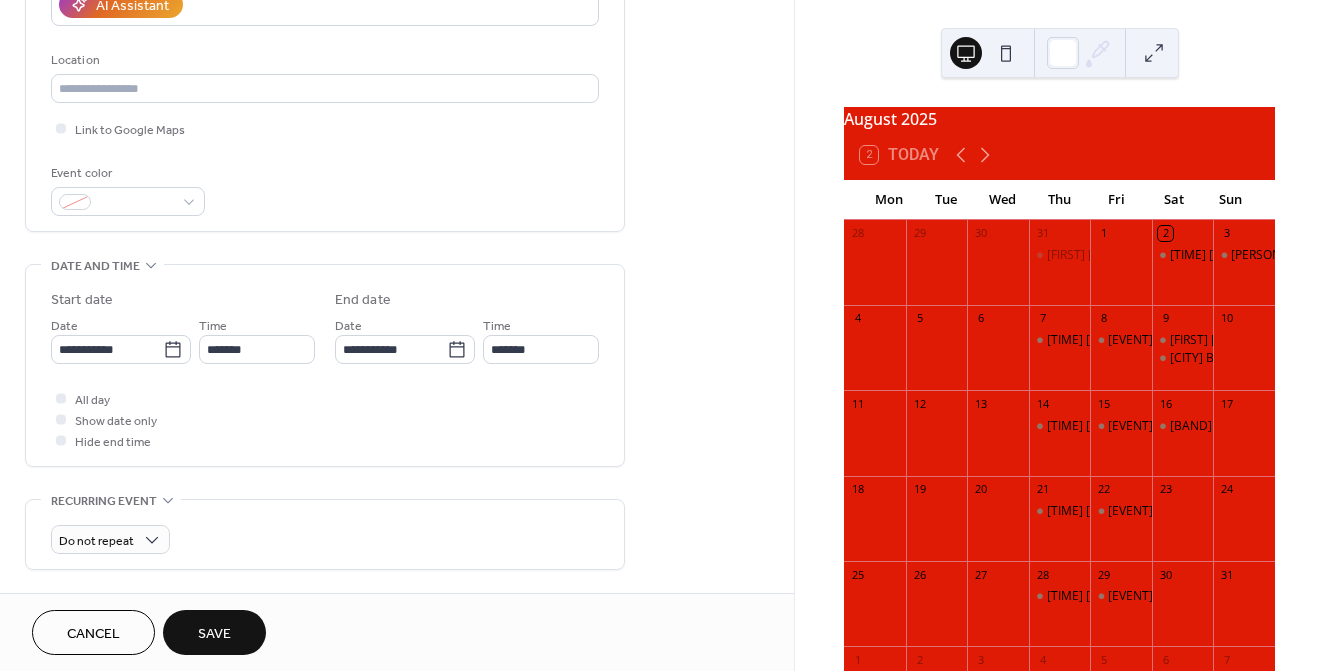 scroll, scrollTop: 389, scrollLeft: 0, axis: vertical 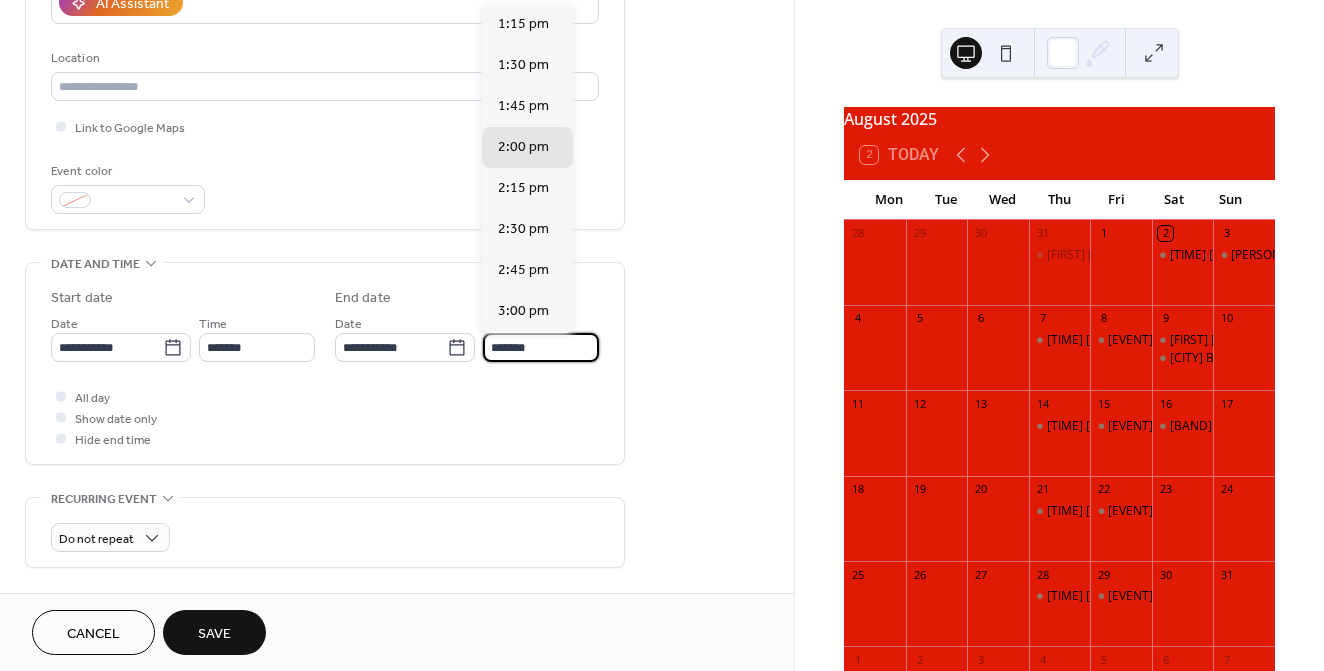 click on "*******" at bounding box center (541, 347) 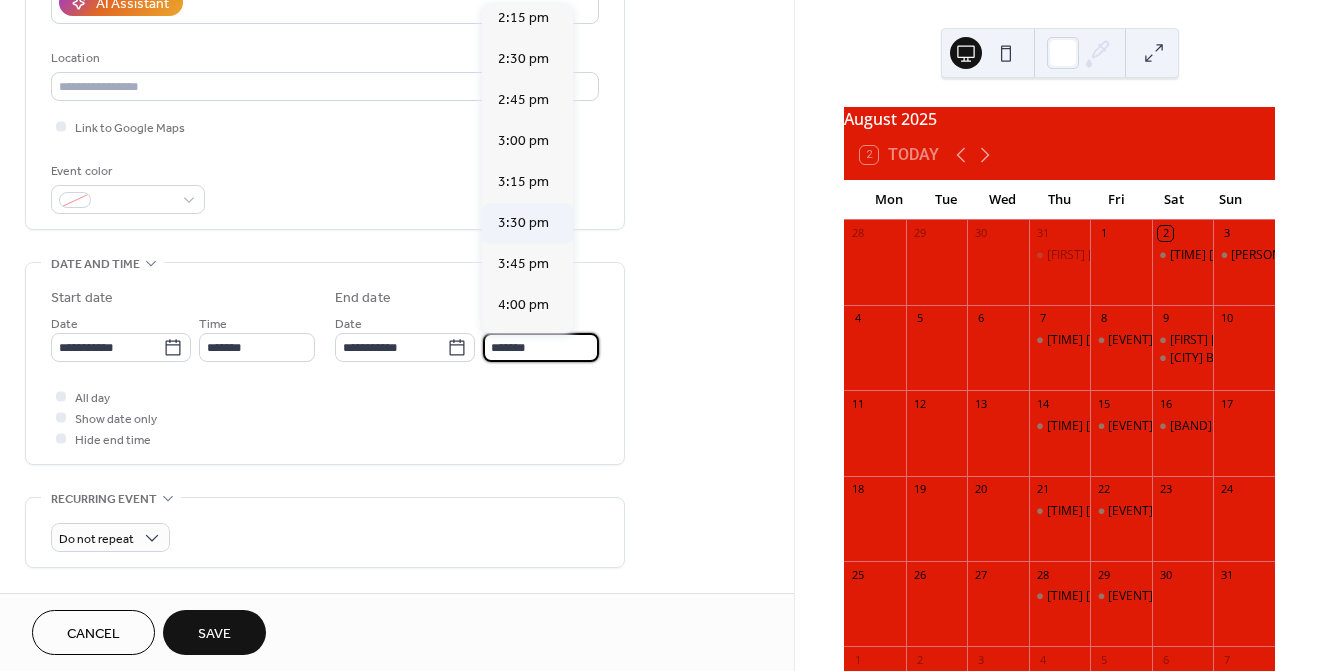 scroll, scrollTop: 193, scrollLeft: 0, axis: vertical 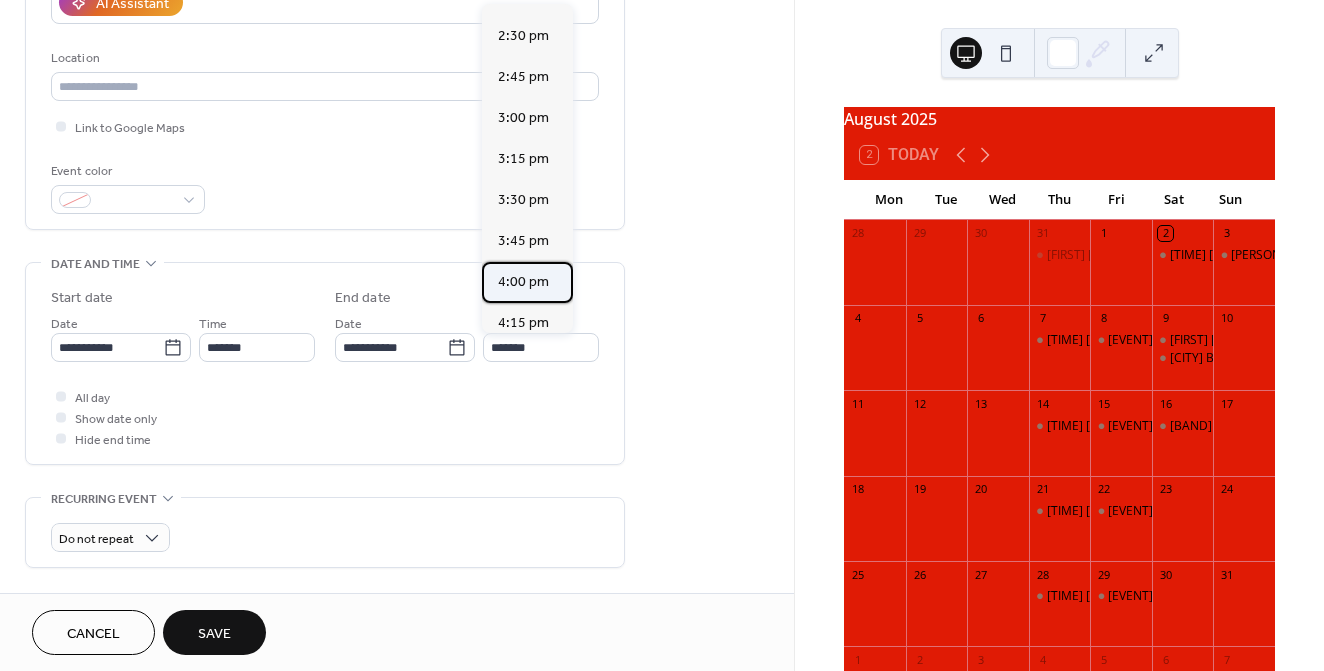 click on "4:00 pm" at bounding box center [523, 282] 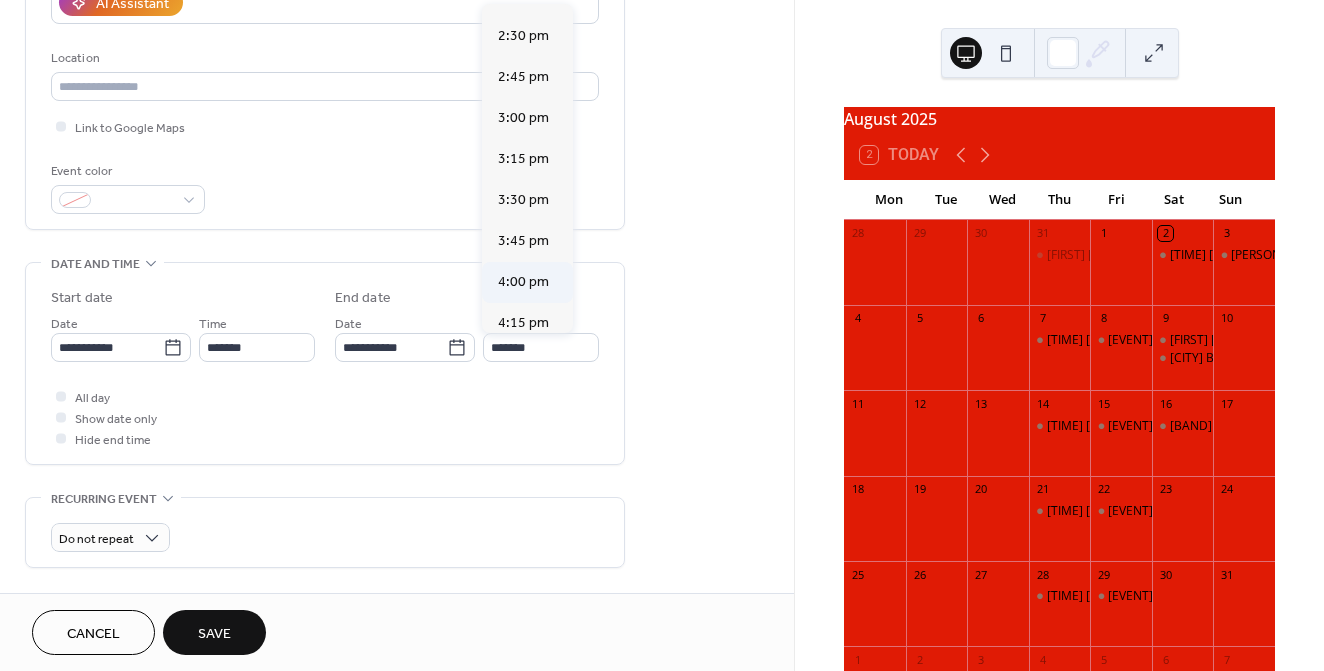 type on "*******" 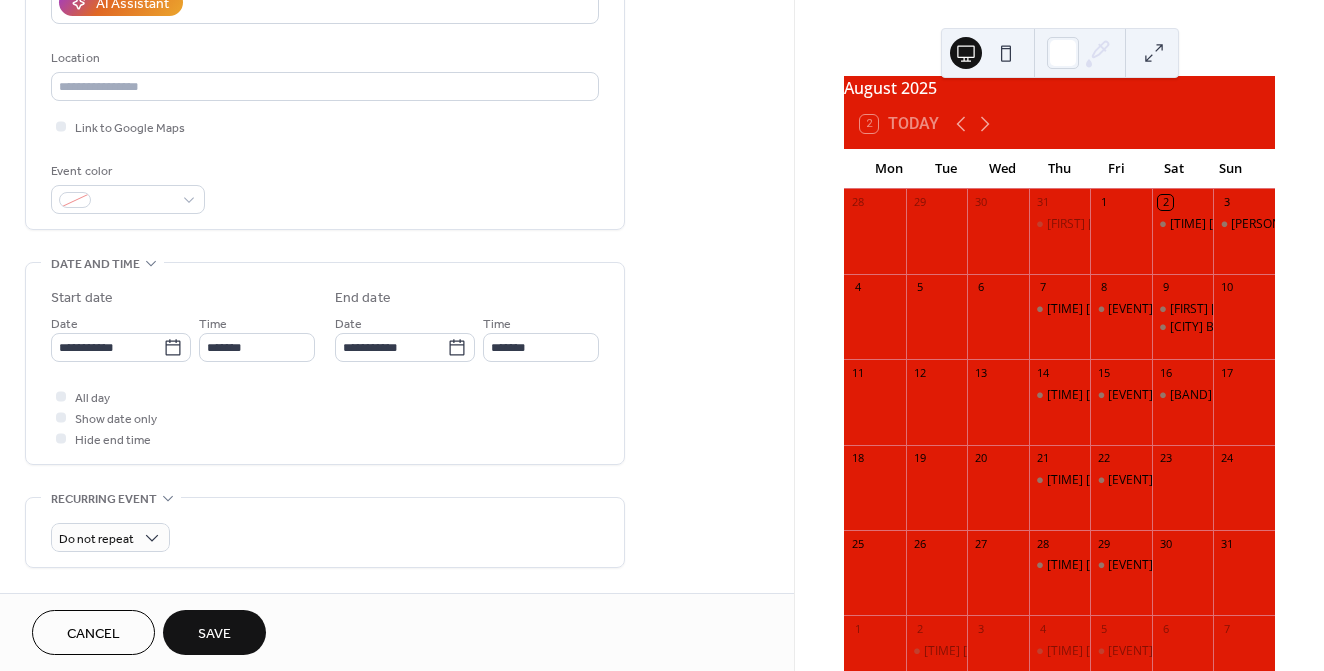 scroll, scrollTop: 44, scrollLeft: 0, axis: vertical 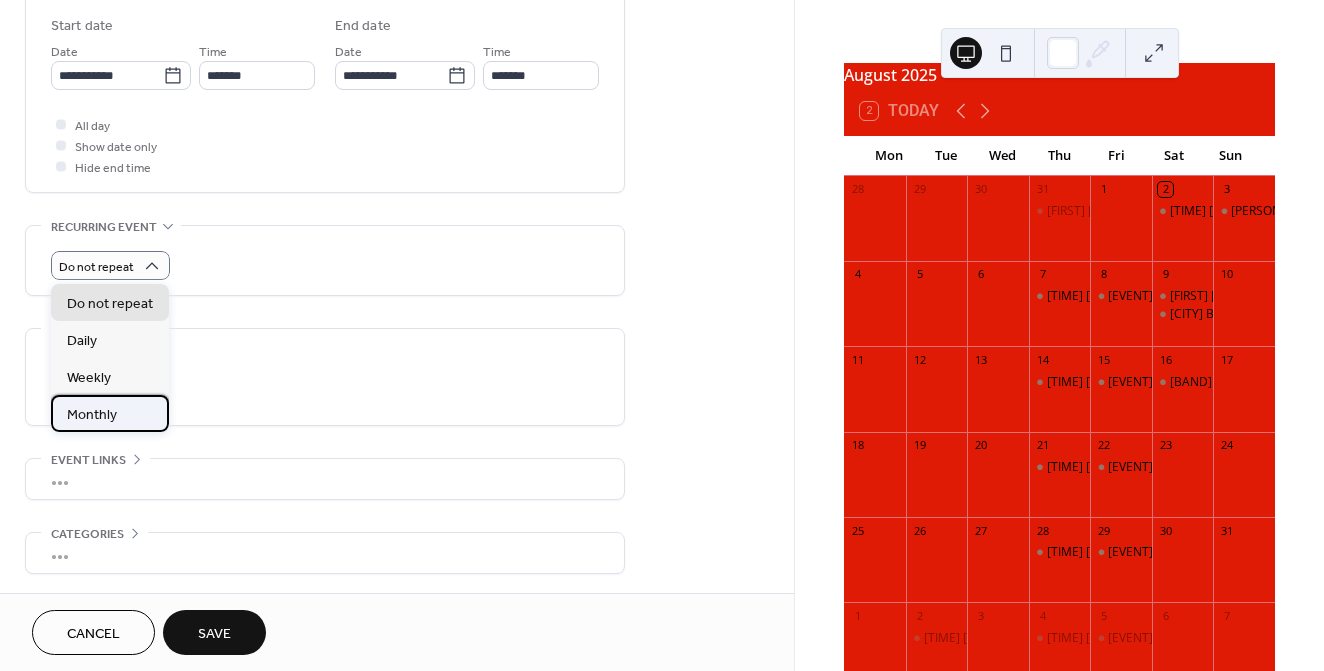 click on "Monthly" at bounding box center (110, 413) 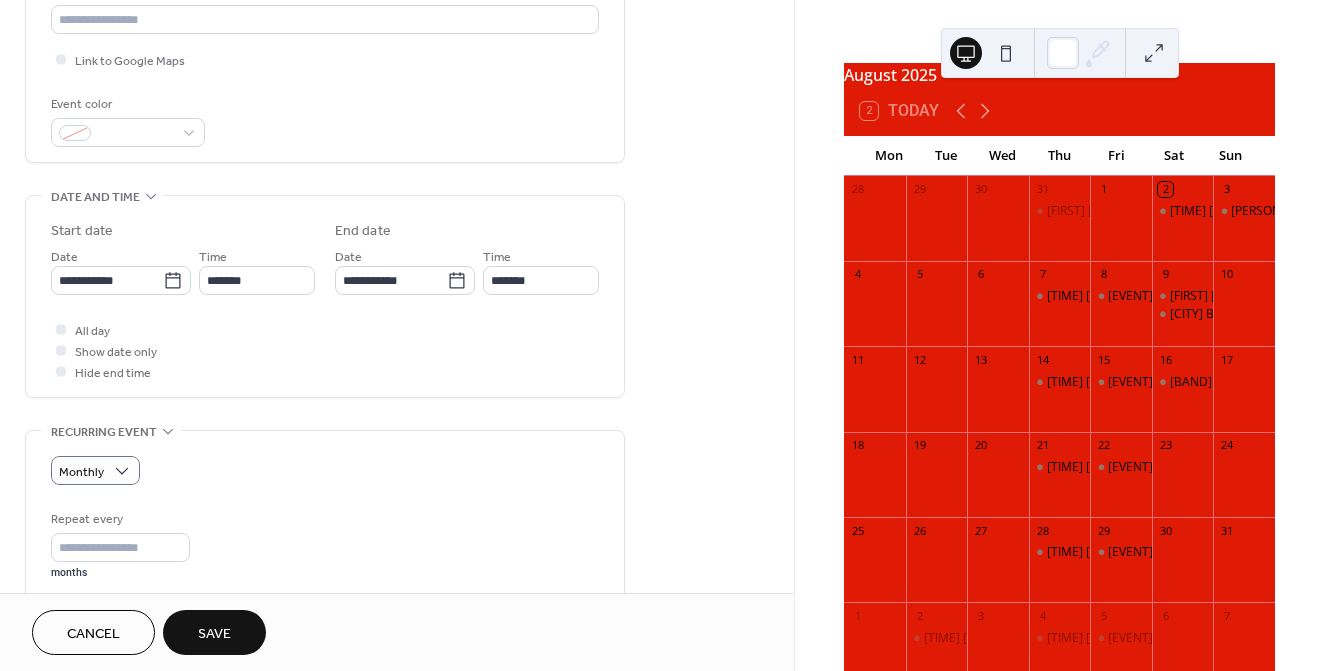 scroll, scrollTop: 459, scrollLeft: 0, axis: vertical 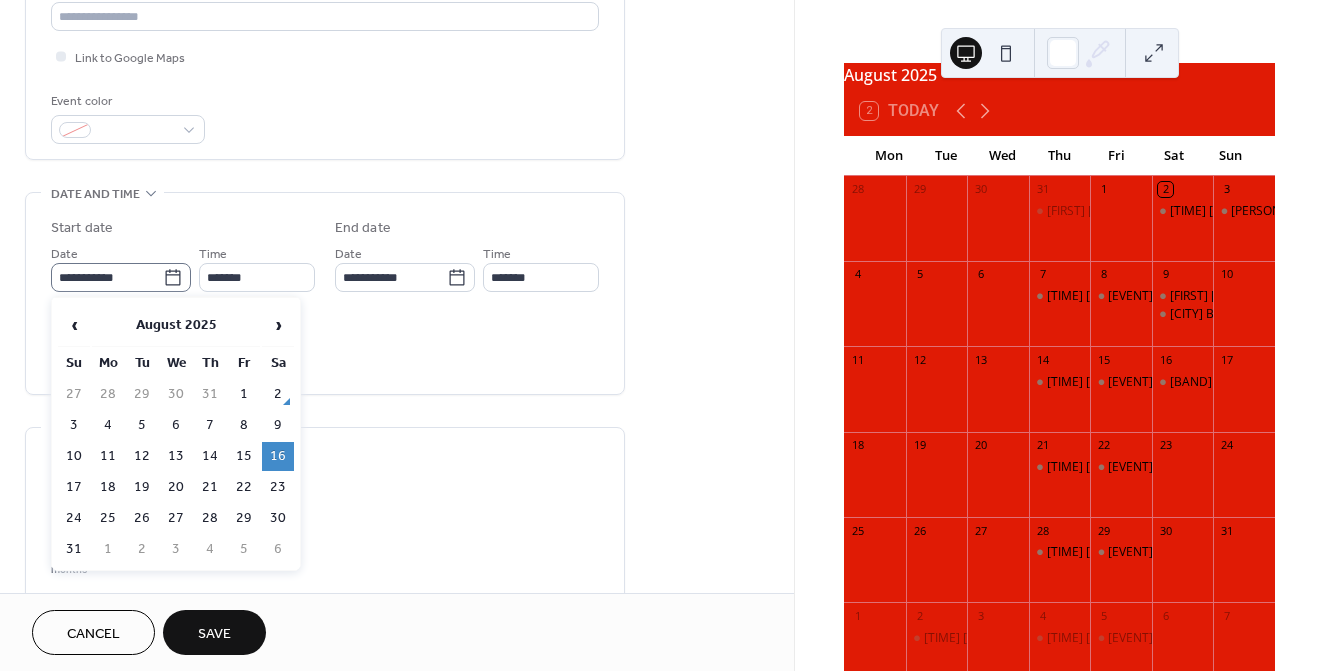 click on "**********" at bounding box center (121, 277) 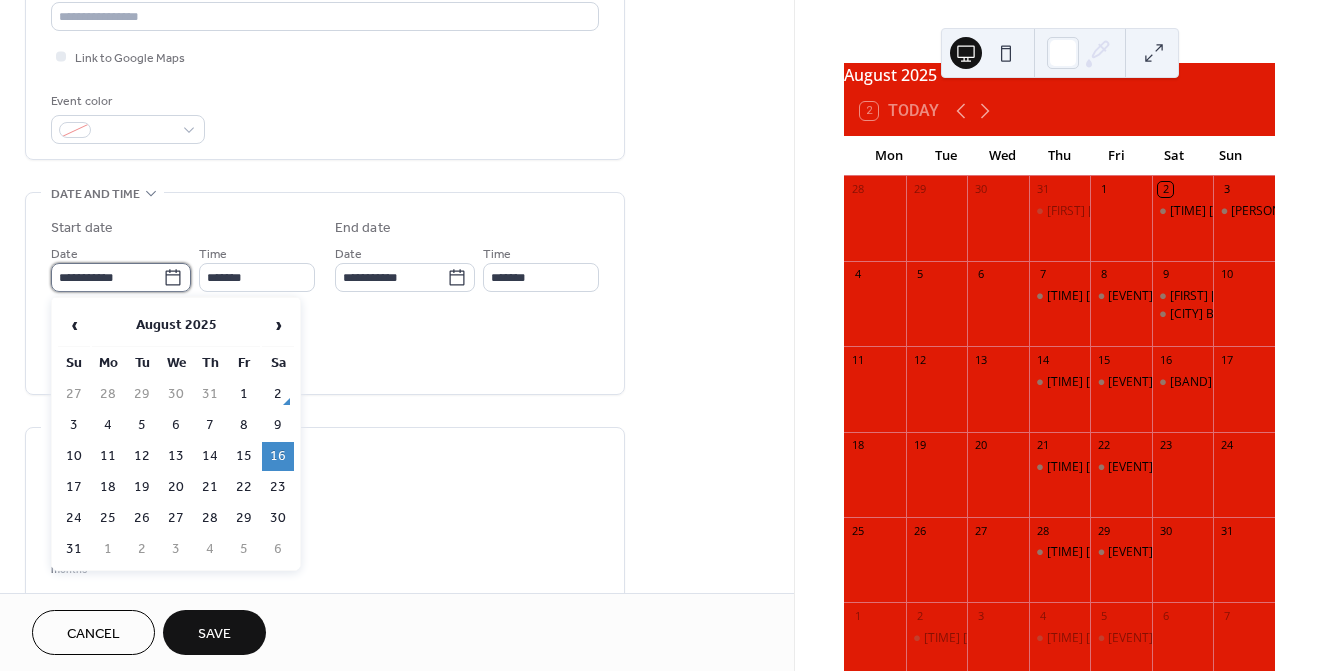 click on "**********" at bounding box center (107, 277) 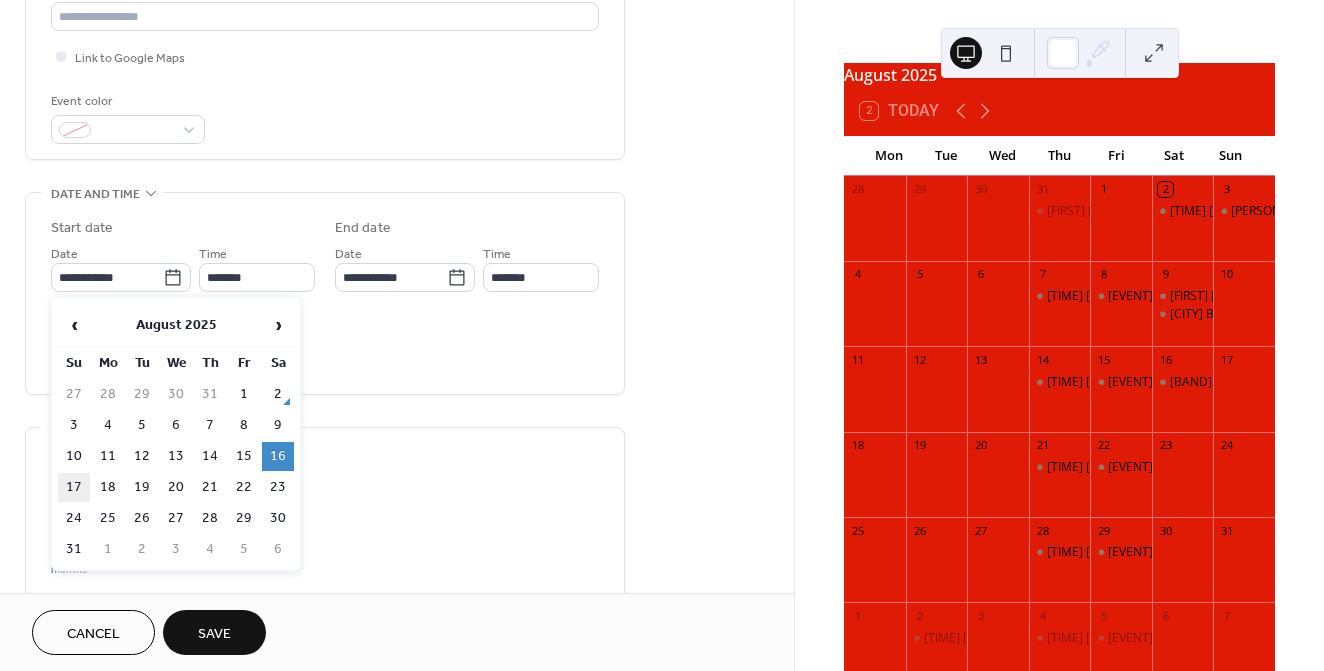 click on "17" at bounding box center (74, 487) 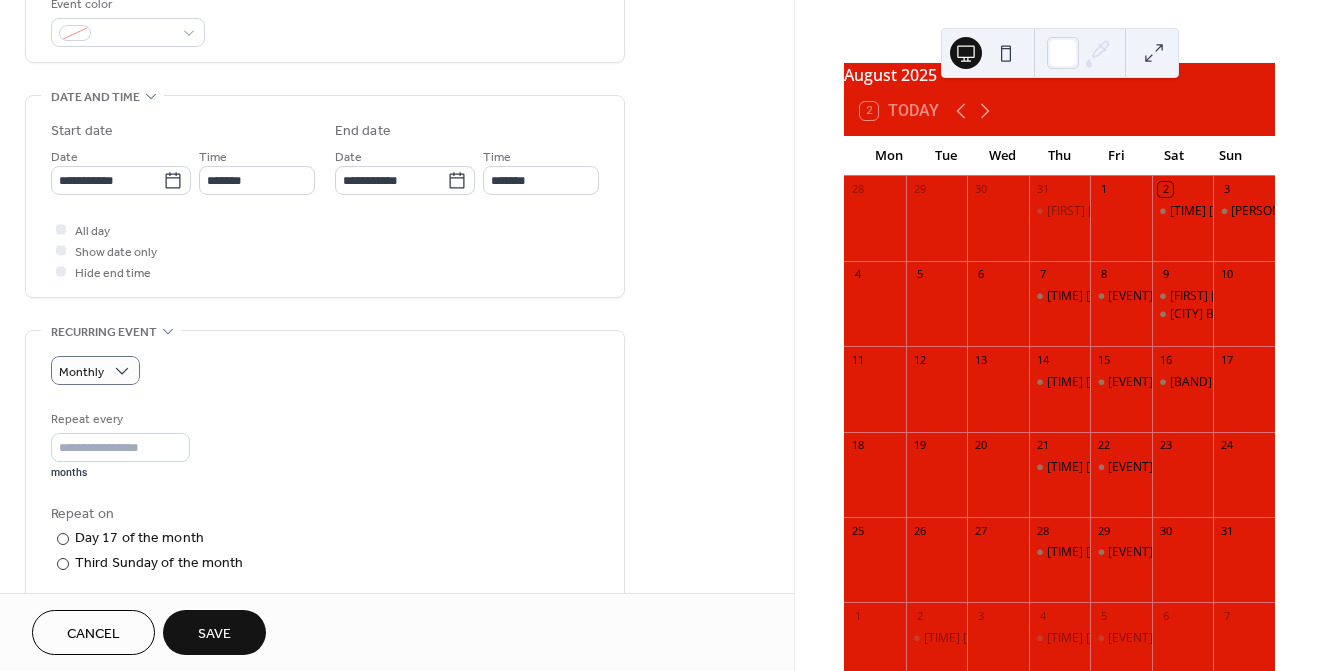 scroll, scrollTop: 559, scrollLeft: 0, axis: vertical 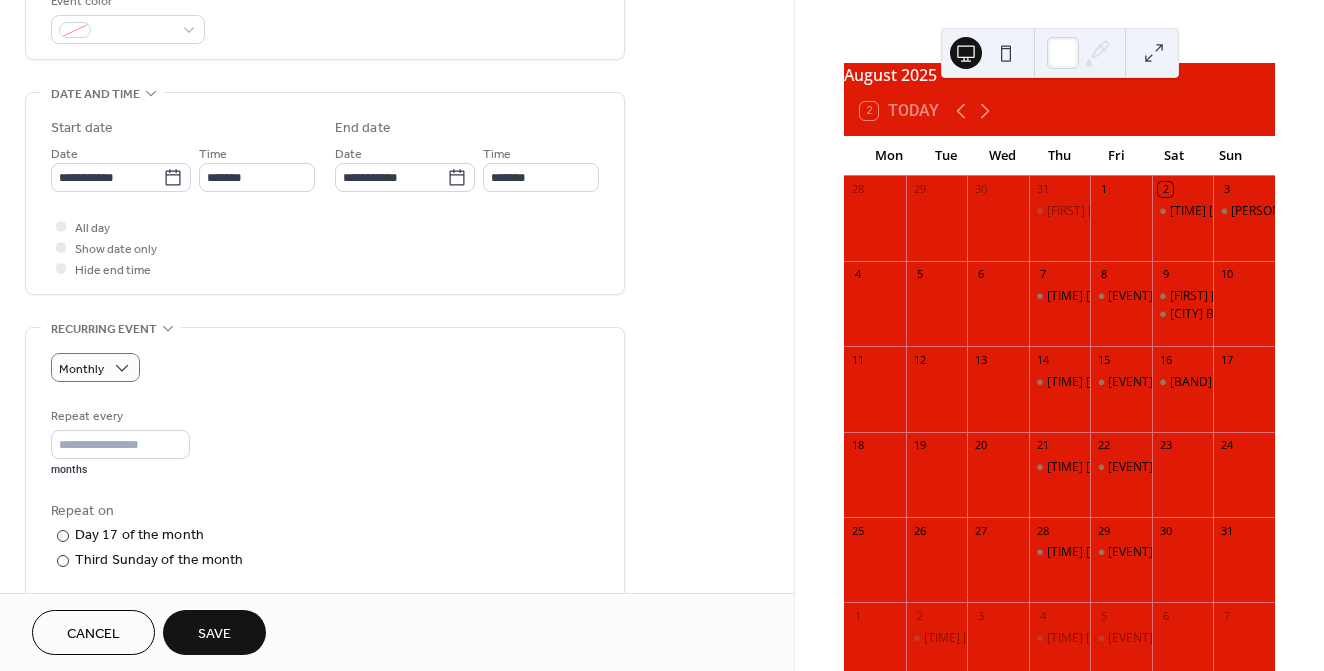 click on "Save" at bounding box center [214, 634] 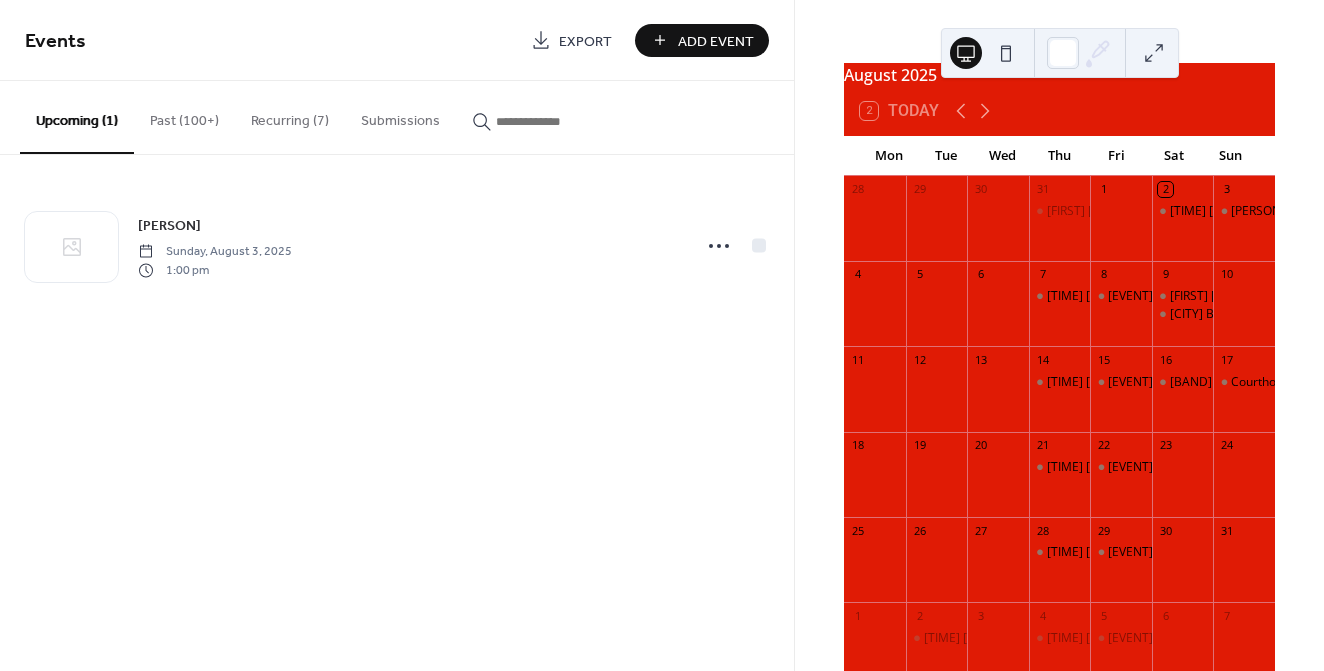 click on "Add Event" at bounding box center [702, 40] 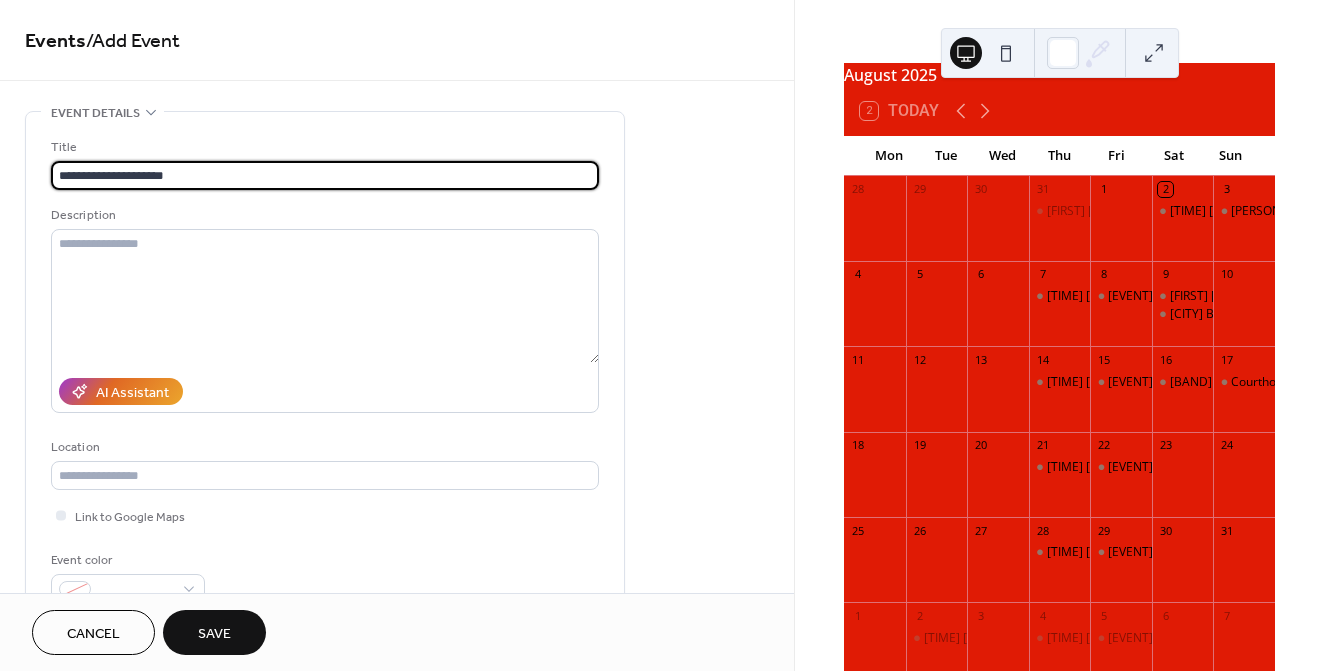 type on "**********" 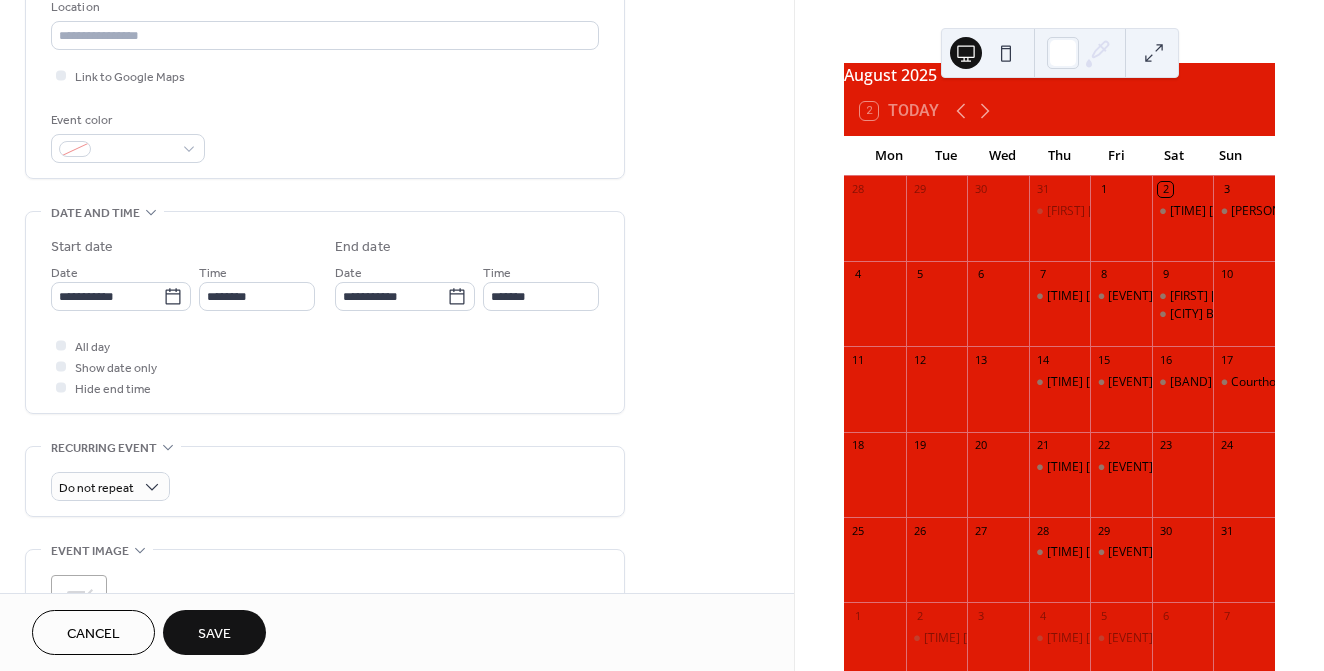 scroll, scrollTop: 505, scrollLeft: 0, axis: vertical 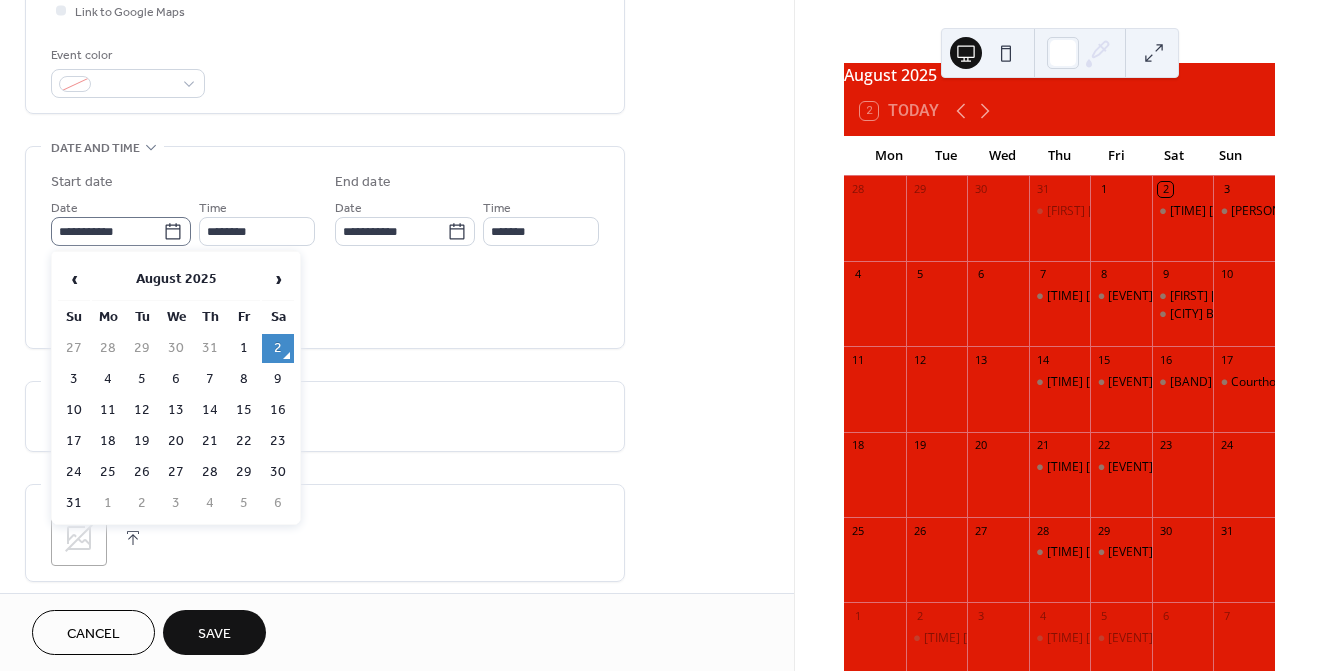 click 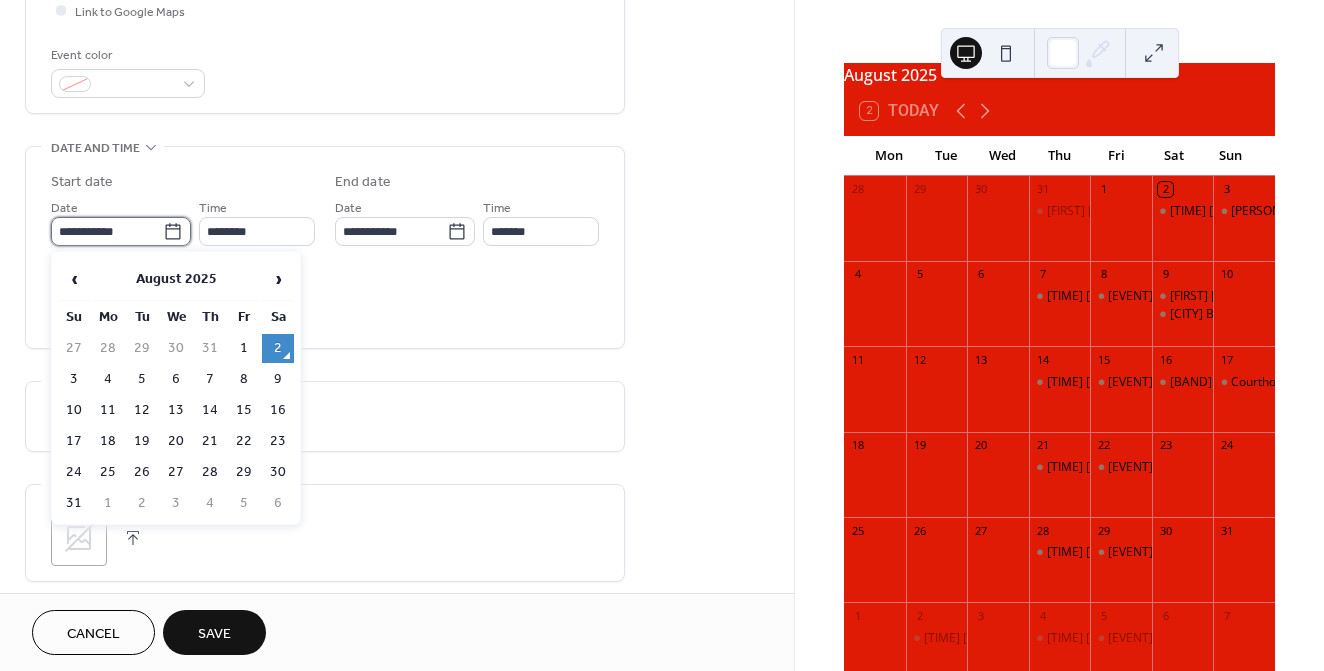 click on "**********" at bounding box center [107, 231] 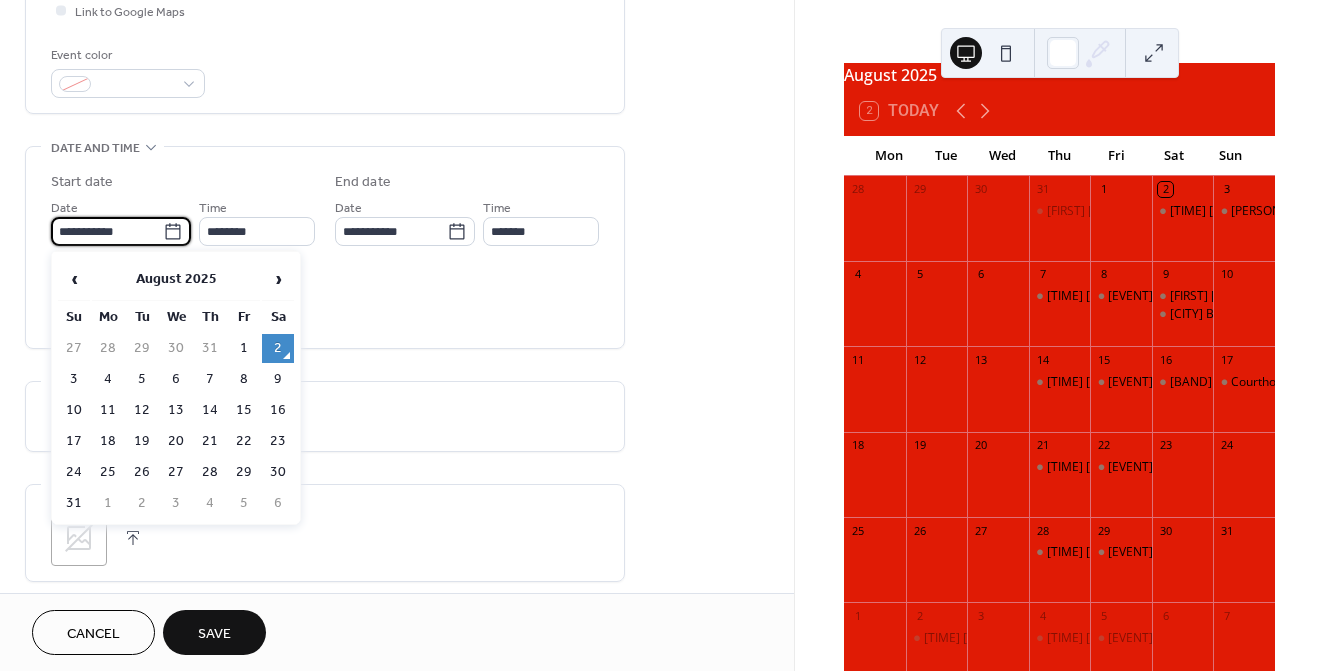 click on "23" at bounding box center [278, 441] 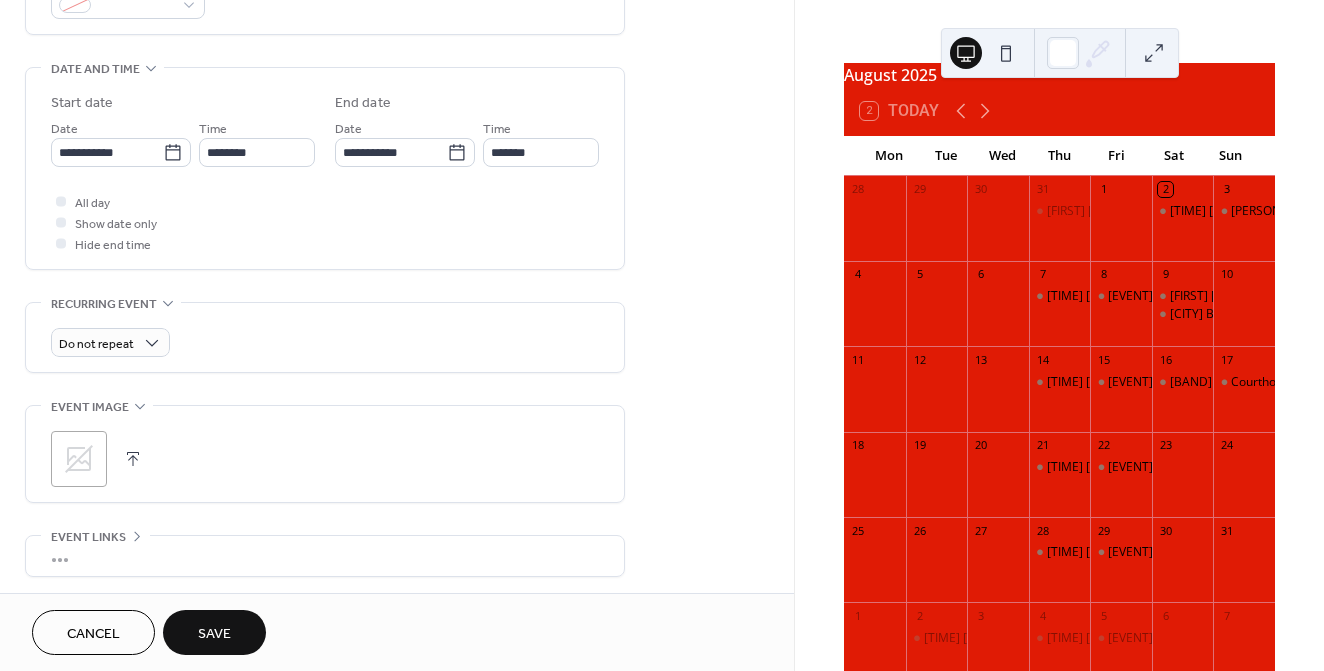 scroll, scrollTop: 603, scrollLeft: 0, axis: vertical 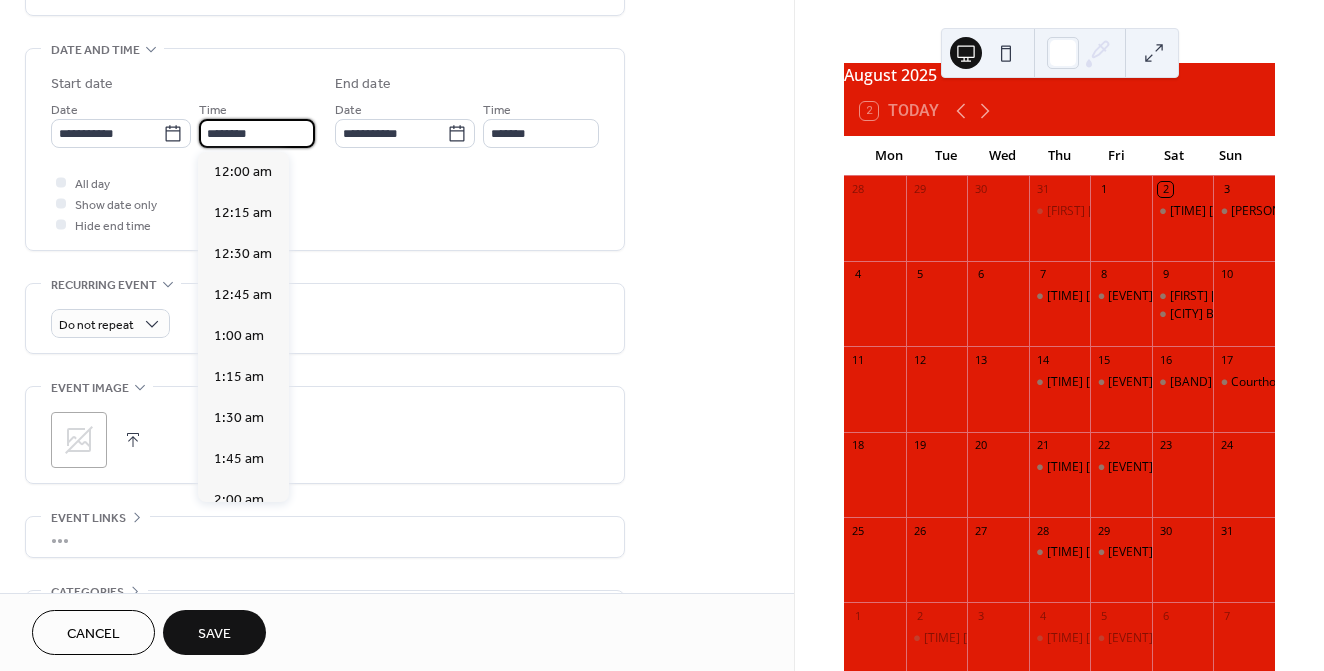 click on "********" at bounding box center (257, 133) 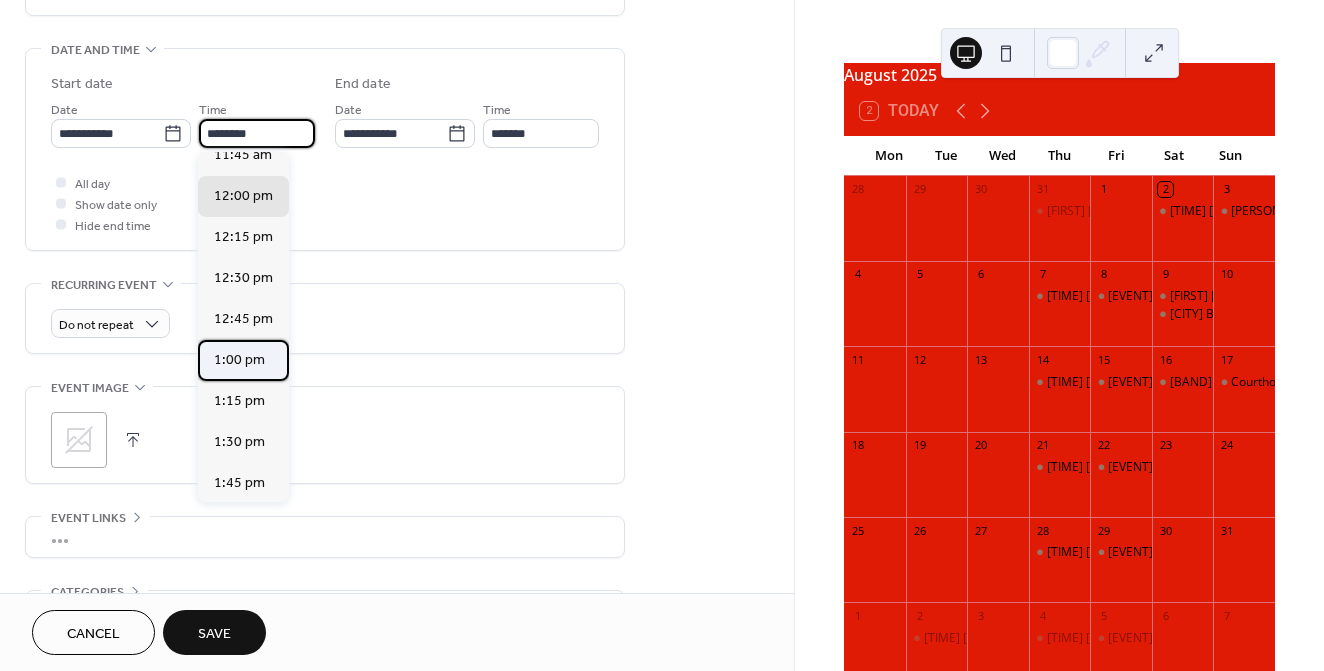 click on "1:00 pm" at bounding box center [239, 360] 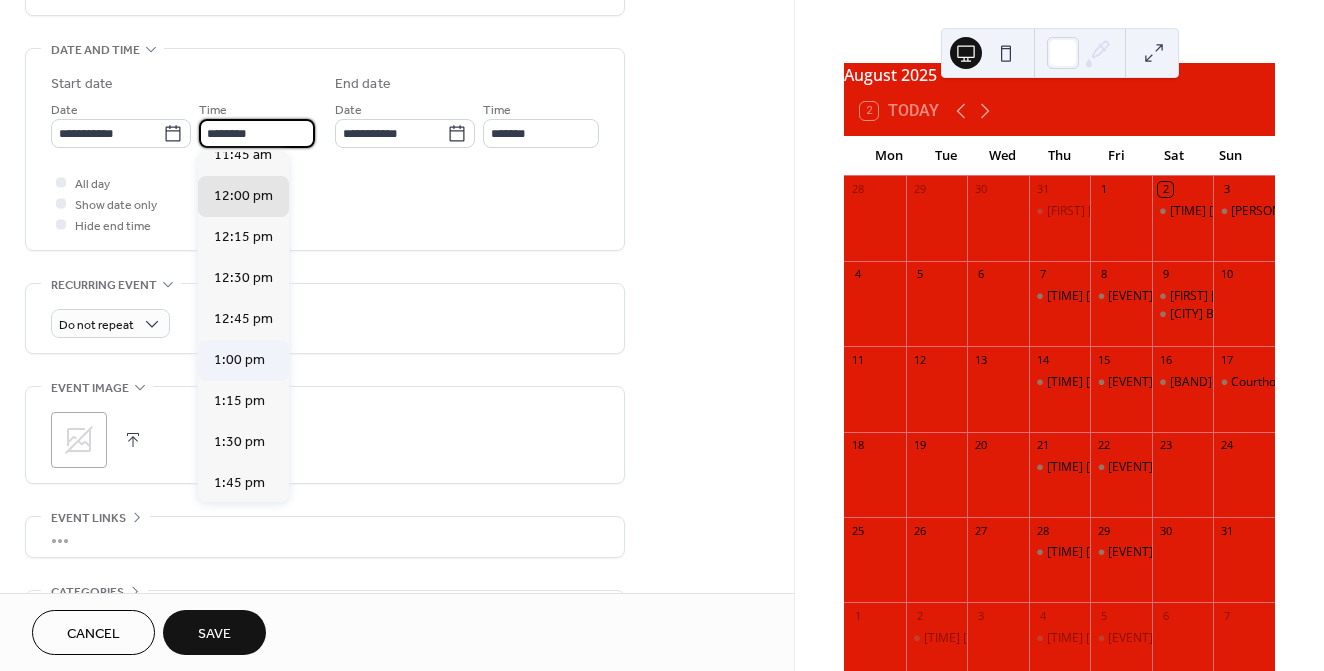 type on "*******" 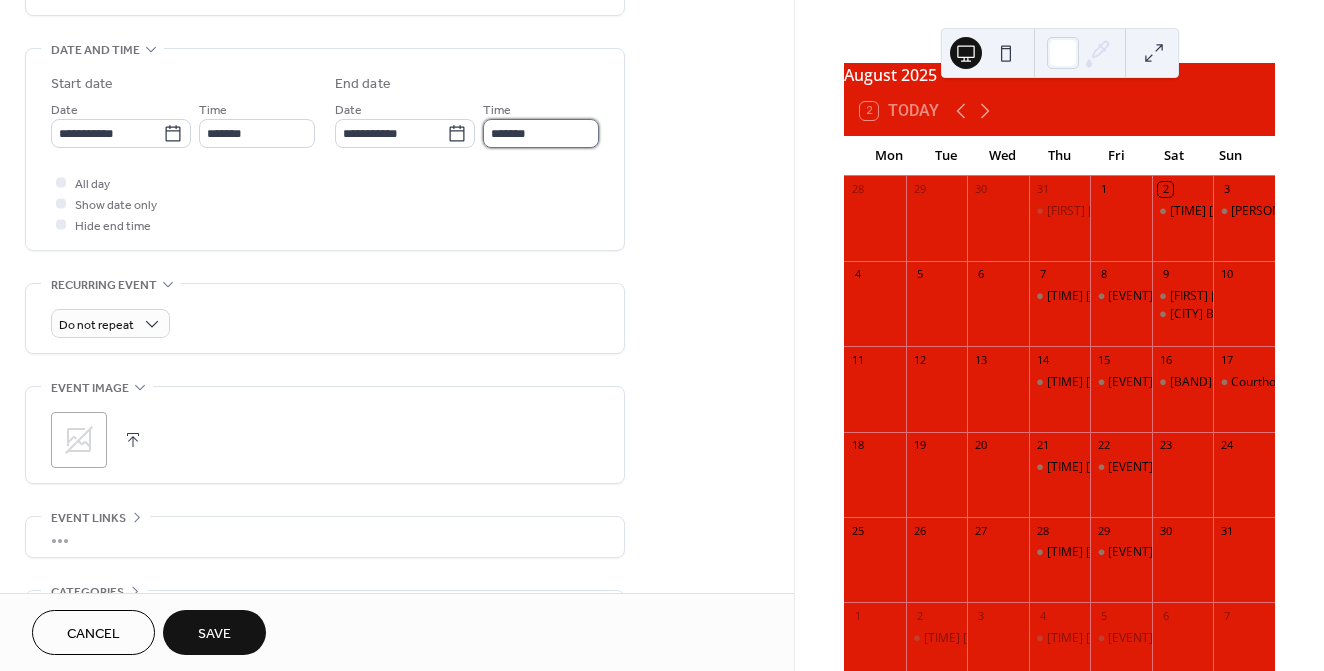 click on "*******" at bounding box center (541, 133) 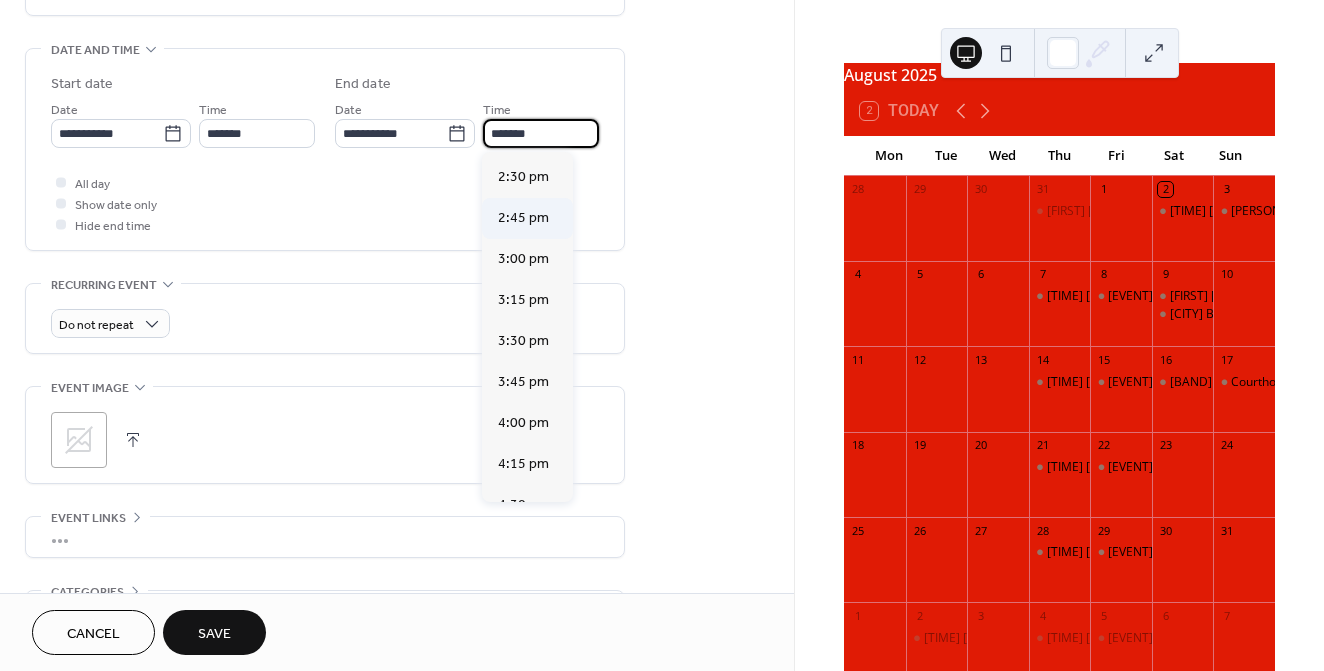 scroll, scrollTop: 201, scrollLeft: 0, axis: vertical 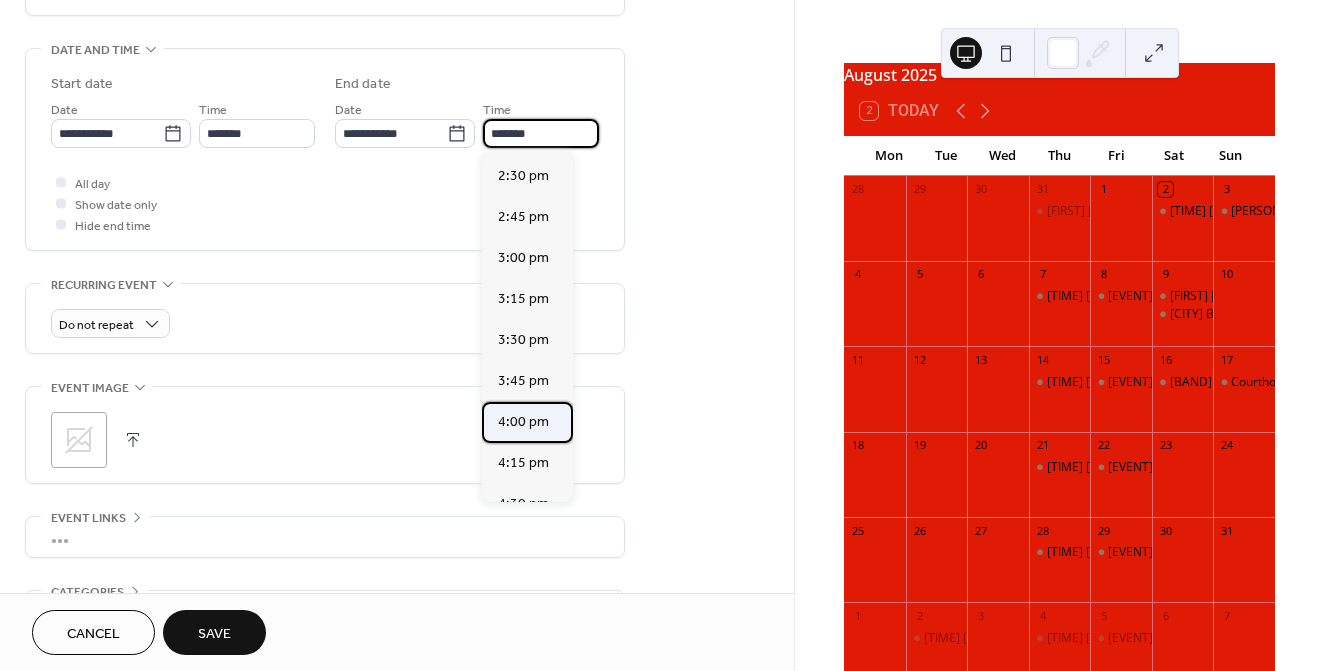 click on "4:00 pm" at bounding box center (523, 422) 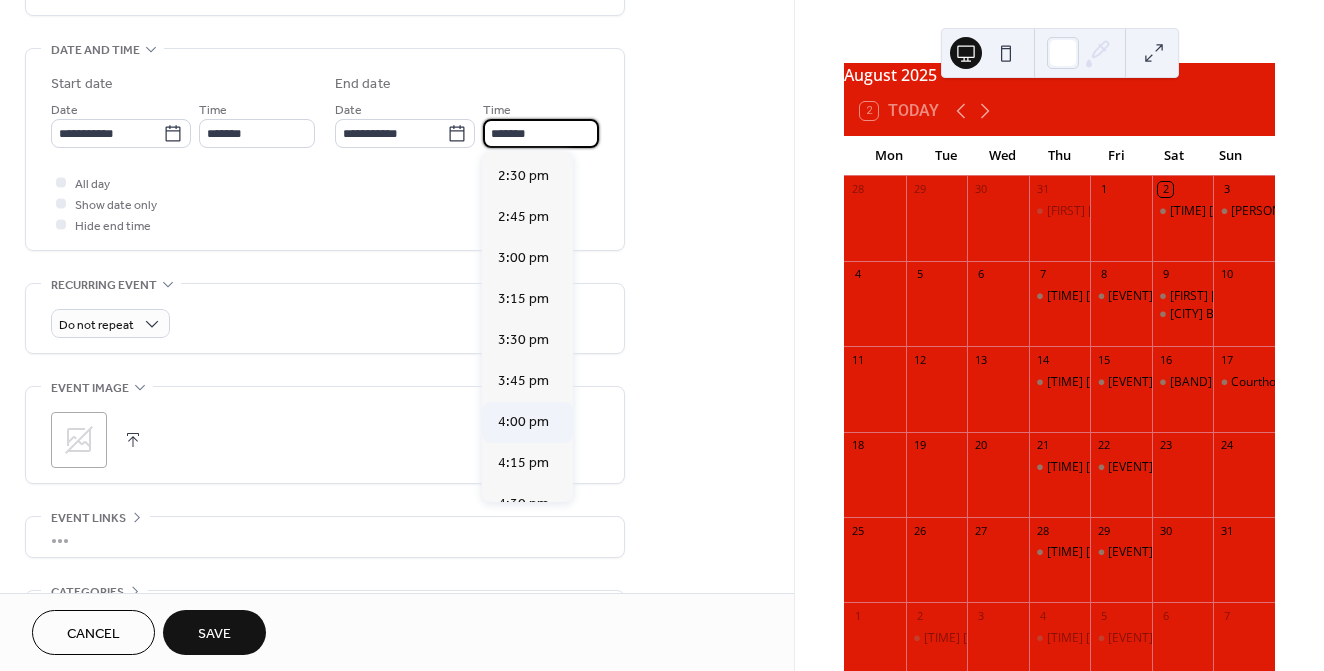 type on "*******" 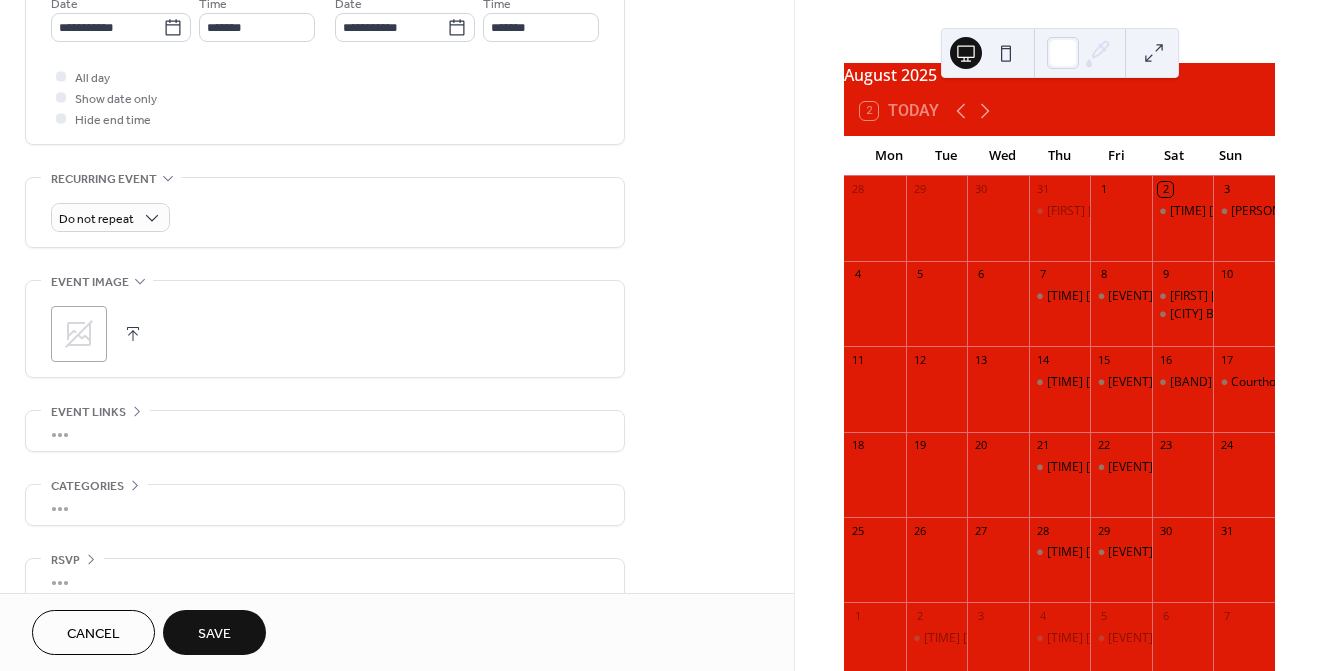 scroll, scrollTop: 736, scrollLeft: 0, axis: vertical 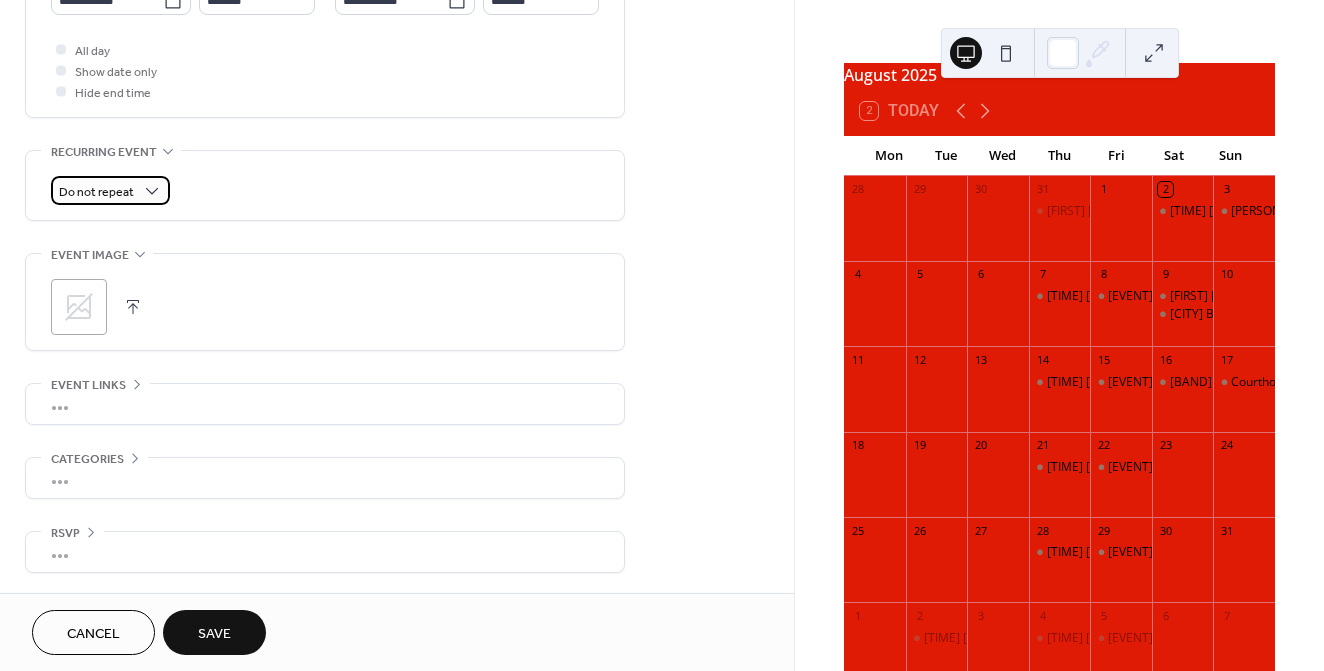click on "Do not repeat" at bounding box center (96, 192) 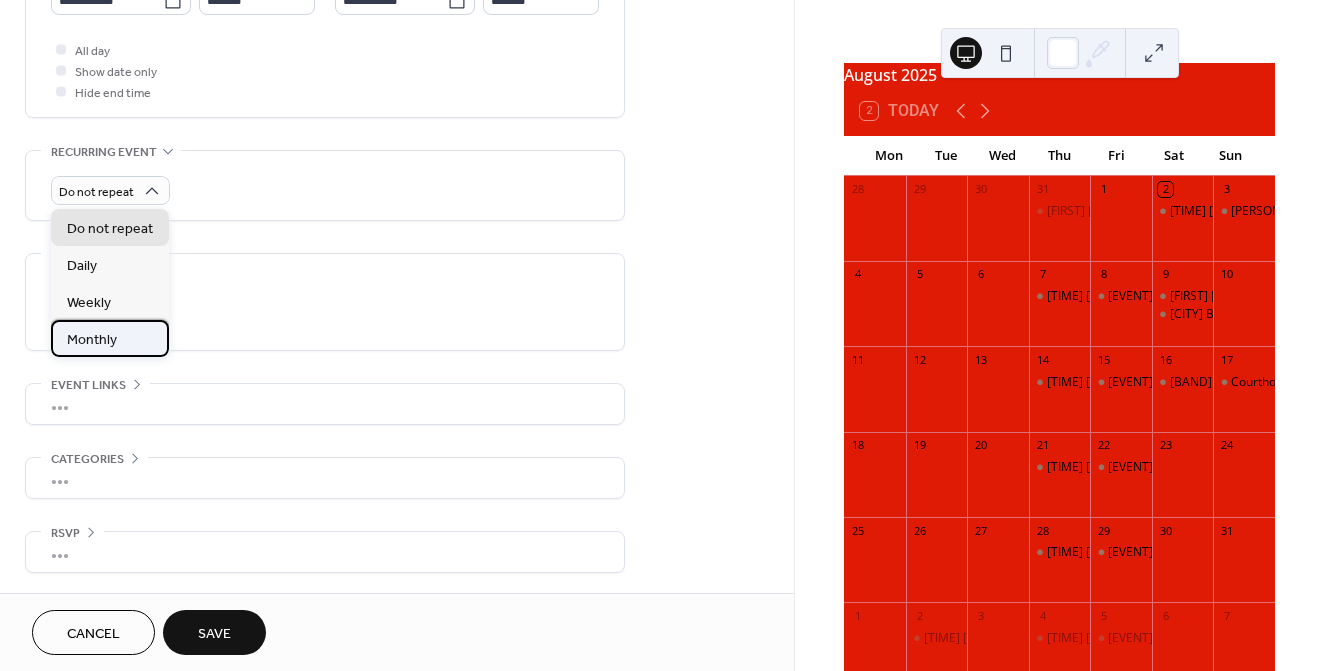 click on "Monthly" at bounding box center (92, 340) 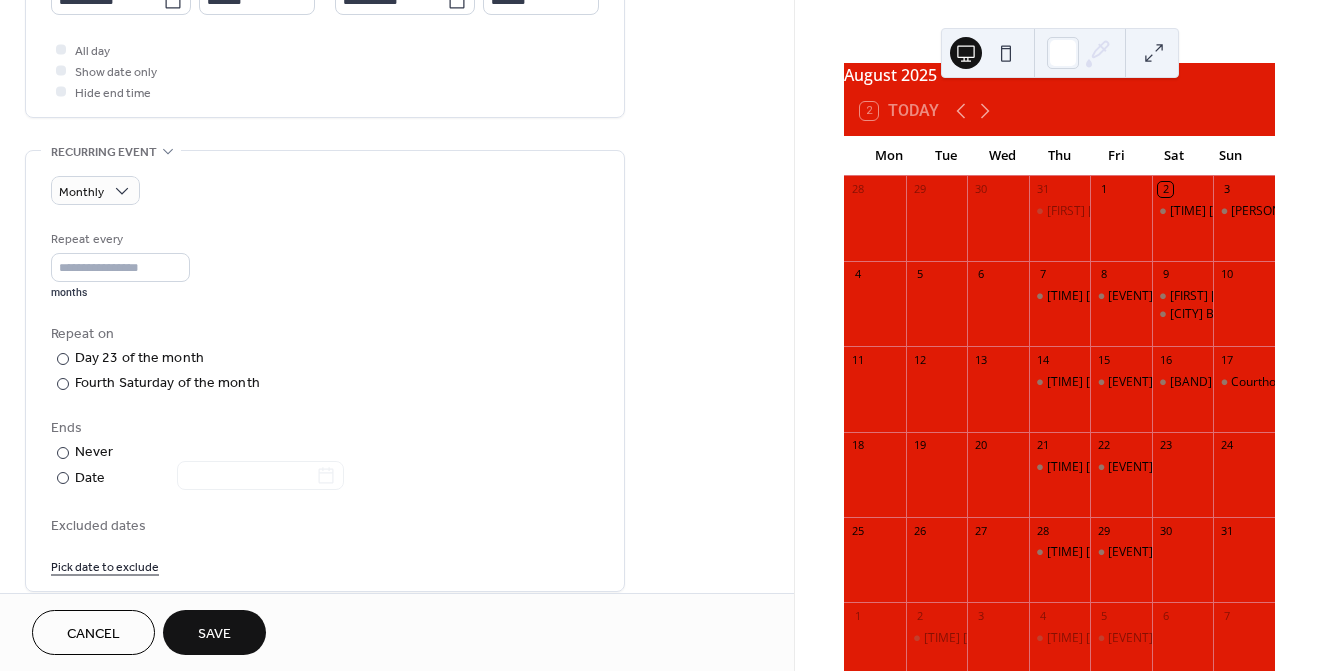 click on "Save" at bounding box center (214, 634) 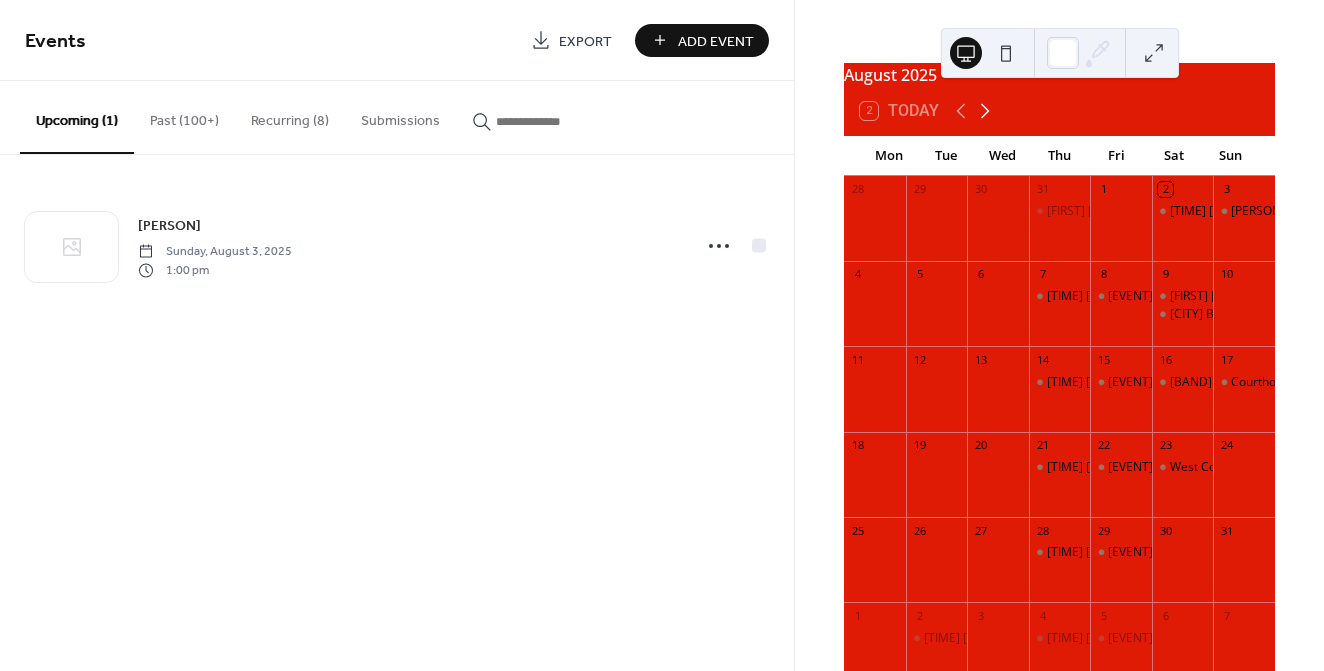 click 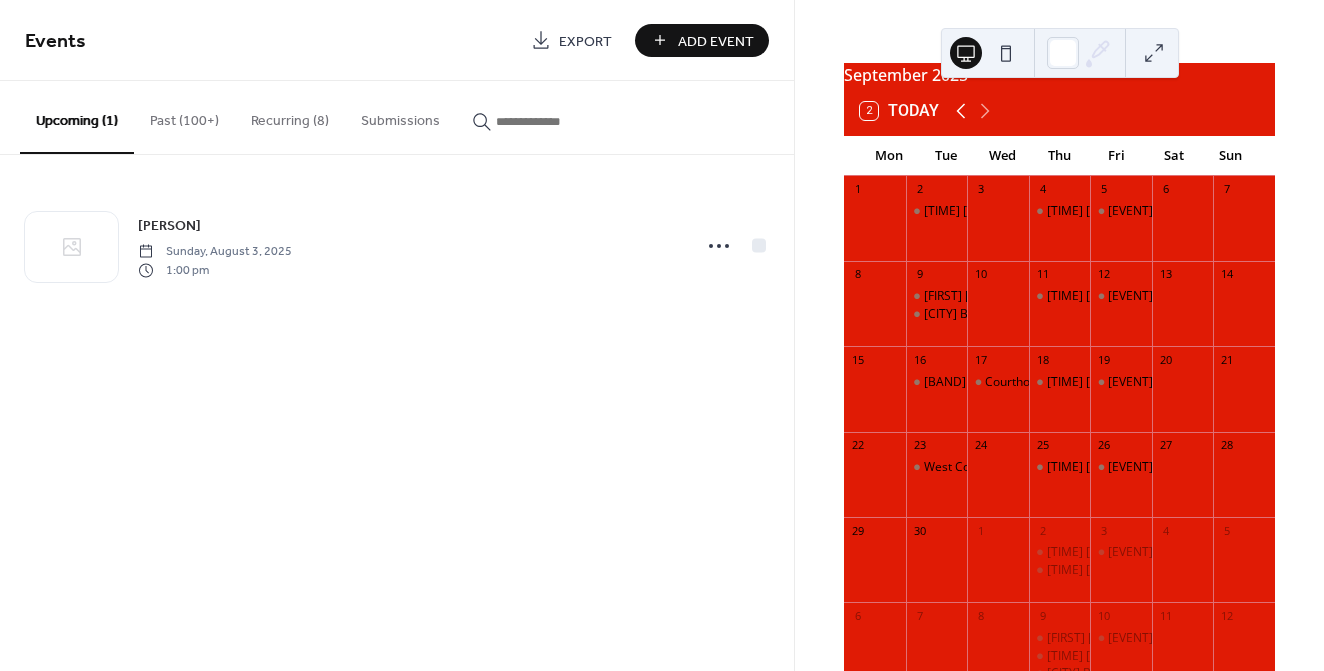 click 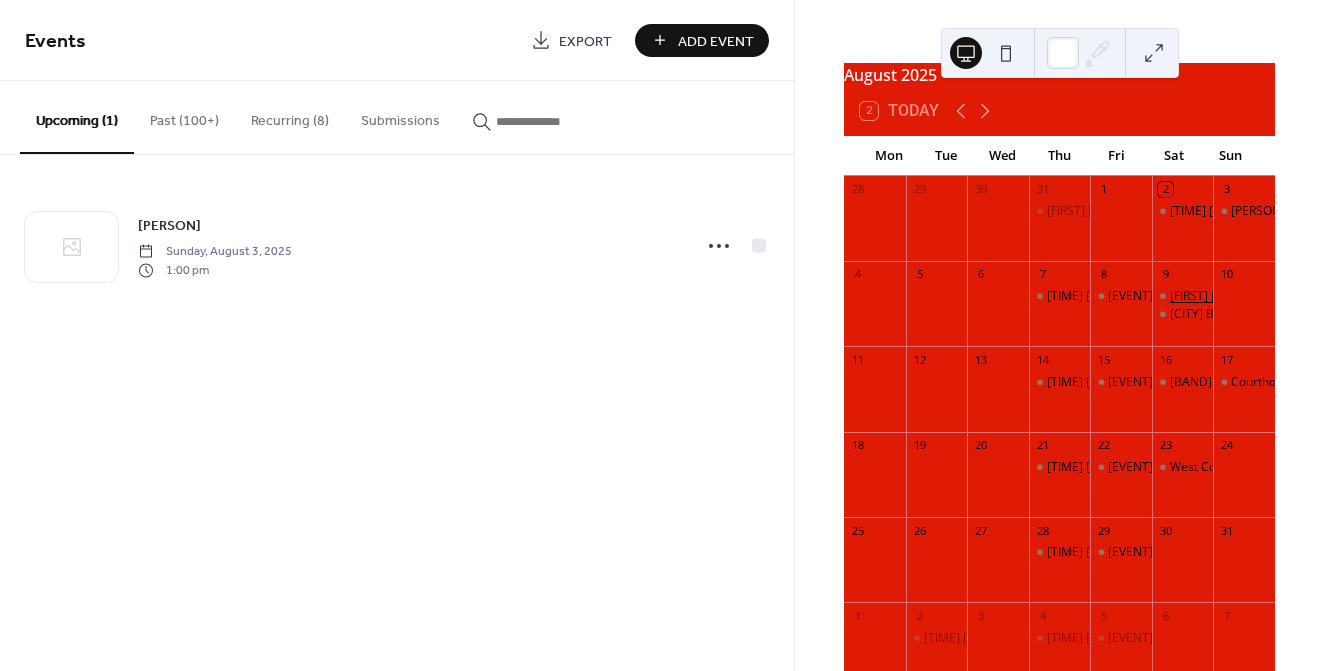 click on "[FIRST] [LAST]" at bounding box center [1208, 296] 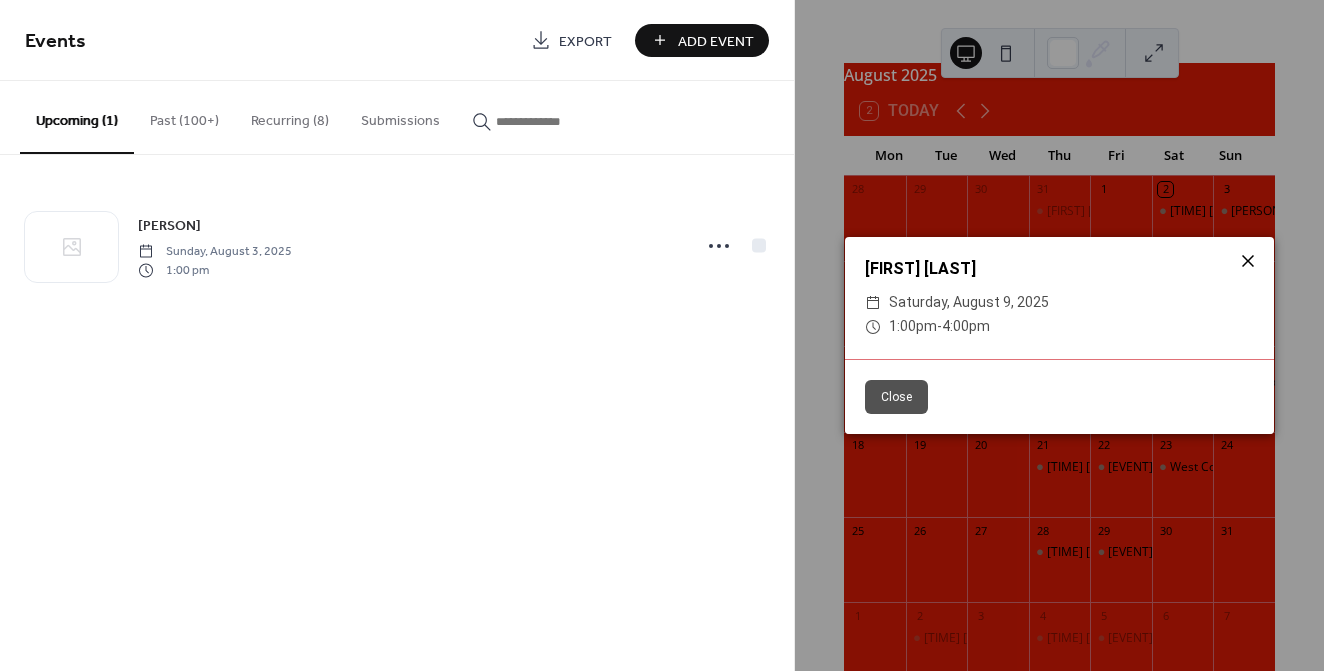 click 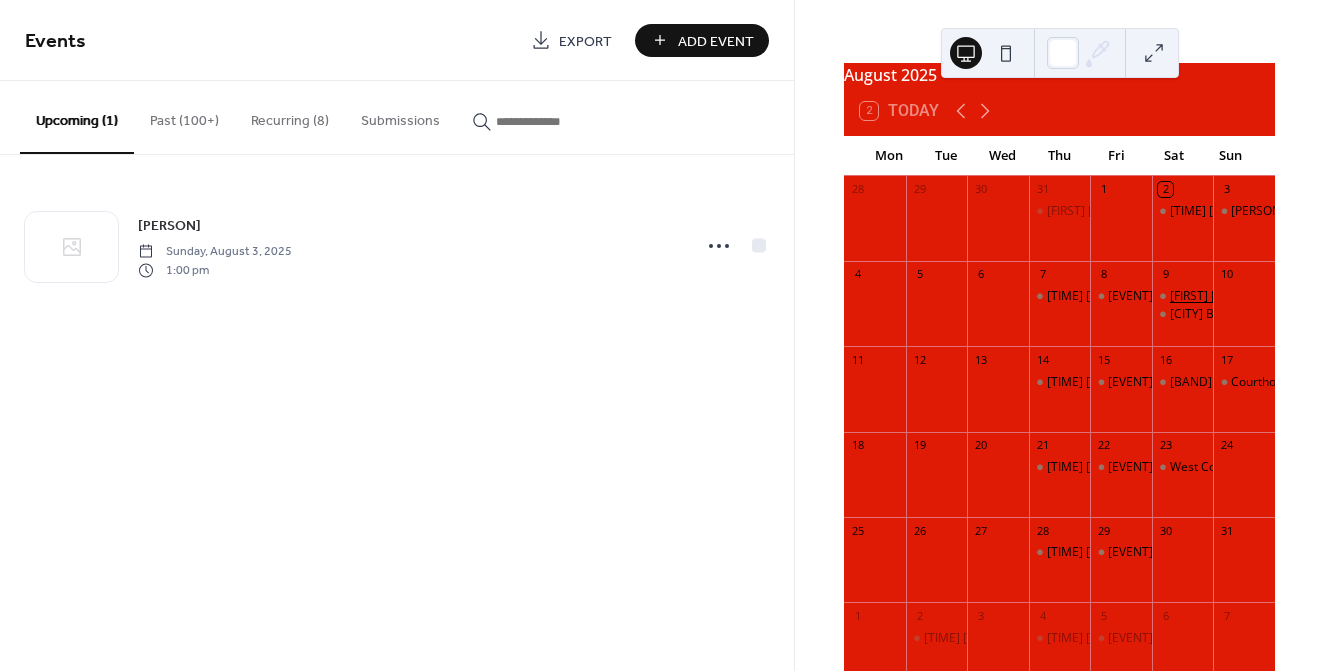 click on "[FIRST] [LAST]" at bounding box center (1208, 296) 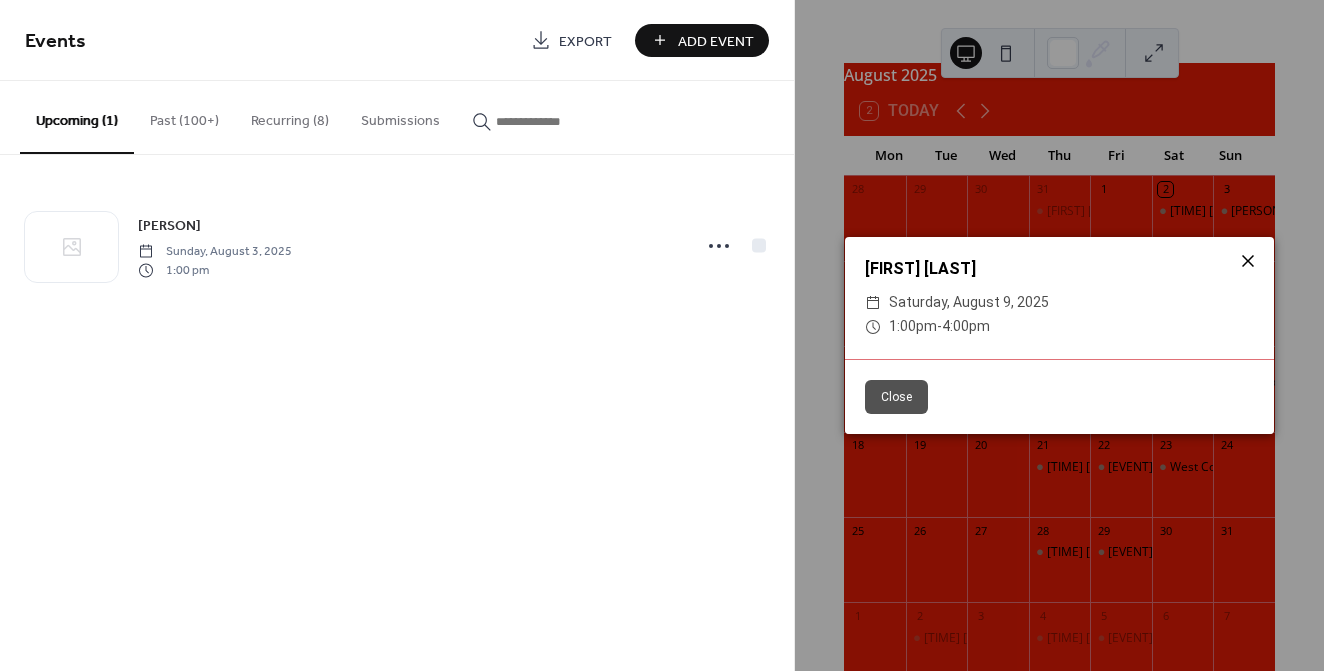 click 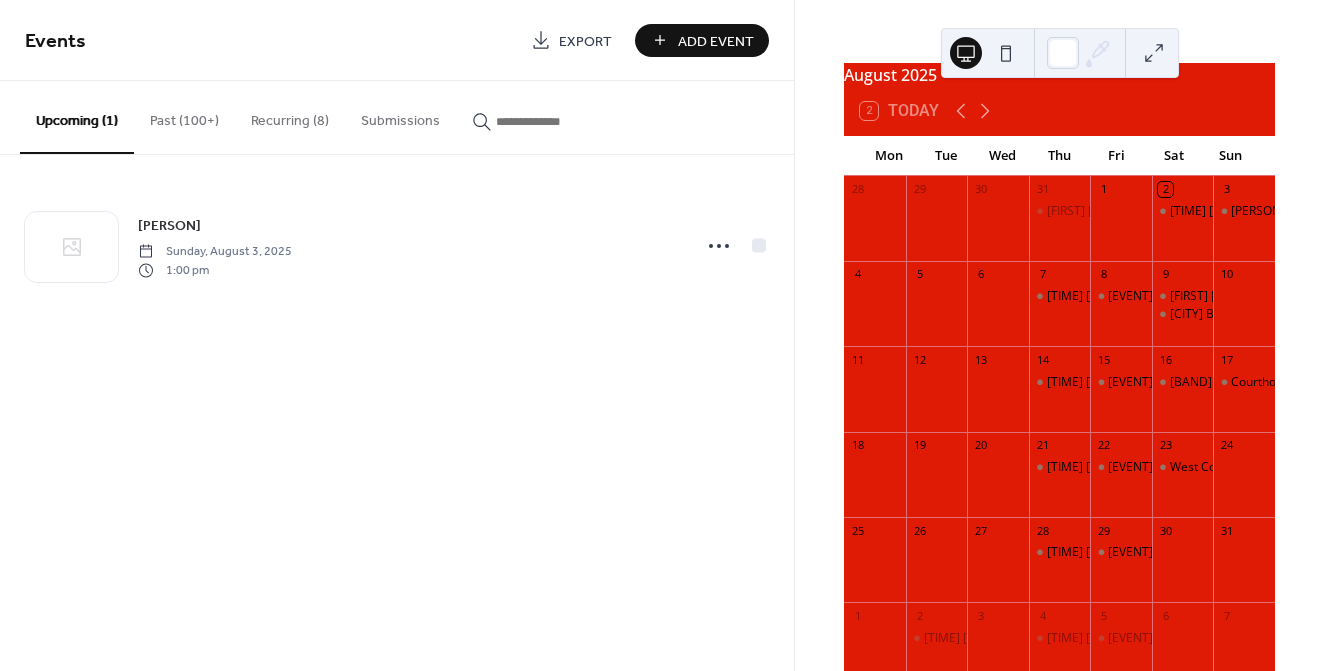 click on "Upcoming (1)" at bounding box center (77, 117) 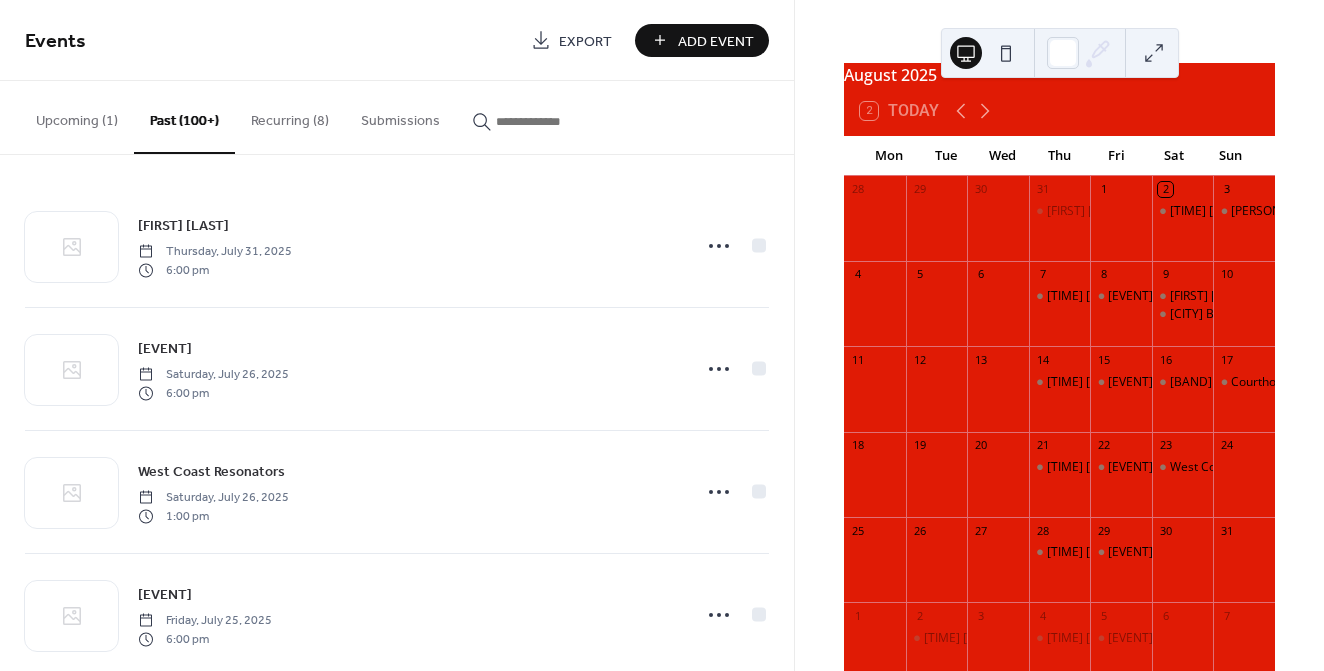 click on "Upcoming (1)" at bounding box center [77, 116] 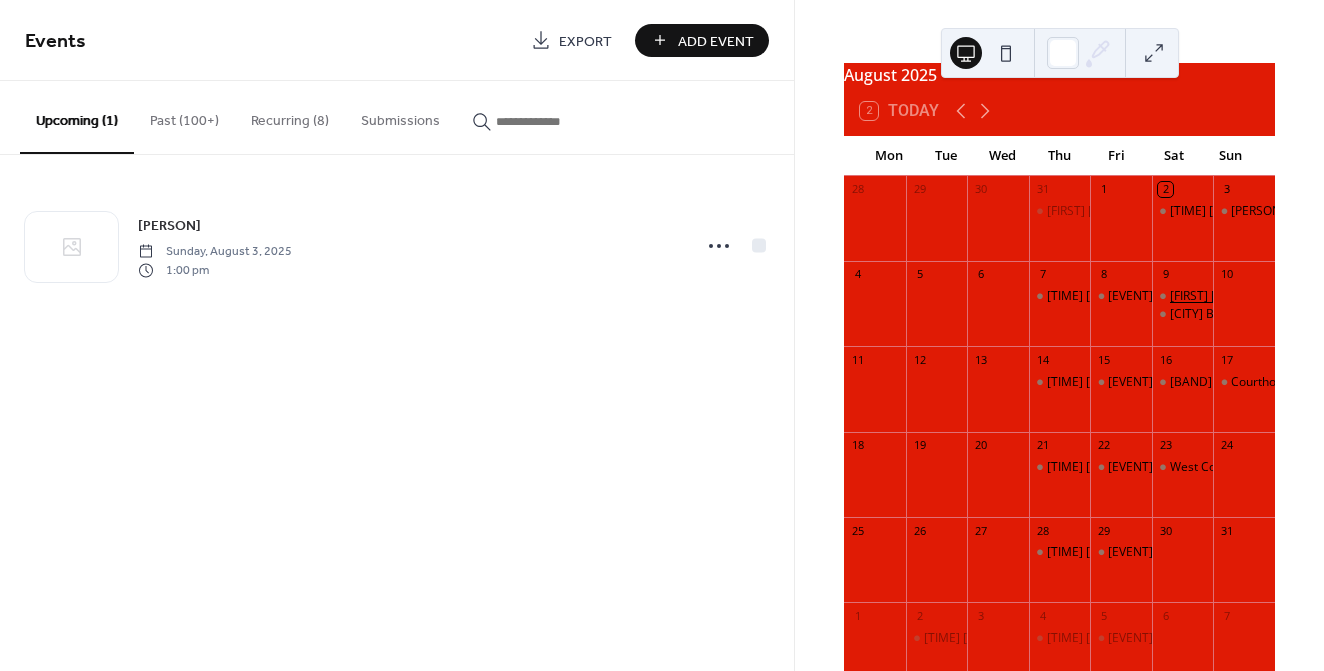 click on "[FIRST] [LAST]" at bounding box center [1208, 296] 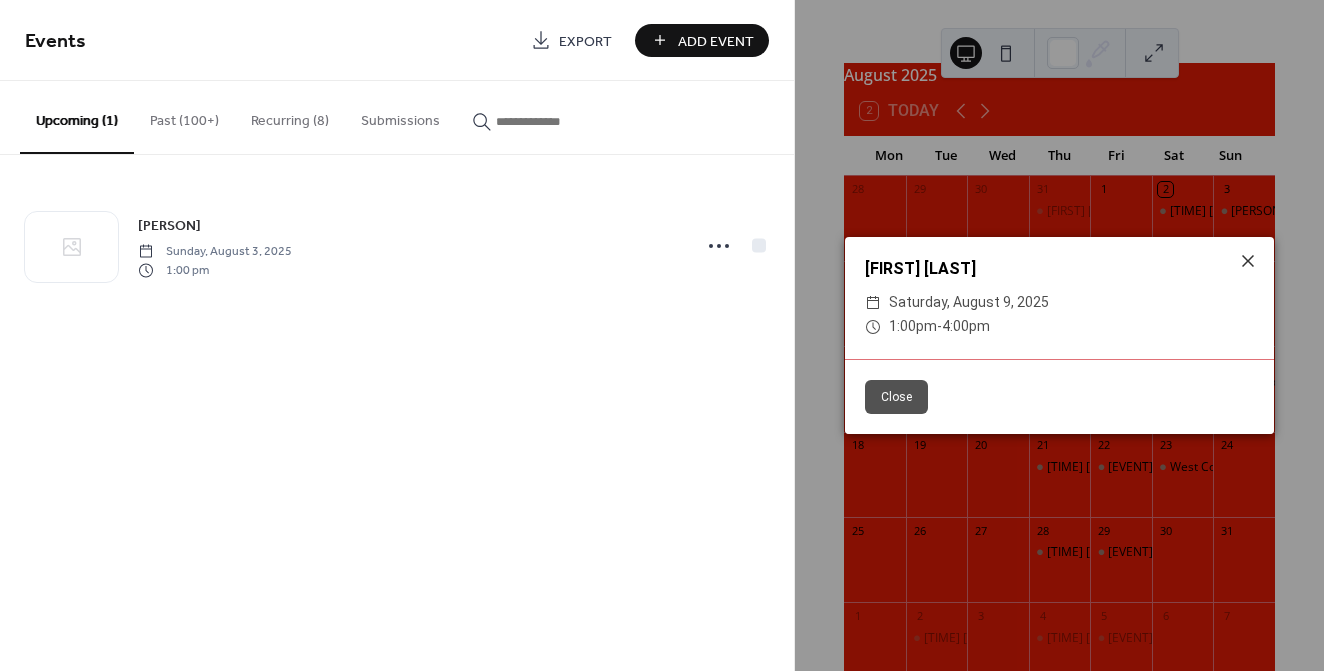 click on "[FIRST] [LAST]" at bounding box center [1059, 269] 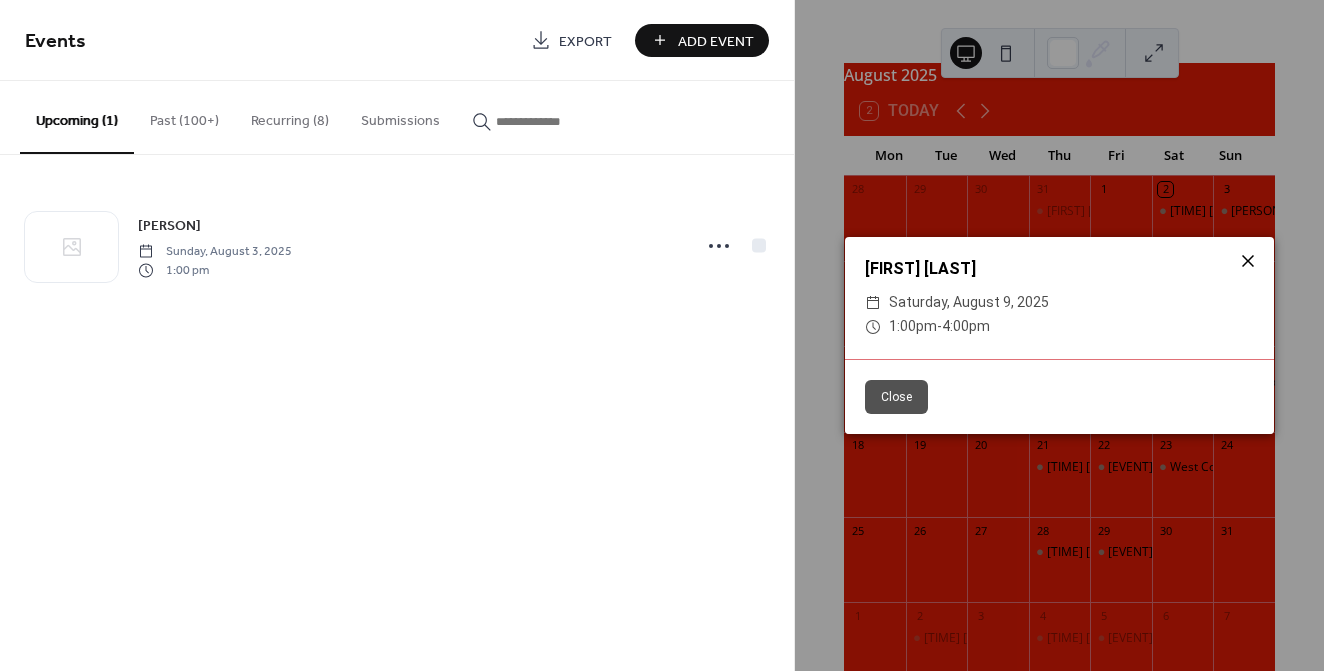 click 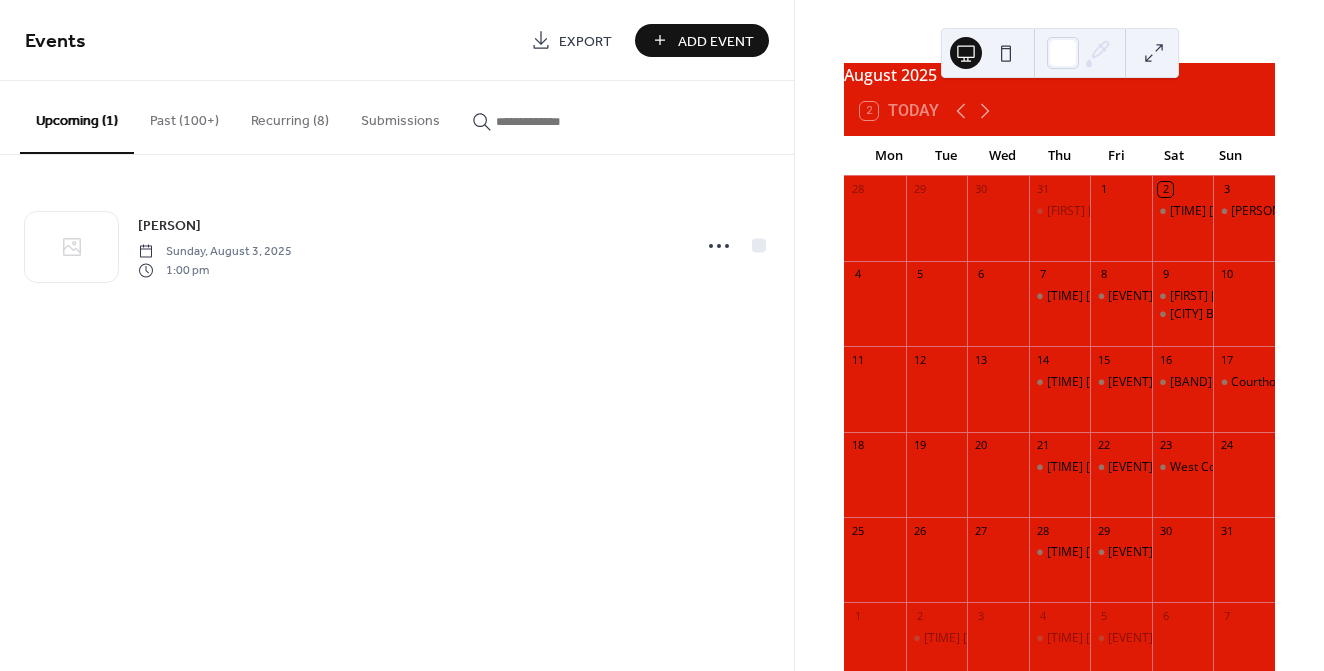 click on "Recurring (8)" at bounding box center (290, 116) 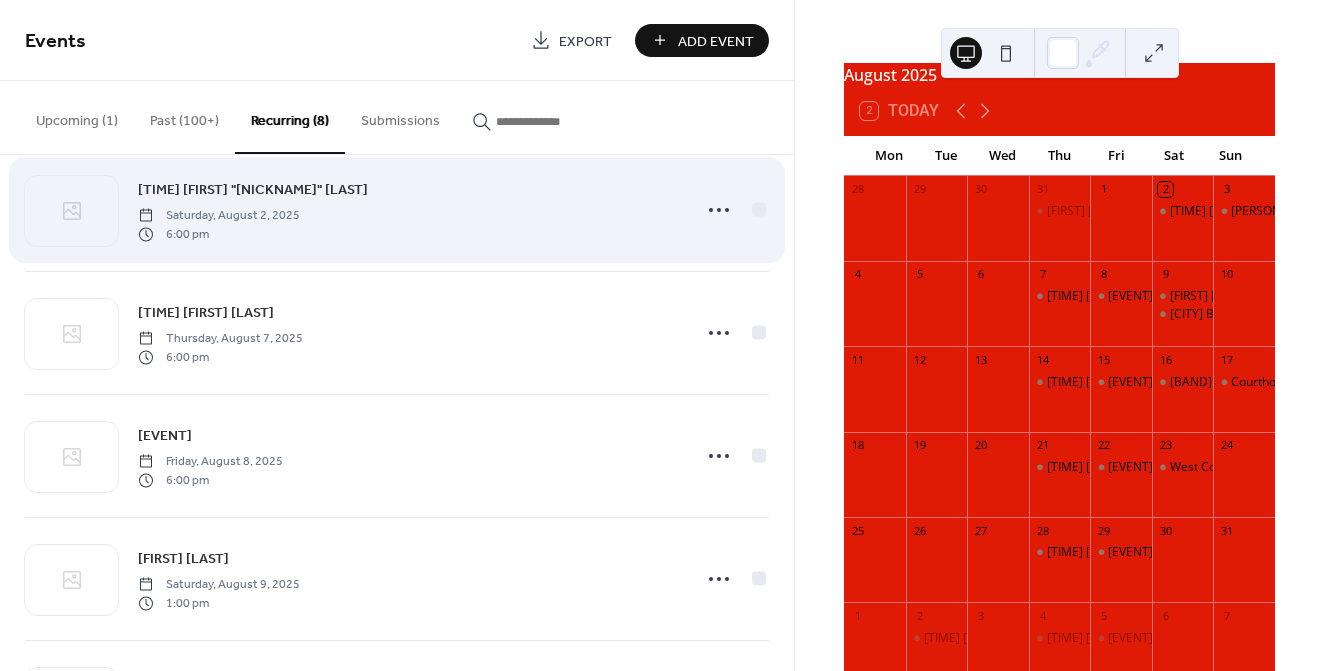 scroll, scrollTop: 0, scrollLeft: 0, axis: both 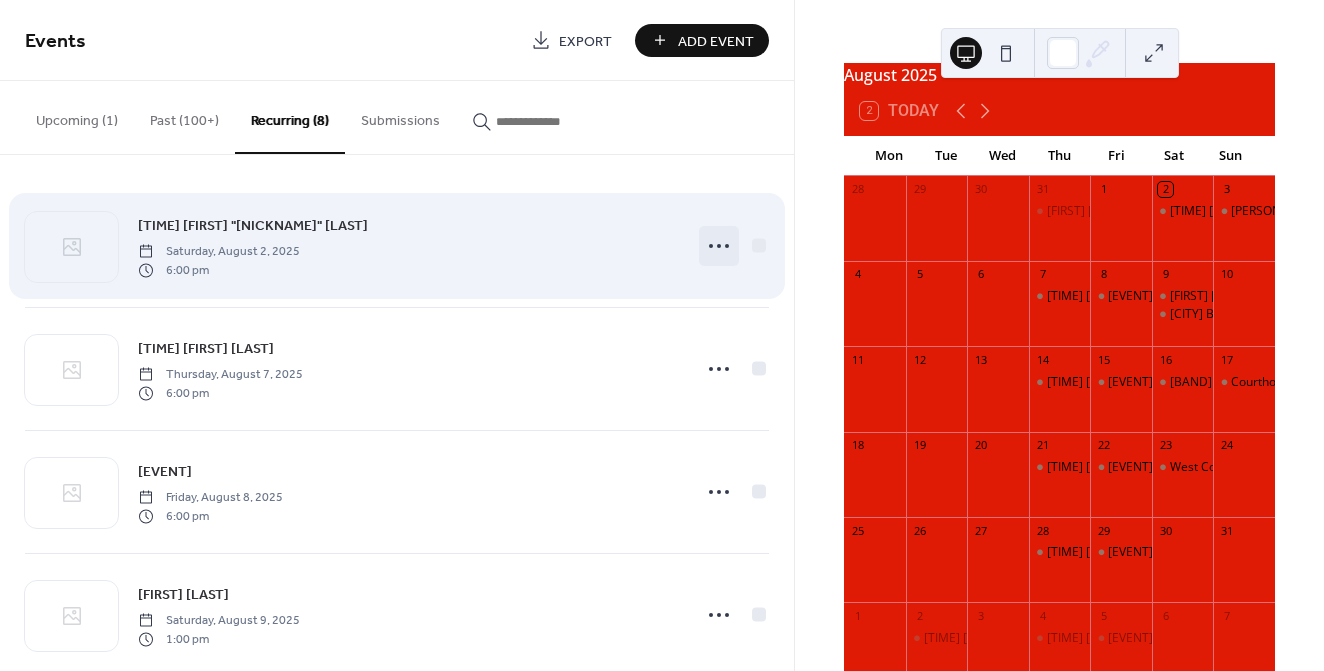 click 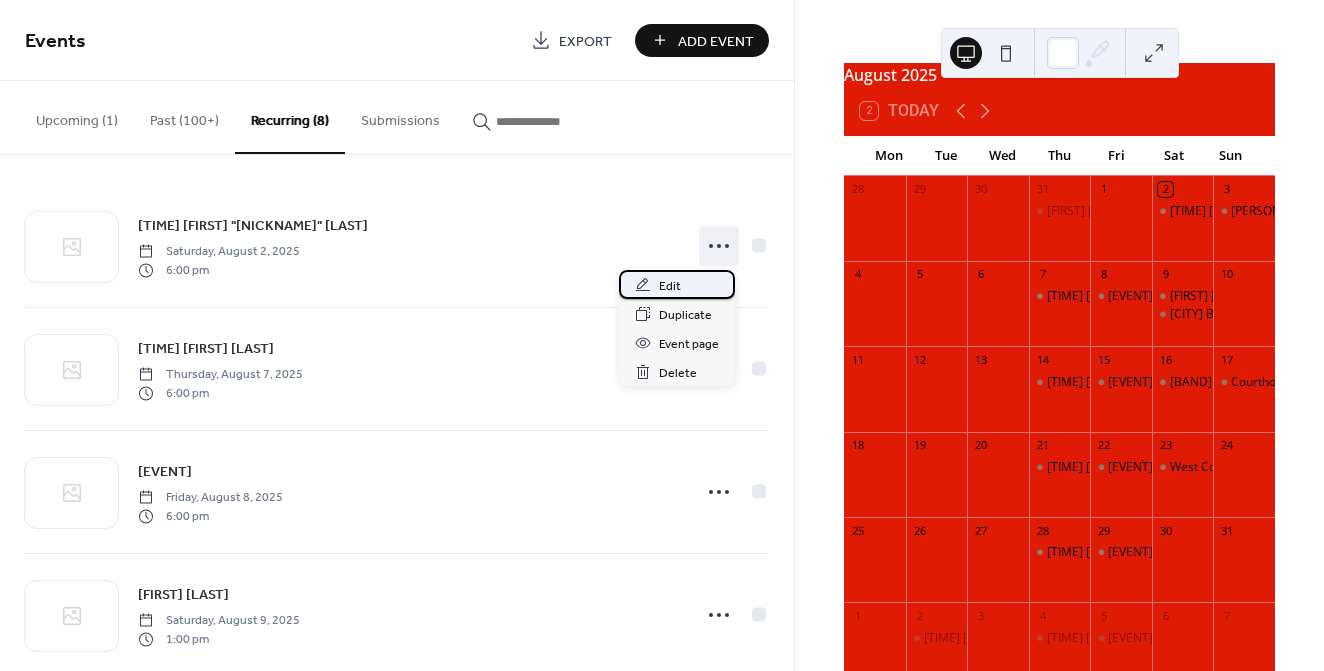 click on "Edit" at bounding box center [677, 284] 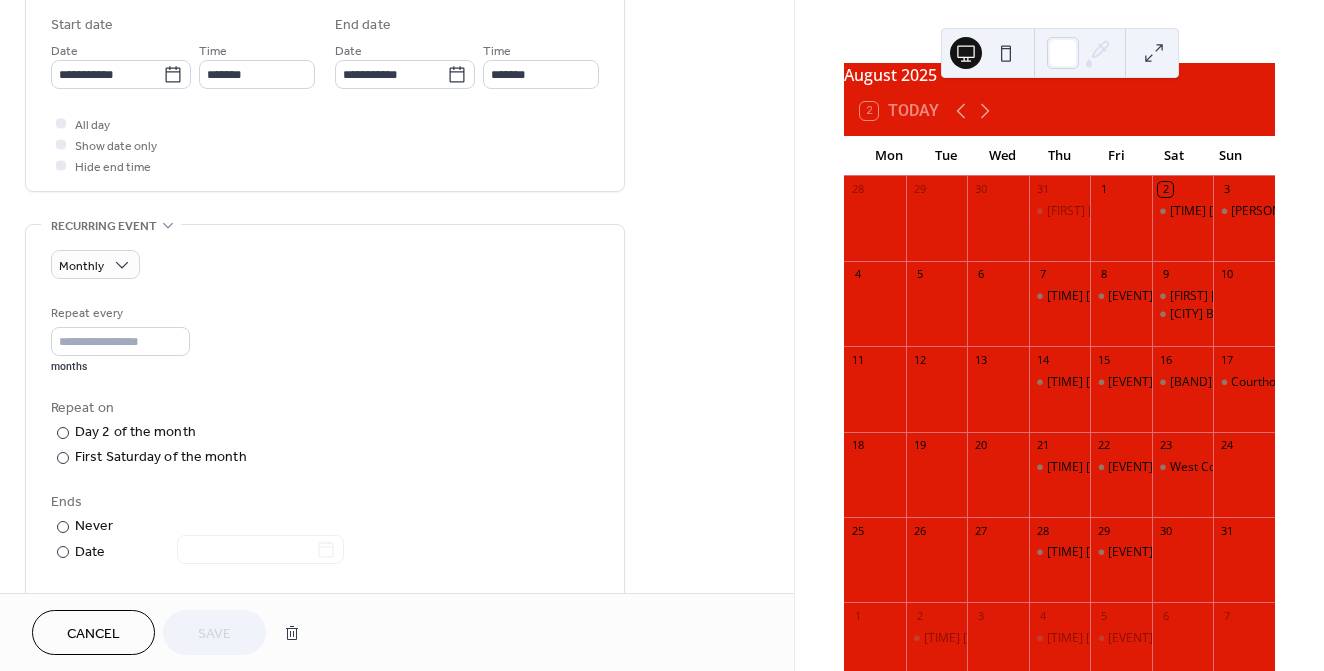 scroll, scrollTop: 681, scrollLeft: 0, axis: vertical 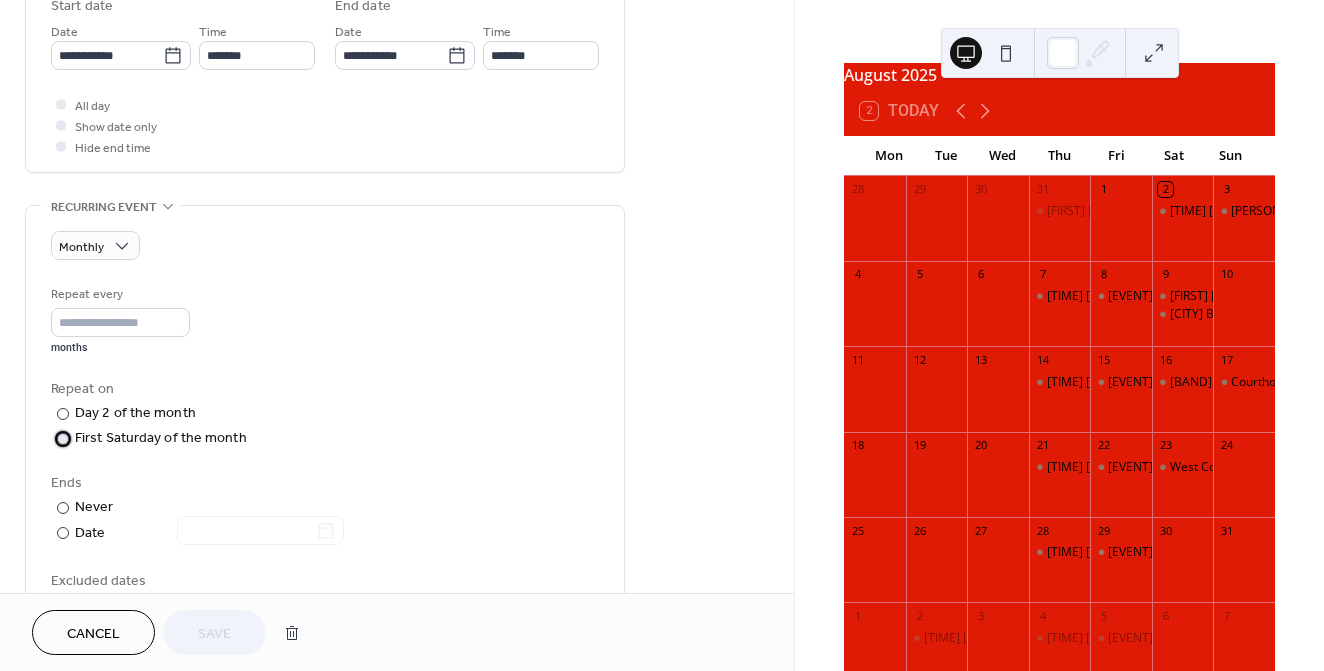click on "First Saturday of the month" at bounding box center (161, 438) 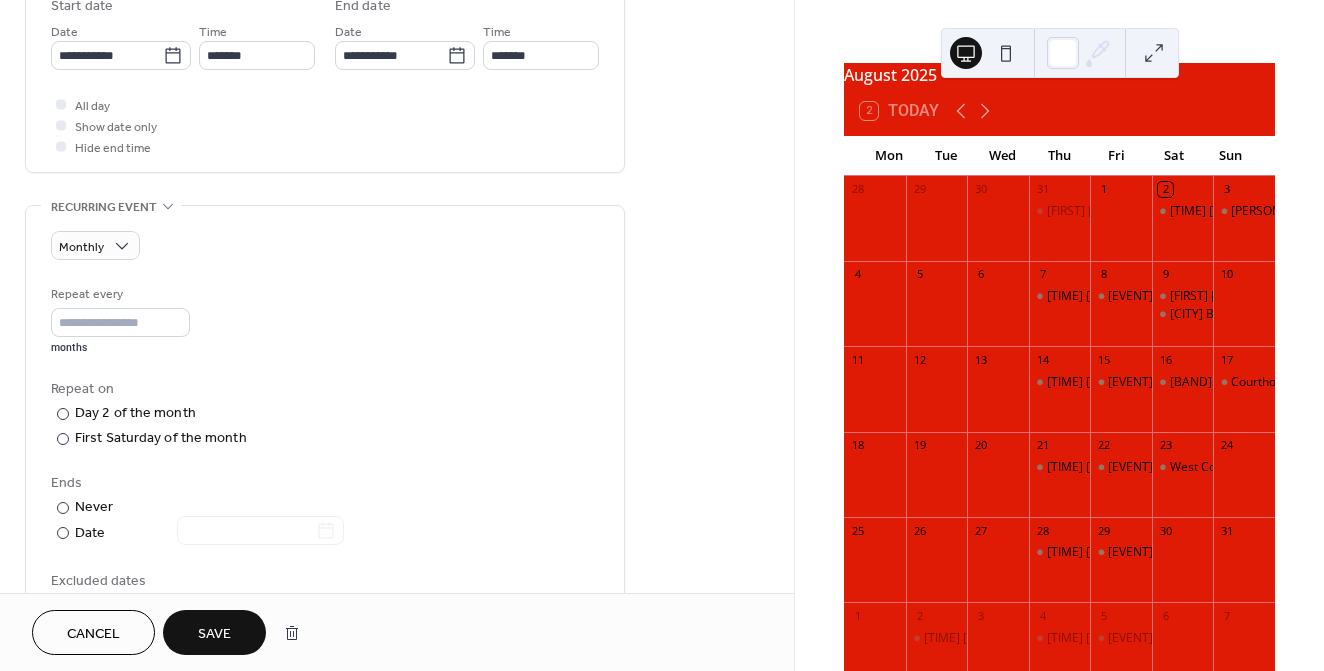 click on "Save" at bounding box center (214, 634) 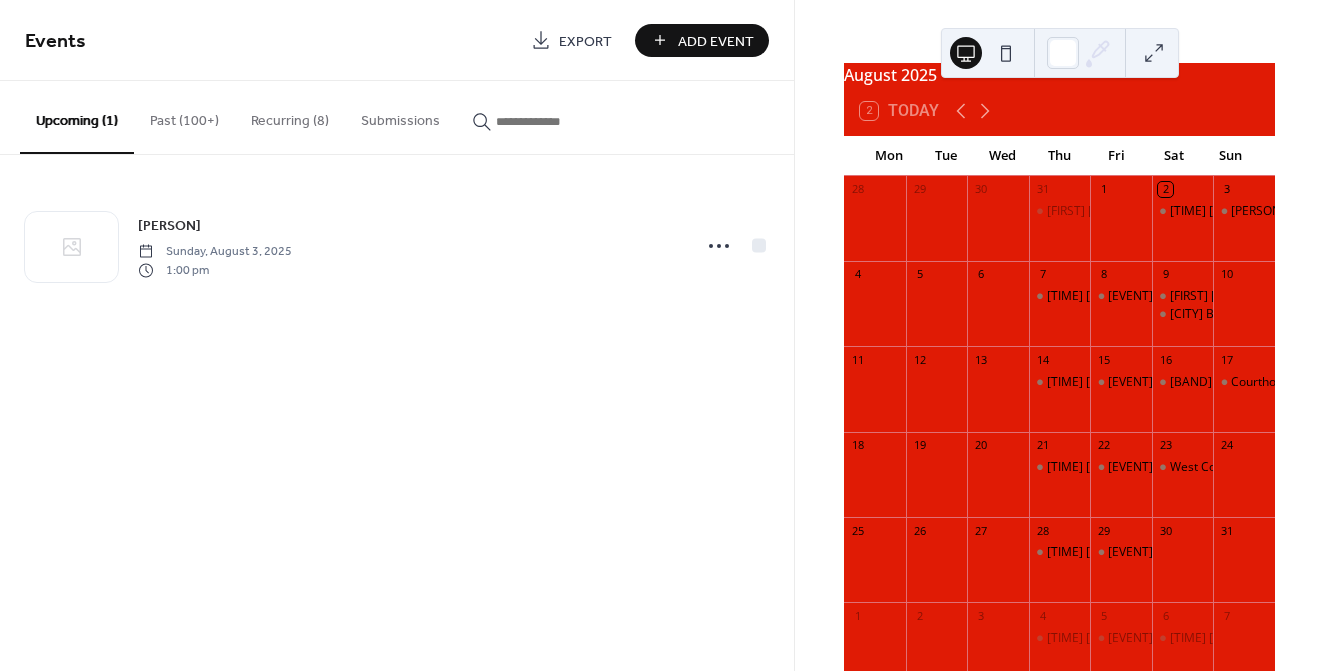 click on "Recurring (8)" at bounding box center (290, 116) 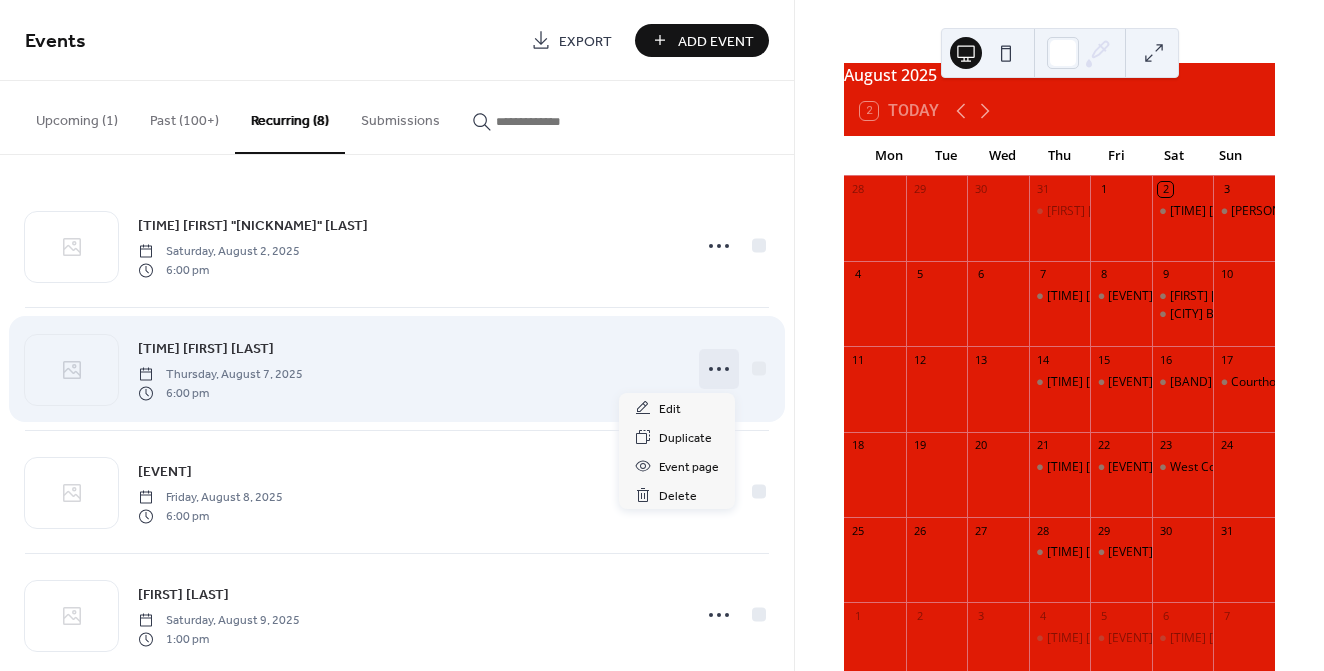 click 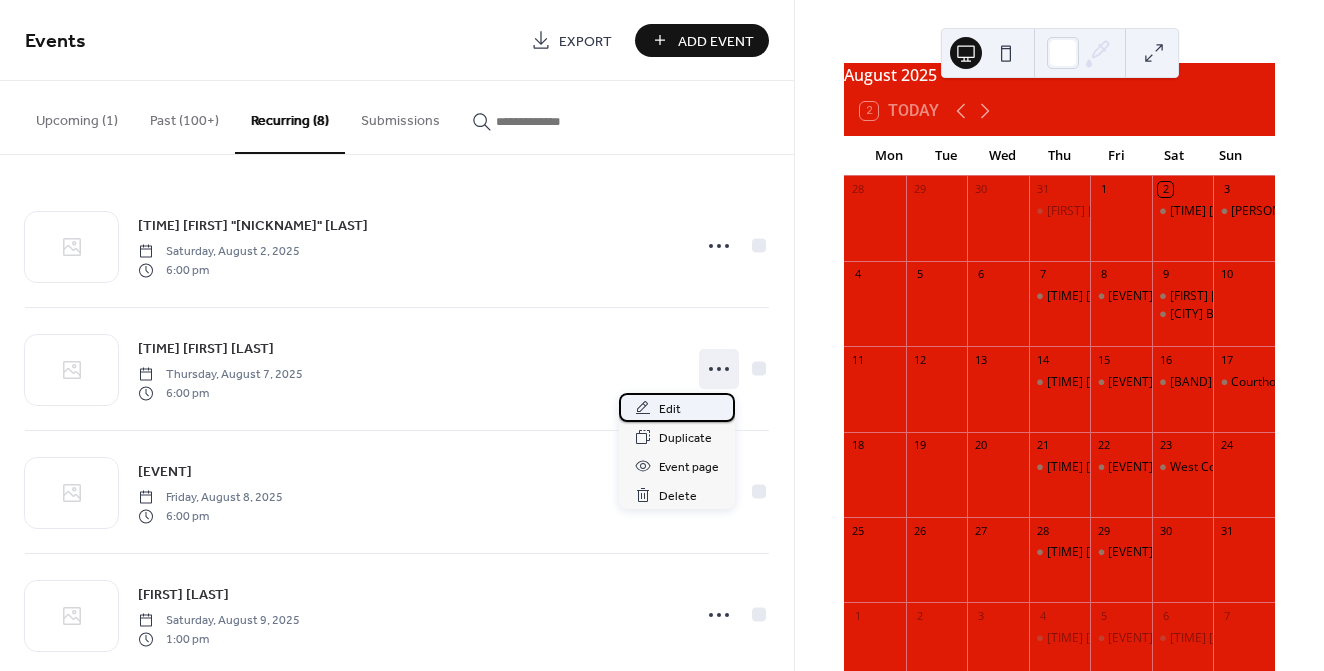 click on "Edit" at bounding box center [670, 409] 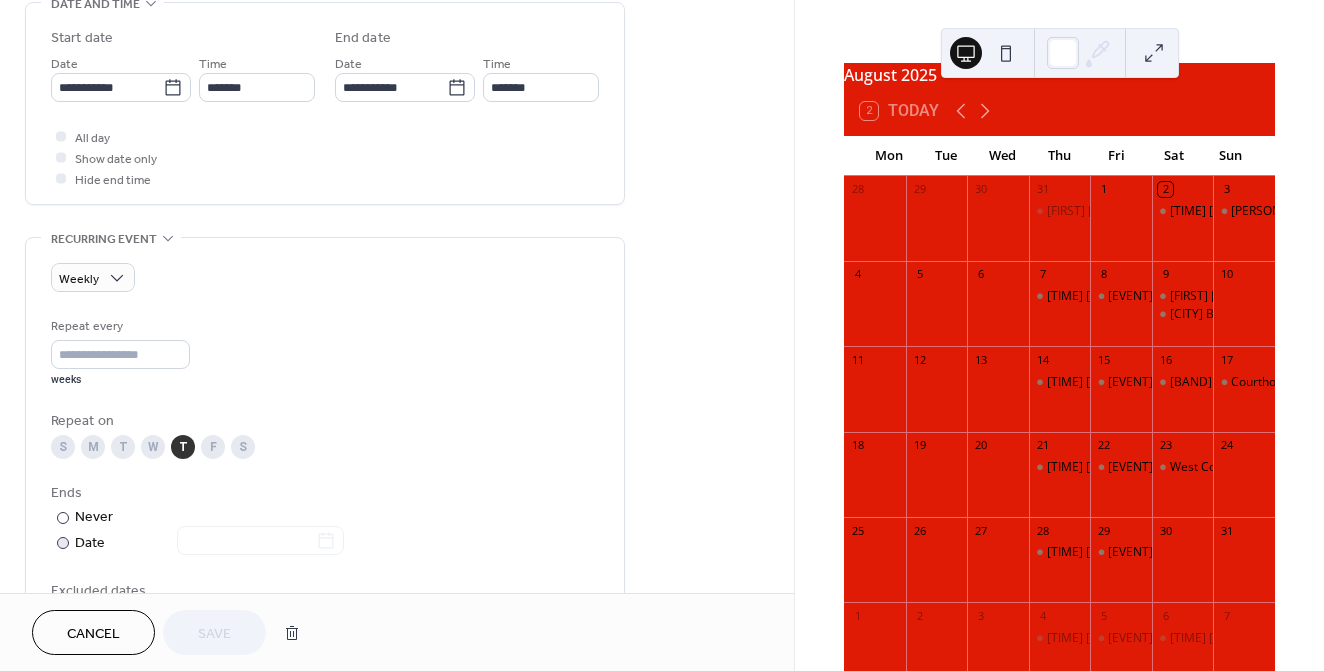 scroll, scrollTop: 661, scrollLeft: 0, axis: vertical 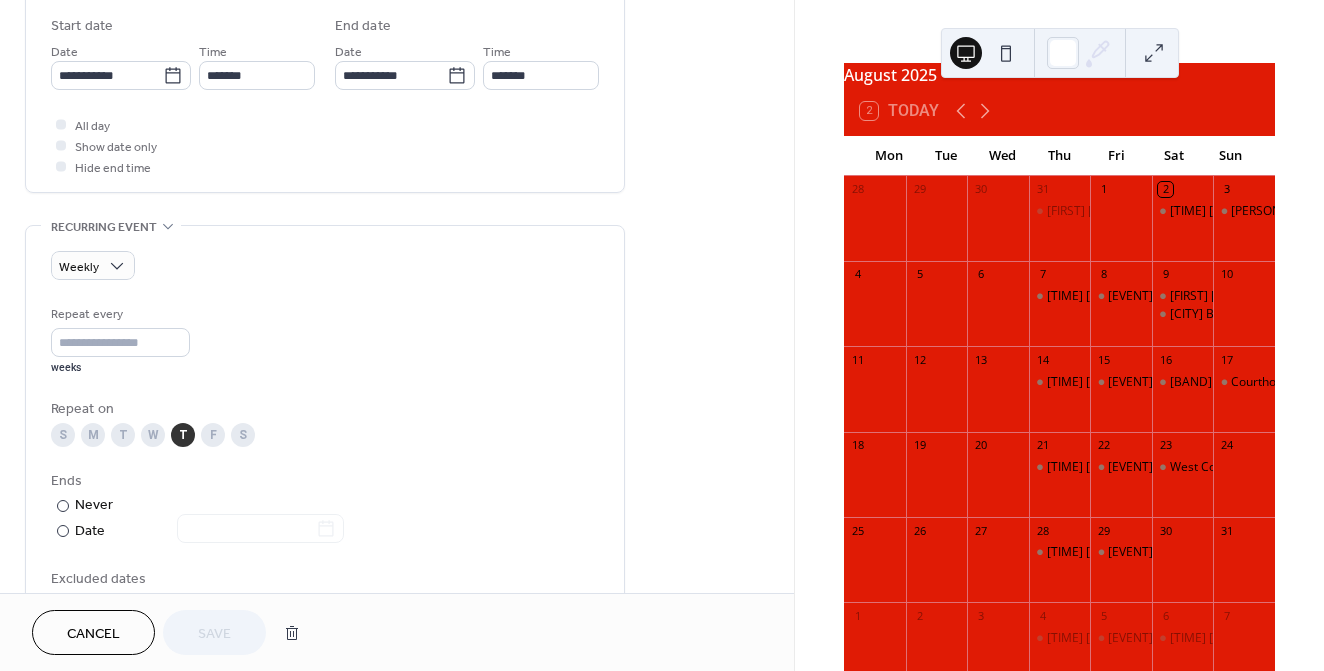 click on "Cancel" at bounding box center [93, 634] 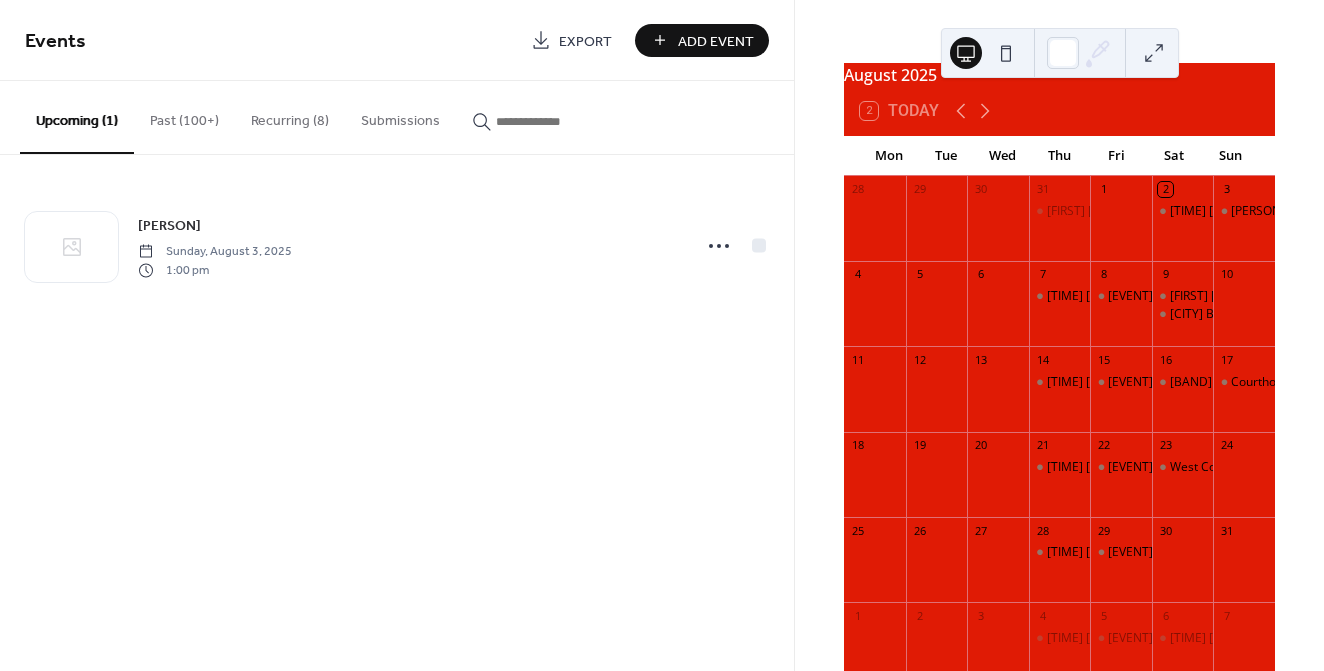click on "Recurring (8)" at bounding box center [290, 116] 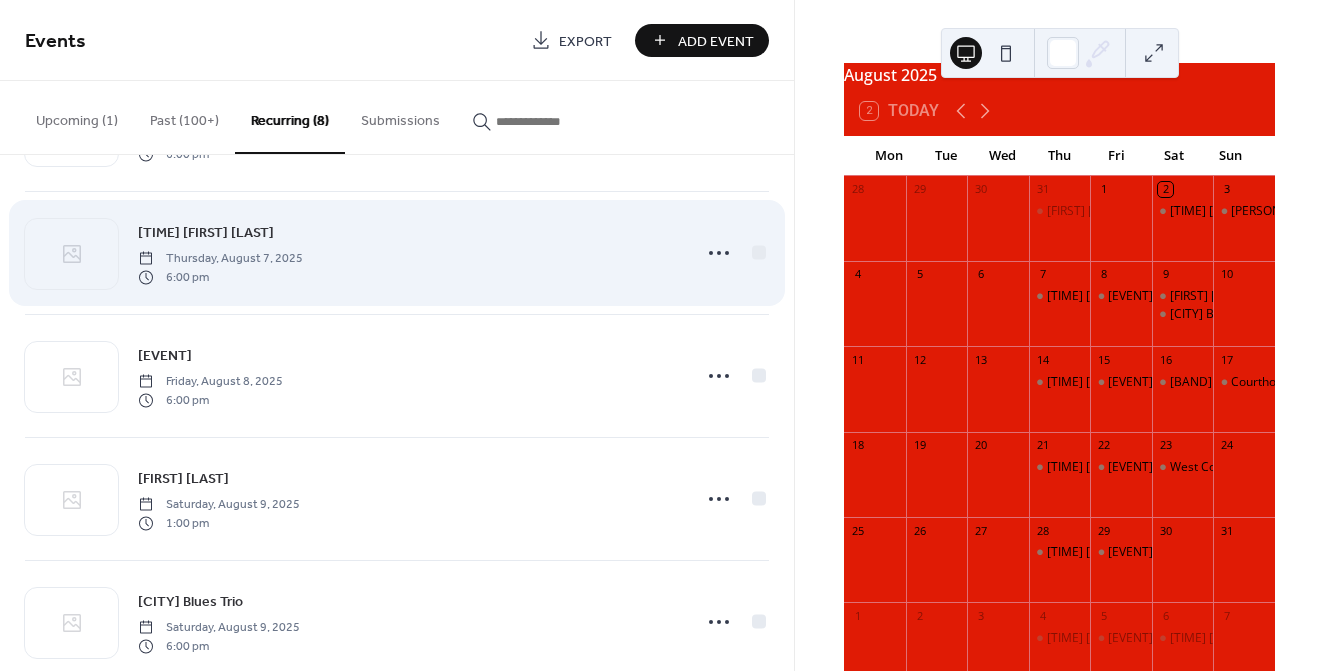 scroll, scrollTop: 220, scrollLeft: 0, axis: vertical 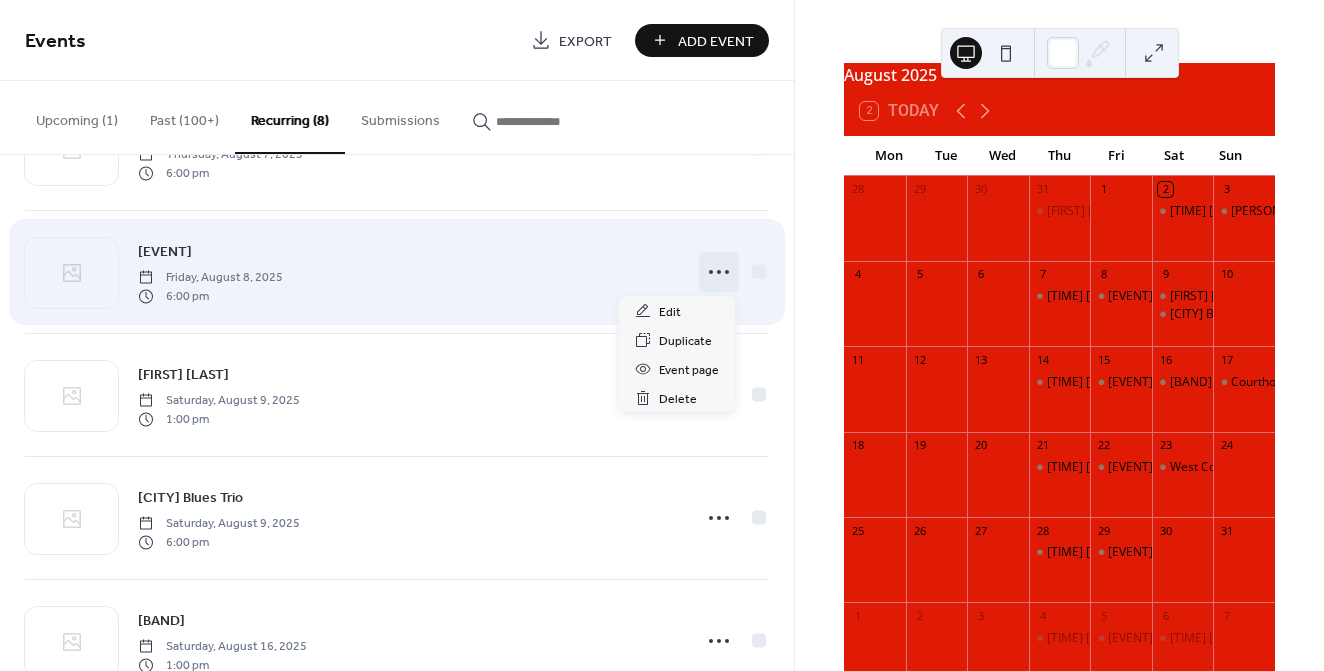 click 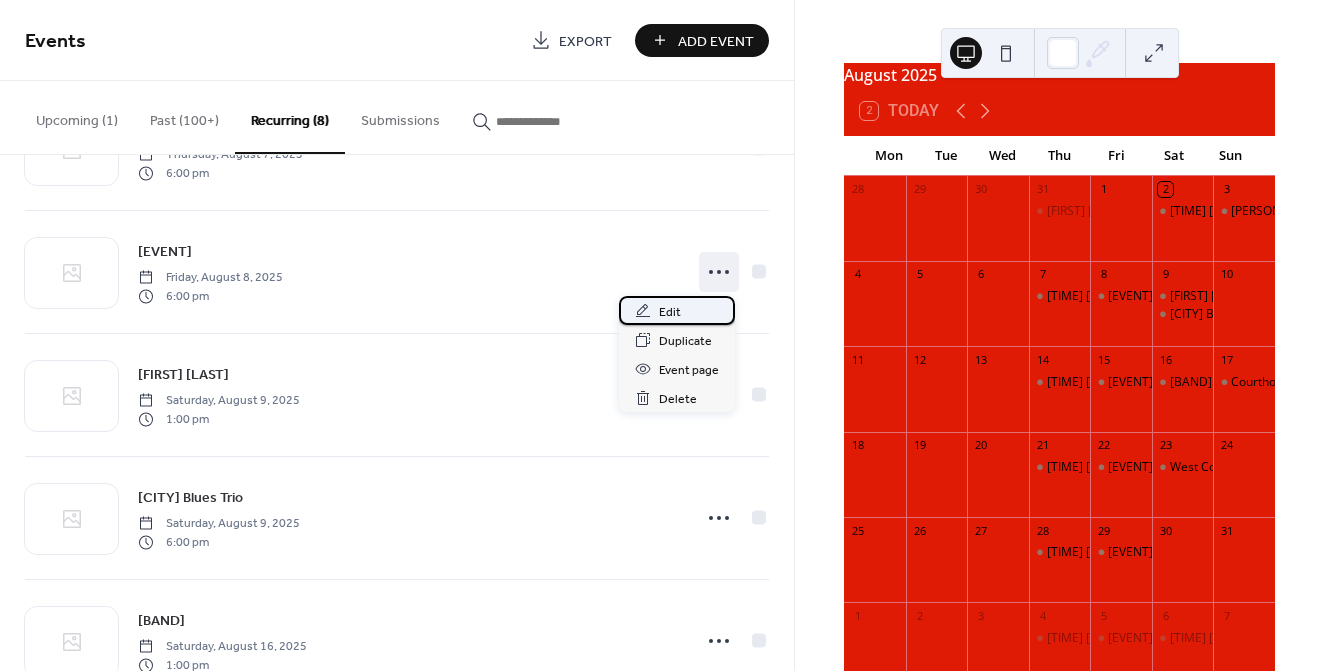 click on "Edit" at bounding box center (677, 310) 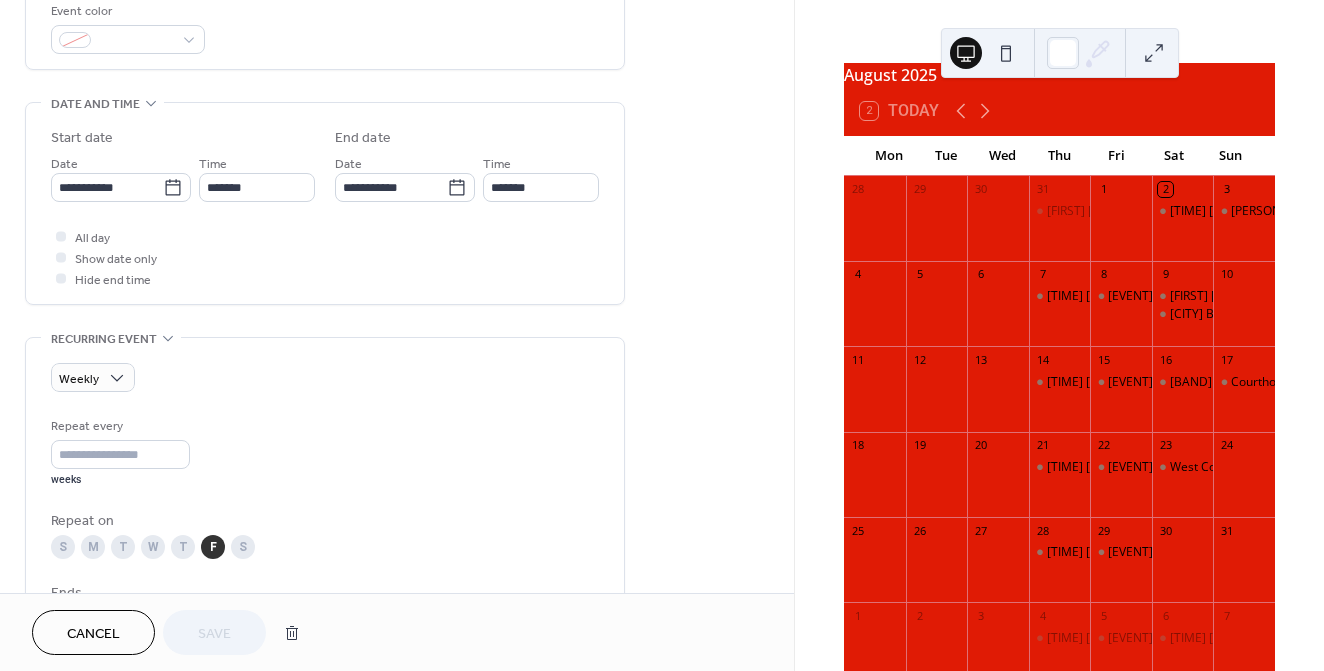 scroll, scrollTop: 579, scrollLeft: 0, axis: vertical 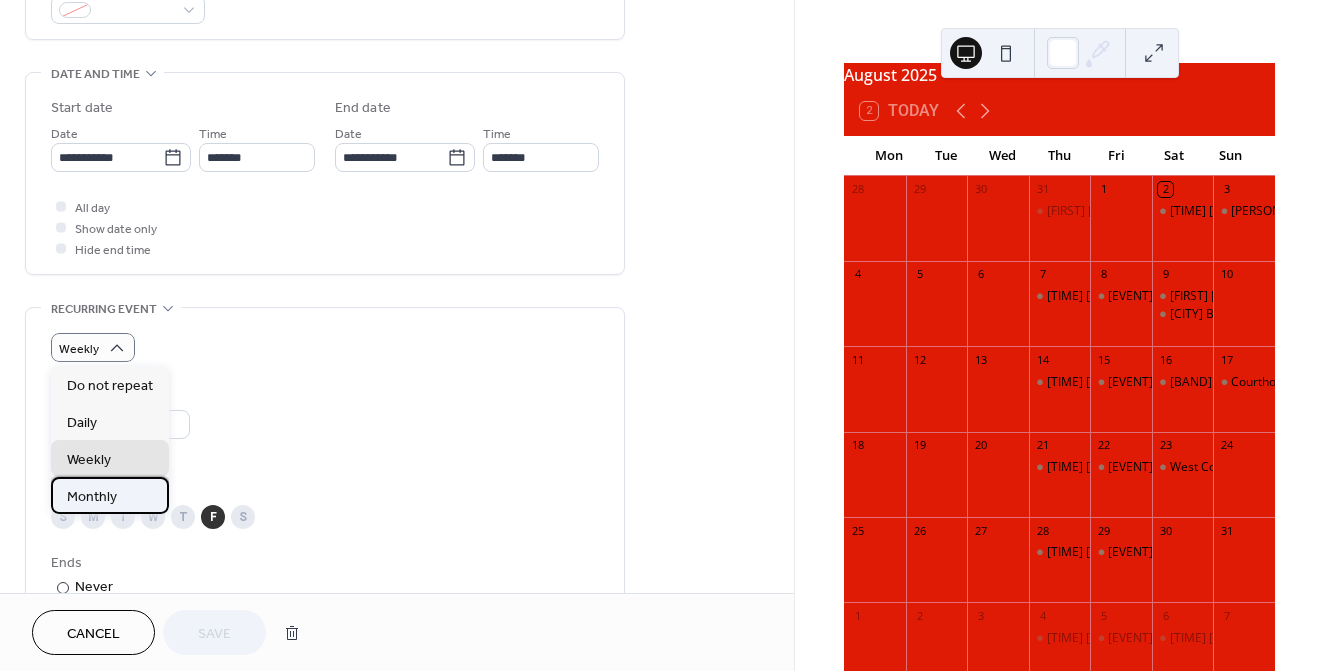 click on "Monthly" at bounding box center (92, 497) 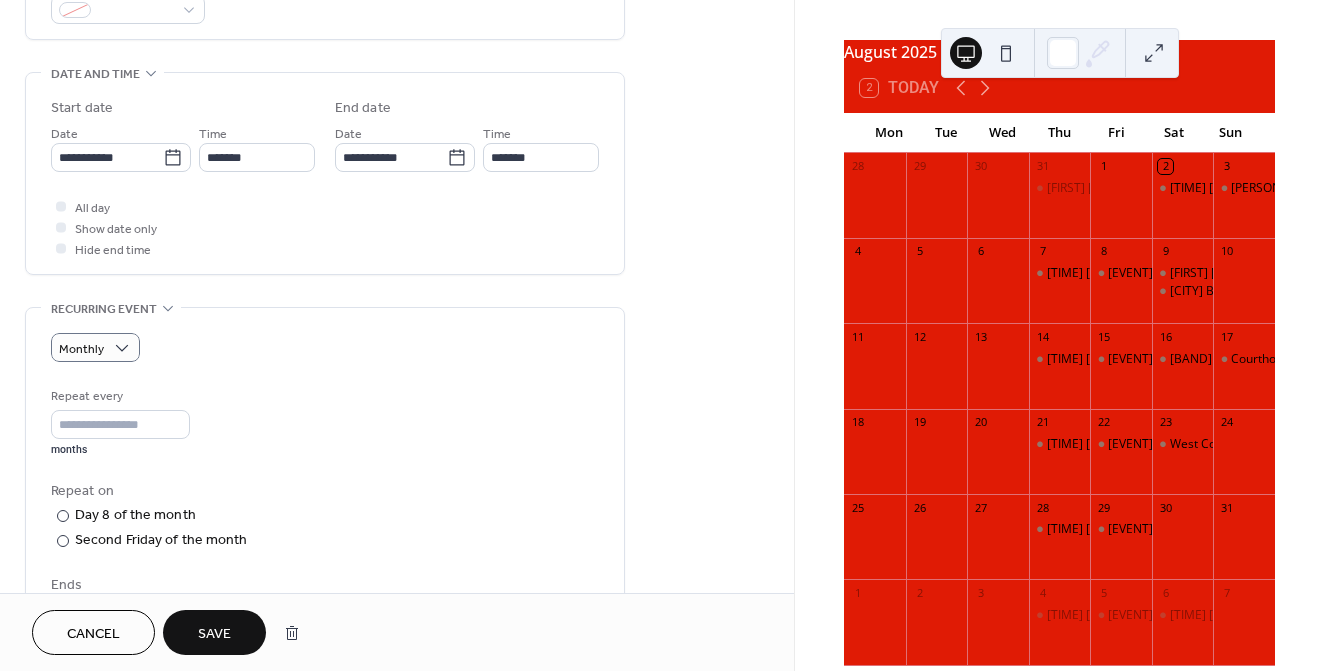 scroll, scrollTop: 80, scrollLeft: 0, axis: vertical 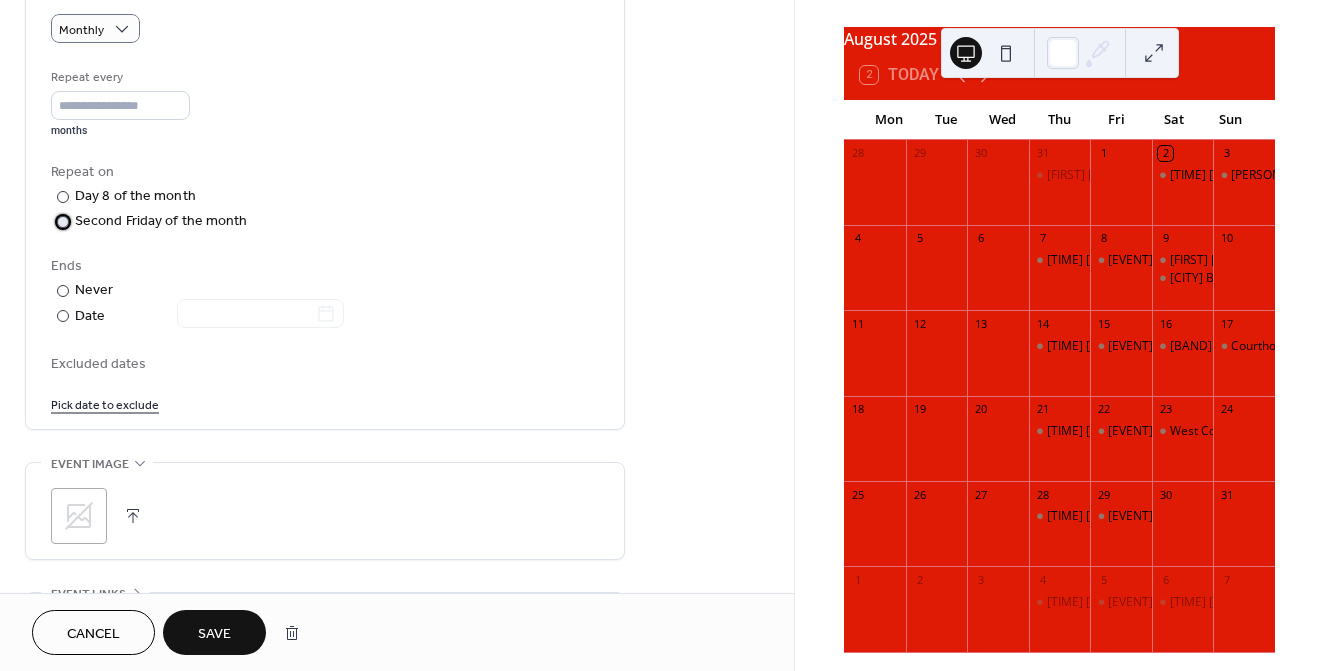 click on "Second Friday of the month" at bounding box center [161, 221] 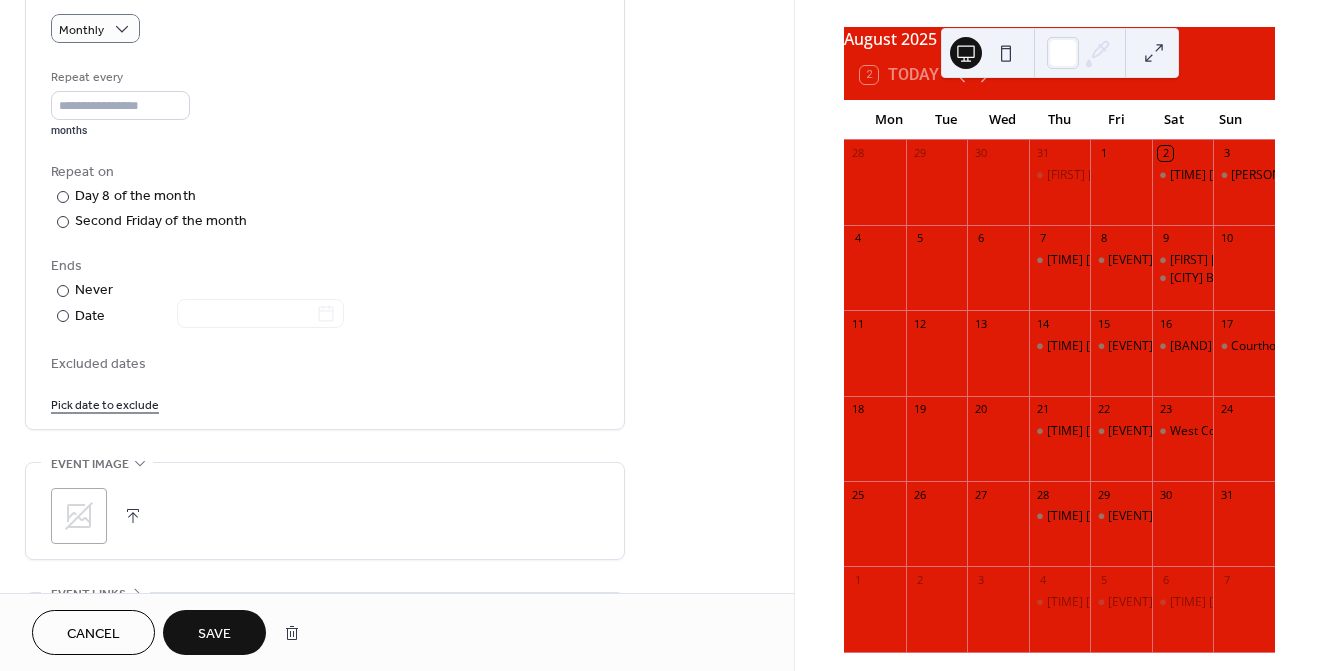 click on "Save" at bounding box center (214, 634) 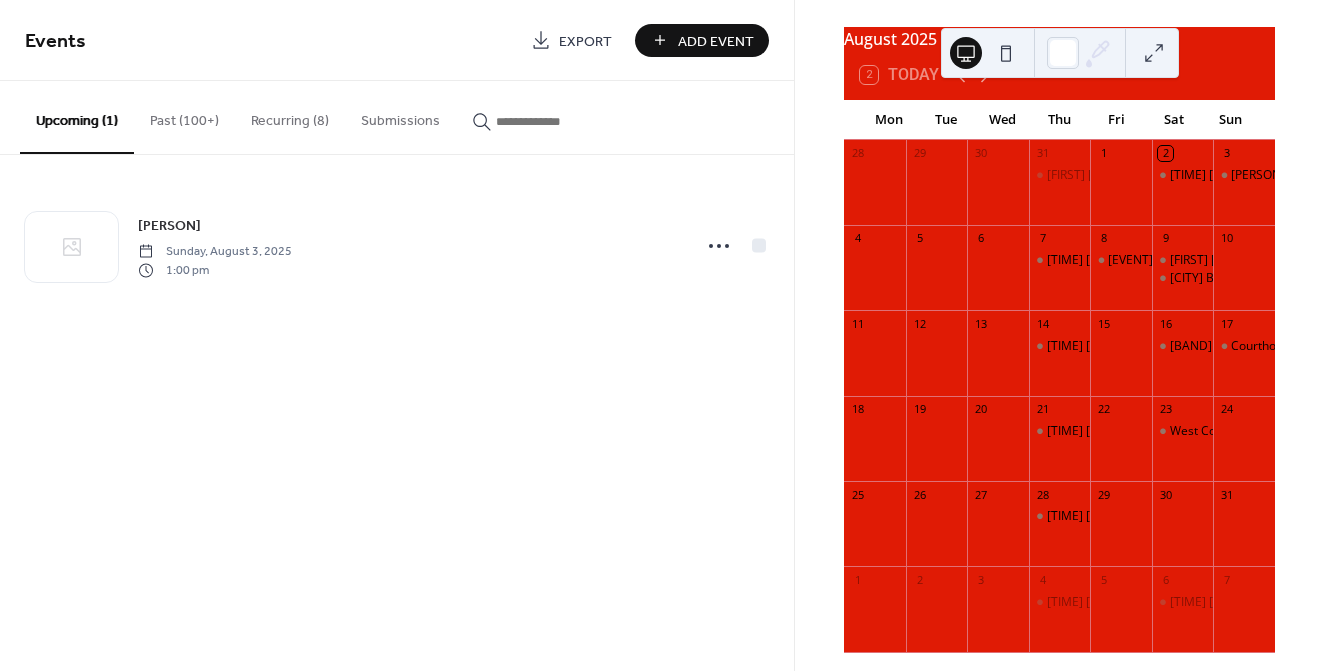 click on "Recurring (8)" at bounding box center (290, 116) 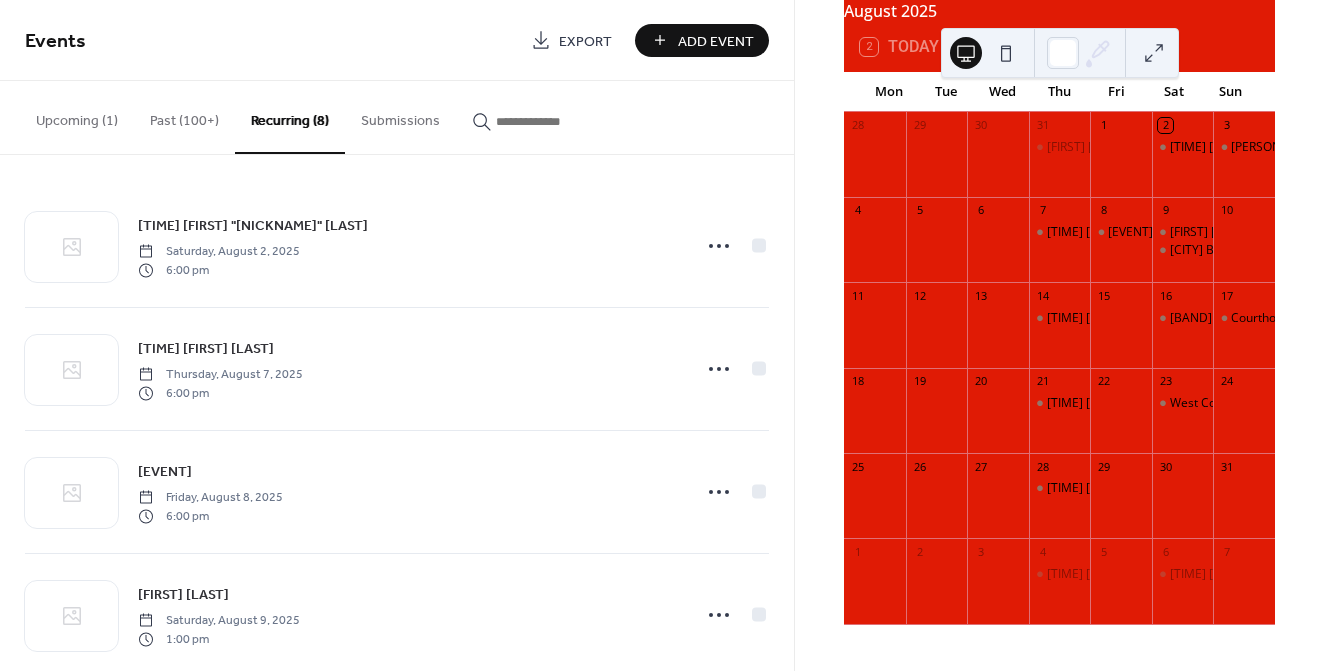 scroll, scrollTop: 110, scrollLeft: 0, axis: vertical 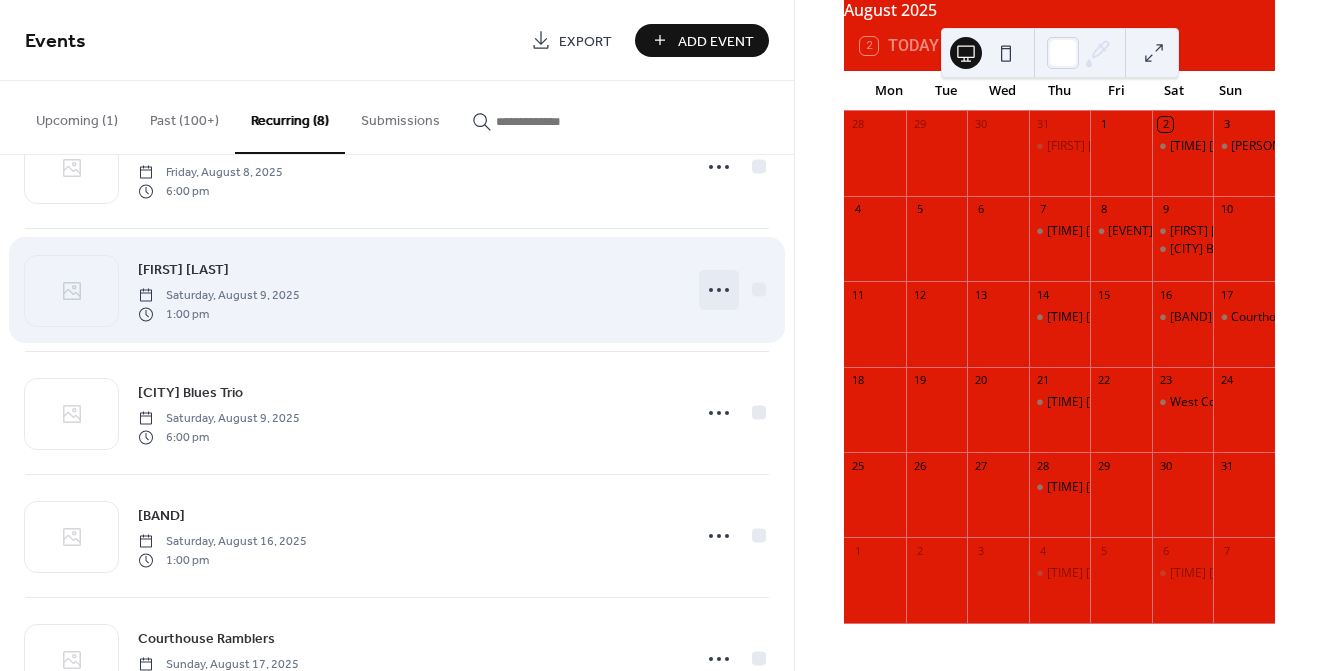 click 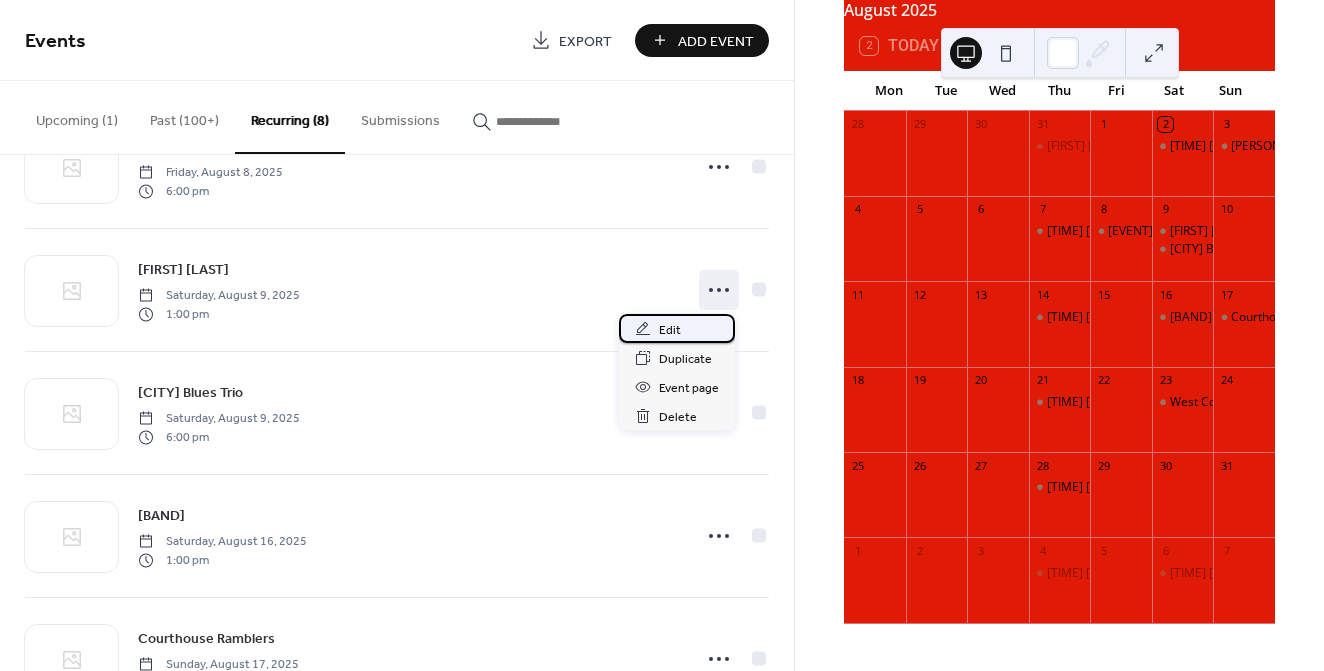 click on "Edit" at bounding box center [670, 330] 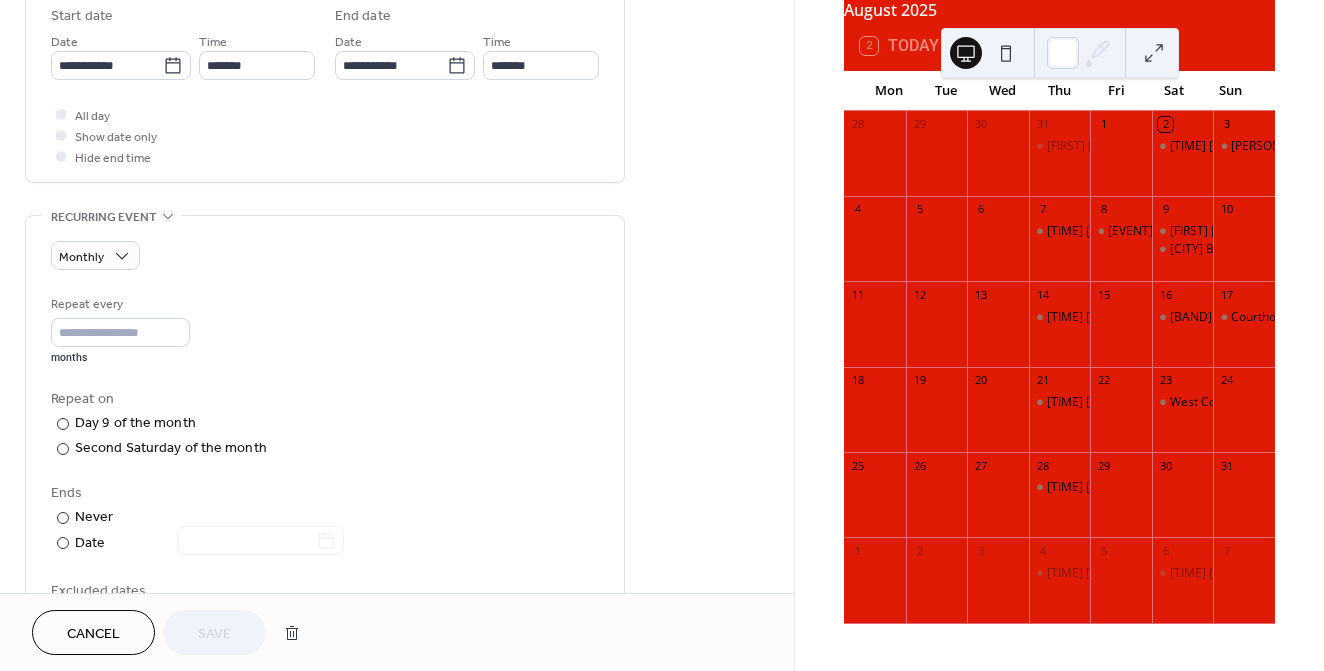 scroll, scrollTop: 688, scrollLeft: 0, axis: vertical 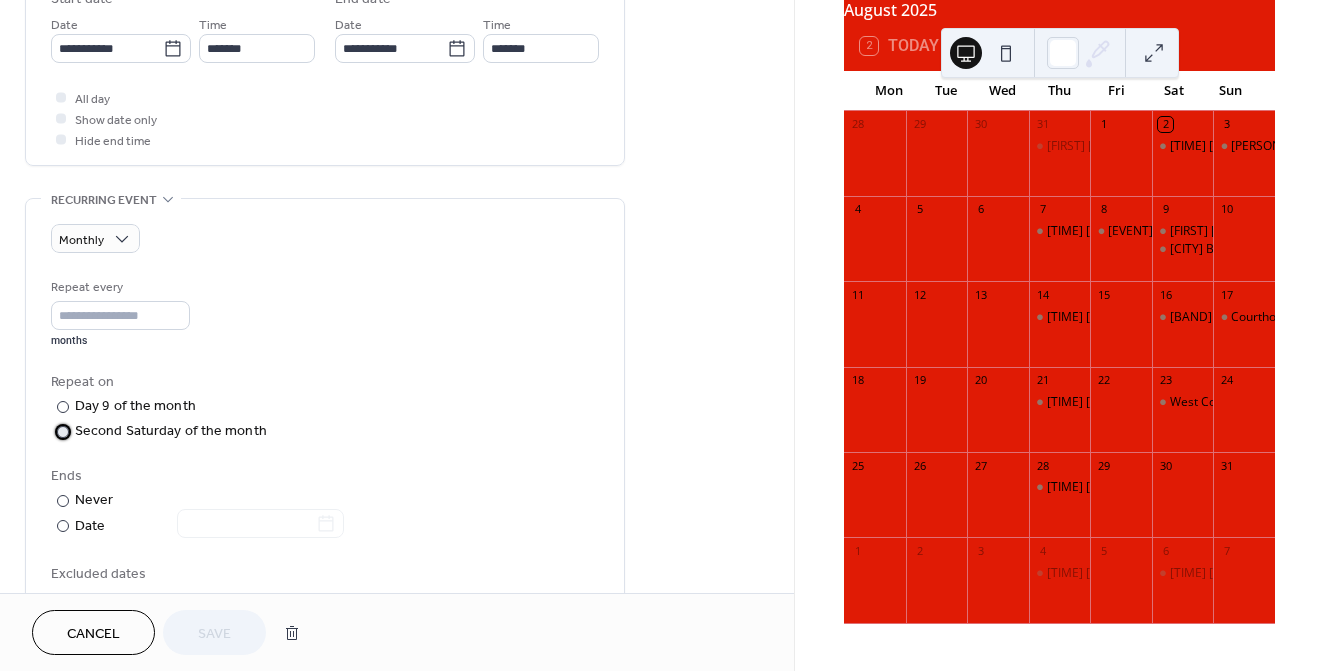 click on "Second Saturday of the month" at bounding box center (171, 431) 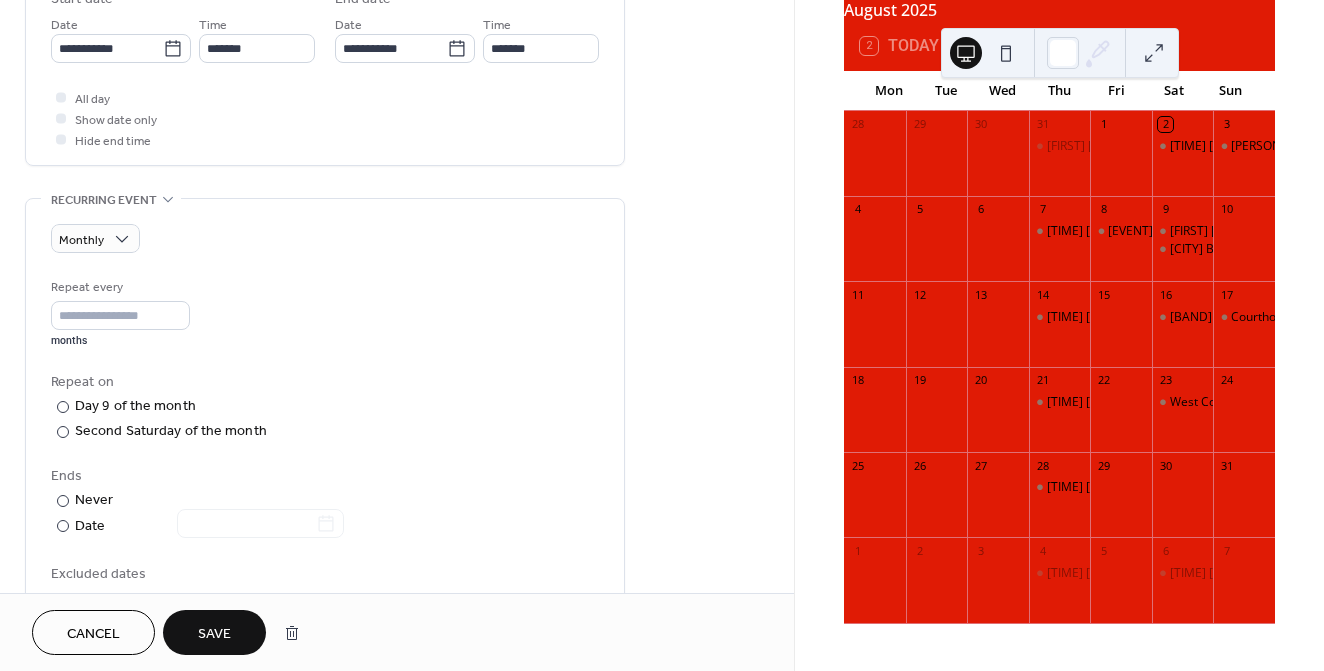 click on "Save" at bounding box center [214, 634] 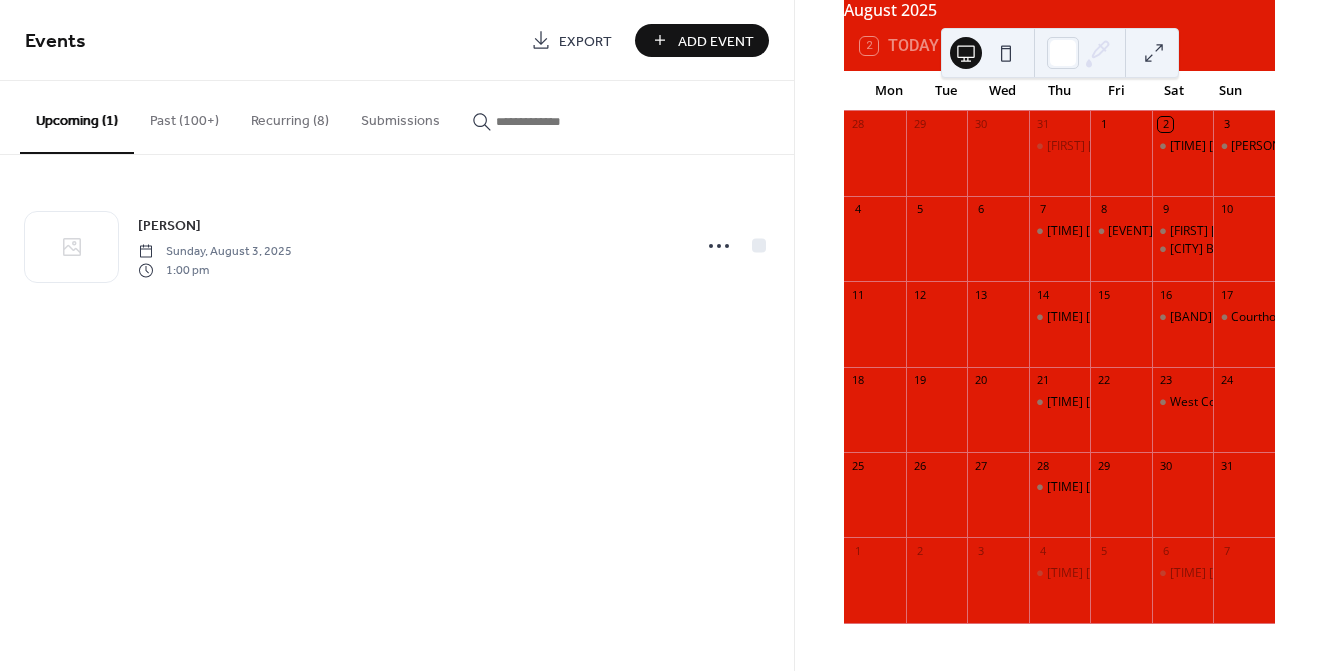 click on "Recurring (8)" at bounding box center [290, 116] 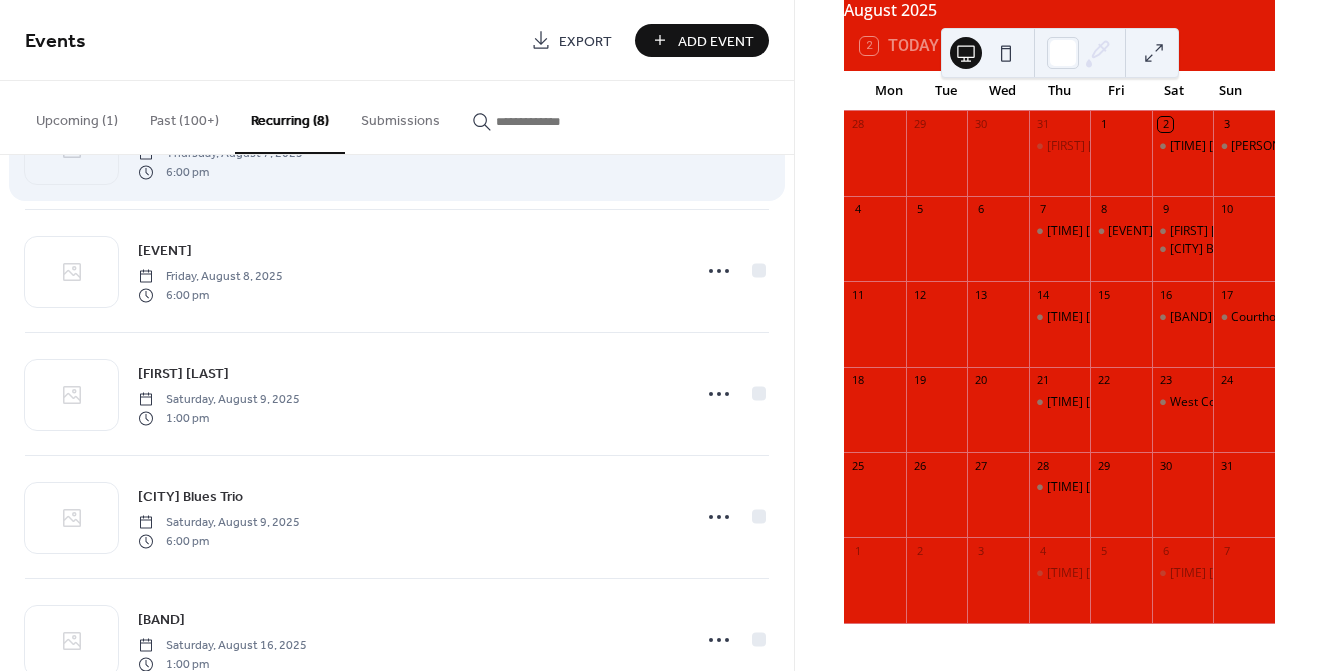 scroll, scrollTop: 436, scrollLeft: 0, axis: vertical 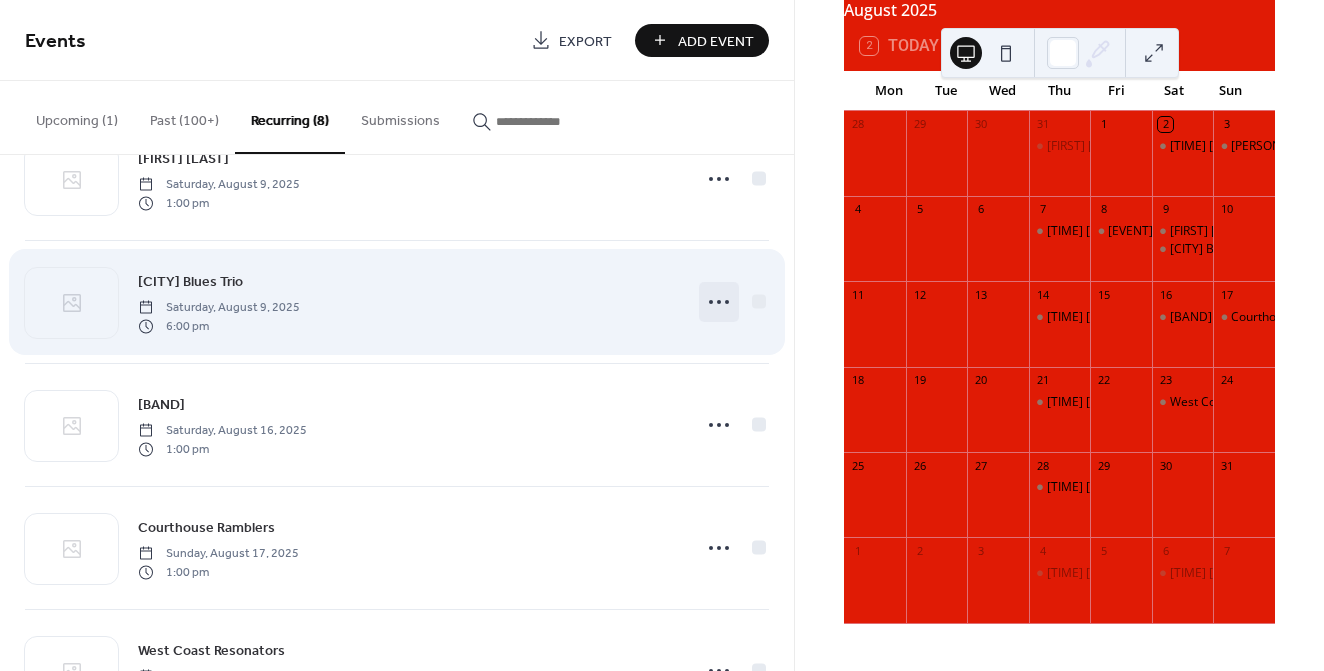 click 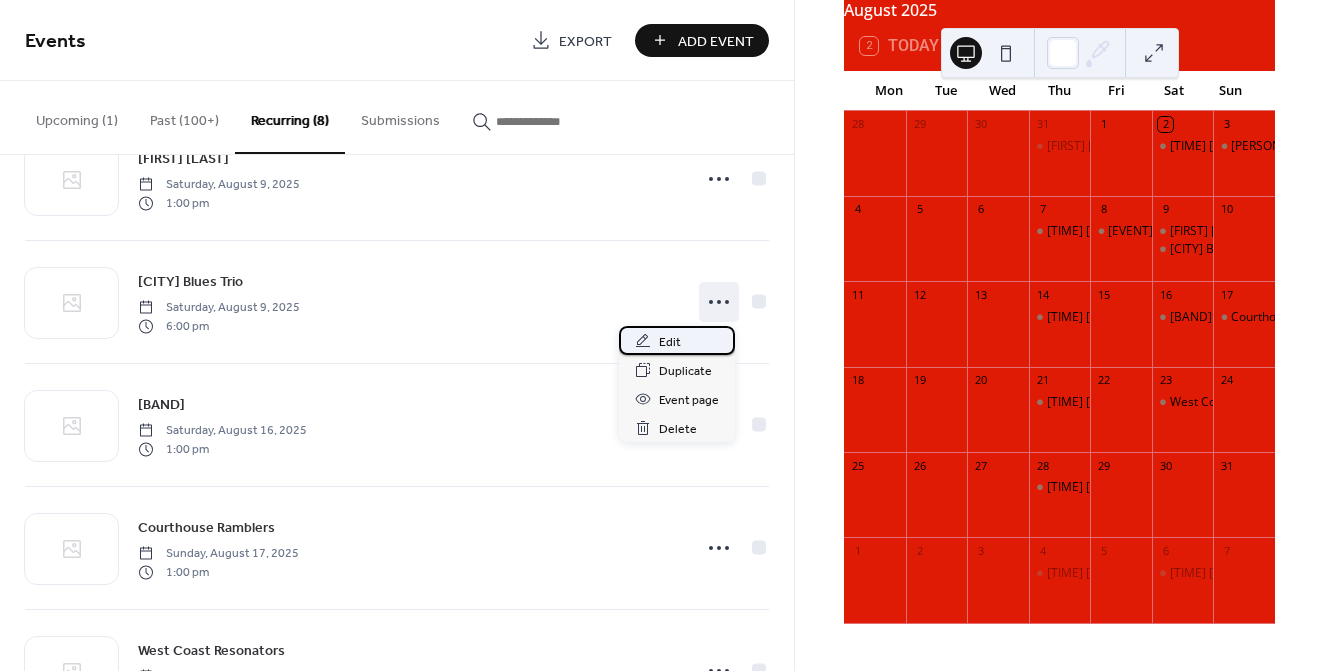 click on "Edit" at bounding box center [670, 342] 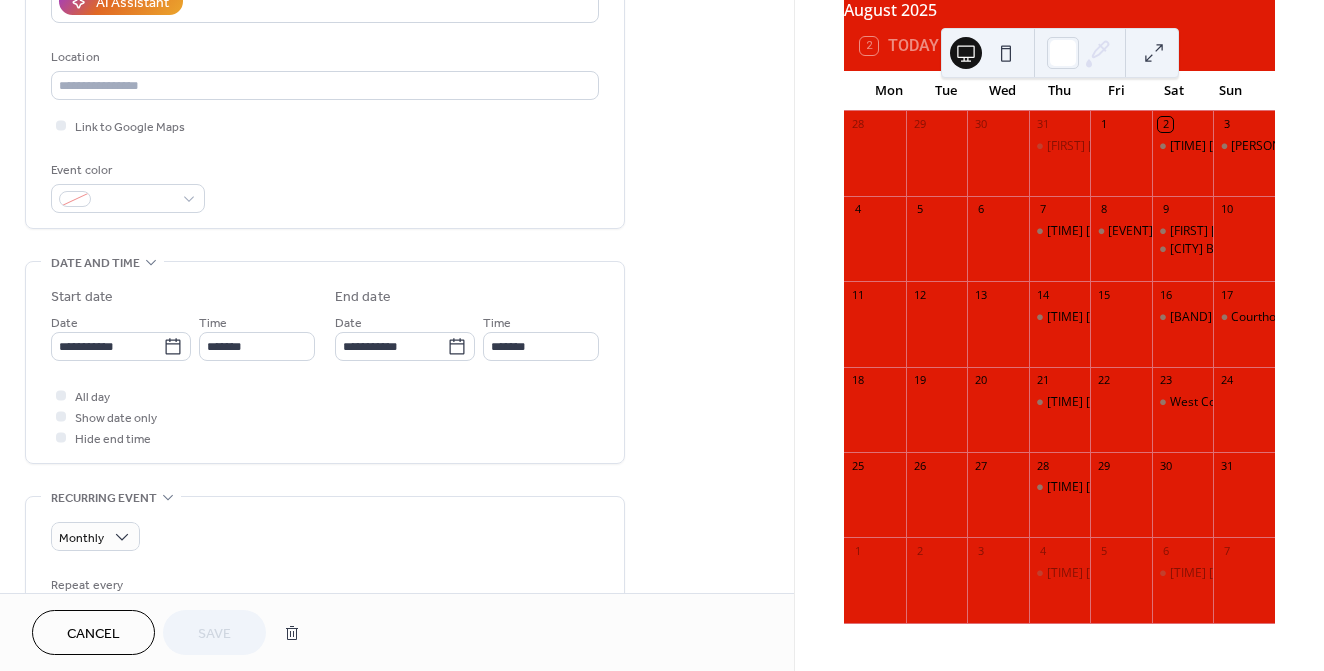 scroll, scrollTop: 681, scrollLeft: 0, axis: vertical 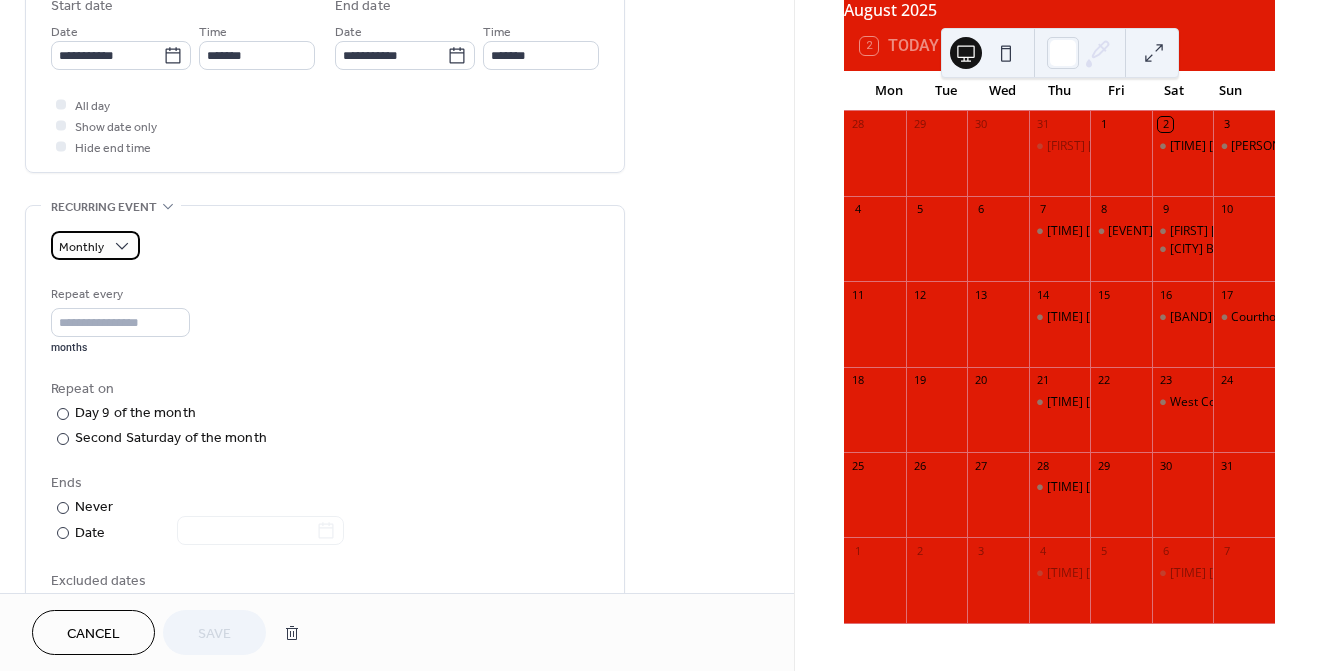 click on "Monthly" at bounding box center [81, 247] 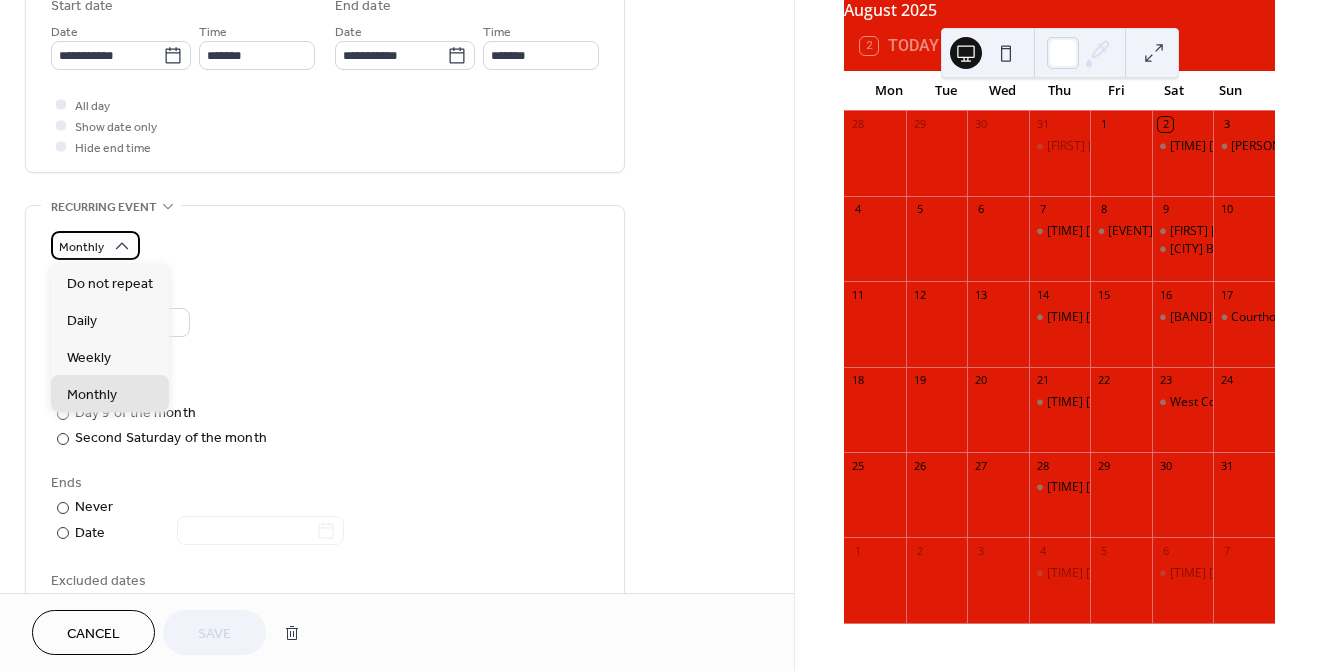 click on "Monthly" at bounding box center (81, 247) 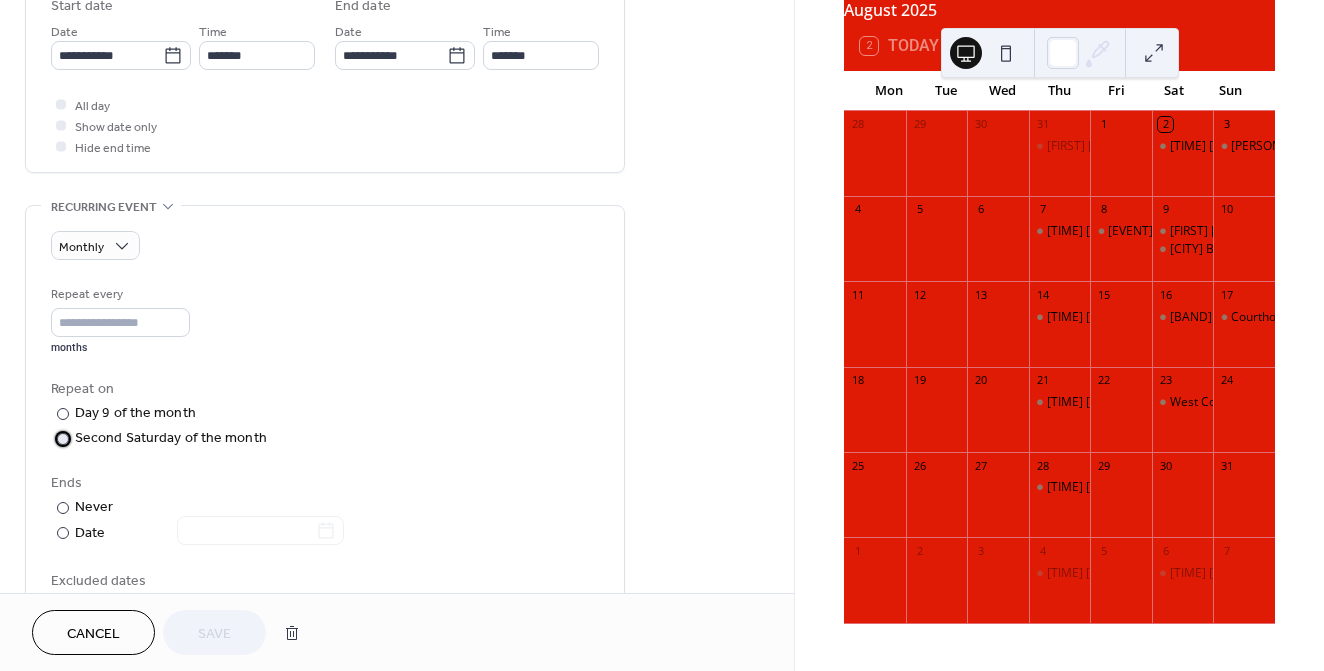 click on "Second Saturday of the month" at bounding box center (171, 438) 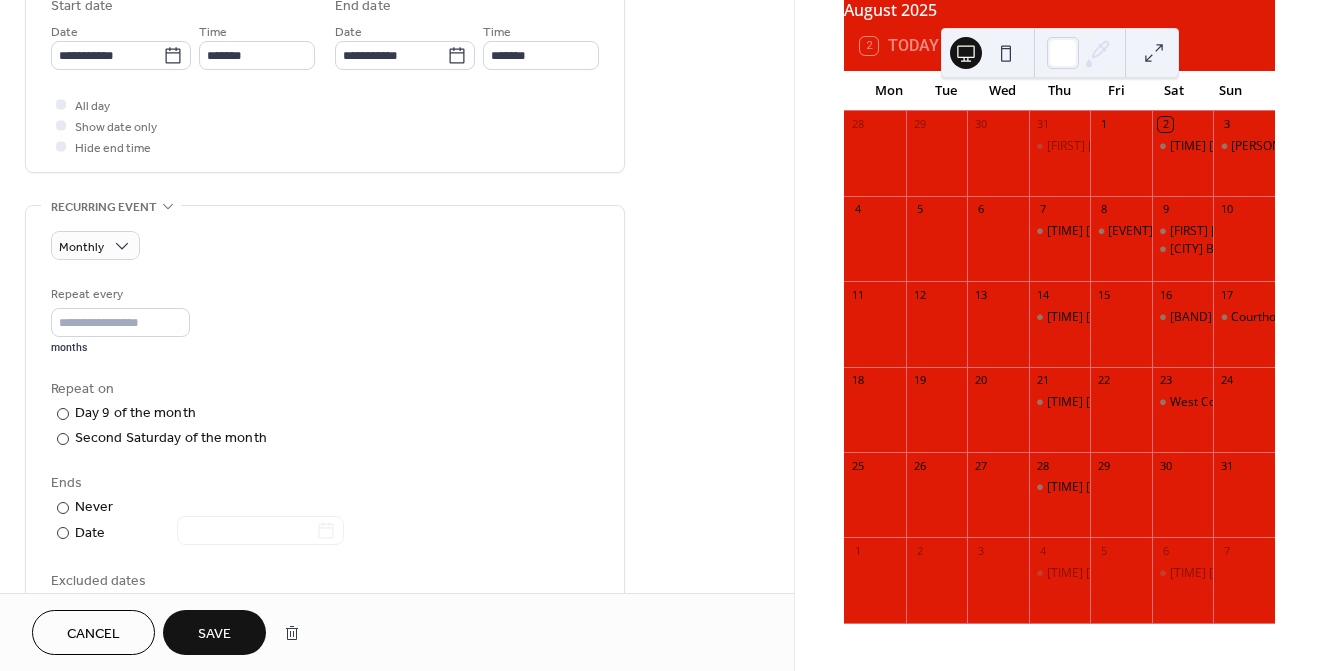 click on "Save" at bounding box center [214, 634] 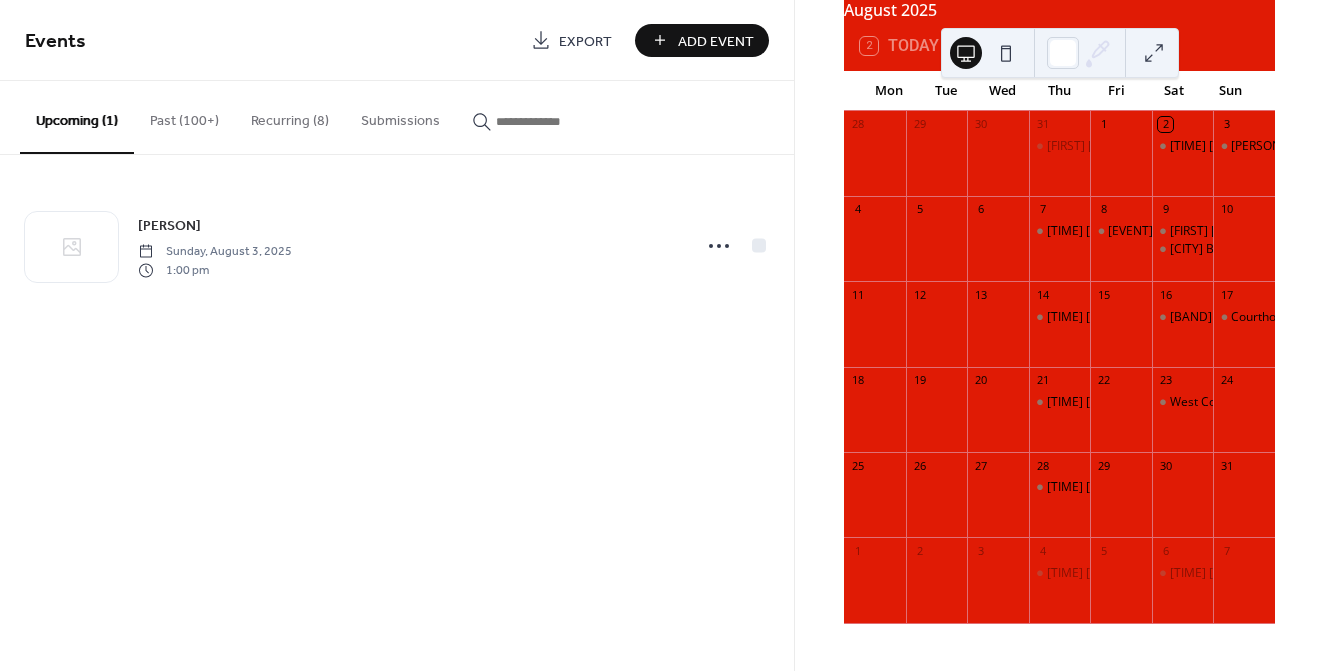 click on "Recurring (8)" at bounding box center [290, 116] 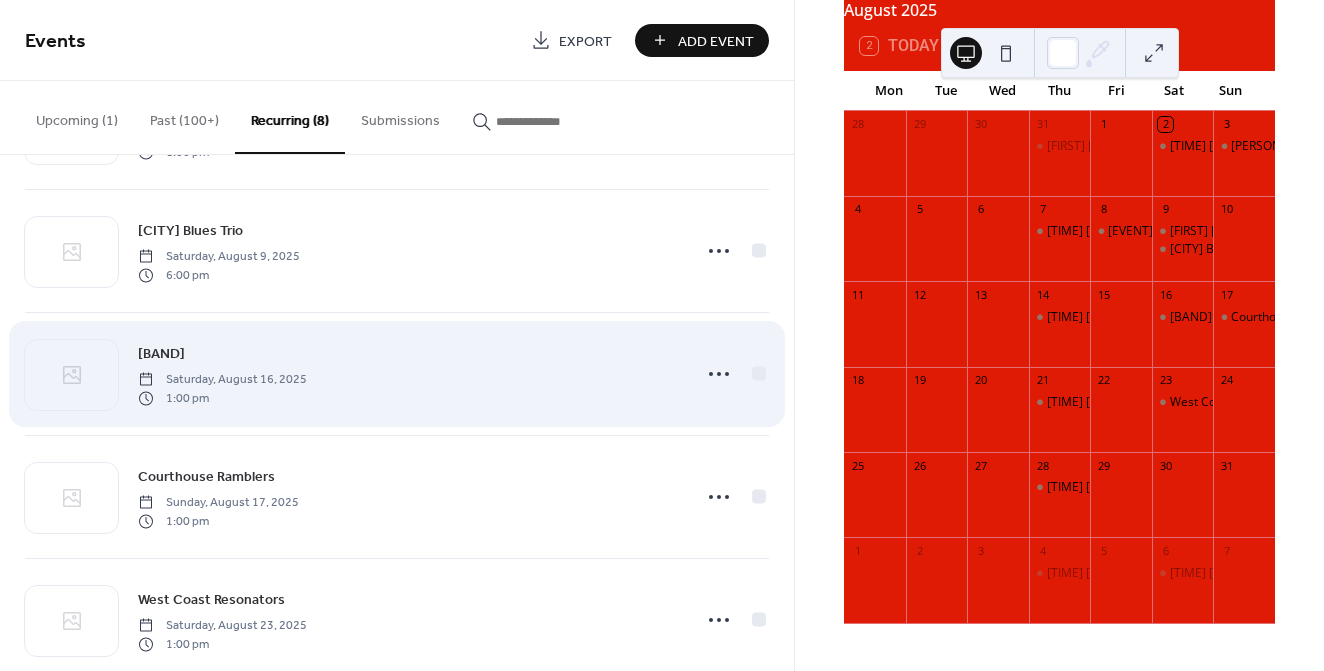 scroll, scrollTop: 527, scrollLeft: 0, axis: vertical 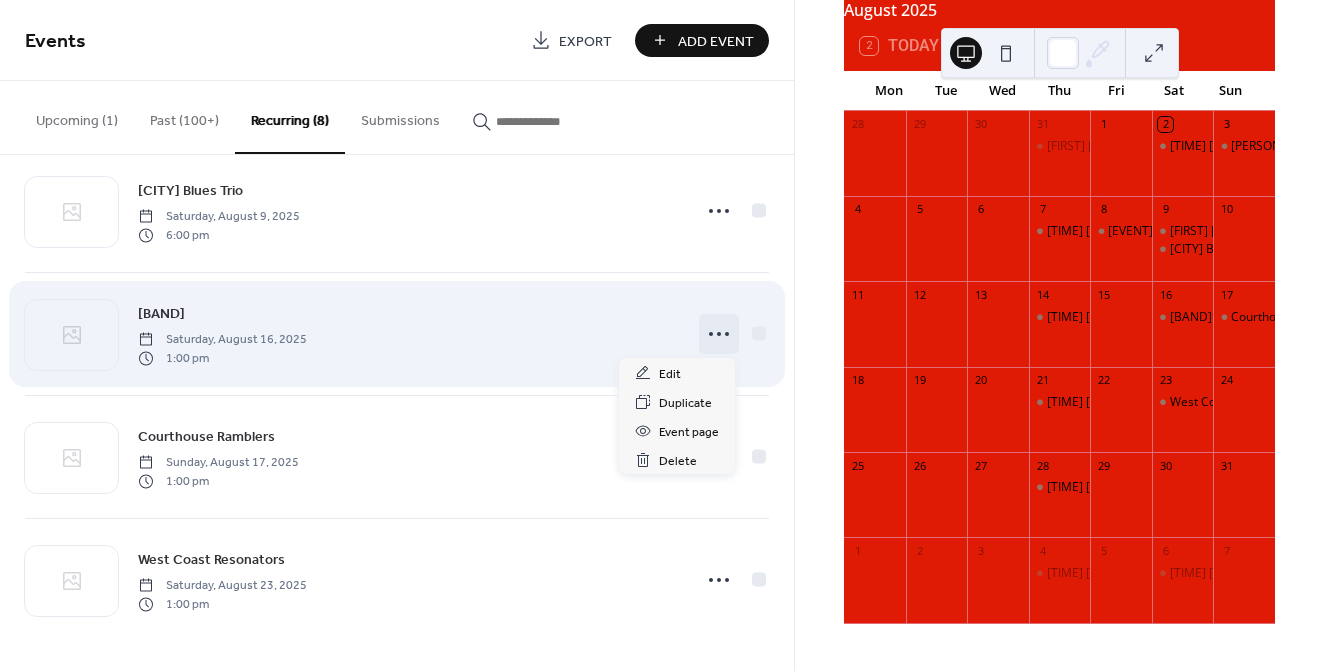 click 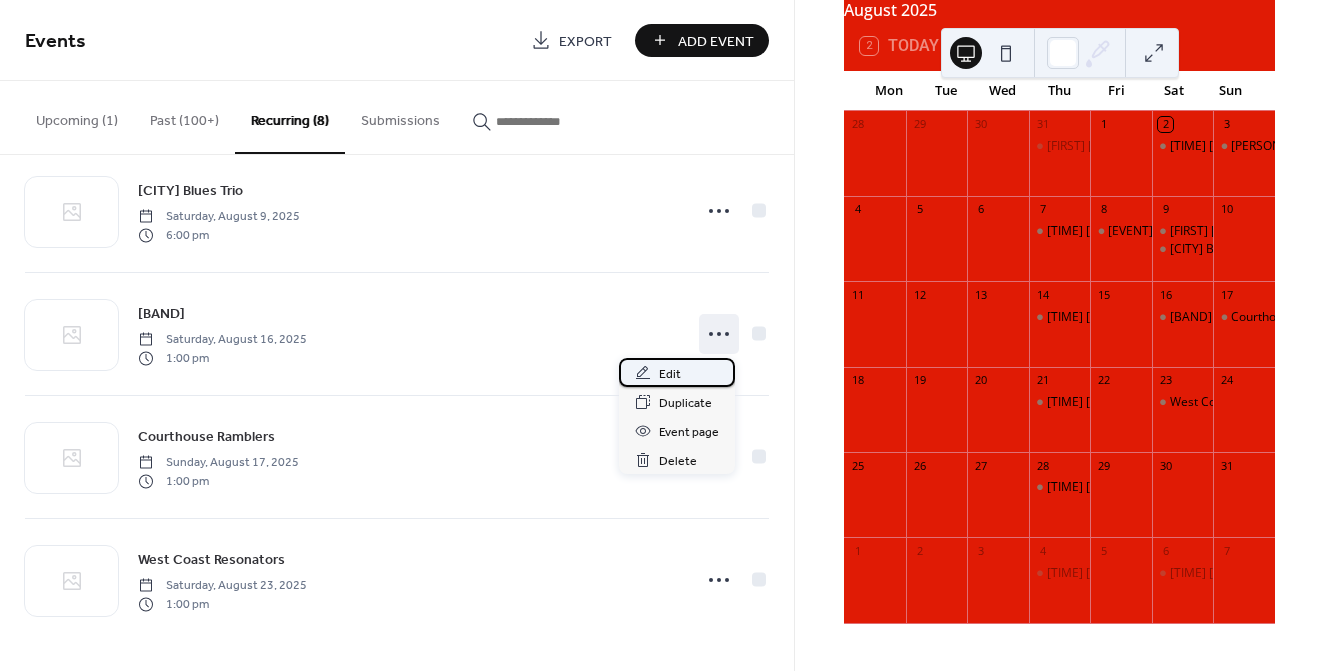 click on "Edit" at bounding box center (677, 372) 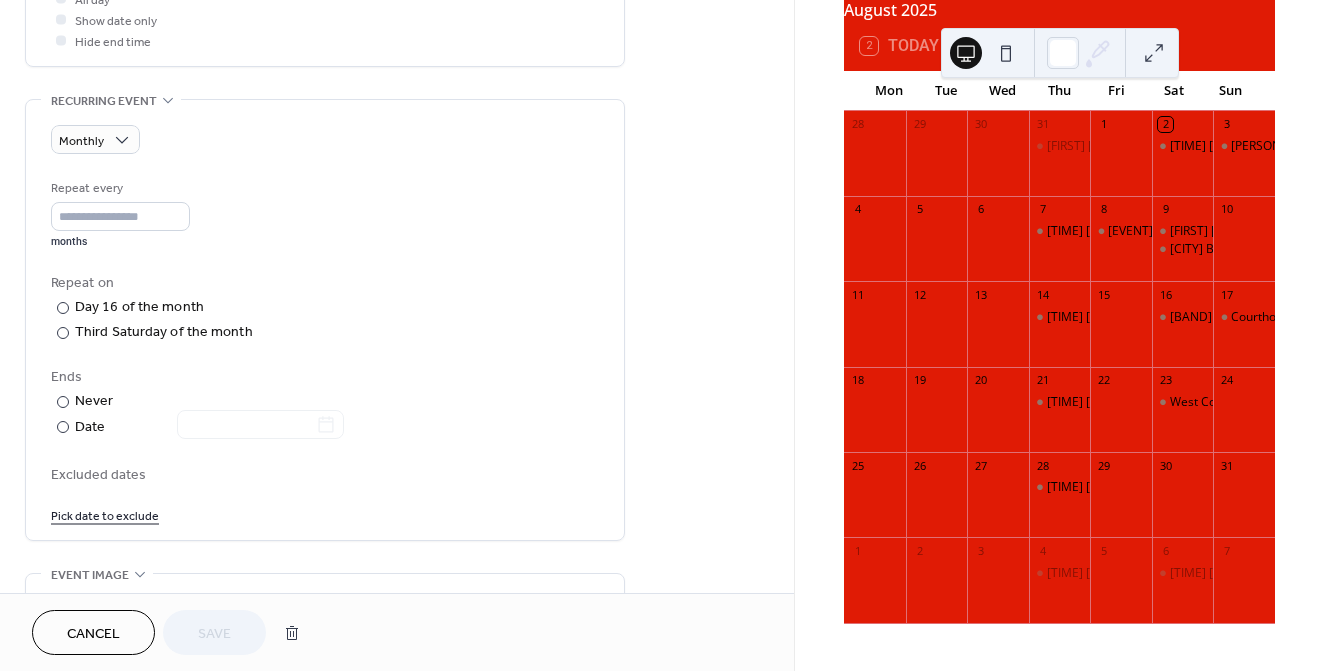 scroll, scrollTop: 789, scrollLeft: 0, axis: vertical 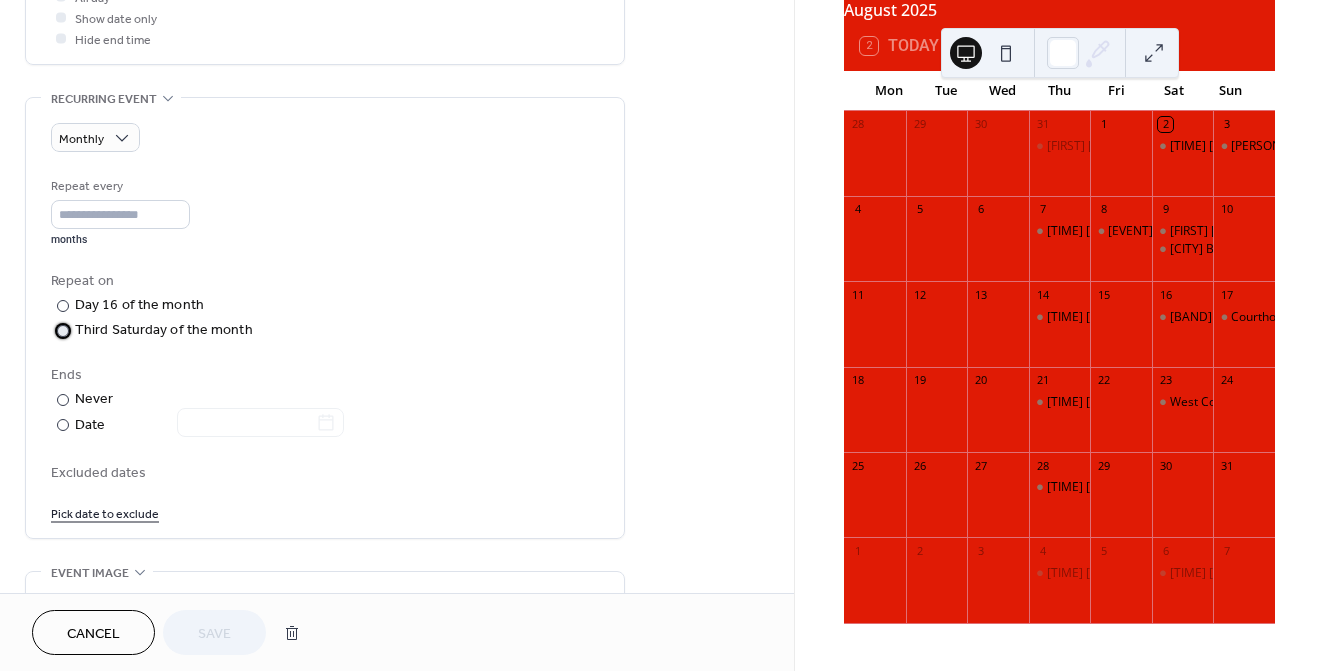click on "Third Saturday of the month" at bounding box center (164, 330) 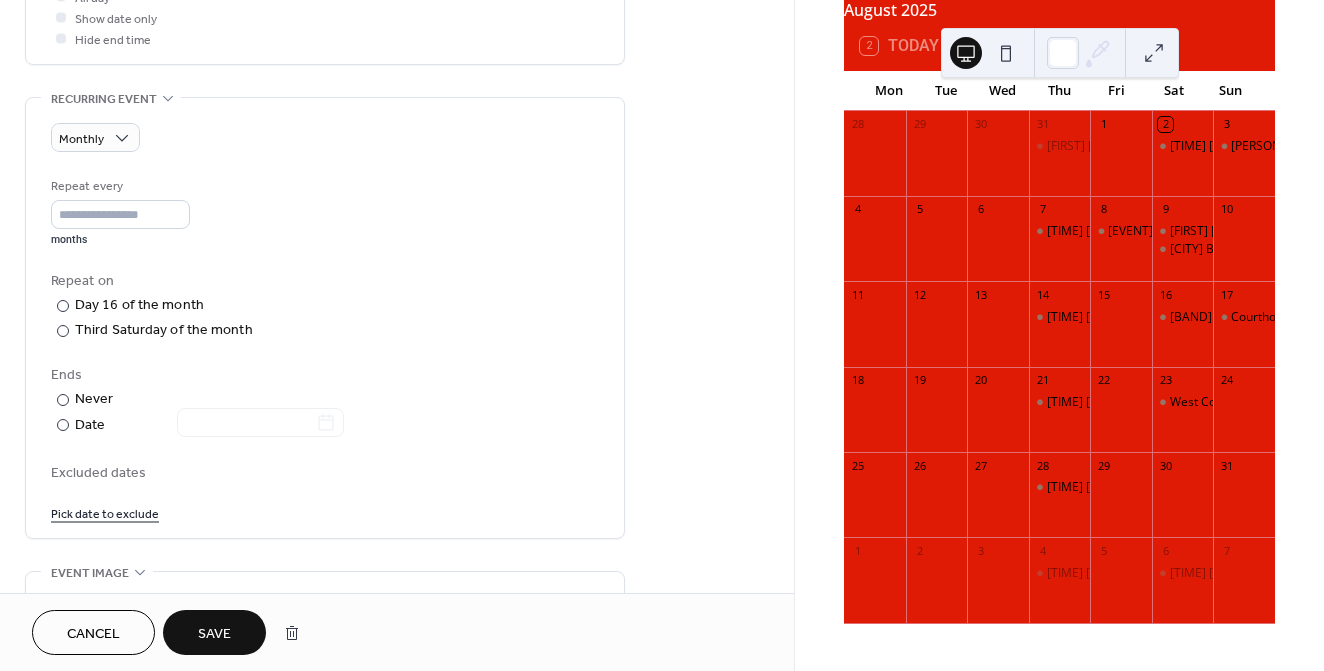click on "Save" at bounding box center (214, 634) 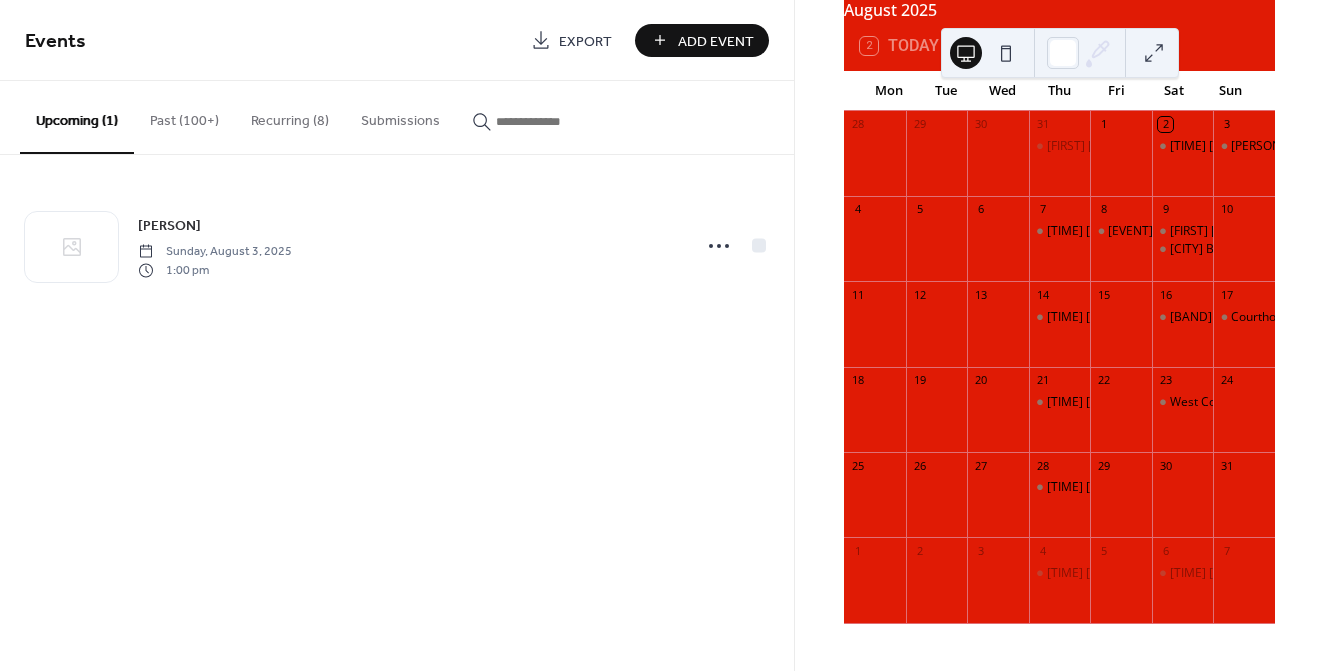 click on "Recurring (8)" at bounding box center [290, 116] 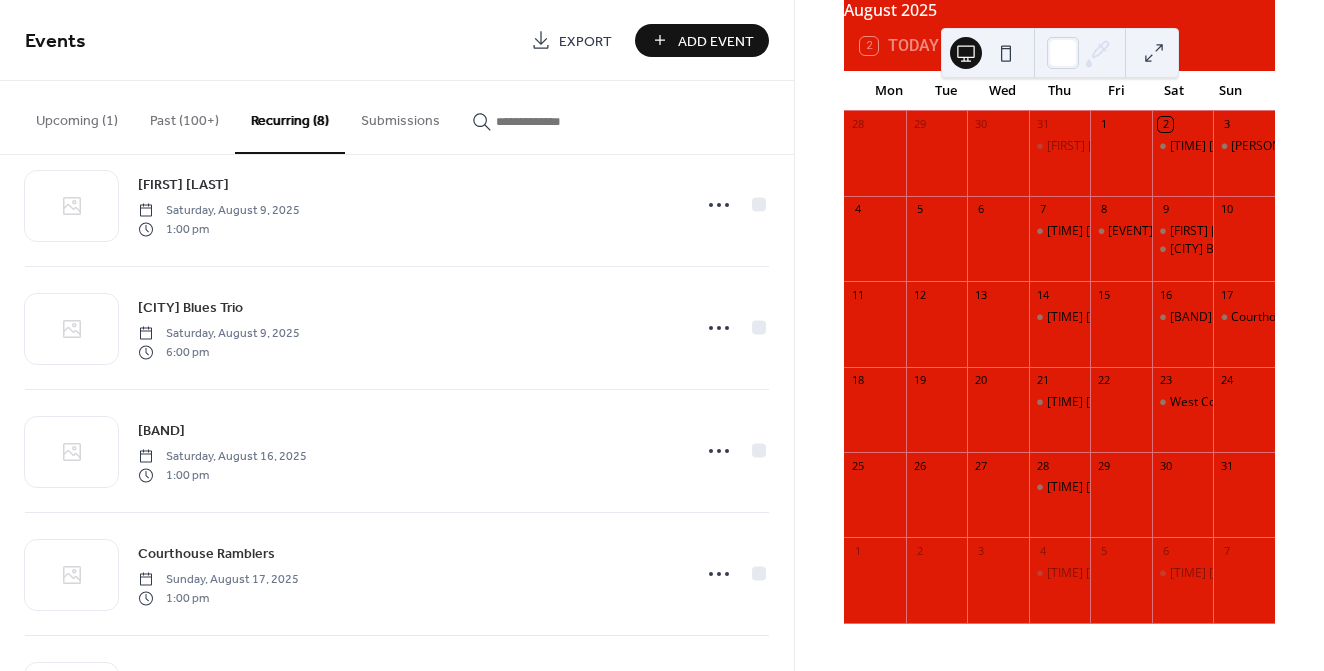 scroll, scrollTop: 451, scrollLeft: 0, axis: vertical 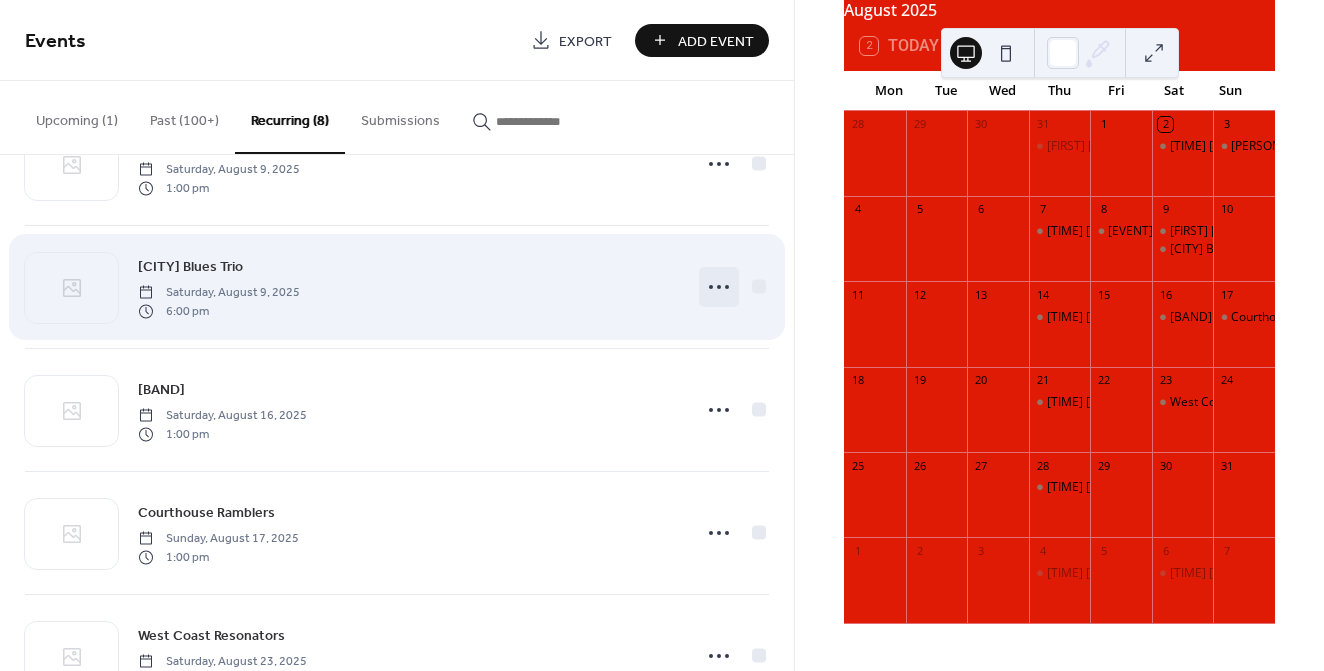 click 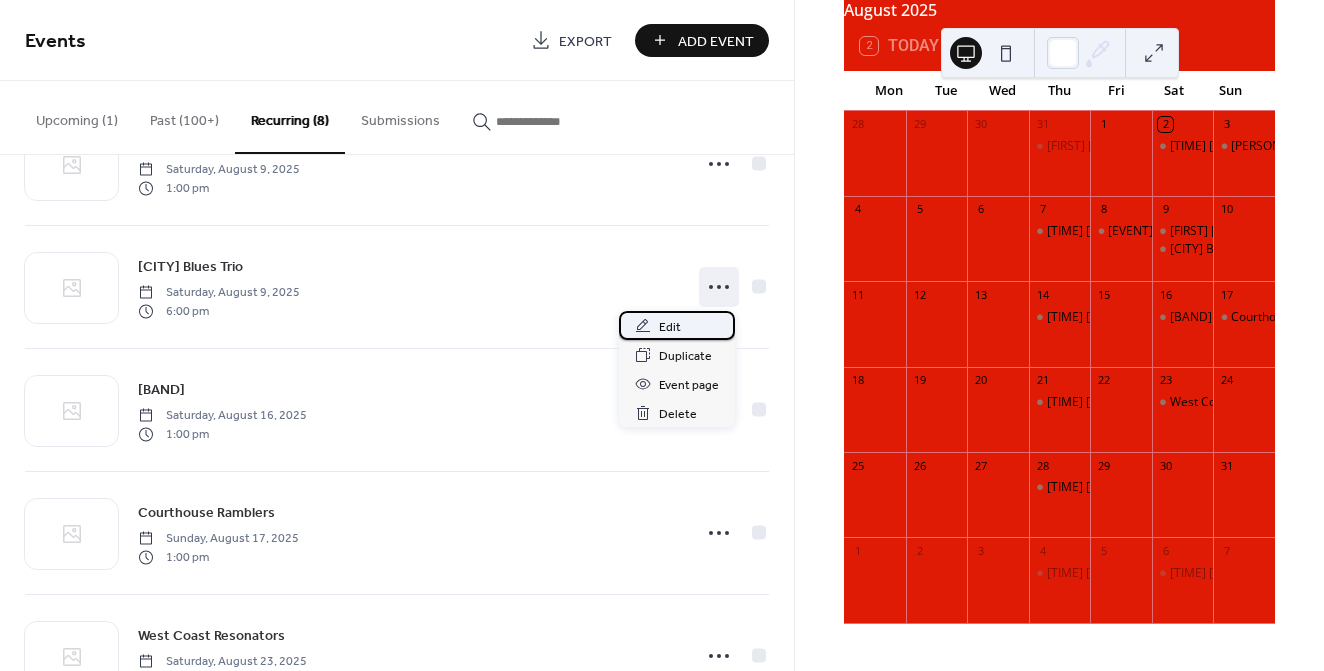click on "Edit" at bounding box center (670, 327) 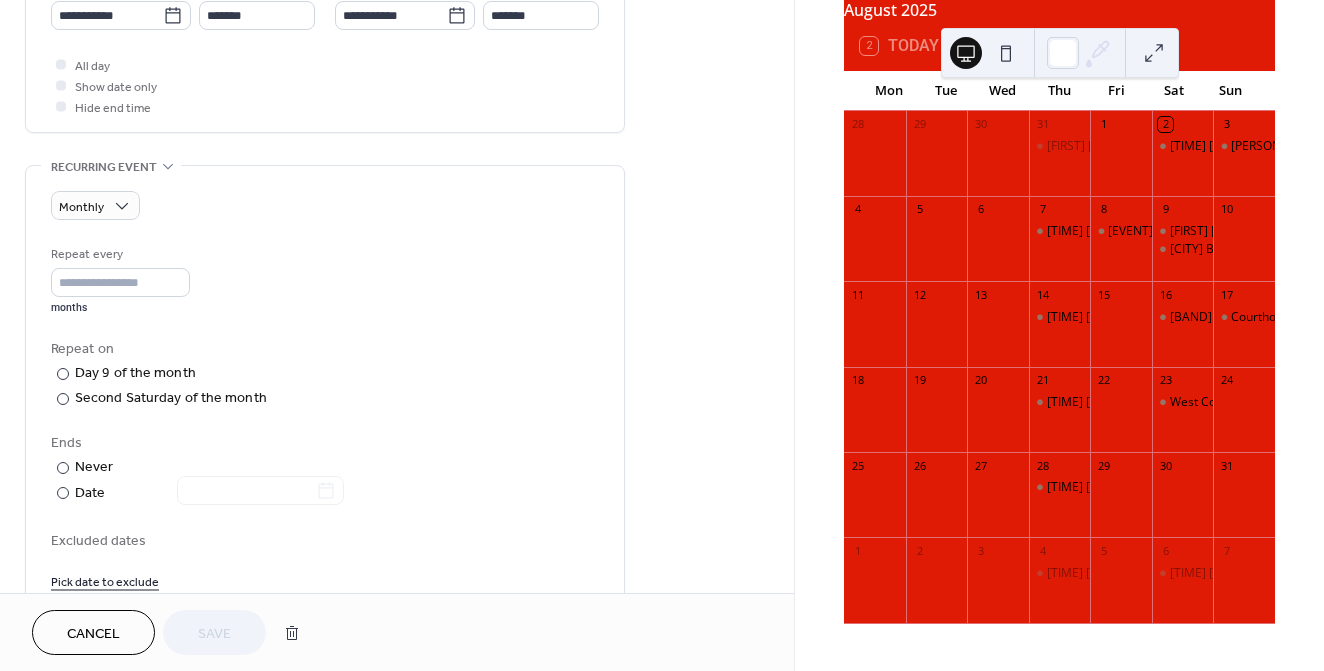 scroll, scrollTop: 722, scrollLeft: 0, axis: vertical 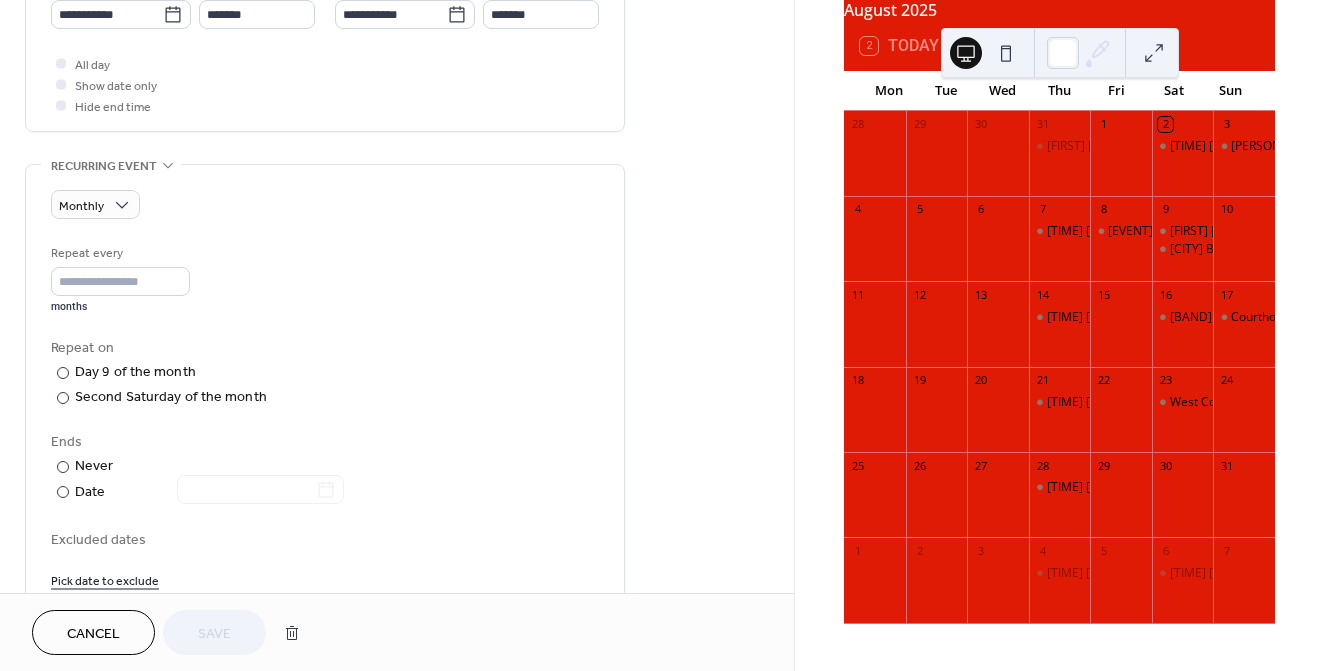 click on "Cancel" at bounding box center (93, 634) 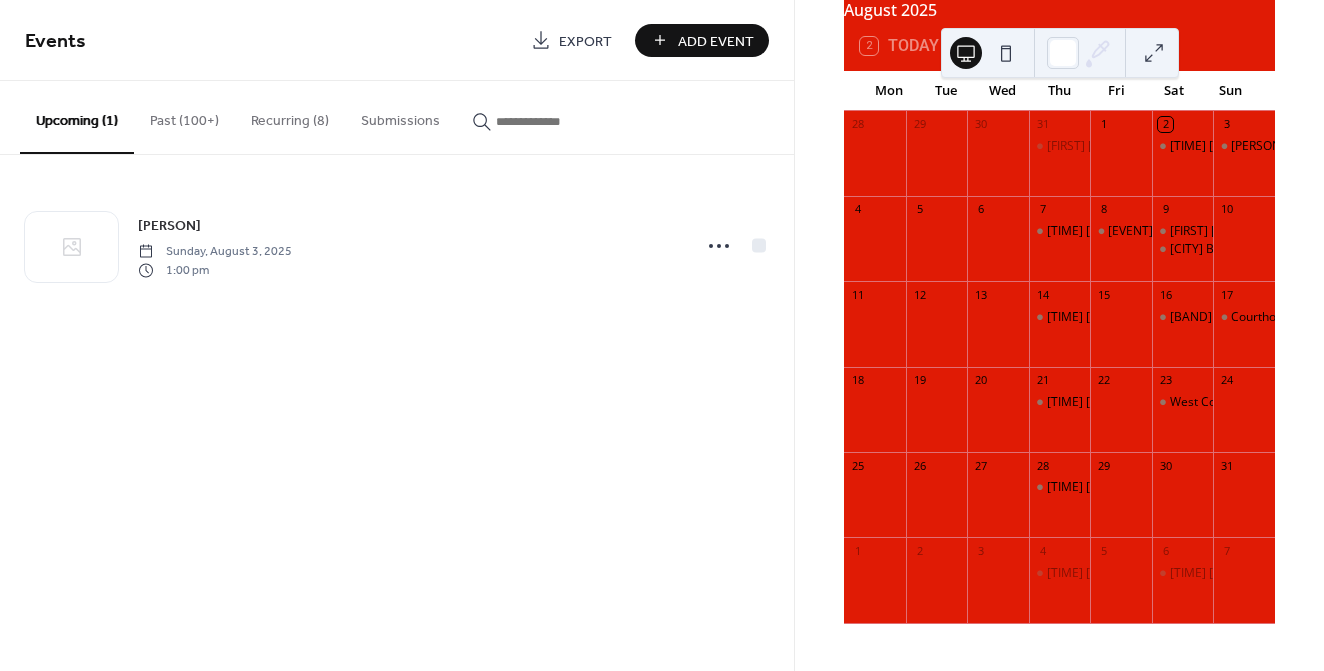 click on "Recurring (8)" at bounding box center (290, 116) 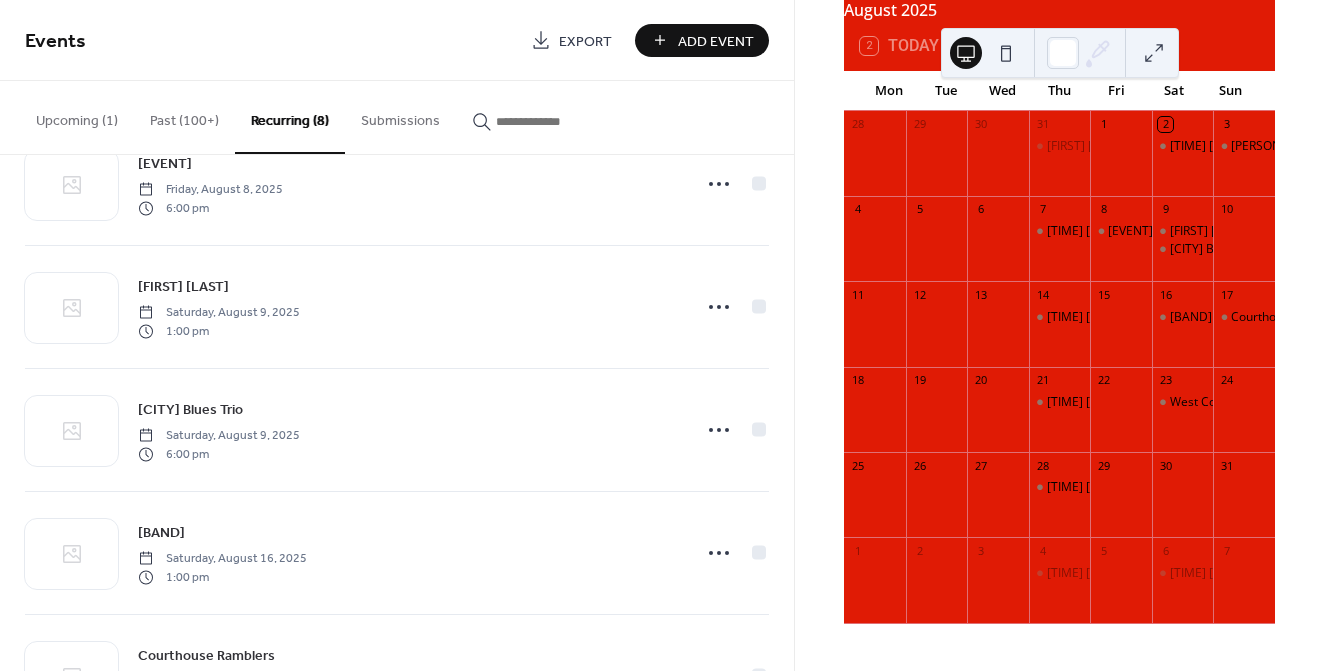 scroll, scrollTop: 527, scrollLeft: 0, axis: vertical 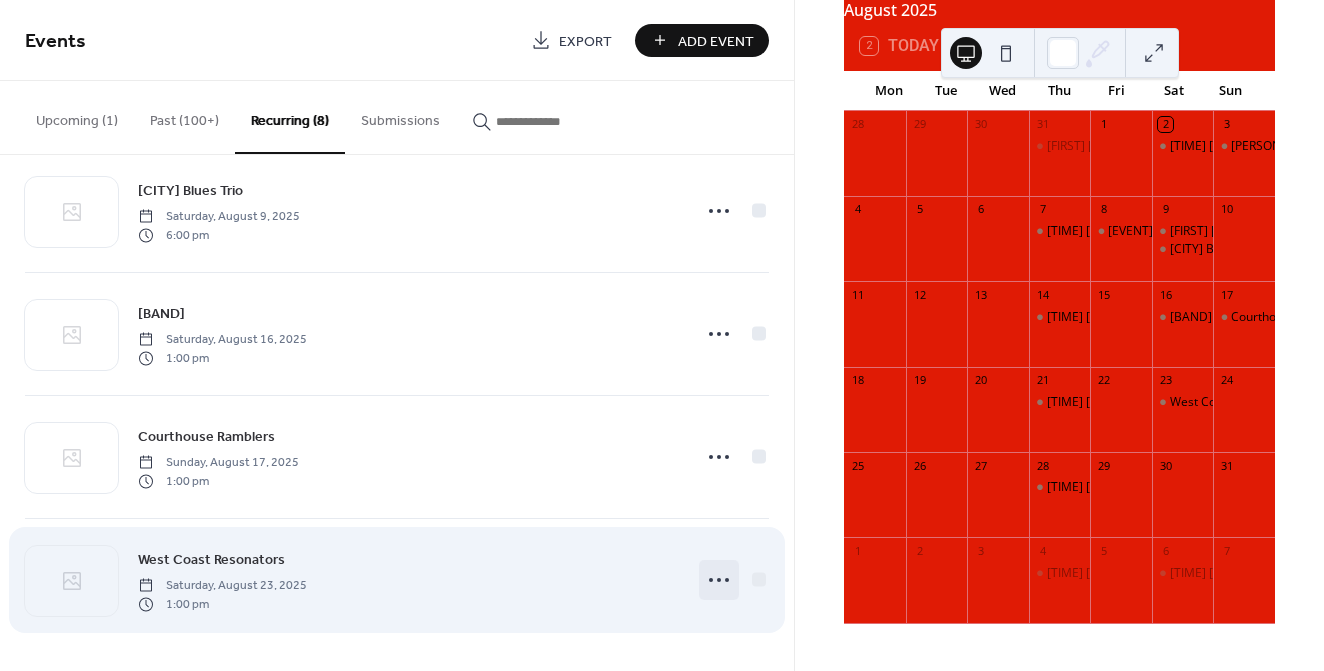 click 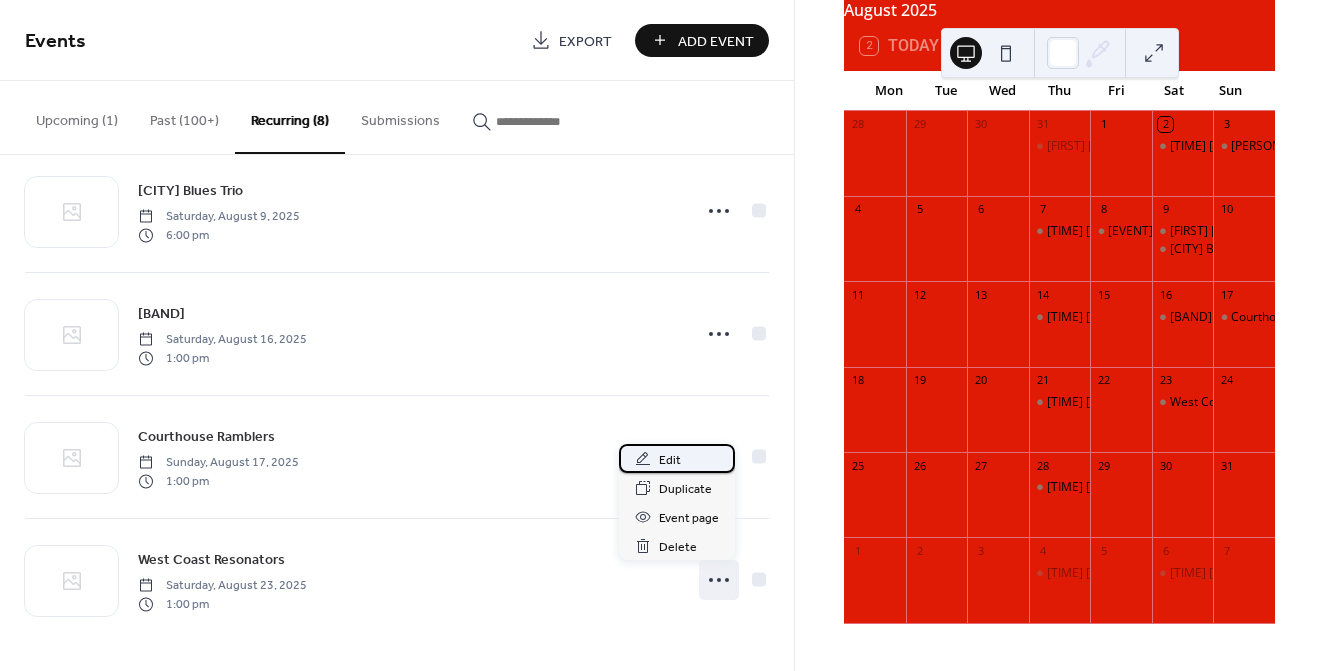 click on "Edit" at bounding box center (670, 460) 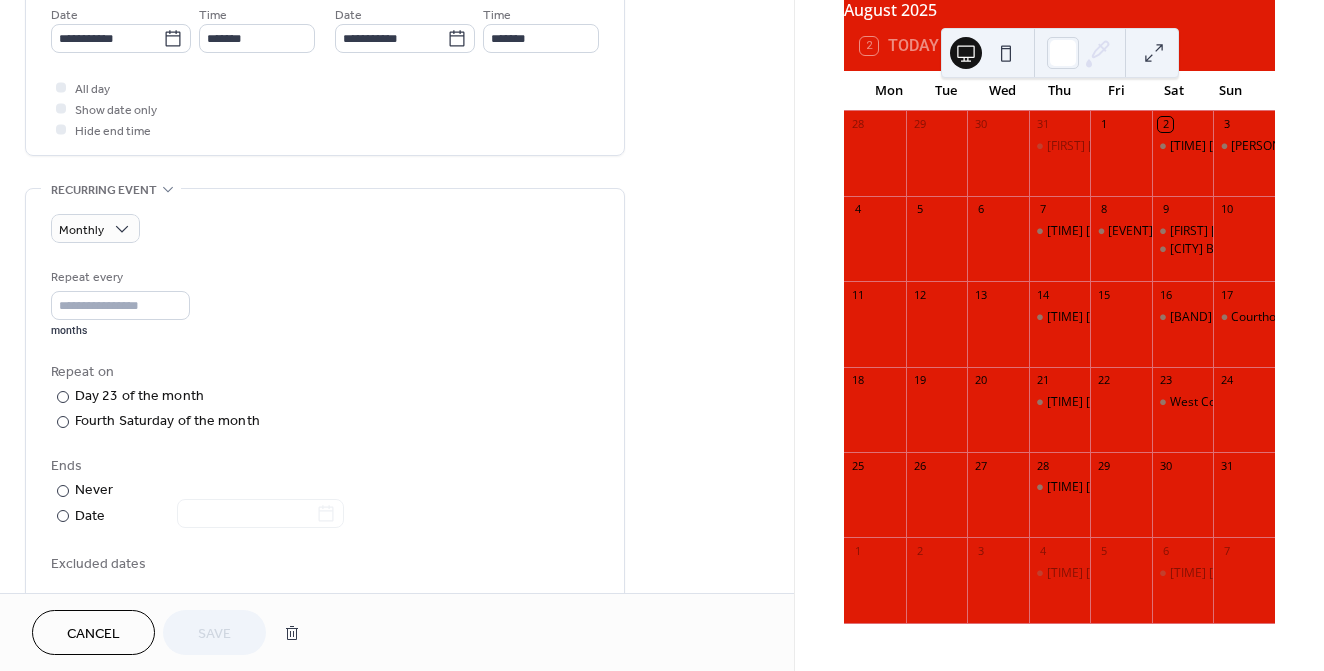 scroll, scrollTop: 715, scrollLeft: 0, axis: vertical 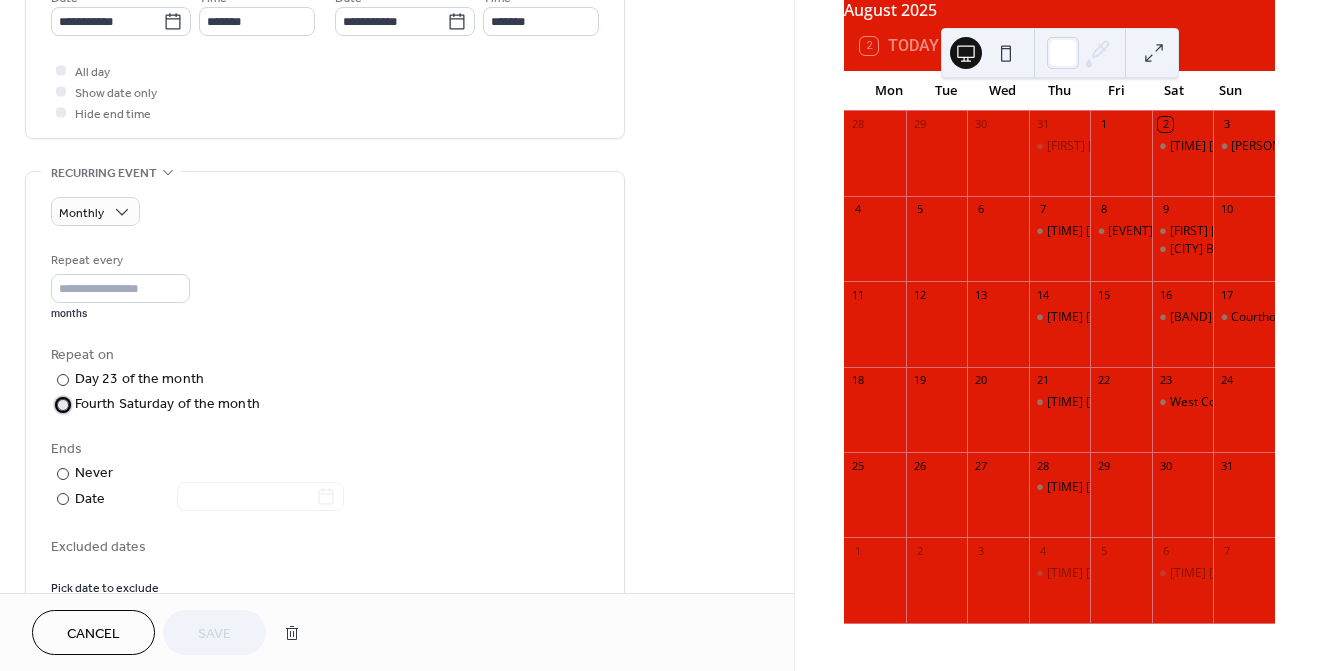 click on "Fourth Saturday of the month" at bounding box center [167, 404] 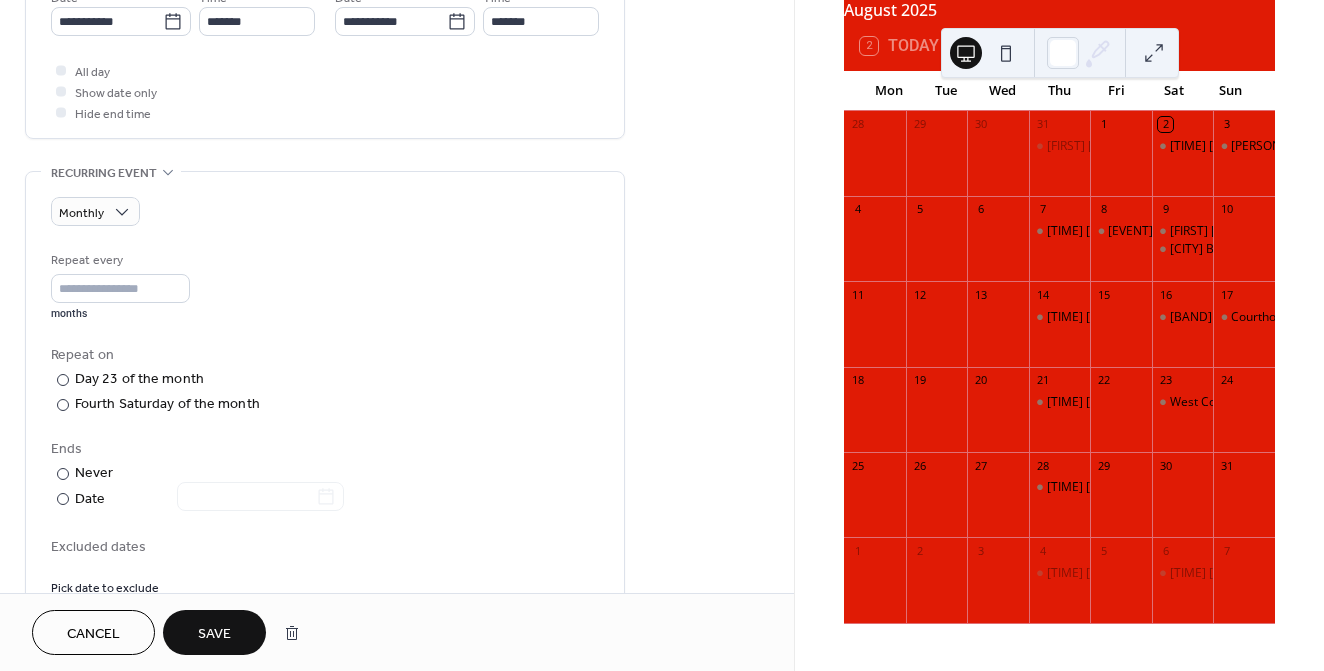 click on "Save" at bounding box center [214, 632] 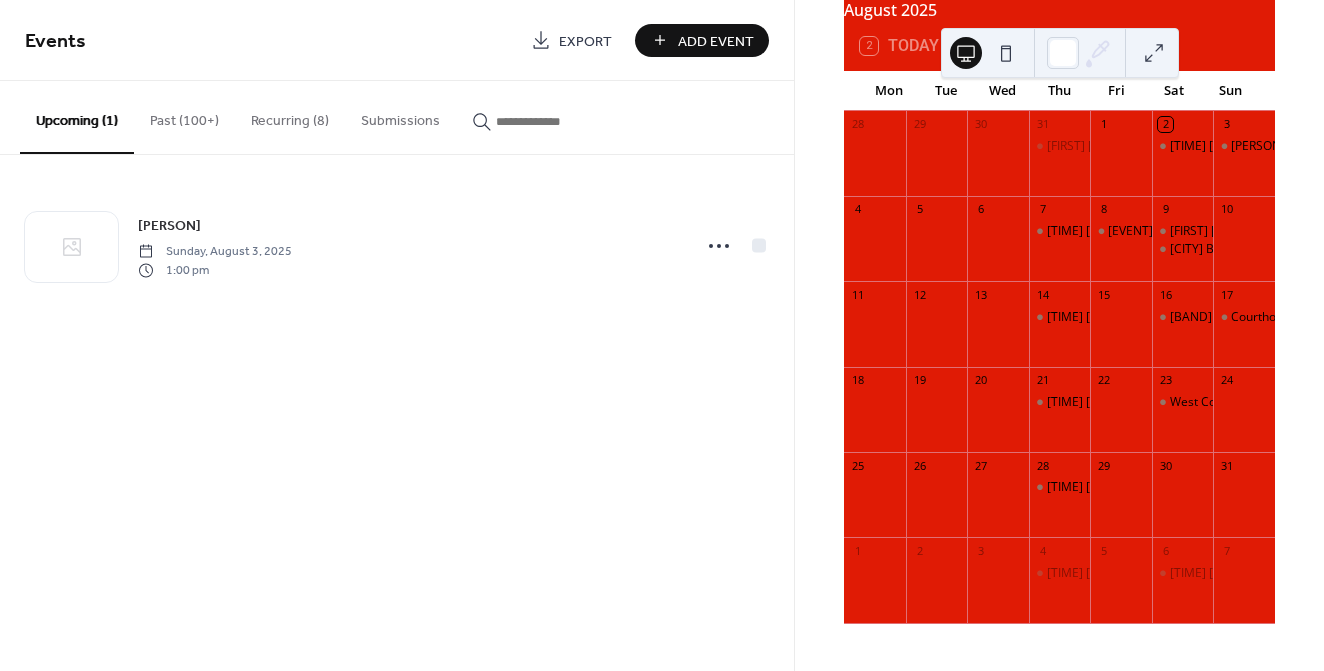 click on "Recurring (8)" at bounding box center (290, 116) 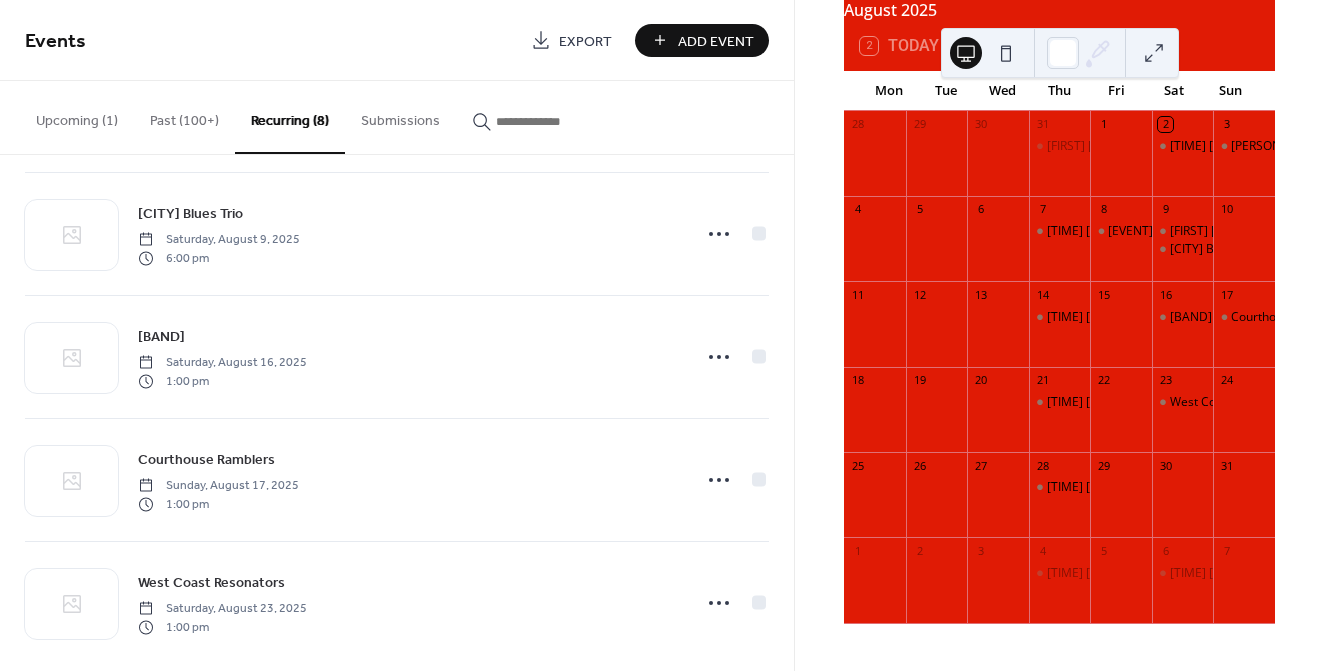 scroll, scrollTop: 527, scrollLeft: 0, axis: vertical 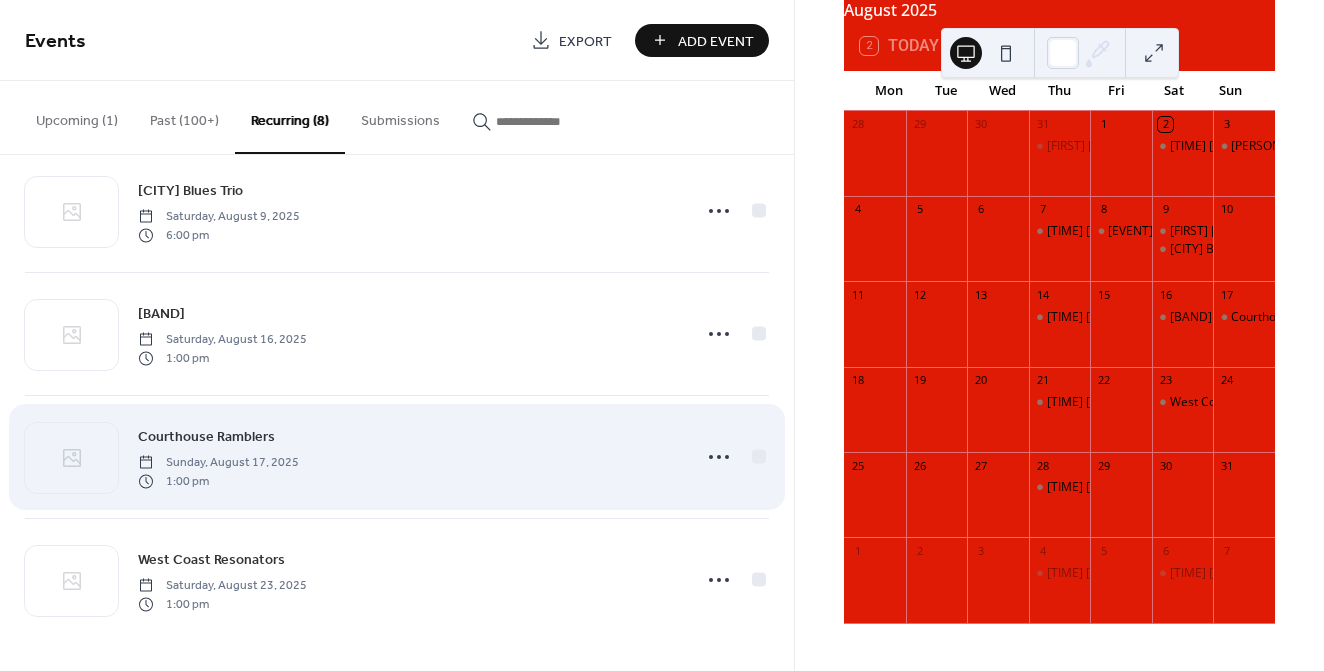click on "Courthouse Ramblers" at bounding box center [206, 437] 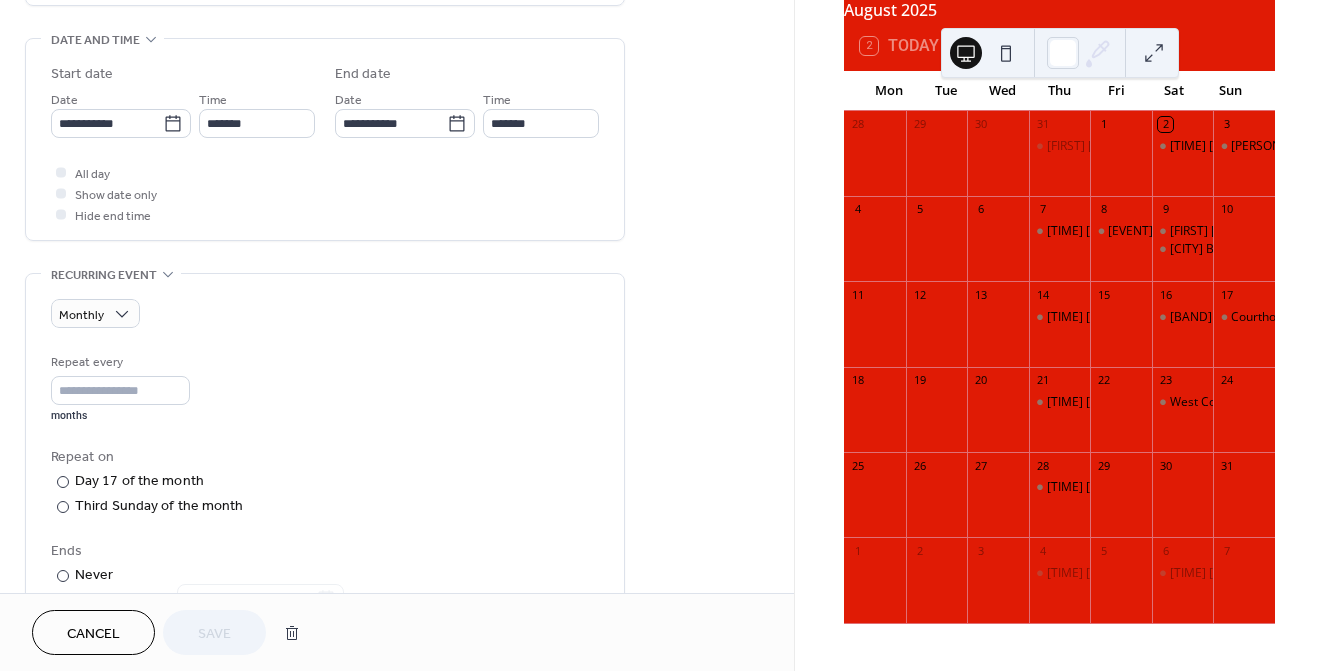 scroll, scrollTop: 747, scrollLeft: 0, axis: vertical 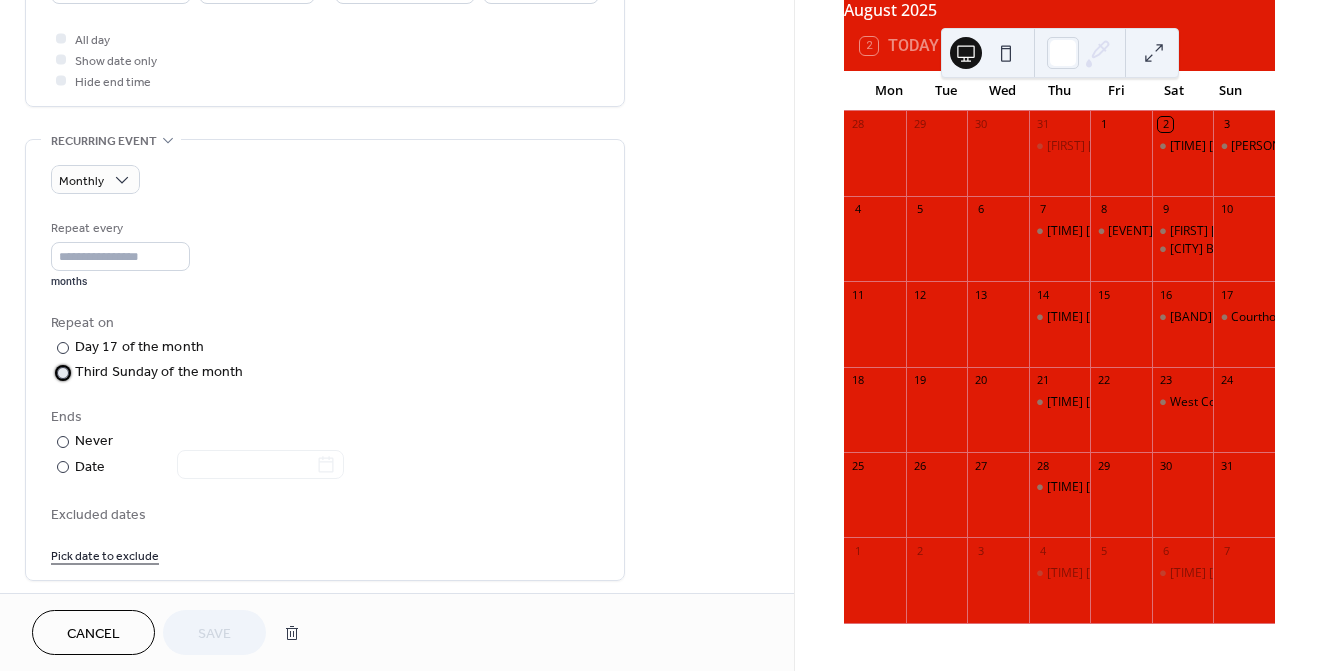 click on "Third Sunday of the month" at bounding box center (159, 372) 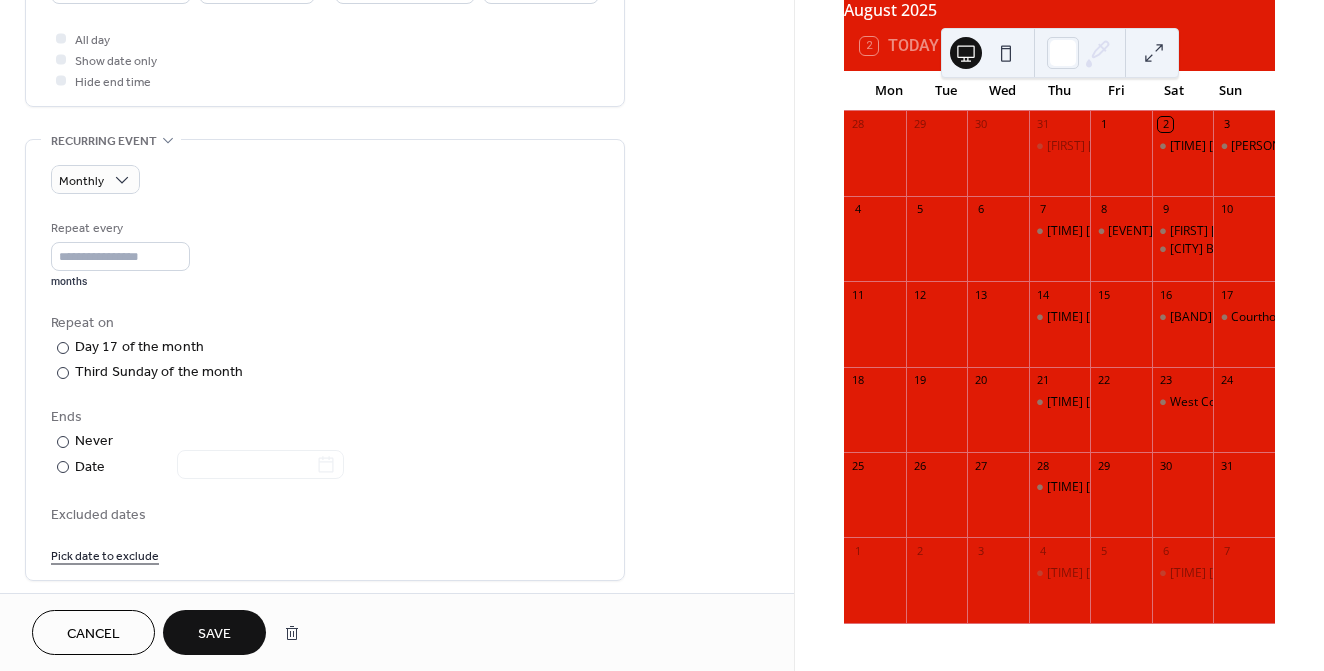 click on "Save" at bounding box center [214, 634] 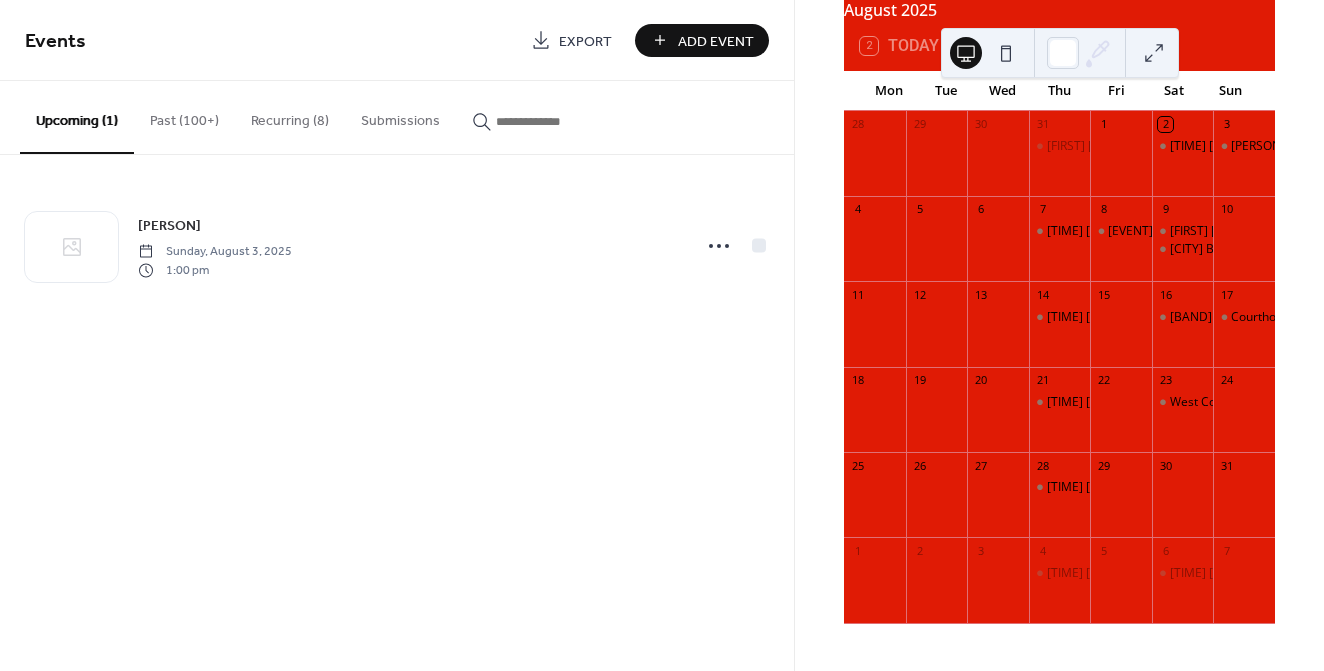 click on "Recurring (8)" at bounding box center [290, 116] 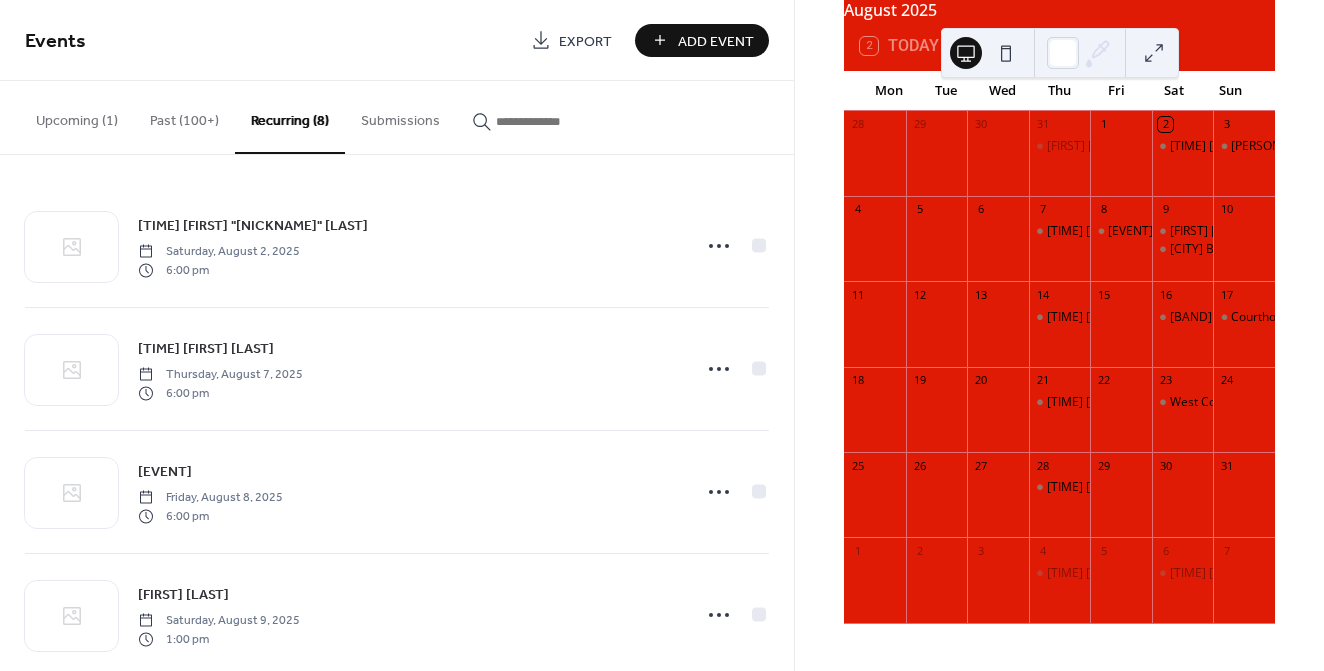 click on "Upcoming (1)" at bounding box center [77, 116] 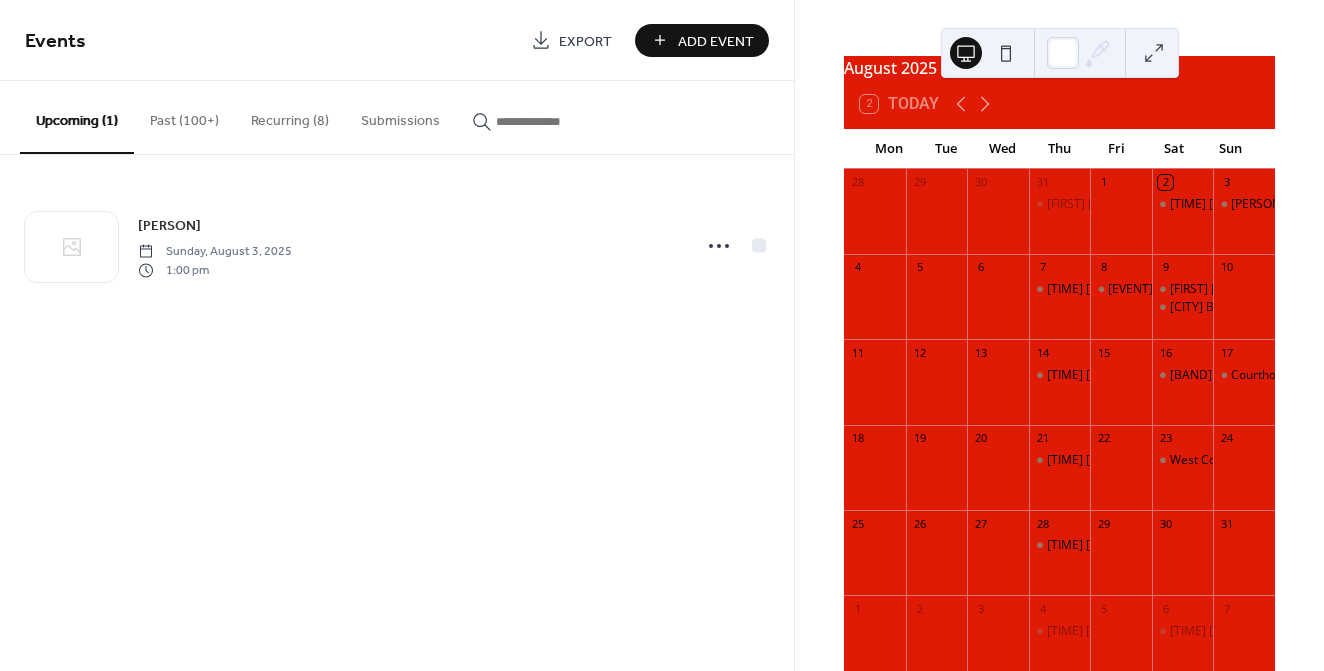 scroll, scrollTop: 121, scrollLeft: 0, axis: vertical 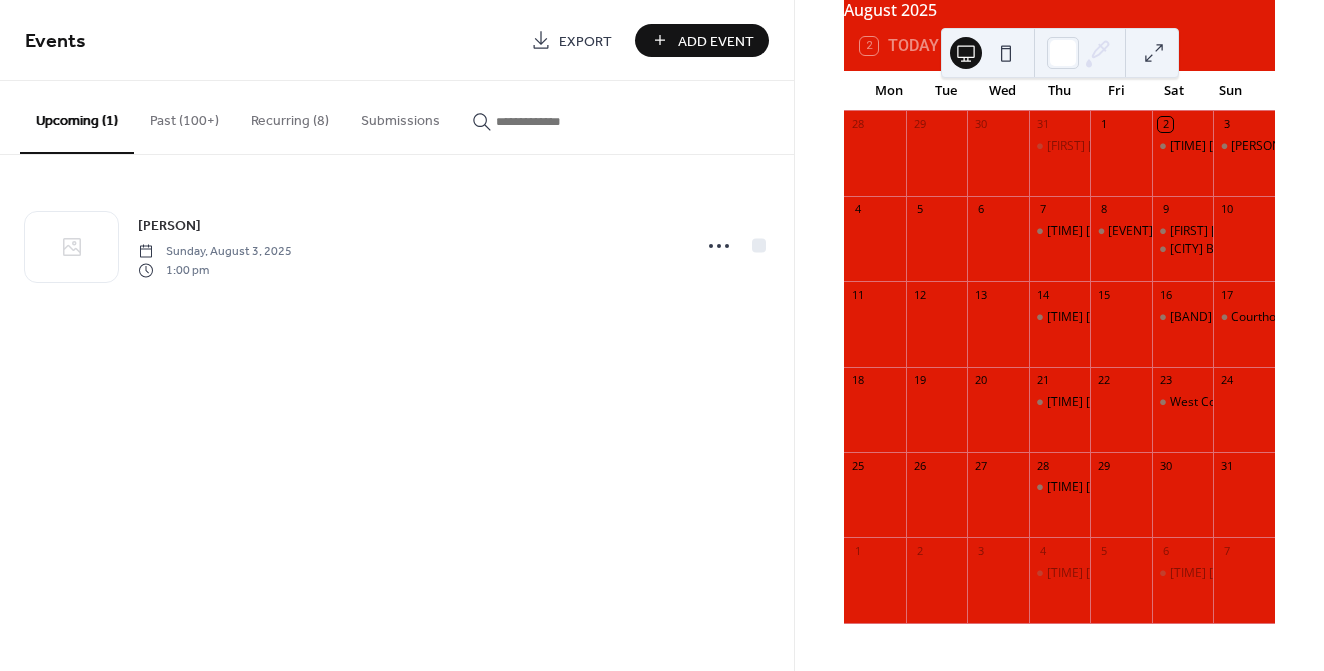 type 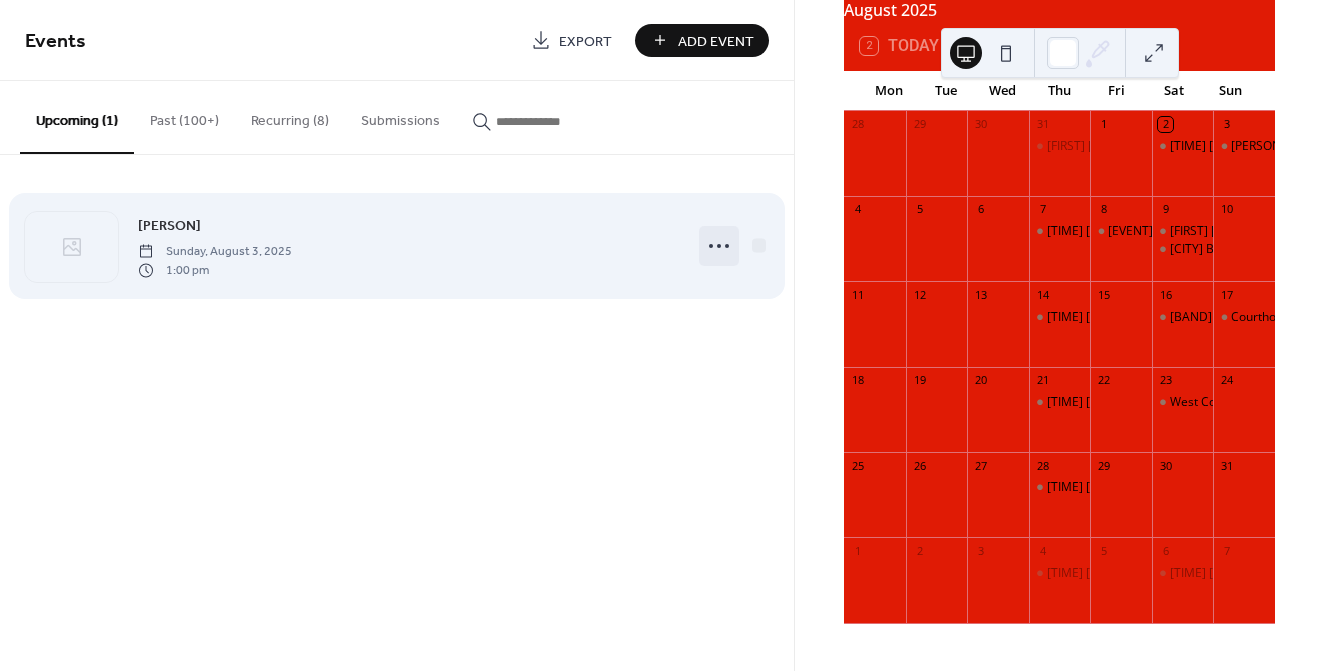 click 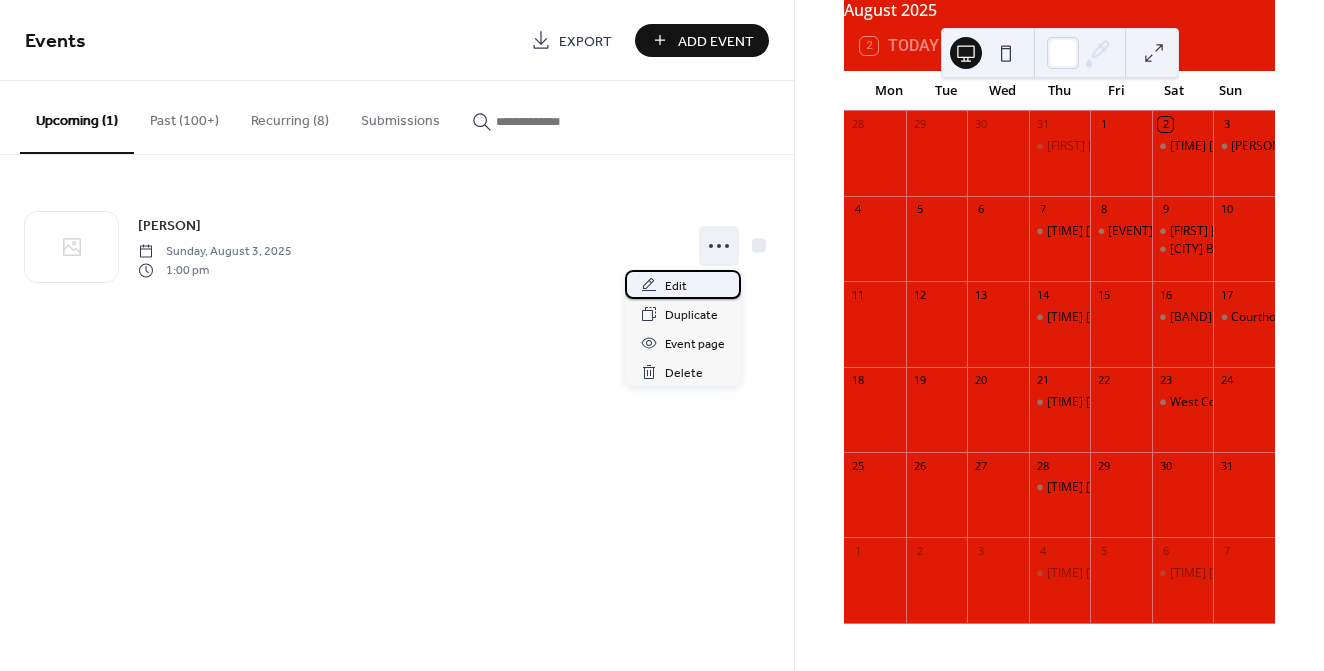 click on "Edit" at bounding box center (676, 286) 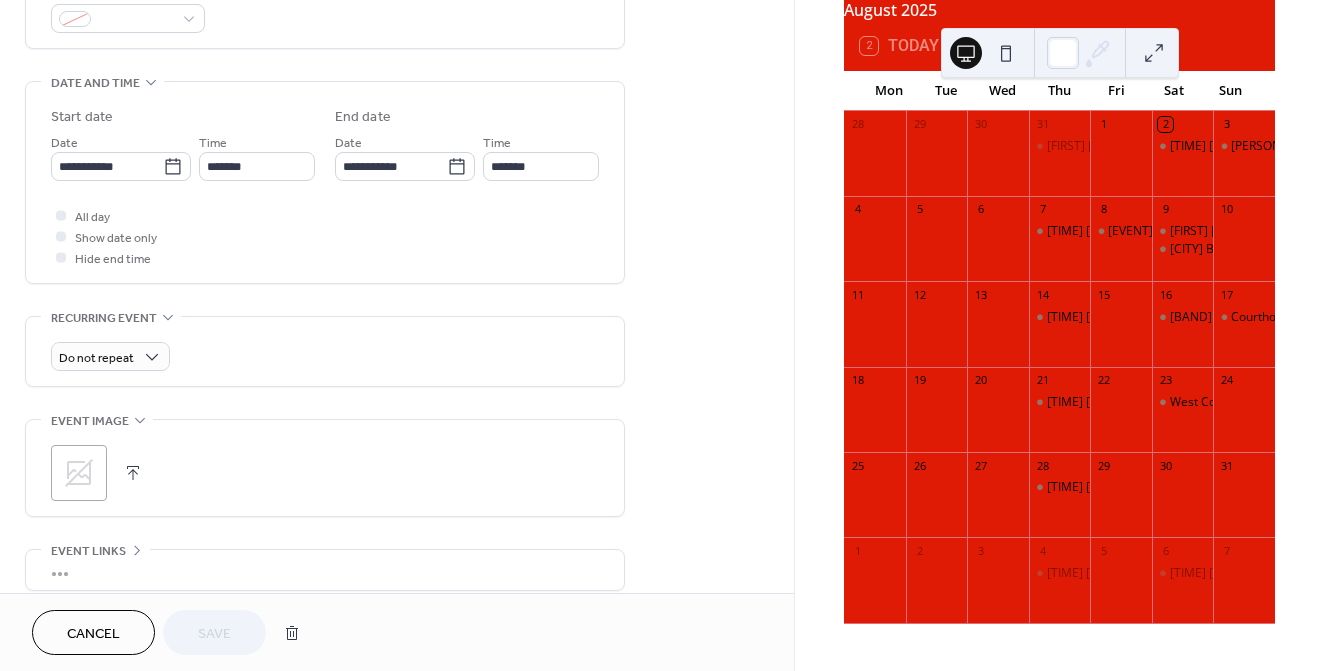 scroll, scrollTop: 568, scrollLeft: 0, axis: vertical 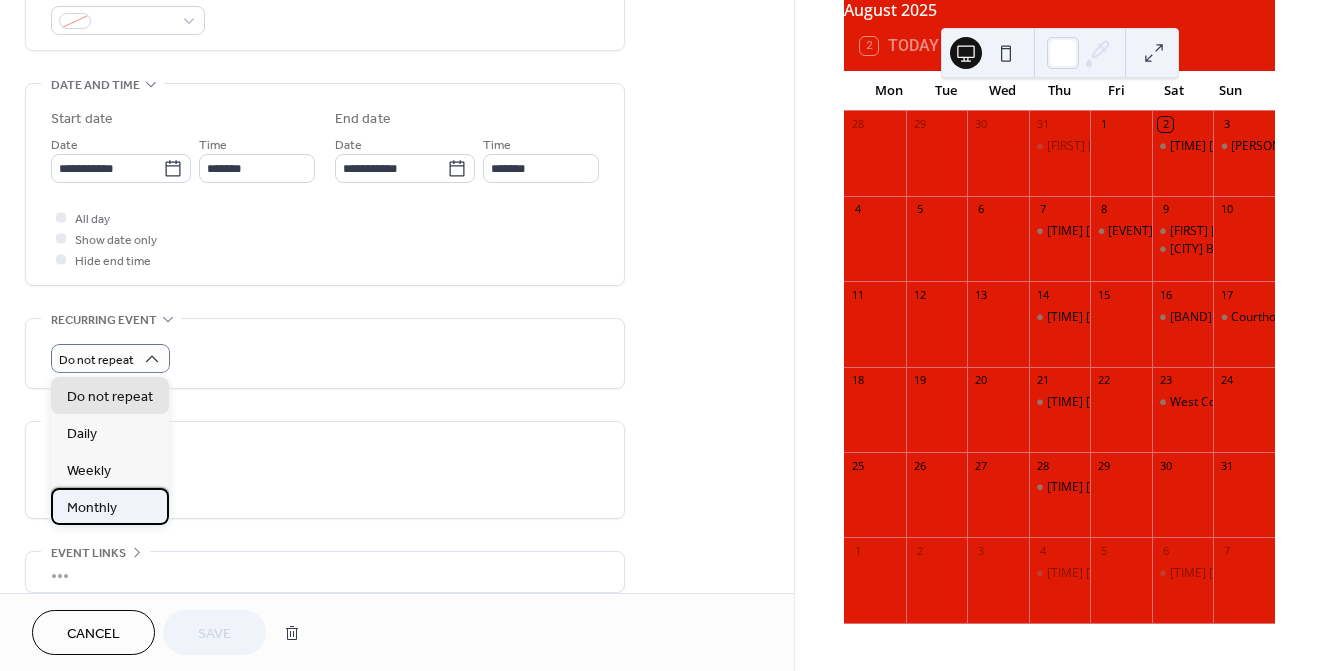 click on "Monthly" at bounding box center (110, 506) 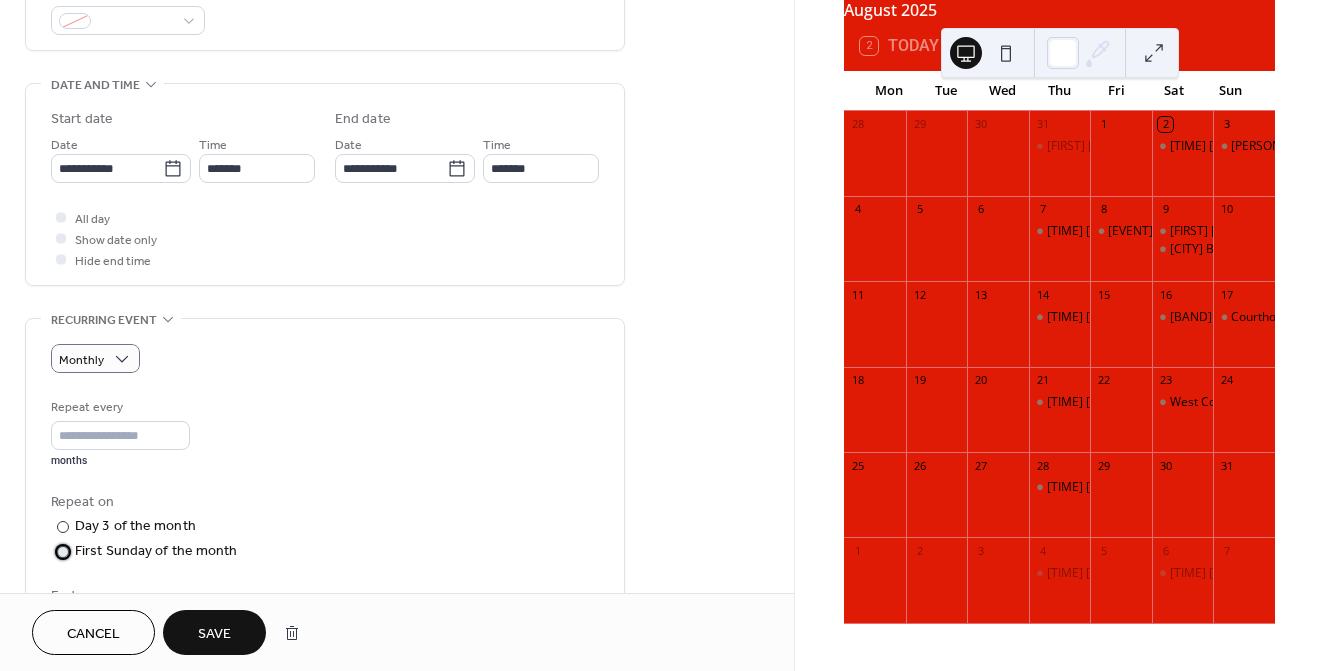 click on "First Sunday of the month" at bounding box center [156, 551] 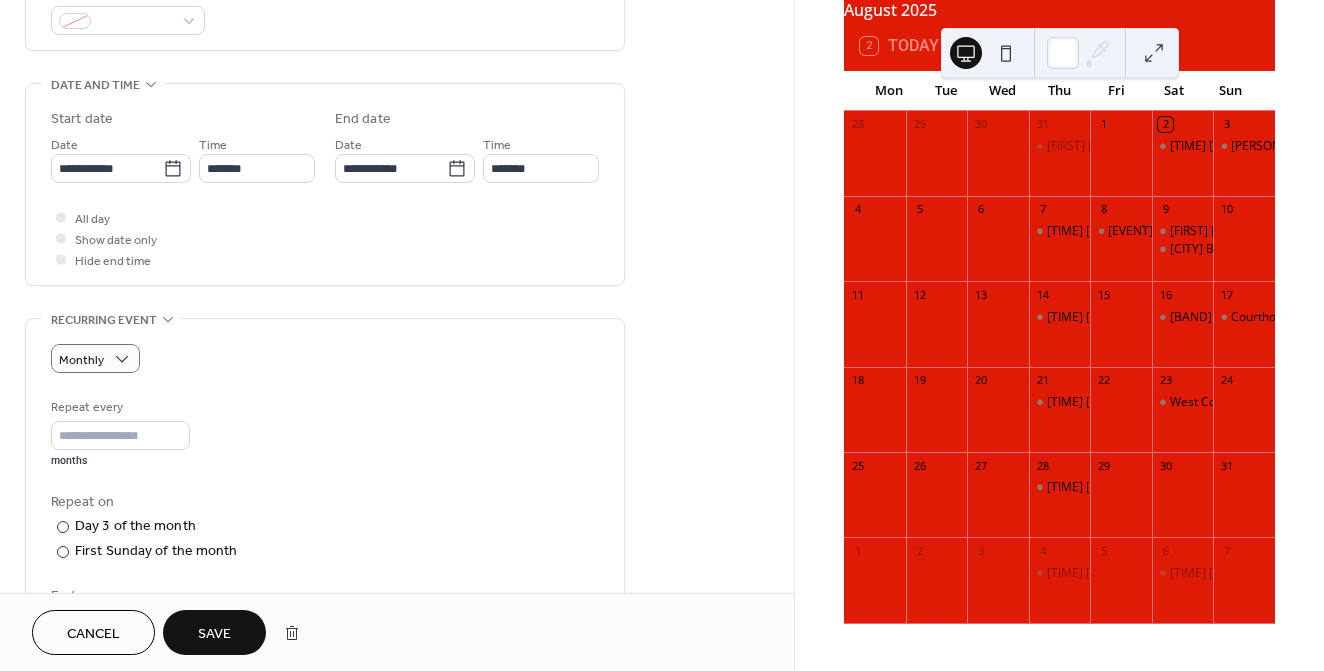 click on "Save" at bounding box center [214, 632] 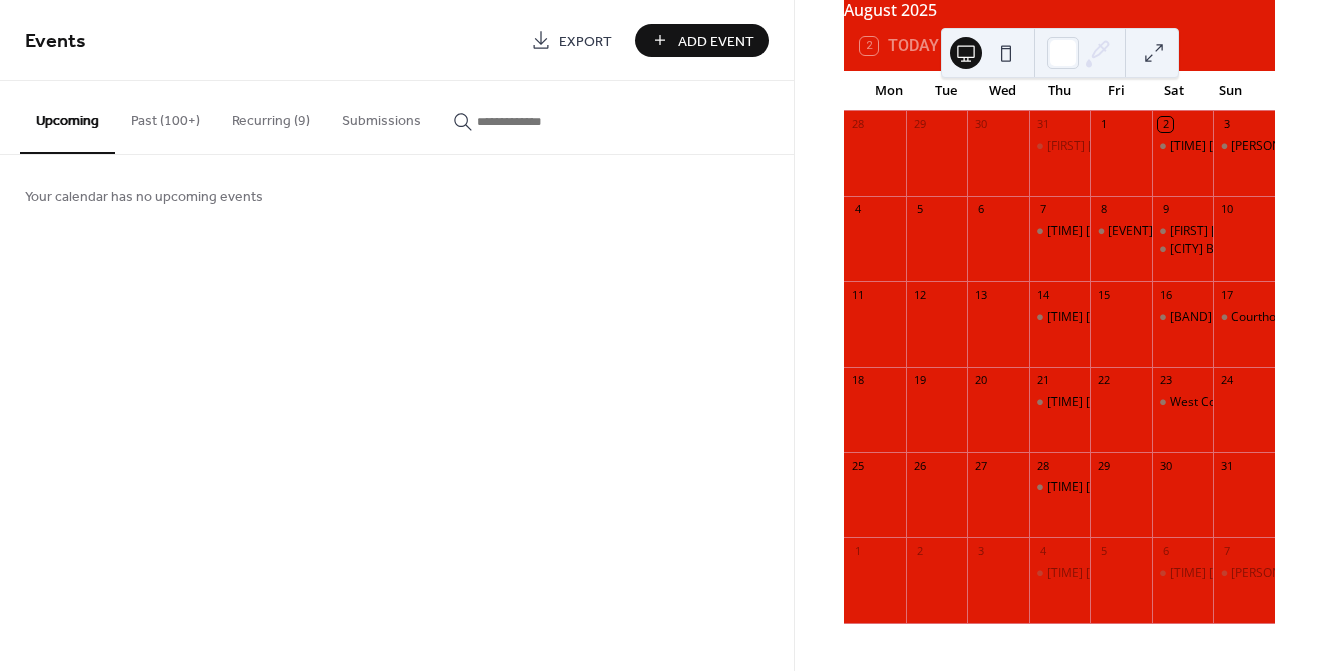 click on "Add Event" at bounding box center (716, 41) 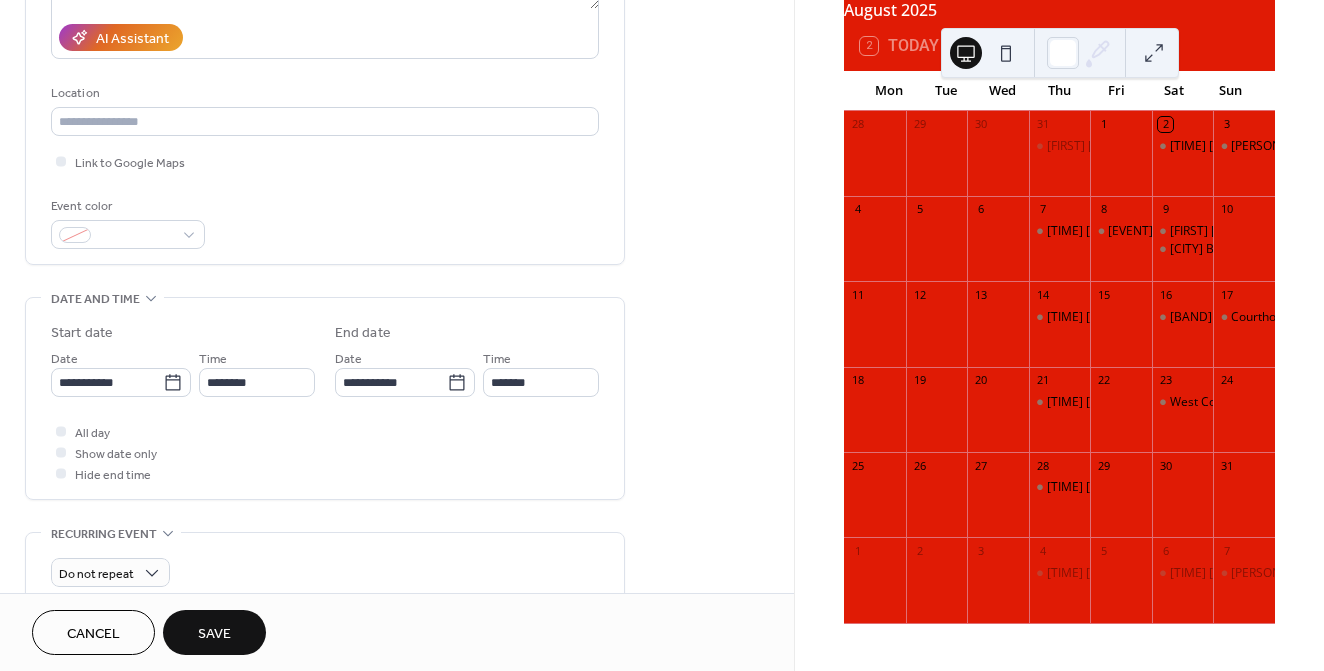 scroll, scrollTop: 421, scrollLeft: 0, axis: vertical 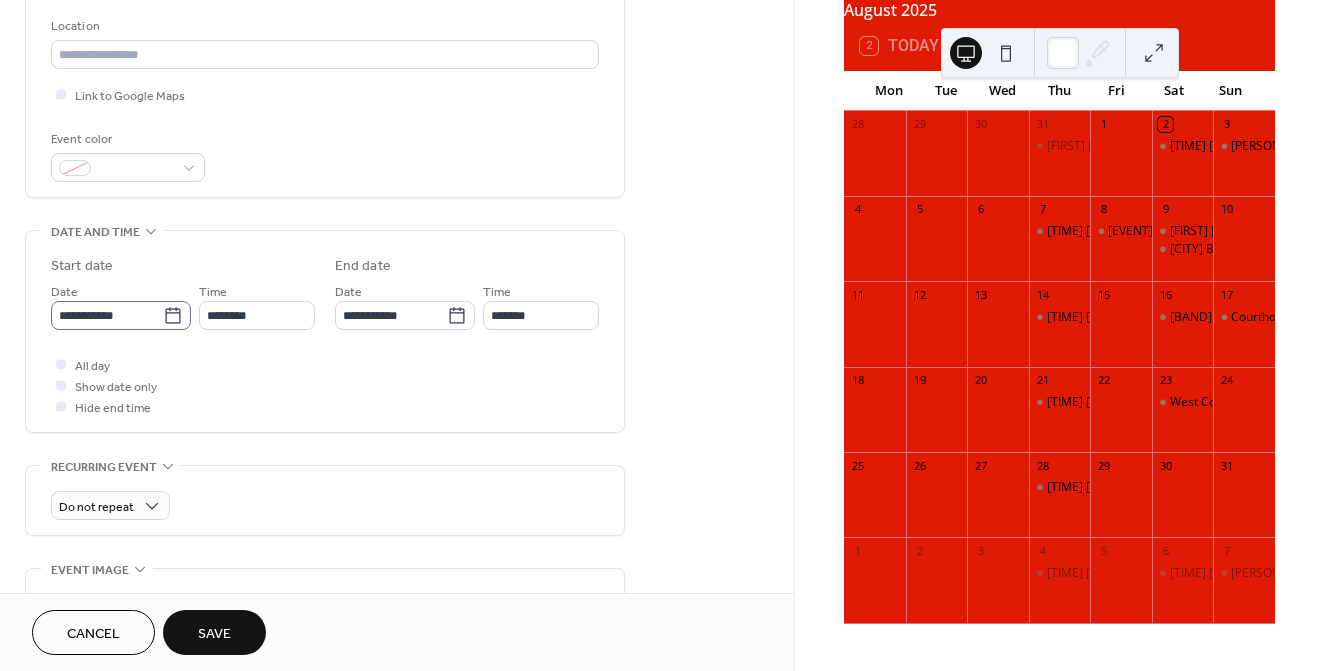 type on "**********" 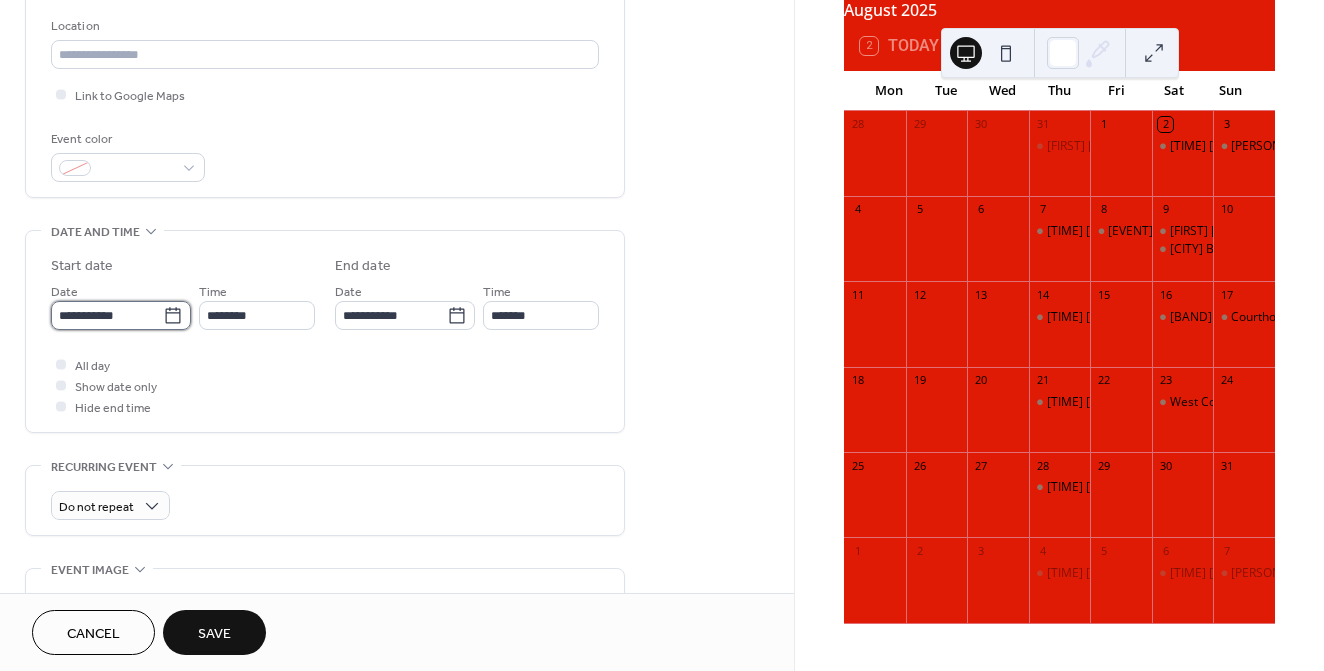 click on "**********" at bounding box center (107, 315) 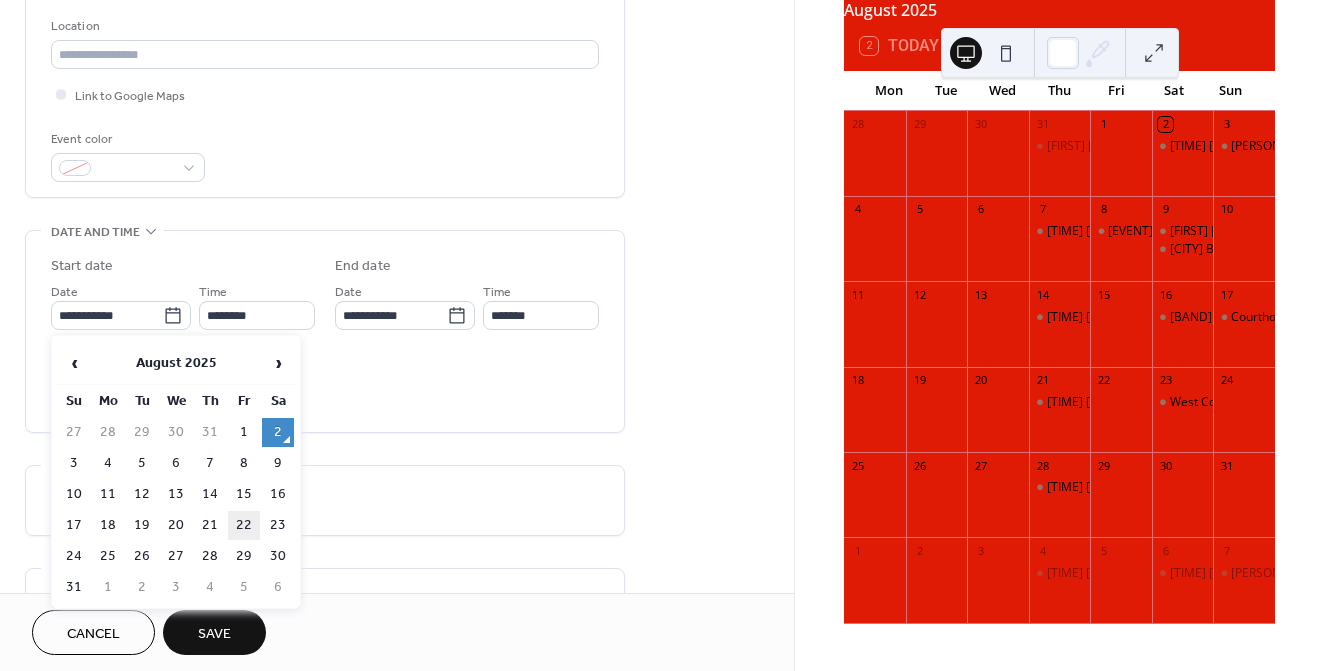 click on "22" at bounding box center [244, 525] 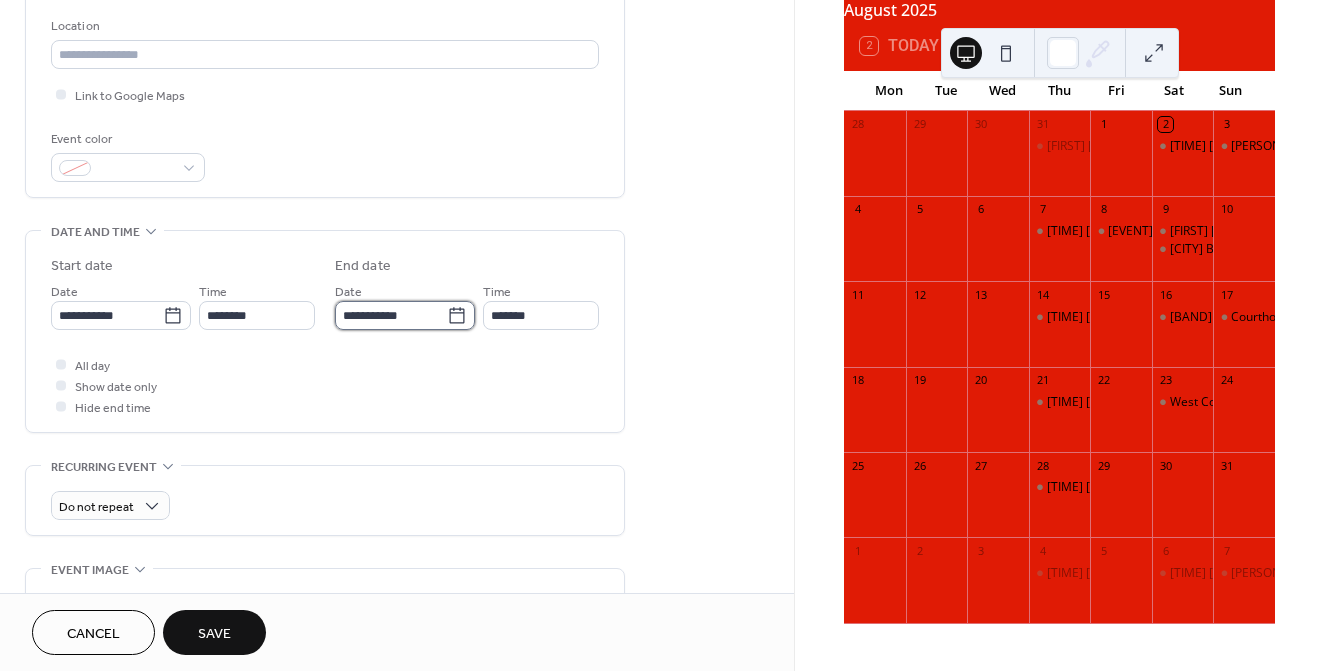 click on "**********" at bounding box center (391, 315) 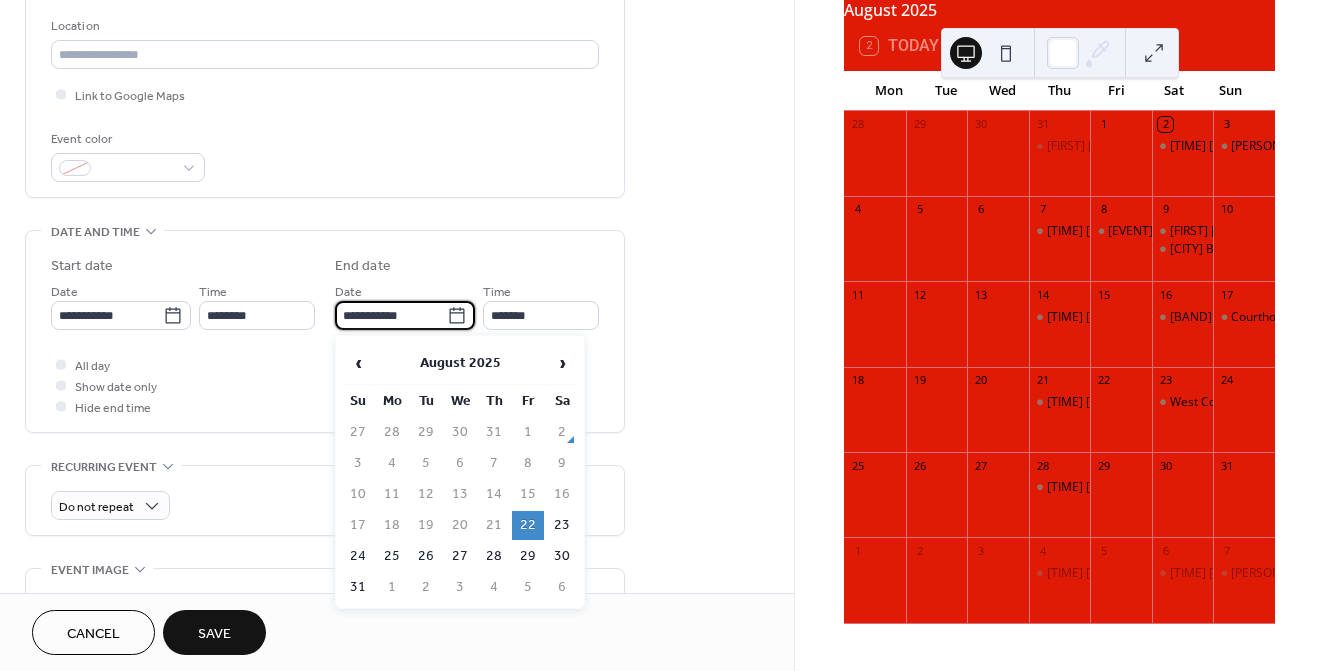 click on "15" at bounding box center [528, 494] 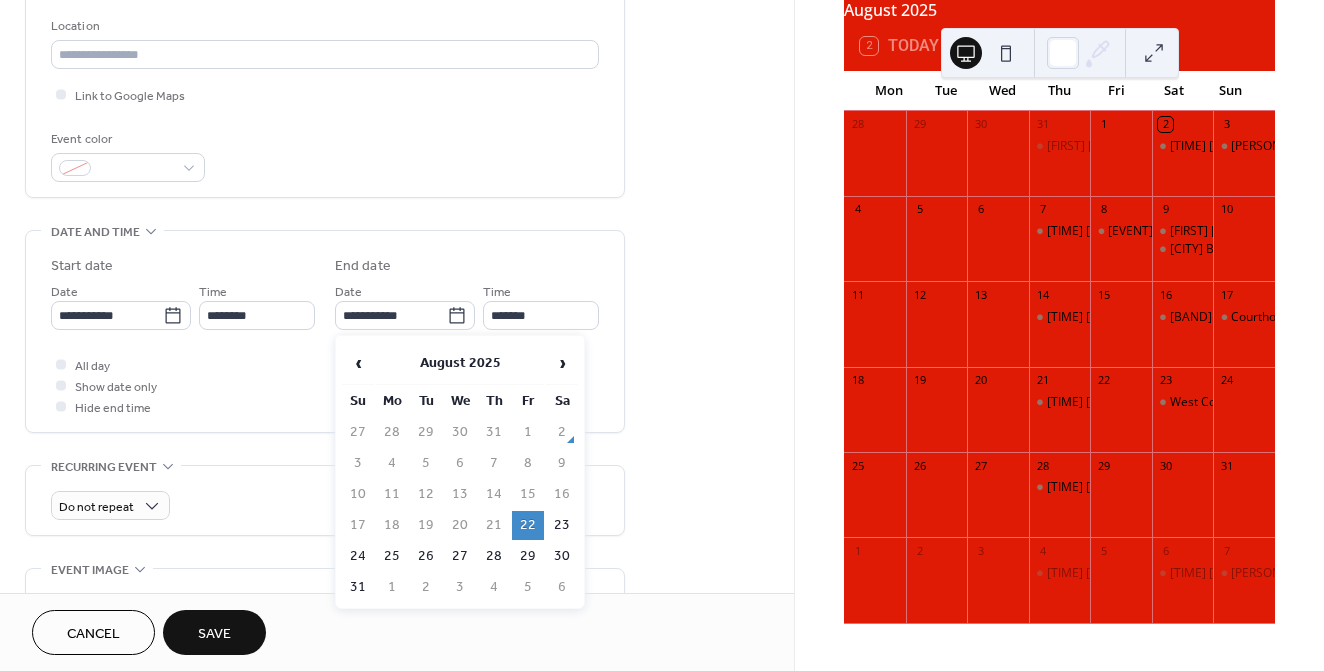 click on "**********" at bounding box center [397, 299] 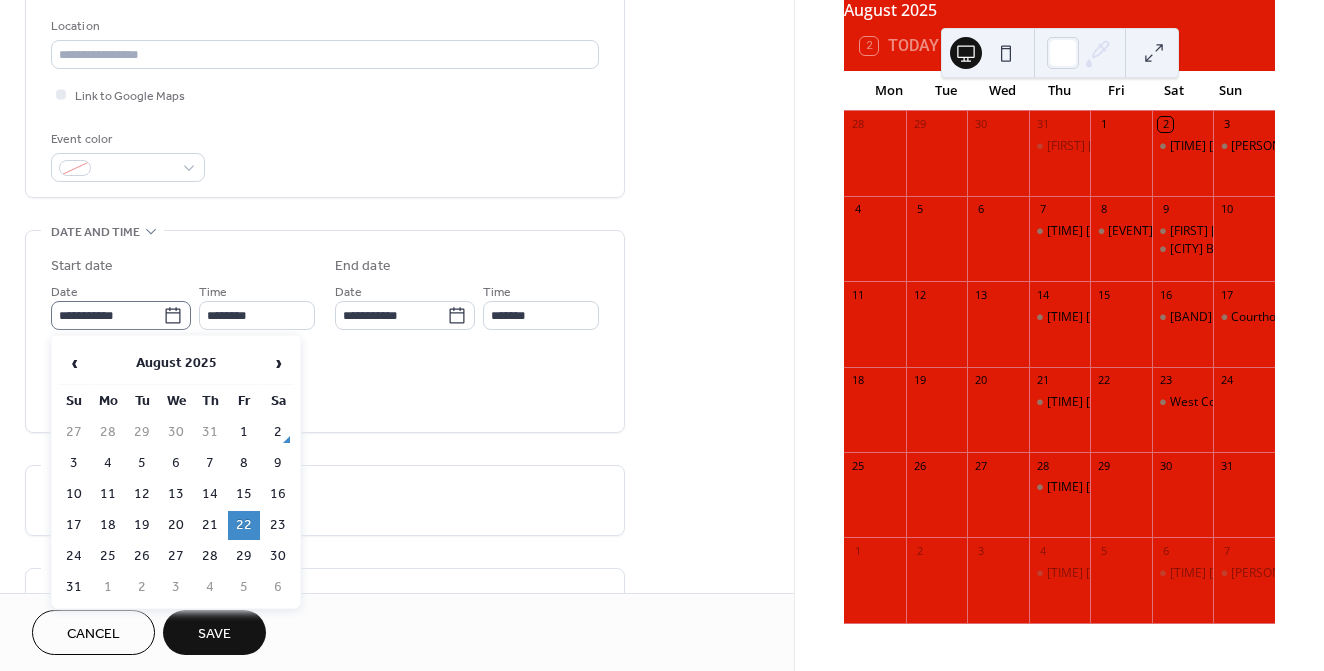 click 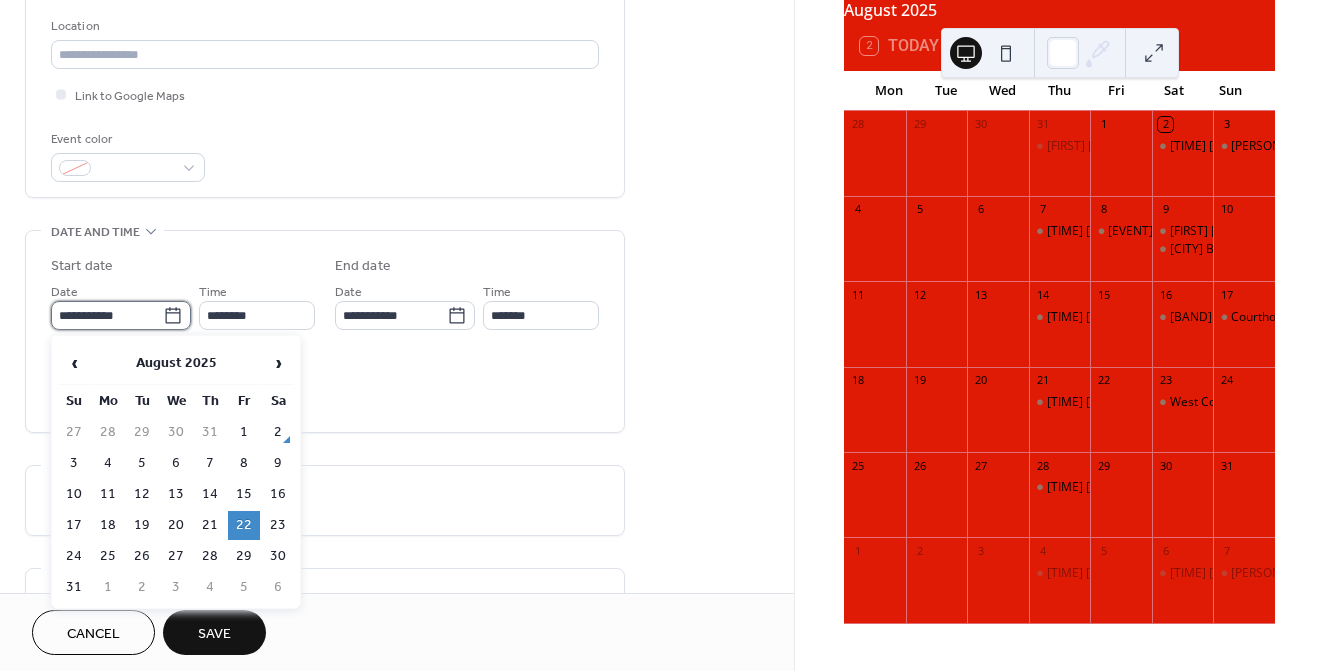 click on "**********" at bounding box center [107, 315] 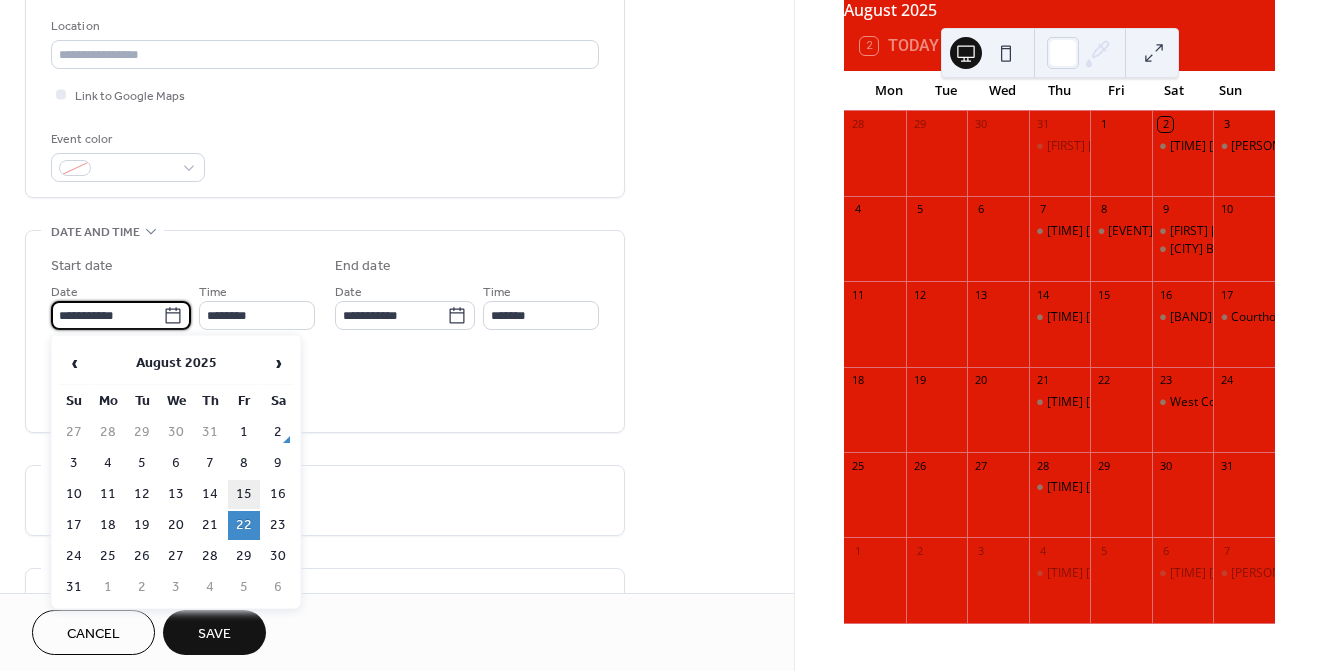 click on "15" at bounding box center [244, 494] 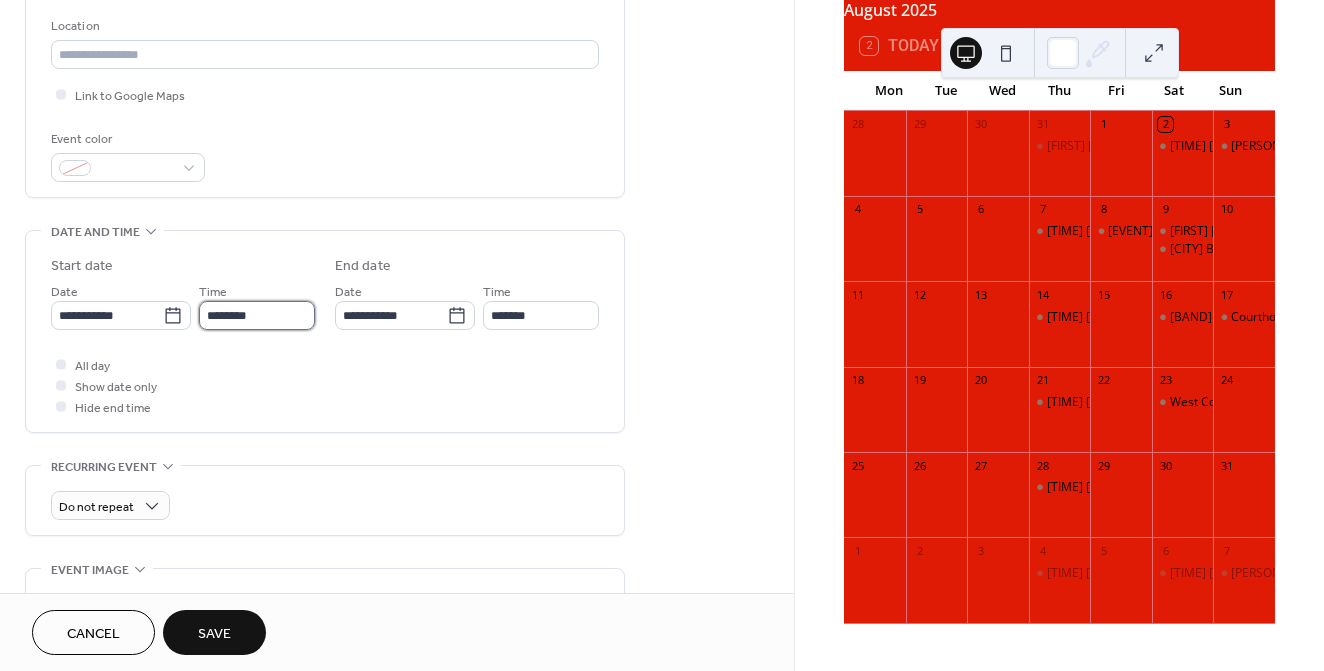 click on "********" at bounding box center [257, 315] 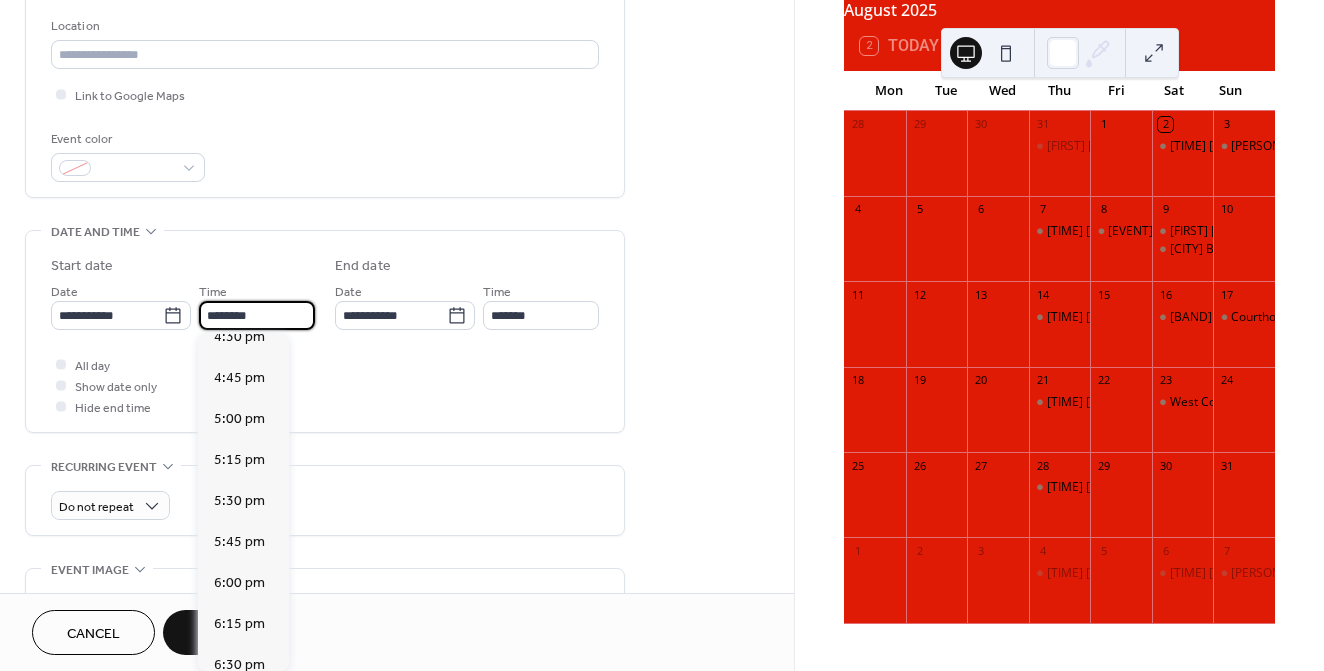 scroll, scrollTop: 2750, scrollLeft: 0, axis: vertical 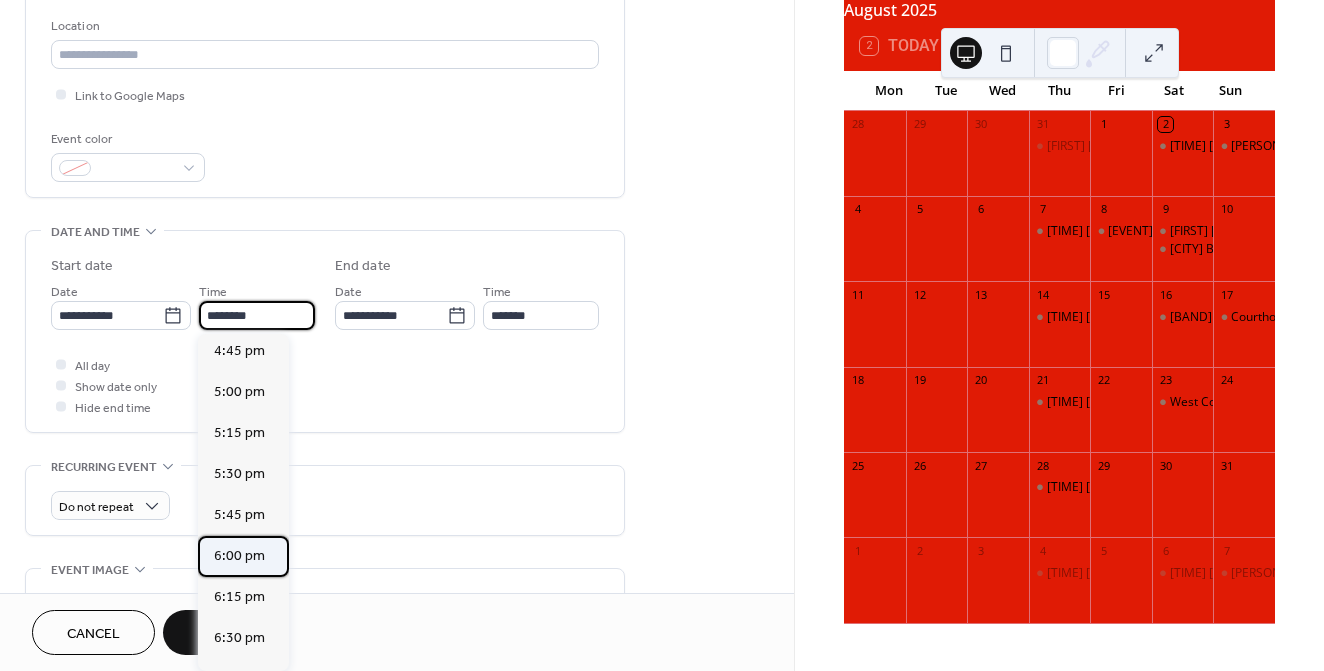 click on "6:00 pm" at bounding box center (239, 556) 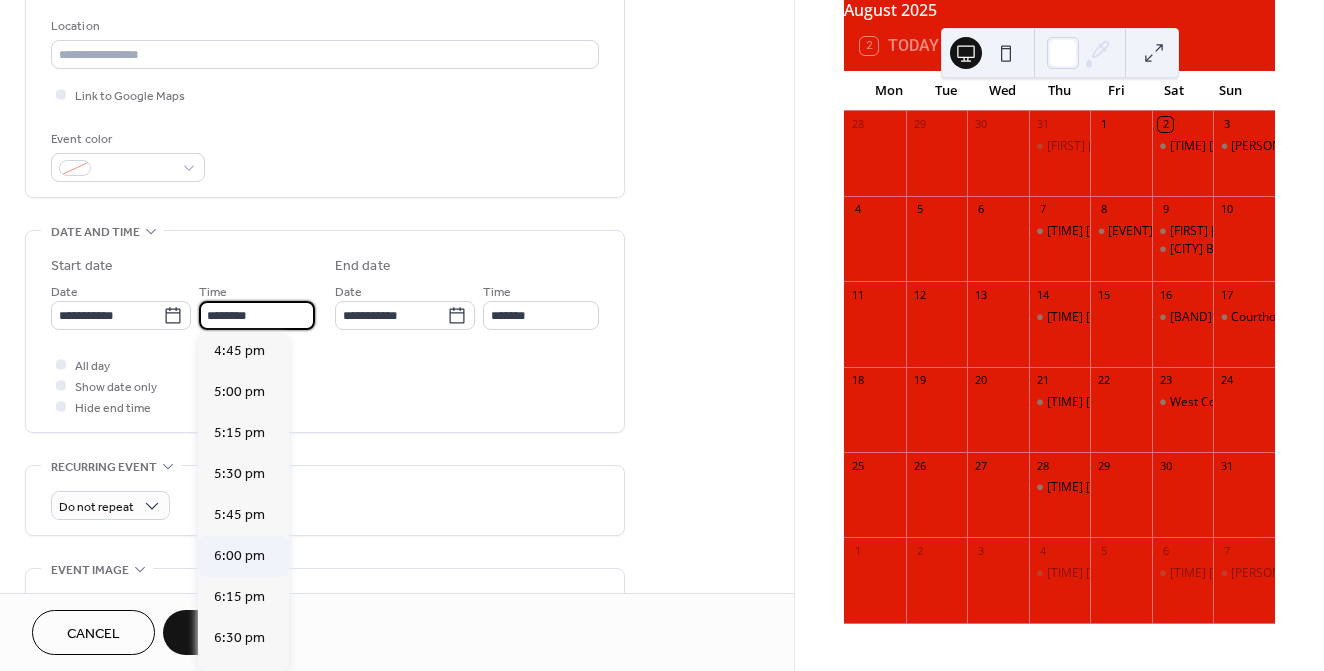 type on "*******" 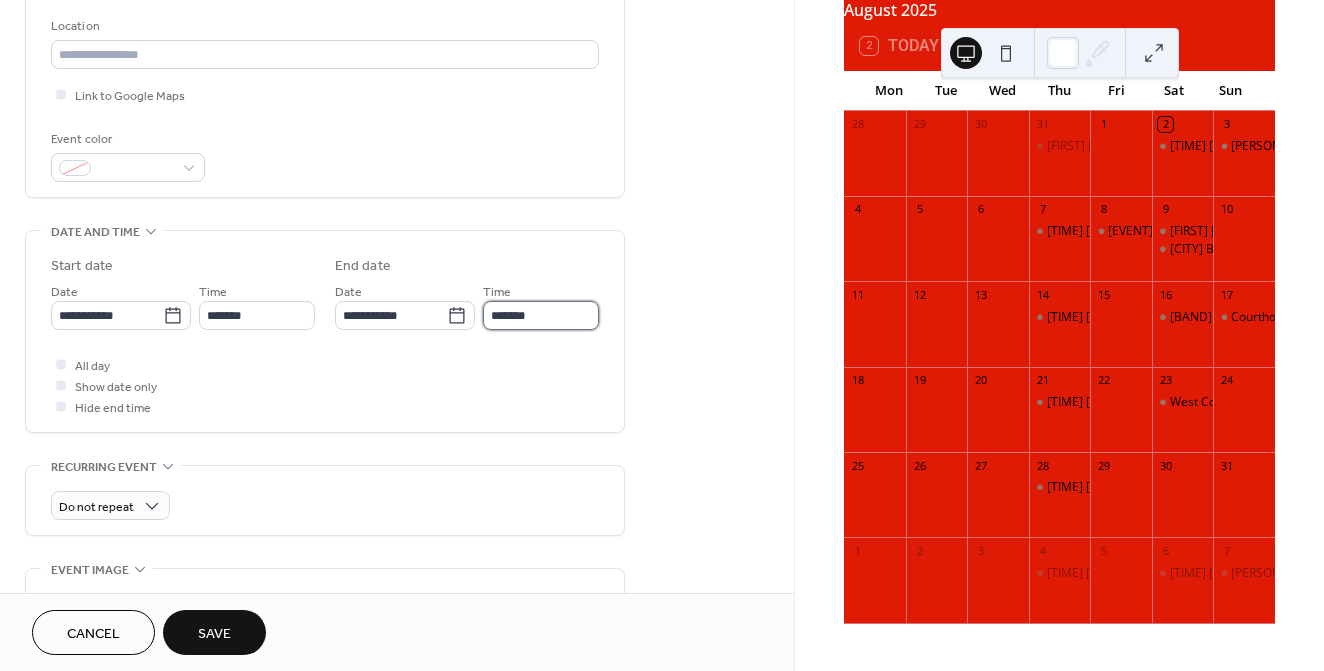 click on "*******" at bounding box center (541, 315) 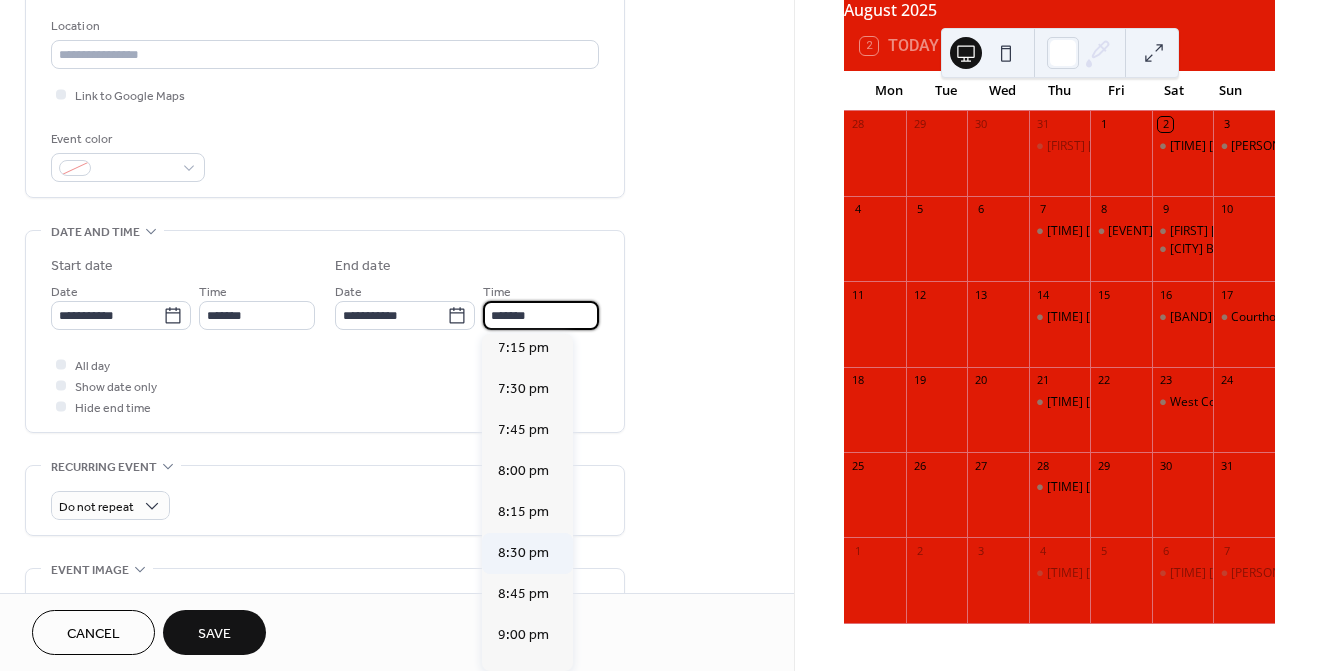 scroll, scrollTop: 203, scrollLeft: 0, axis: vertical 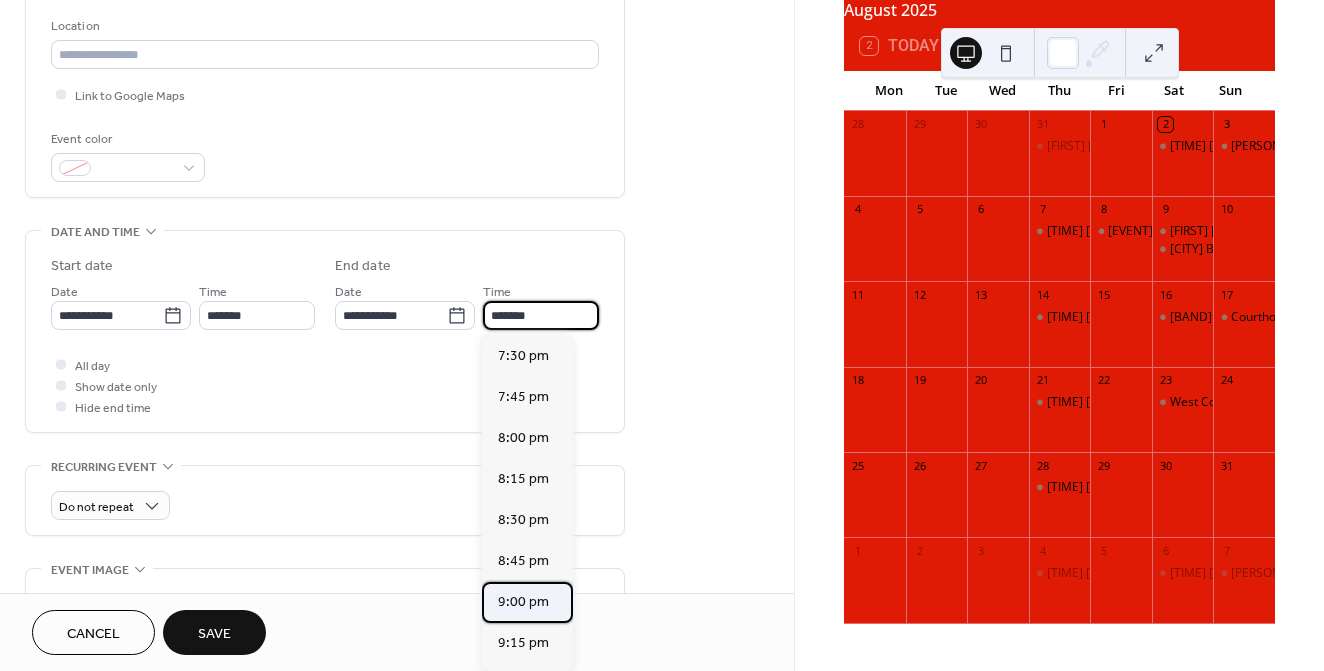 click on "9:00 pm" at bounding box center [523, 602] 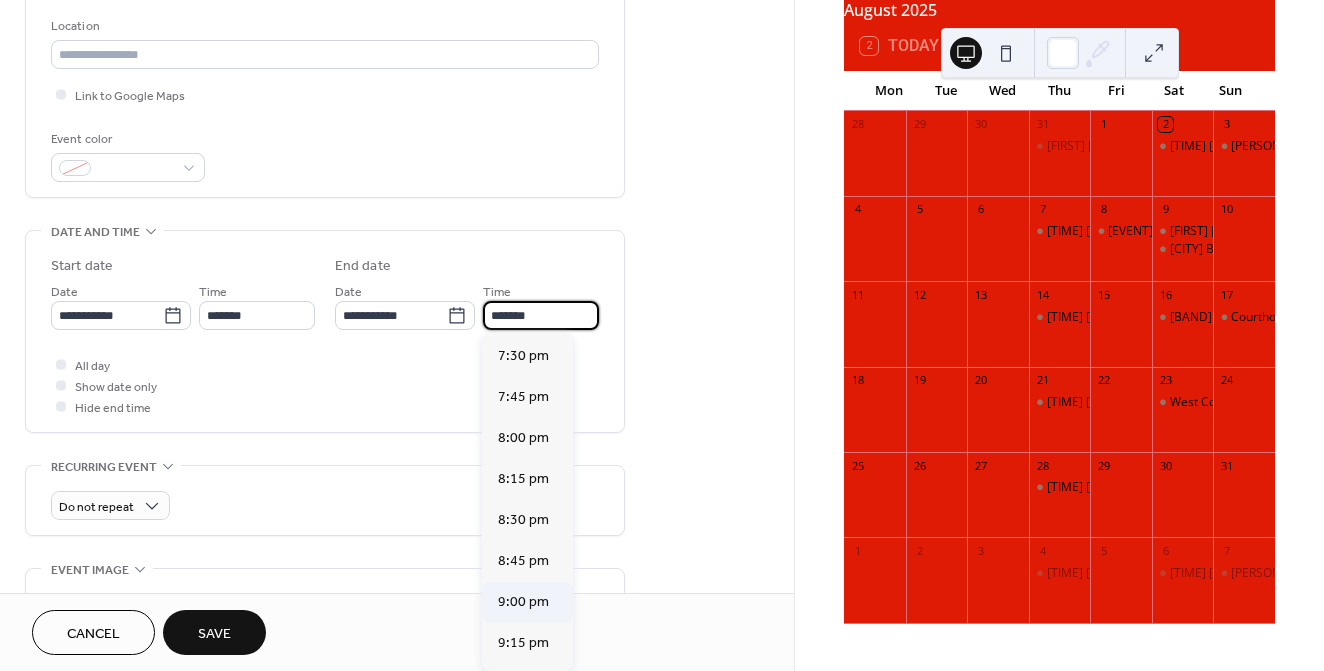 type on "*******" 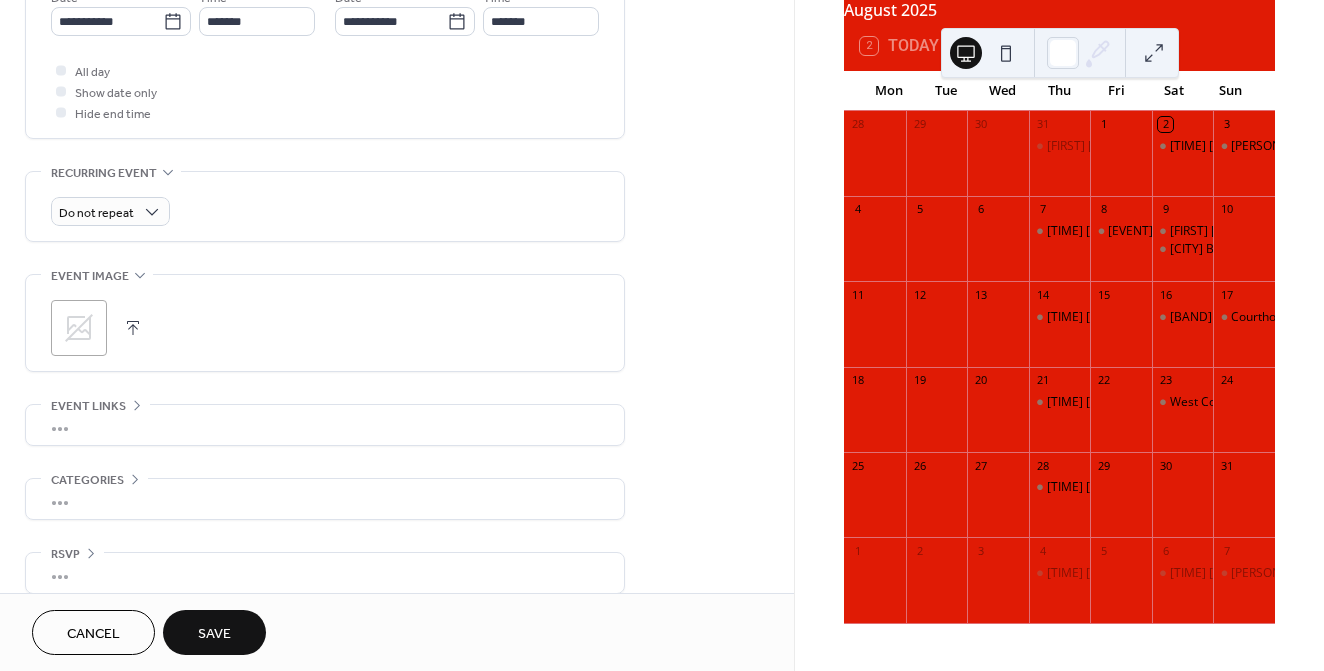 scroll, scrollTop: 736, scrollLeft: 0, axis: vertical 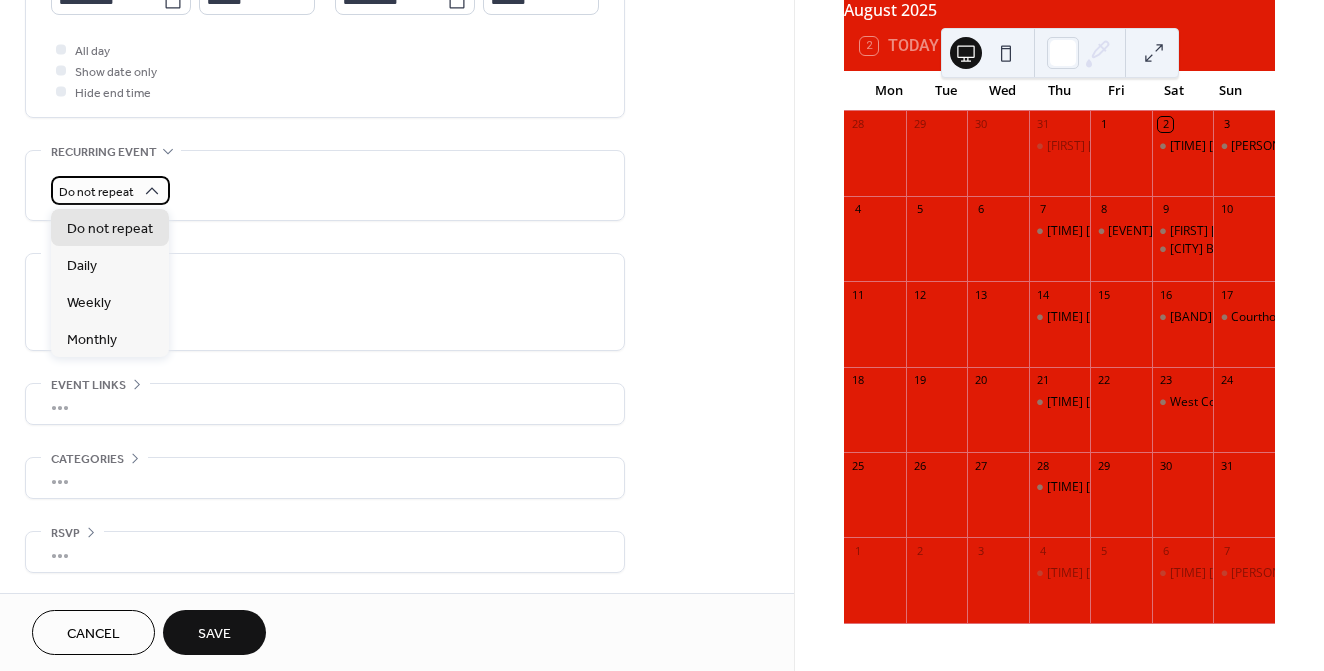 click on "Do not repeat" at bounding box center [96, 192] 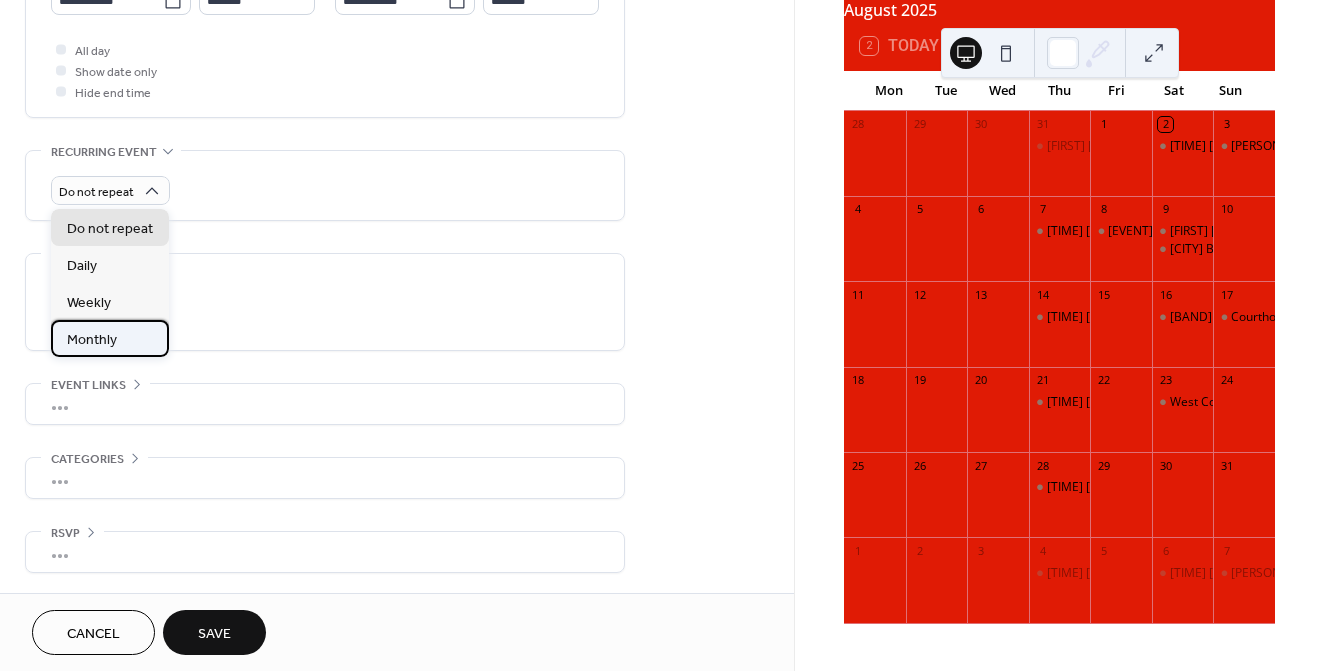 click on "Monthly" at bounding box center [92, 340] 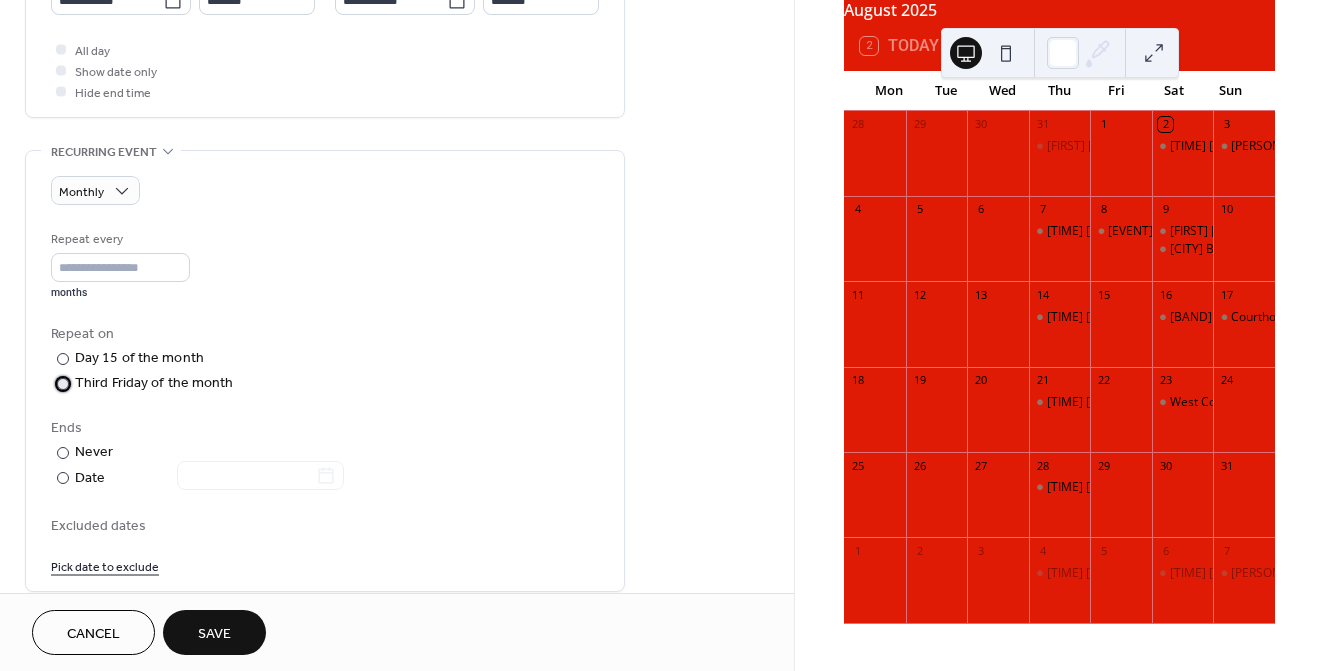 click on "Third Friday of the month" at bounding box center [154, 383] 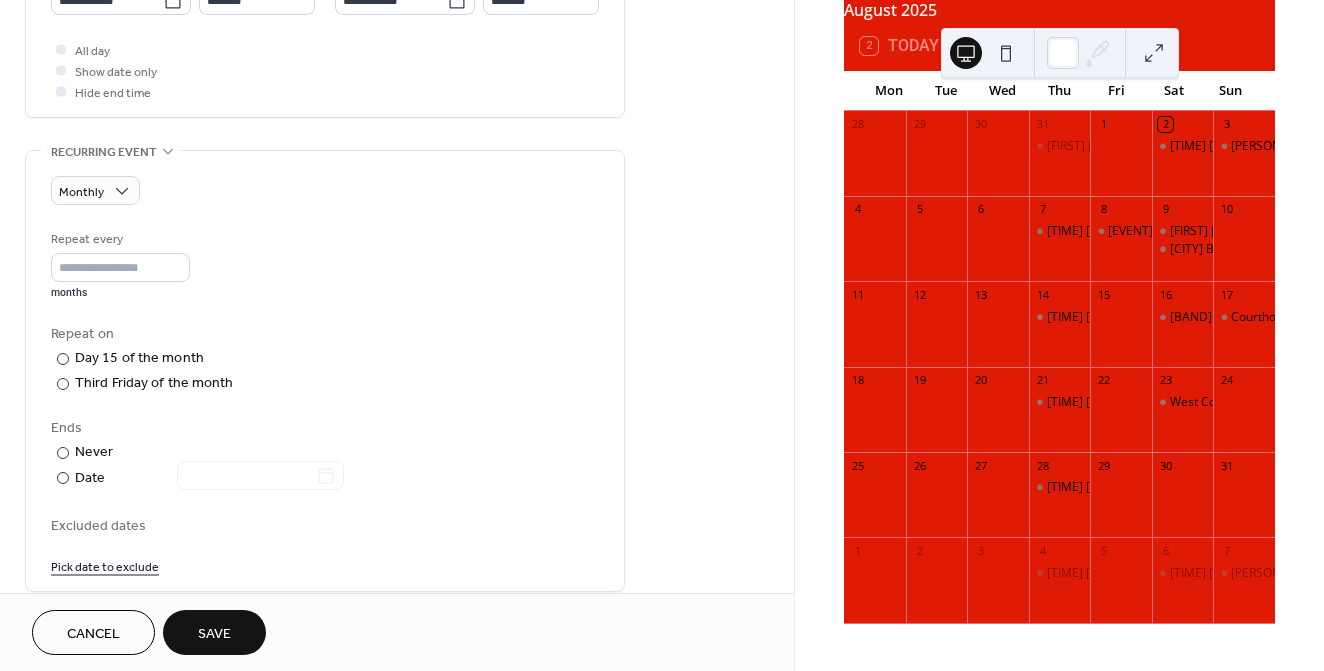 click on "Cancel Save" at bounding box center [397, 632] 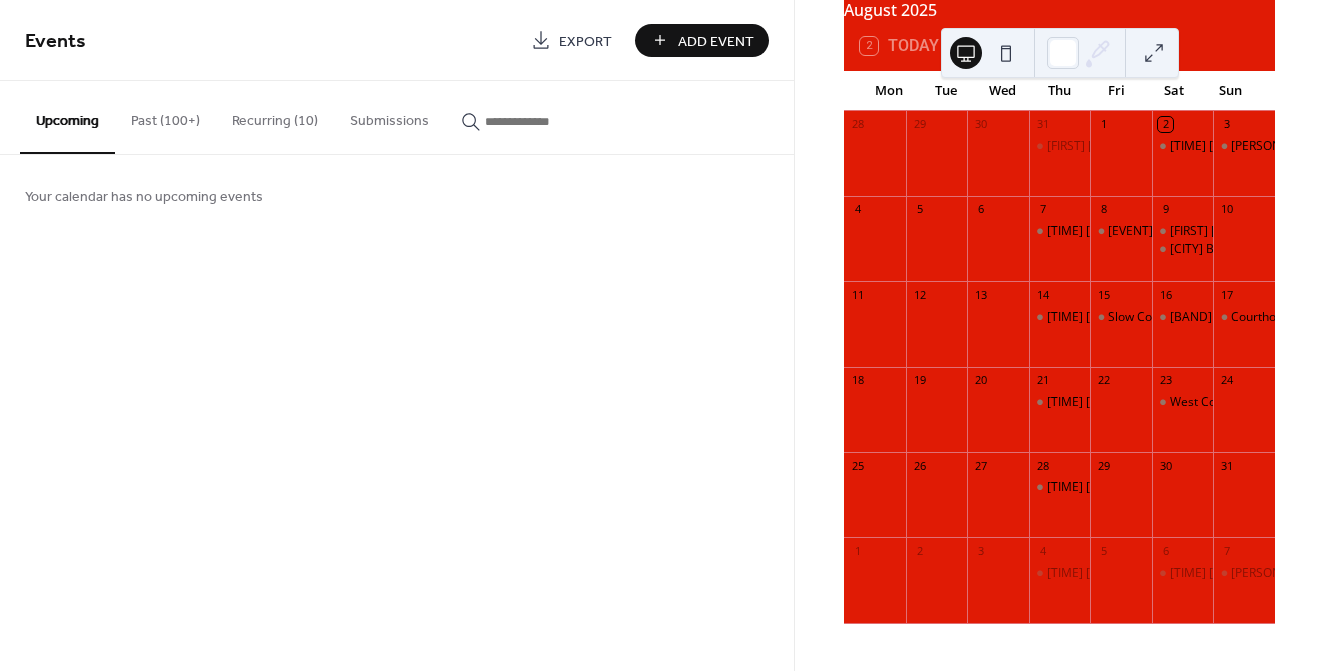 click on "Add Event" at bounding box center [716, 41] 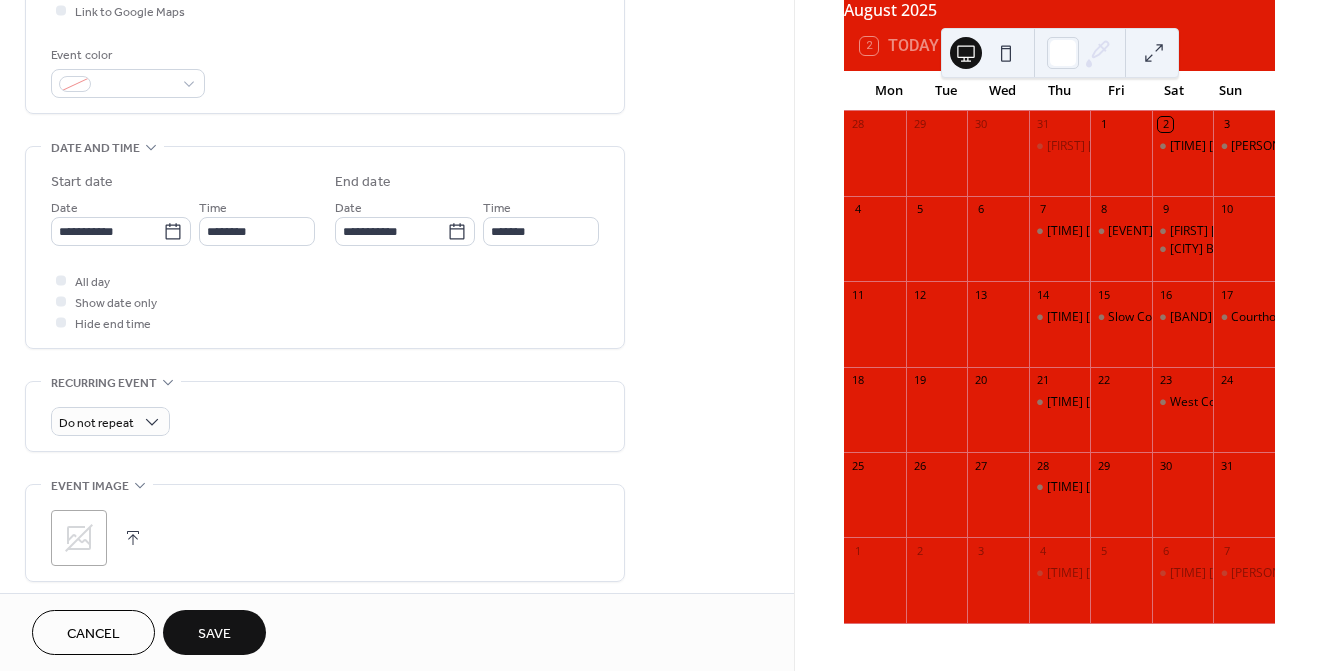 scroll, scrollTop: 528, scrollLeft: 0, axis: vertical 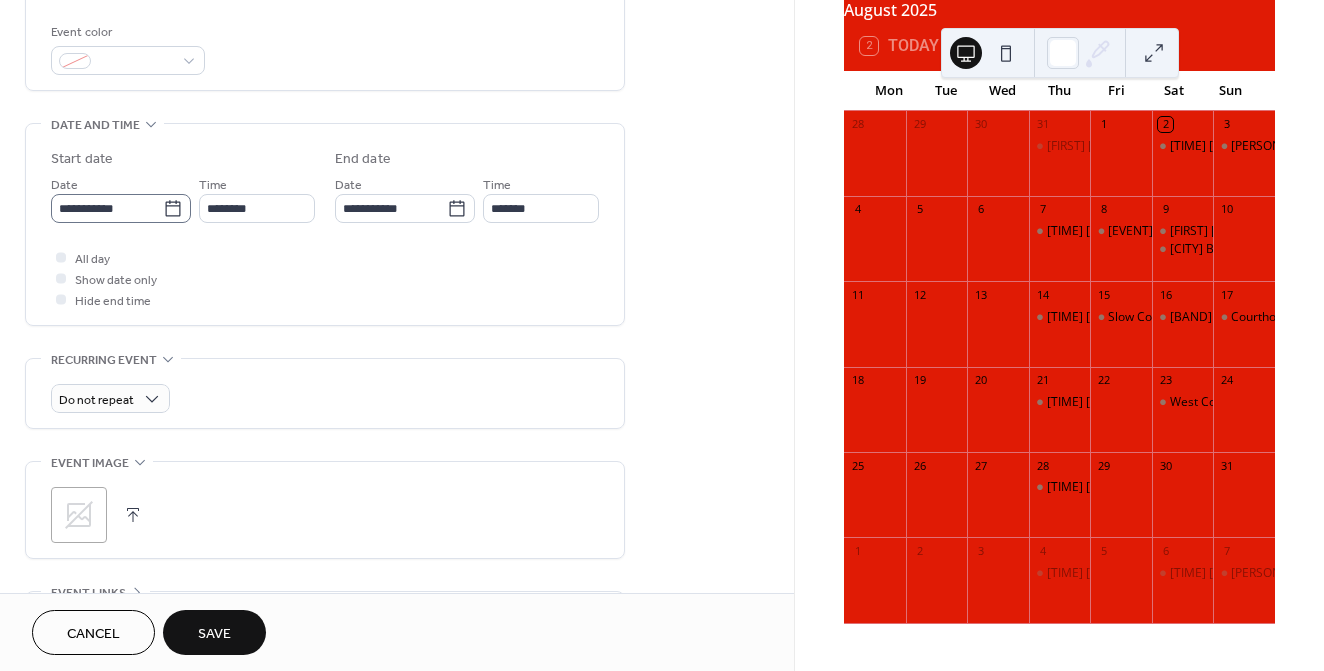 type on "**********" 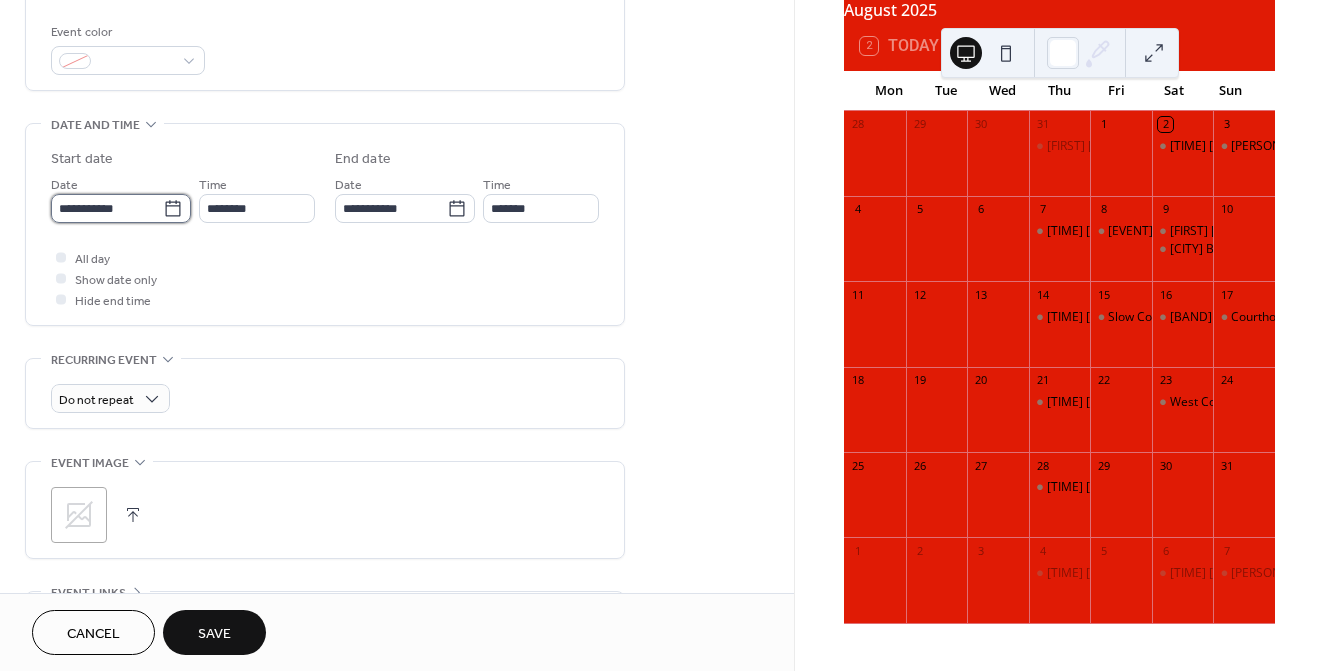 click on "**********" at bounding box center [107, 208] 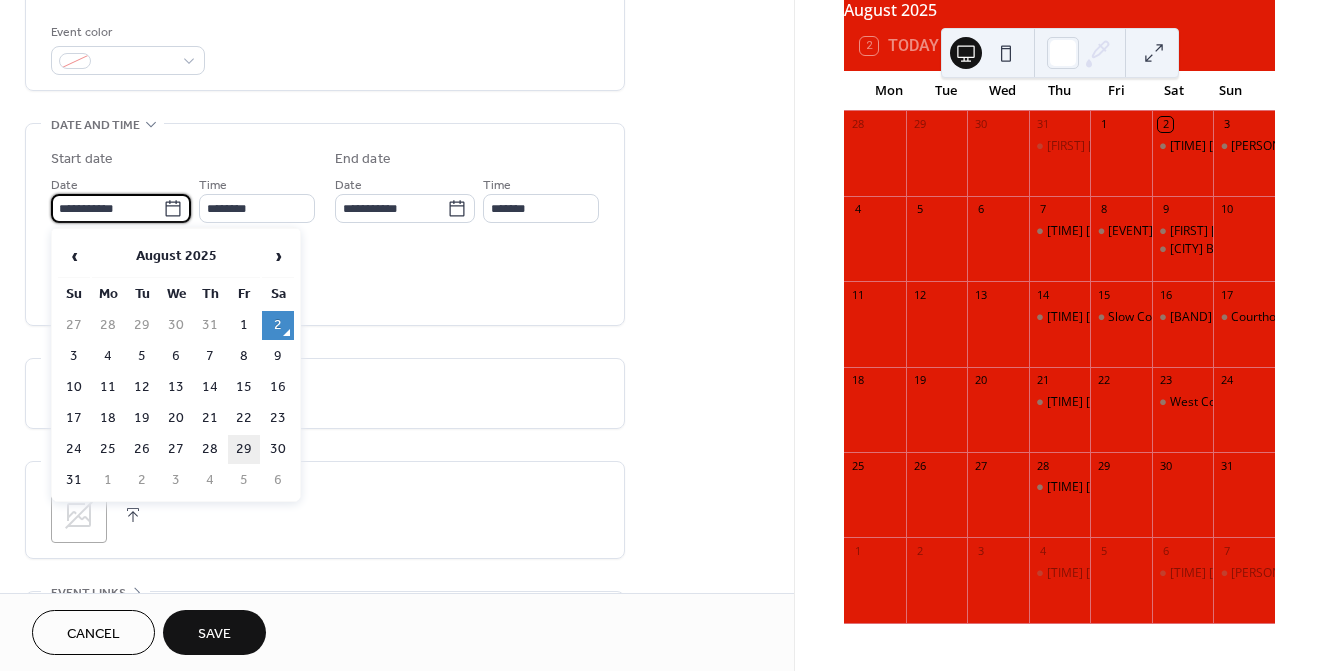click on "29" at bounding box center [244, 449] 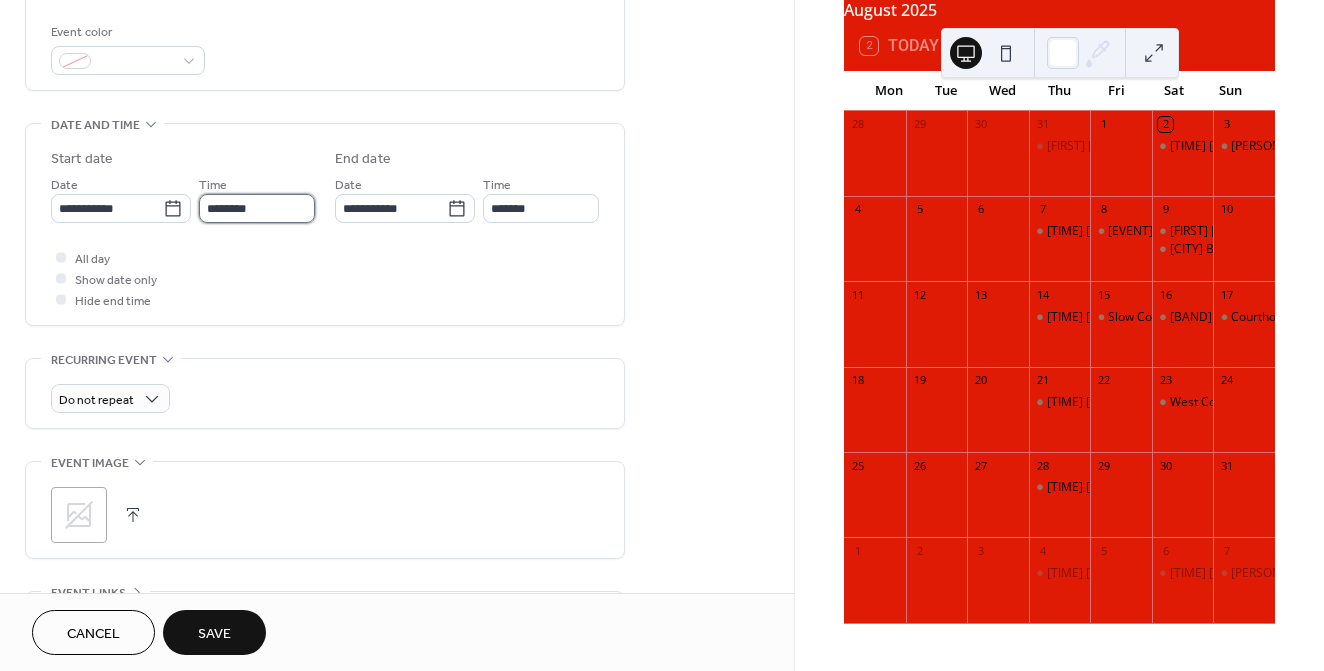 click on "********" at bounding box center (257, 208) 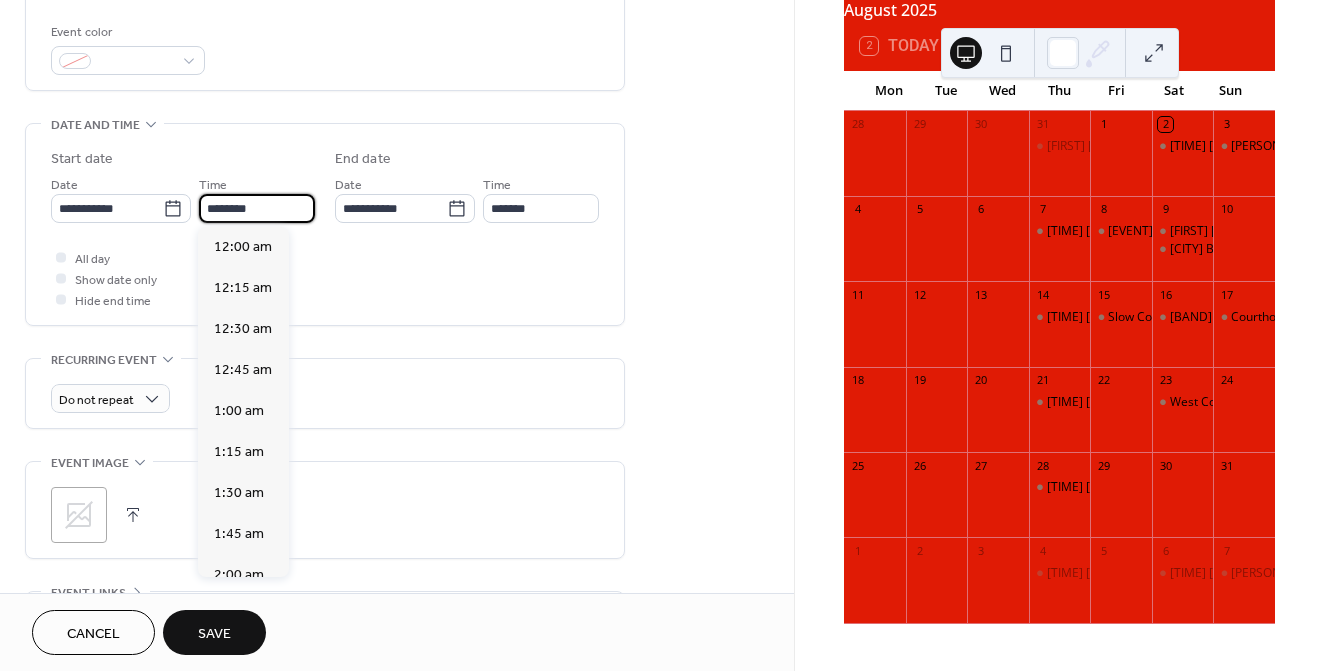 scroll, scrollTop: 1944, scrollLeft: 0, axis: vertical 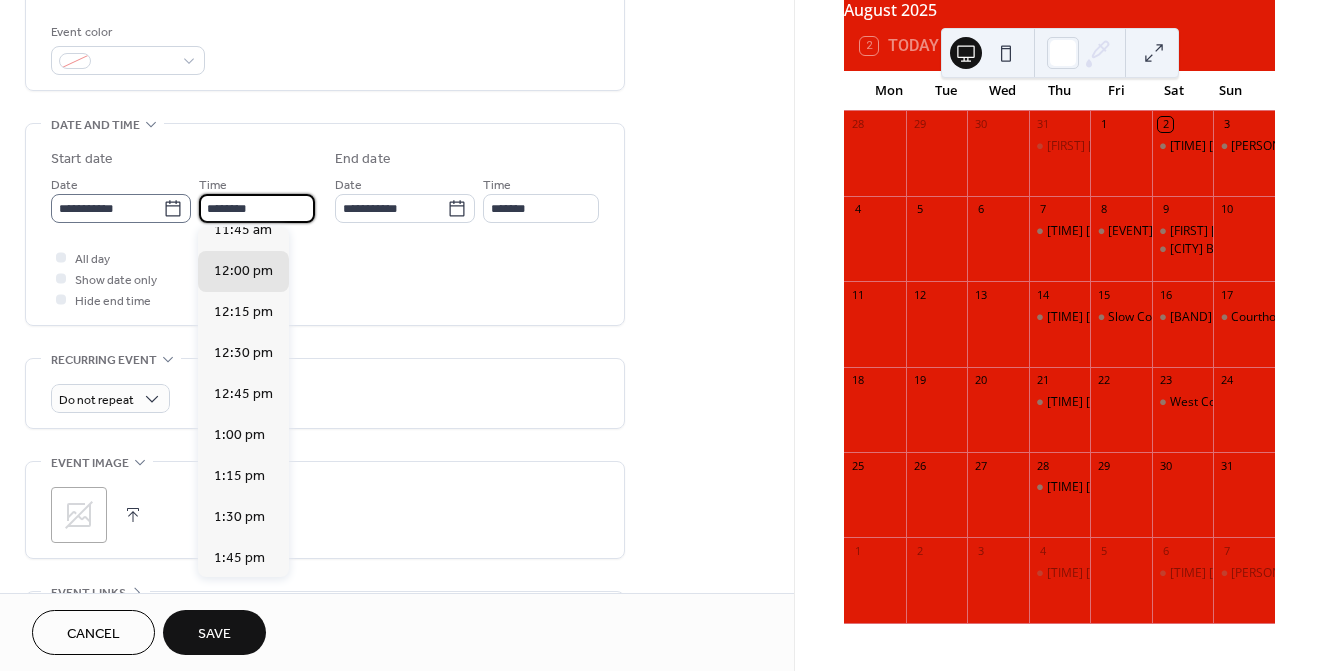 click 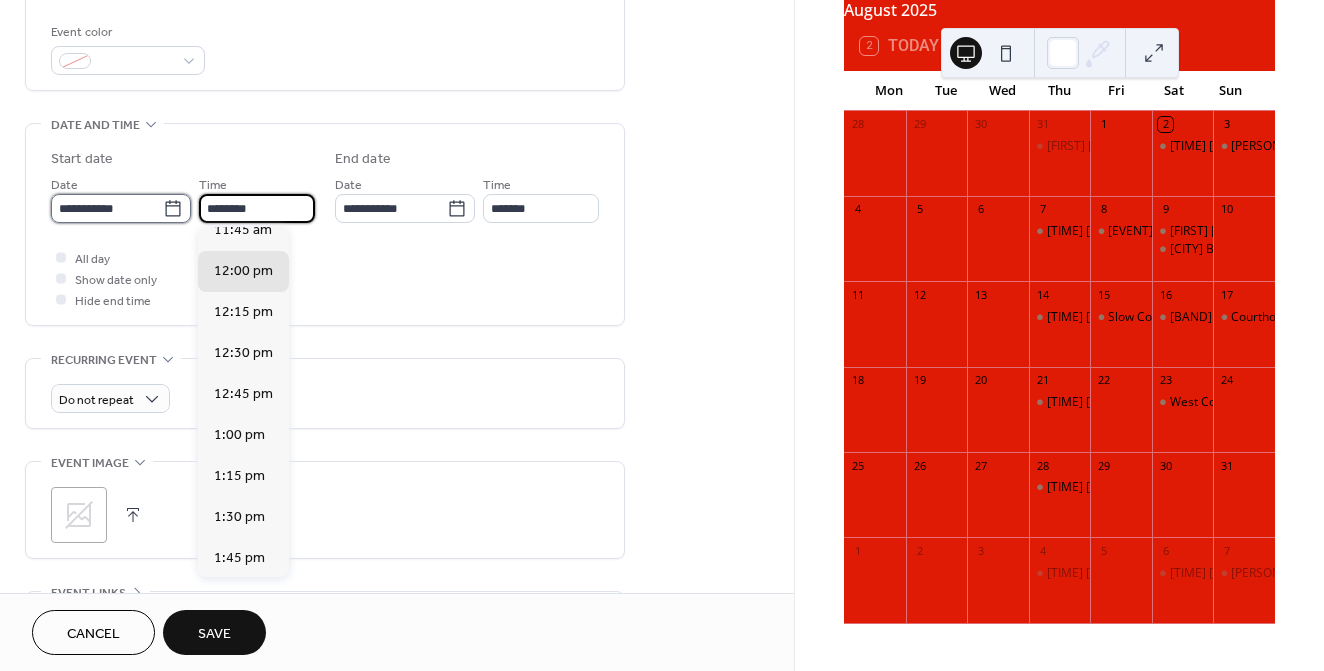 click on "**********" at bounding box center [107, 208] 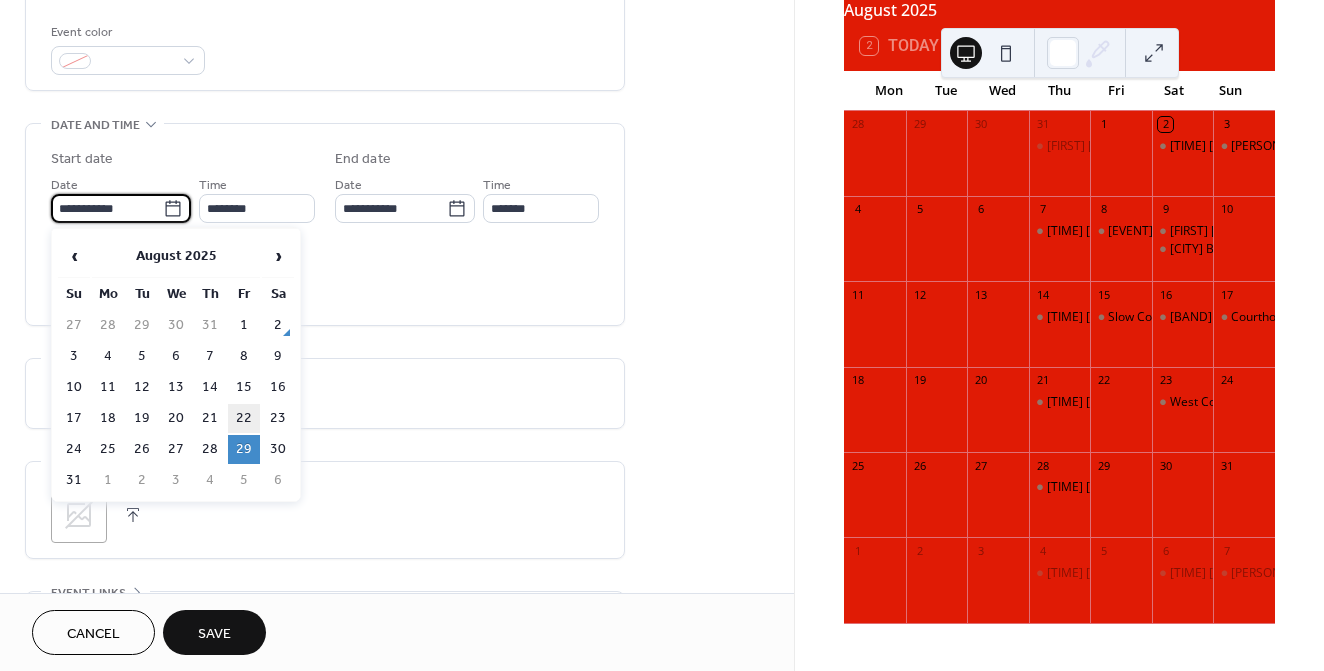 click on "22" at bounding box center (244, 418) 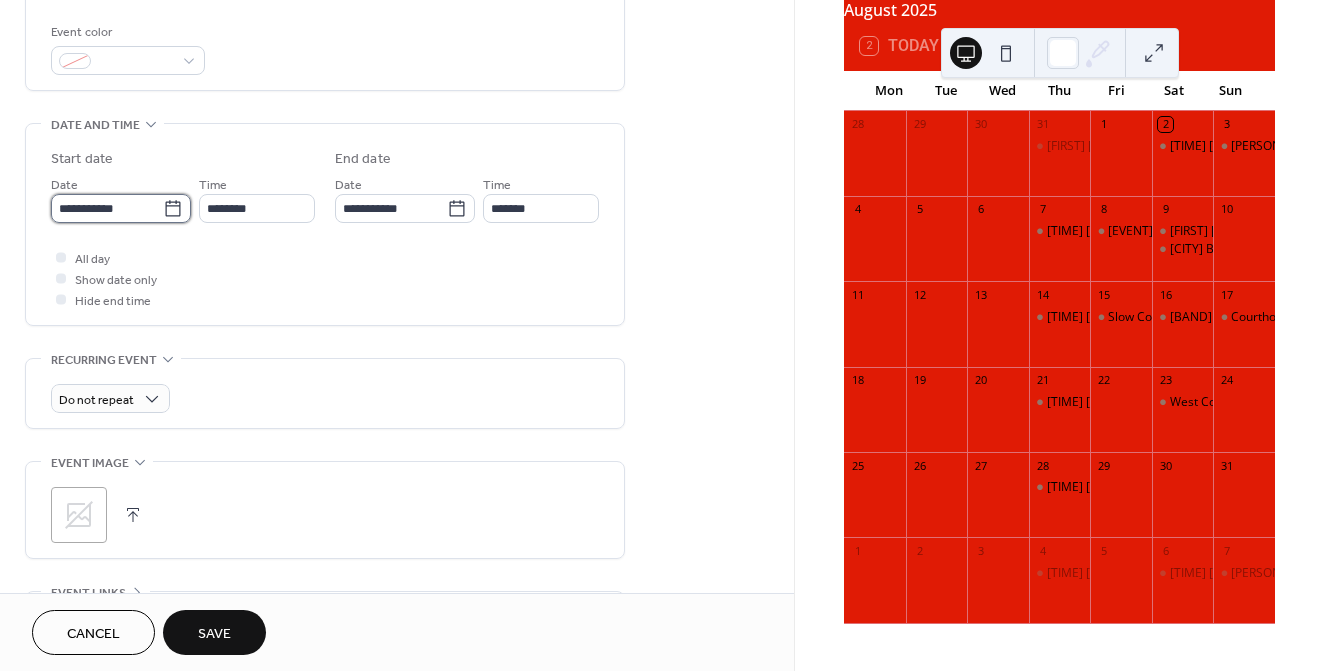 click on "**********" at bounding box center (107, 208) 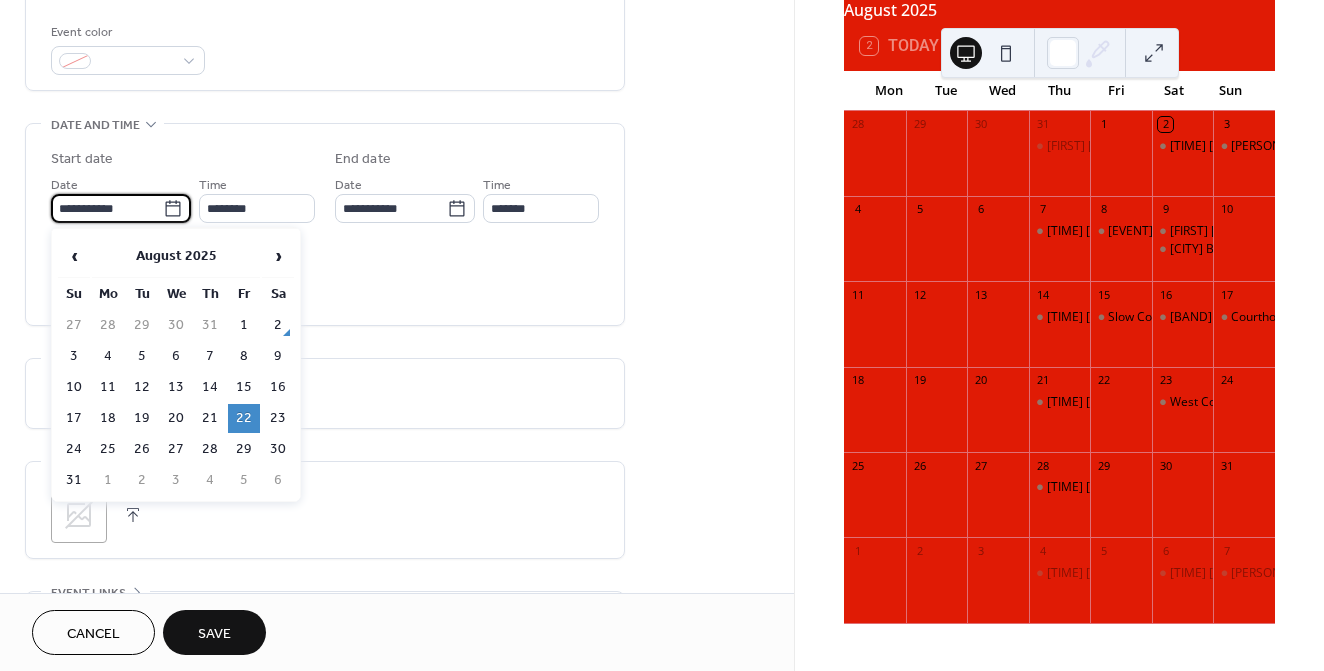 click on "Do not repeat" at bounding box center (325, 393) 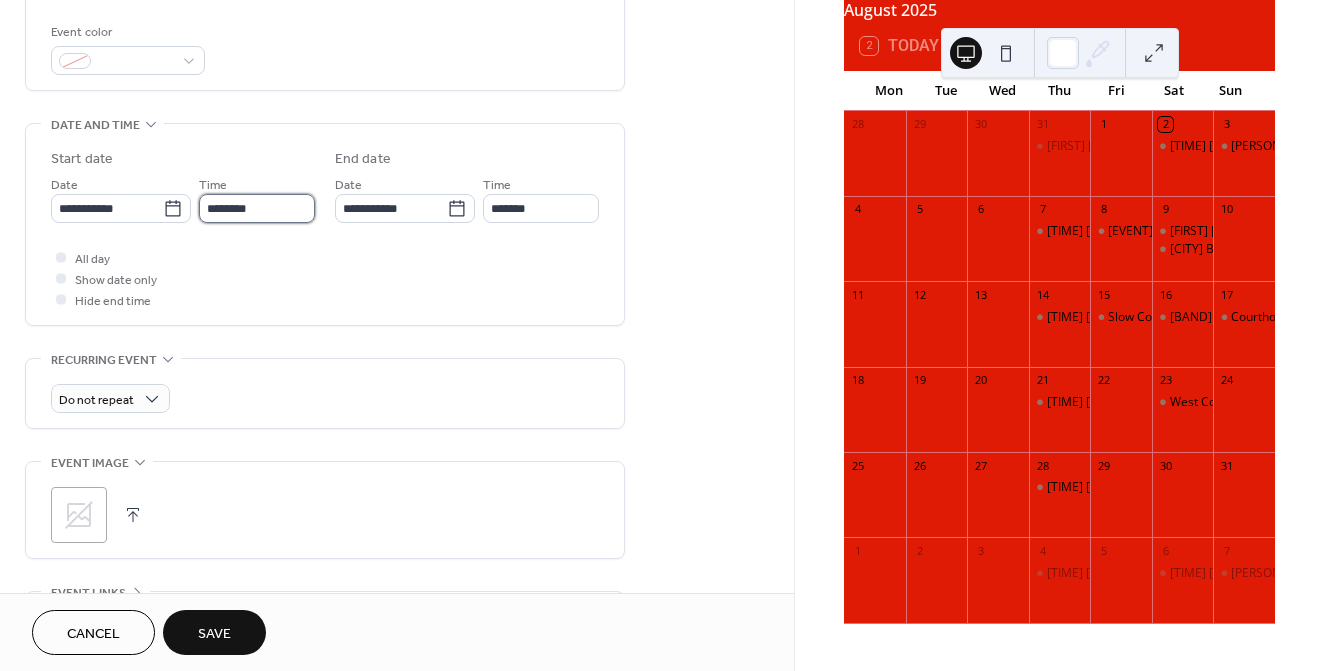 click on "********" at bounding box center (257, 208) 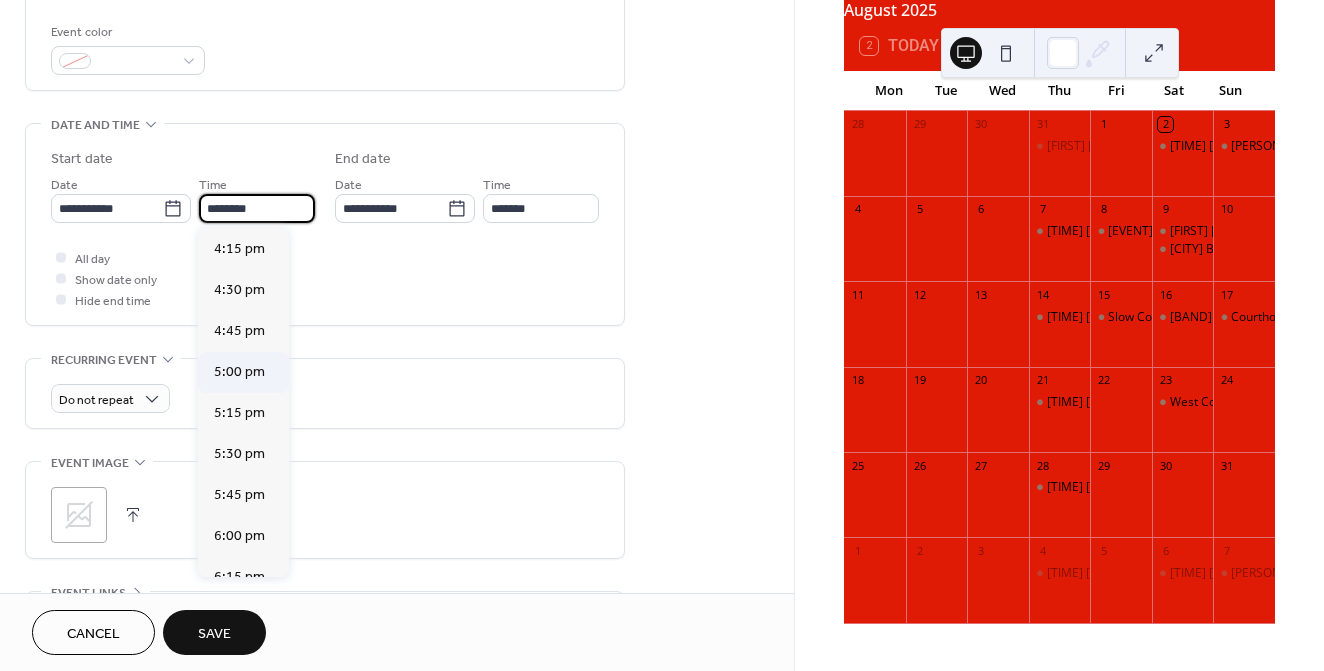 scroll, scrollTop: 2696, scrollLeft: 0, axis: vertical 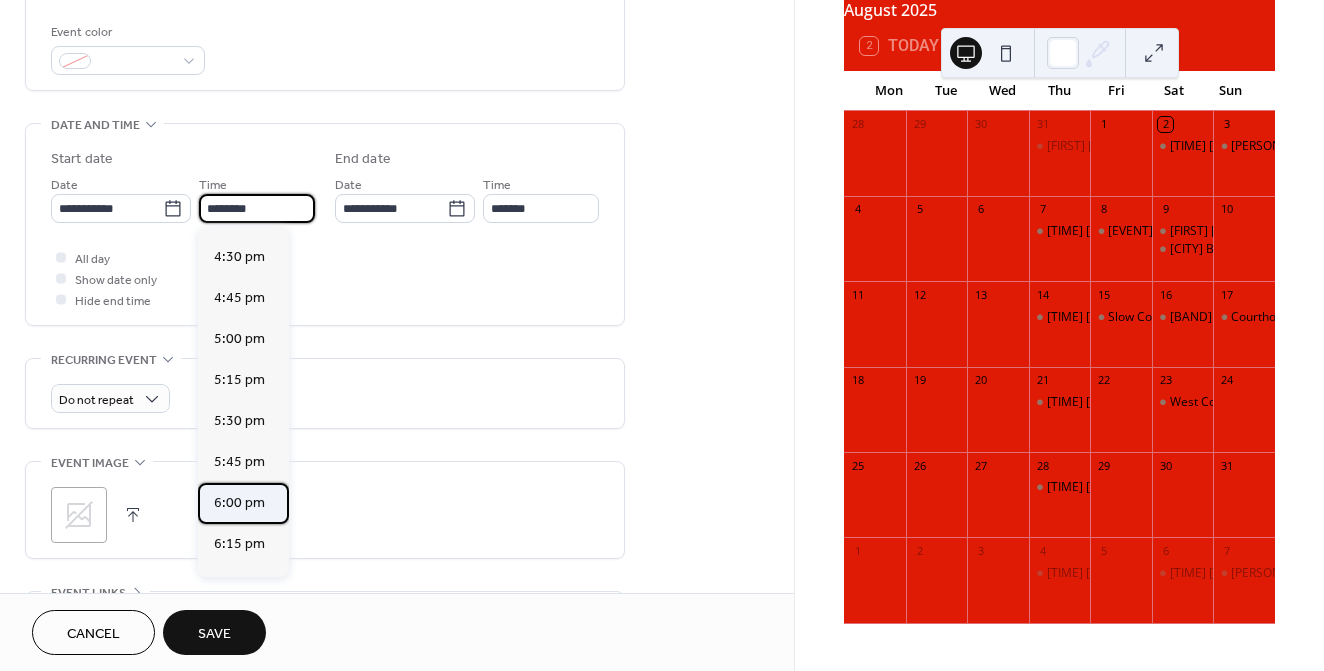 click on "6:00 pm" at bounding box center [239, 503] 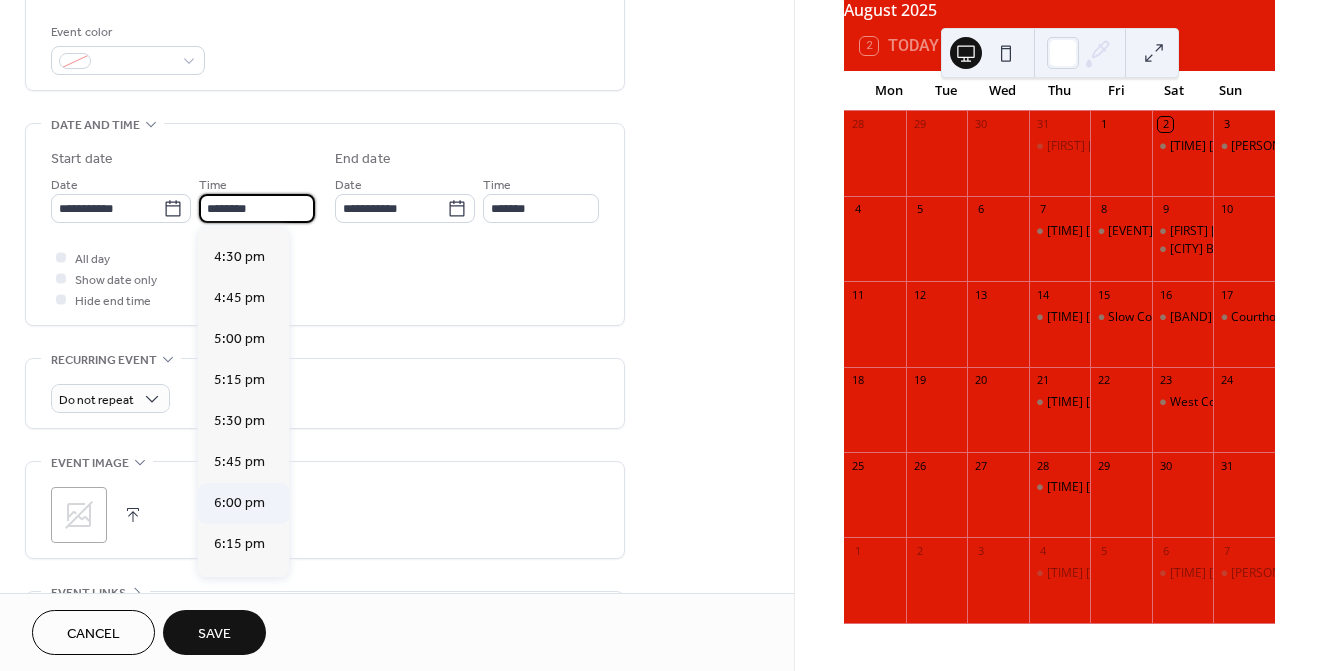 type on "*******" 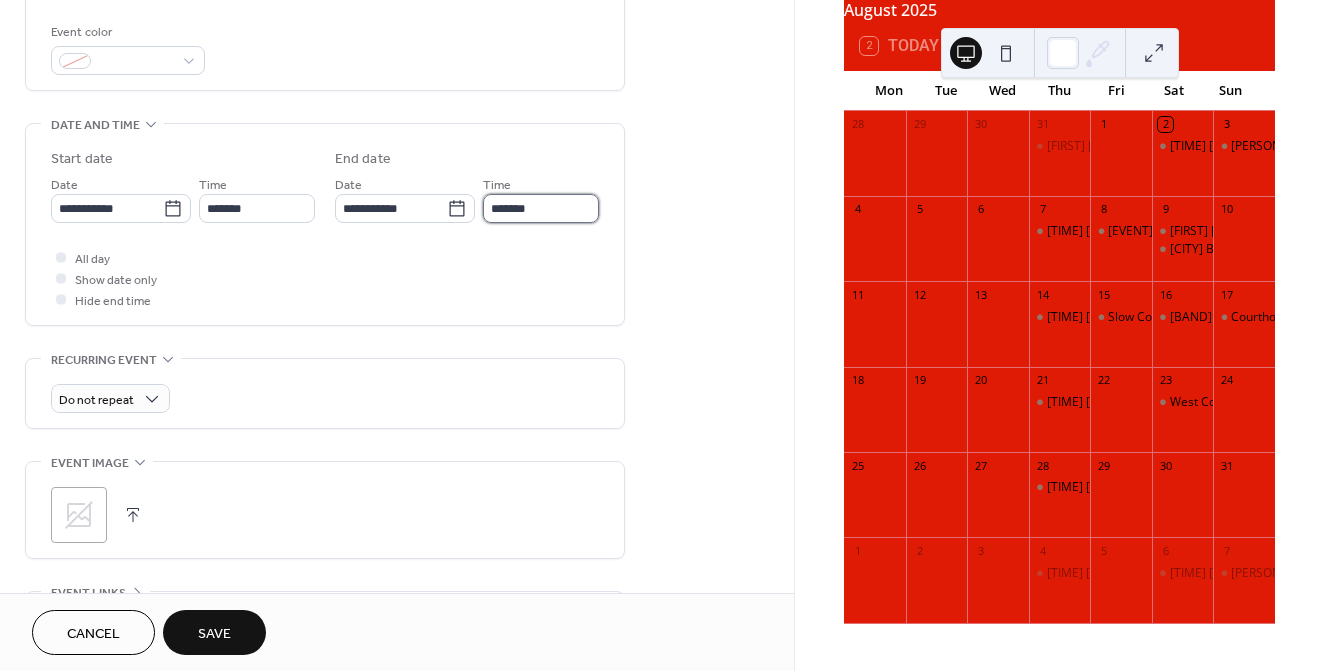 click on "*******" at bounding box center (541, 208) 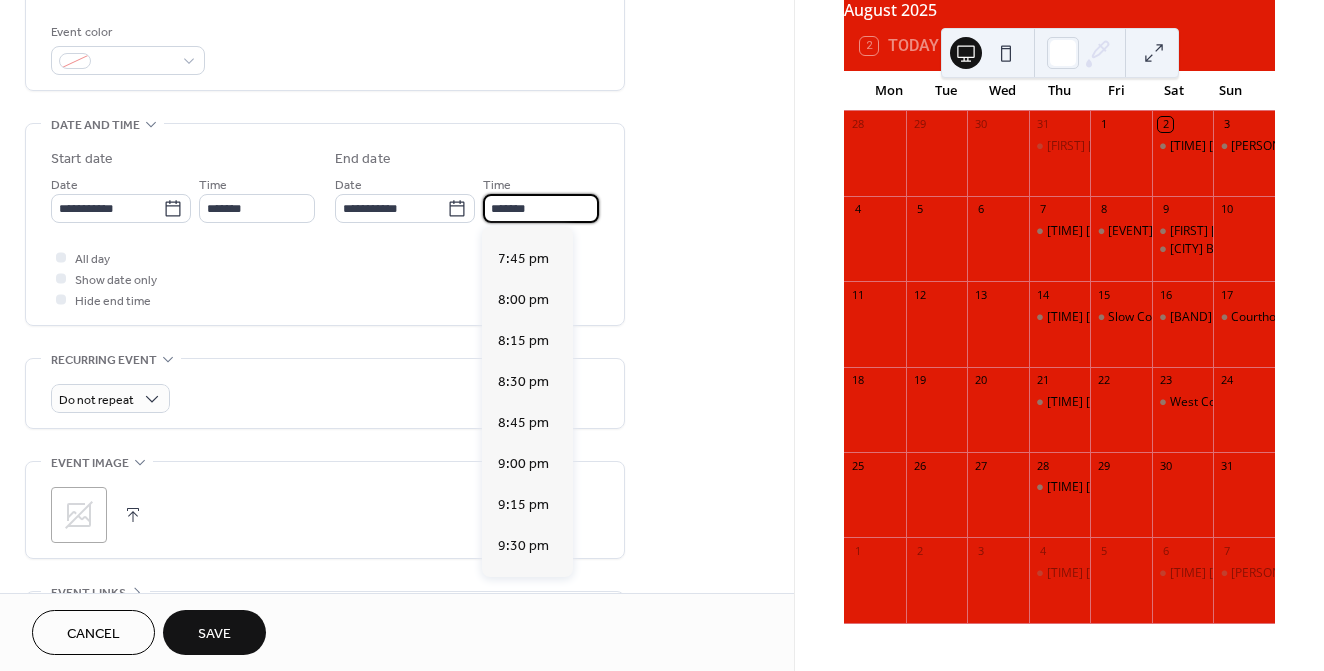 scroll, scrollTop: 241, scrollLeft: 0, axis: vertical 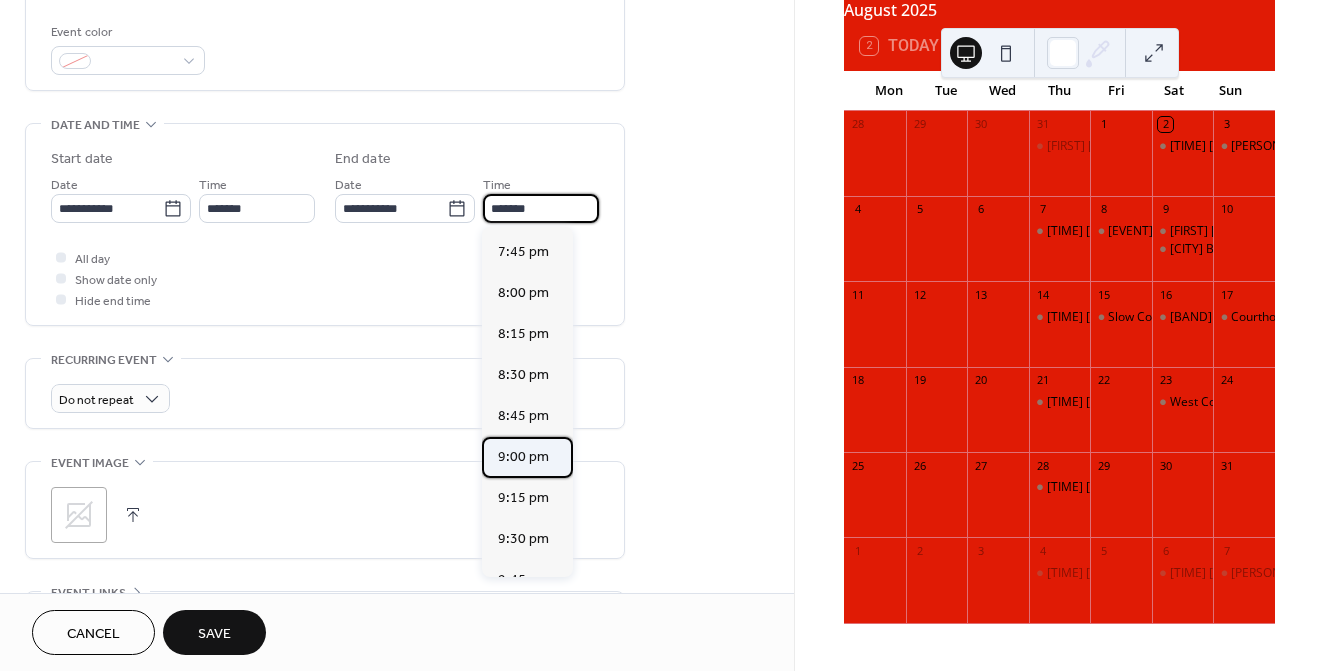 click on "9:00 pm" at bounding box center (523, 457) 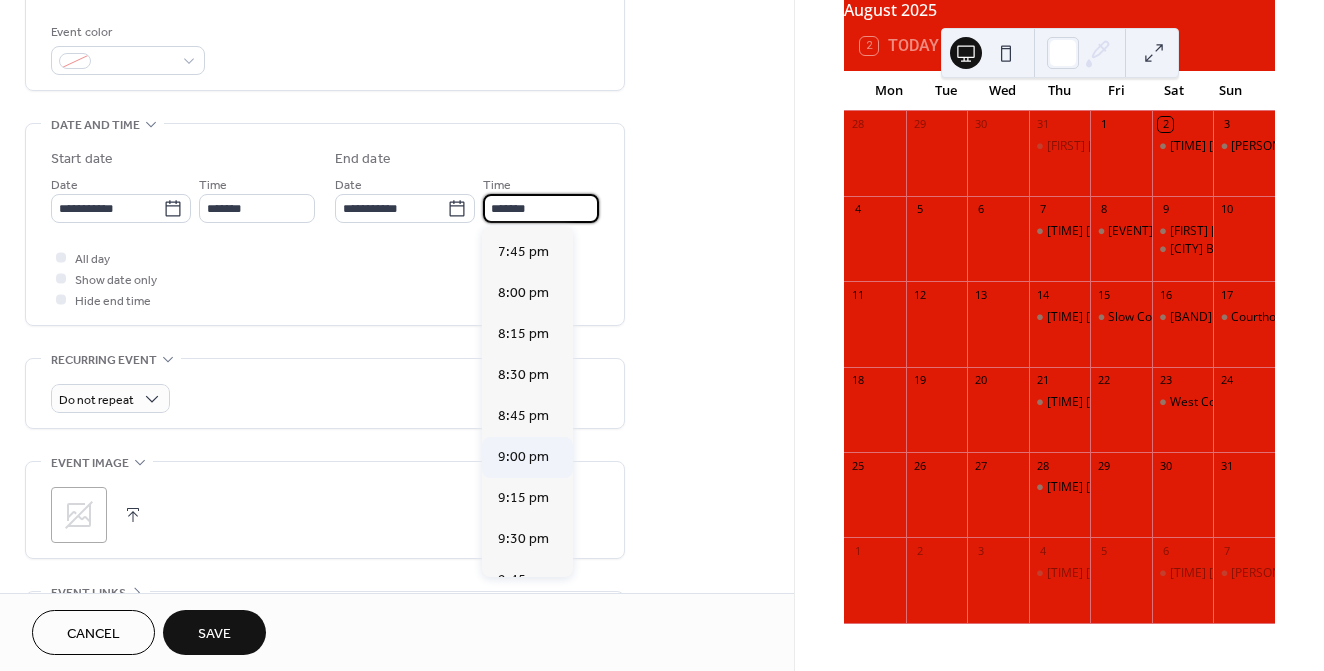 type on "*******" 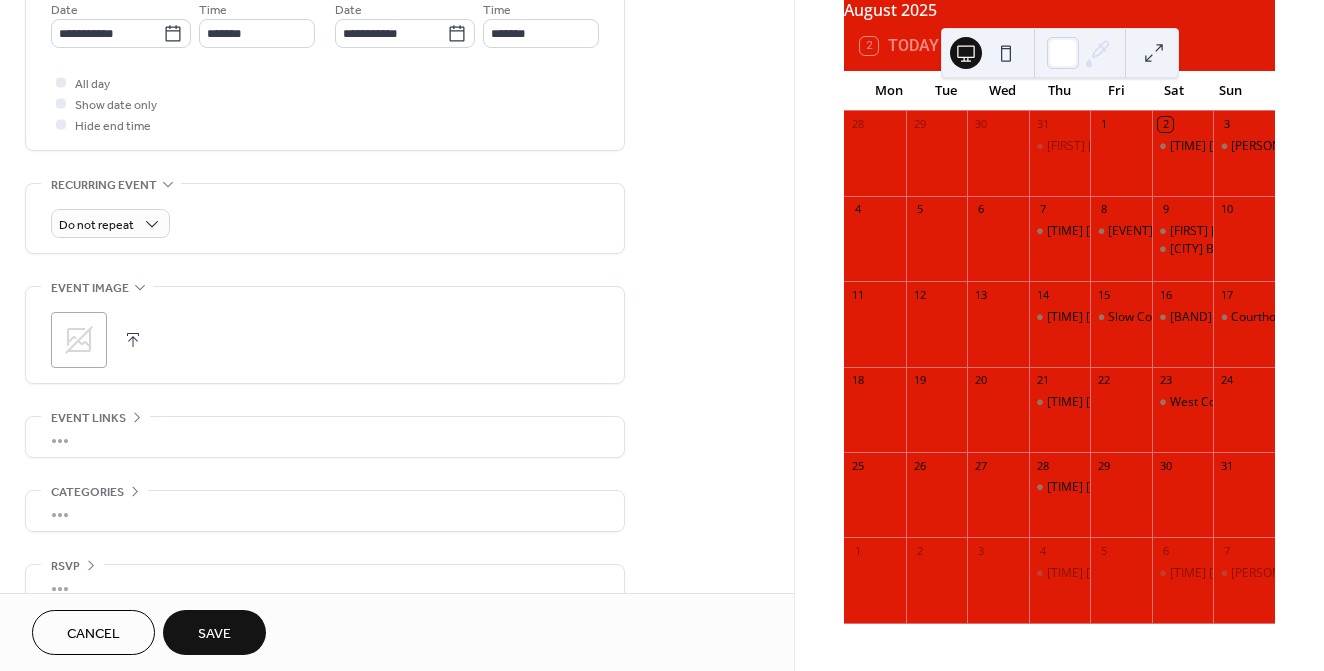scroll, scrollTop: 736, scrollLeft: 0, axis: vertical 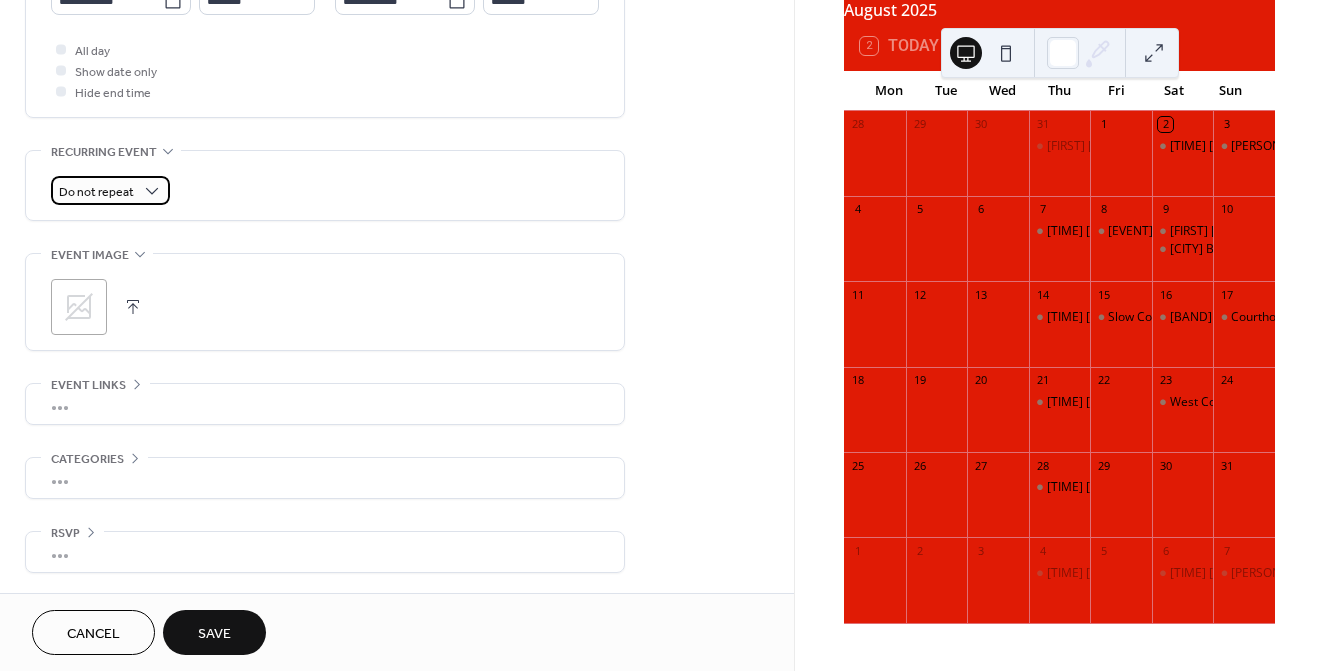 click on "Do not repeat" at bounding box center (96, 192) 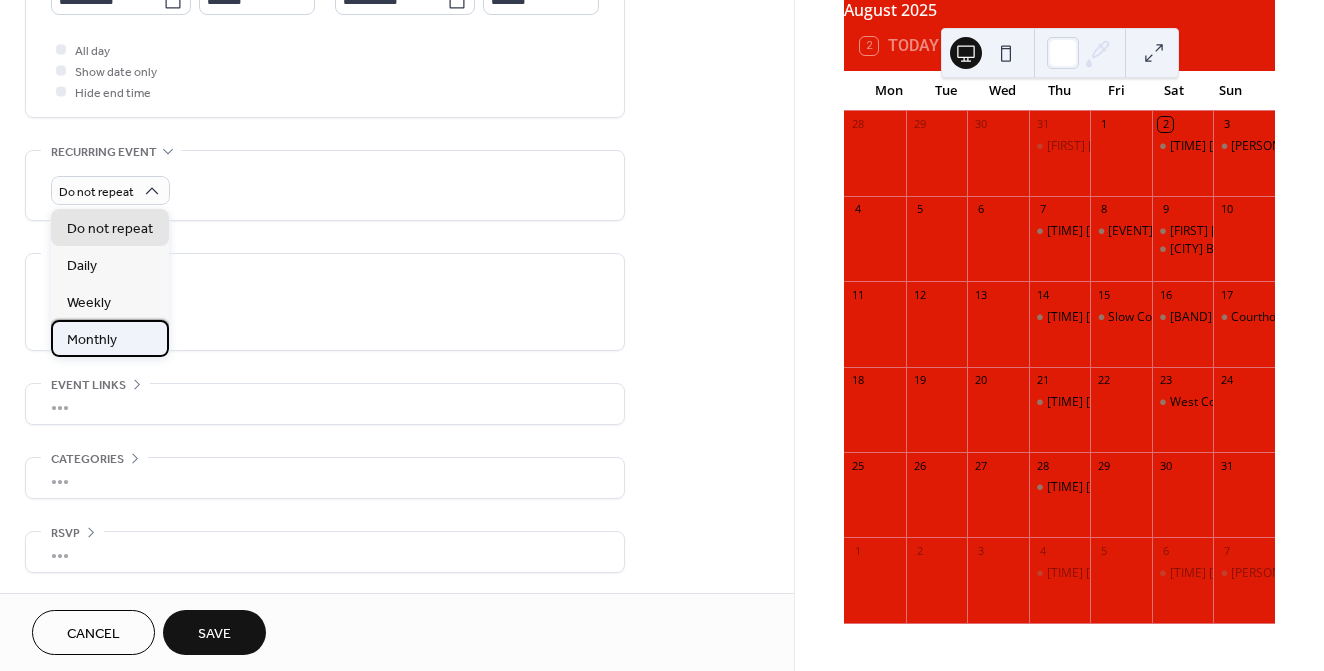 click on "Monthly" at bounding box center (92, 340) 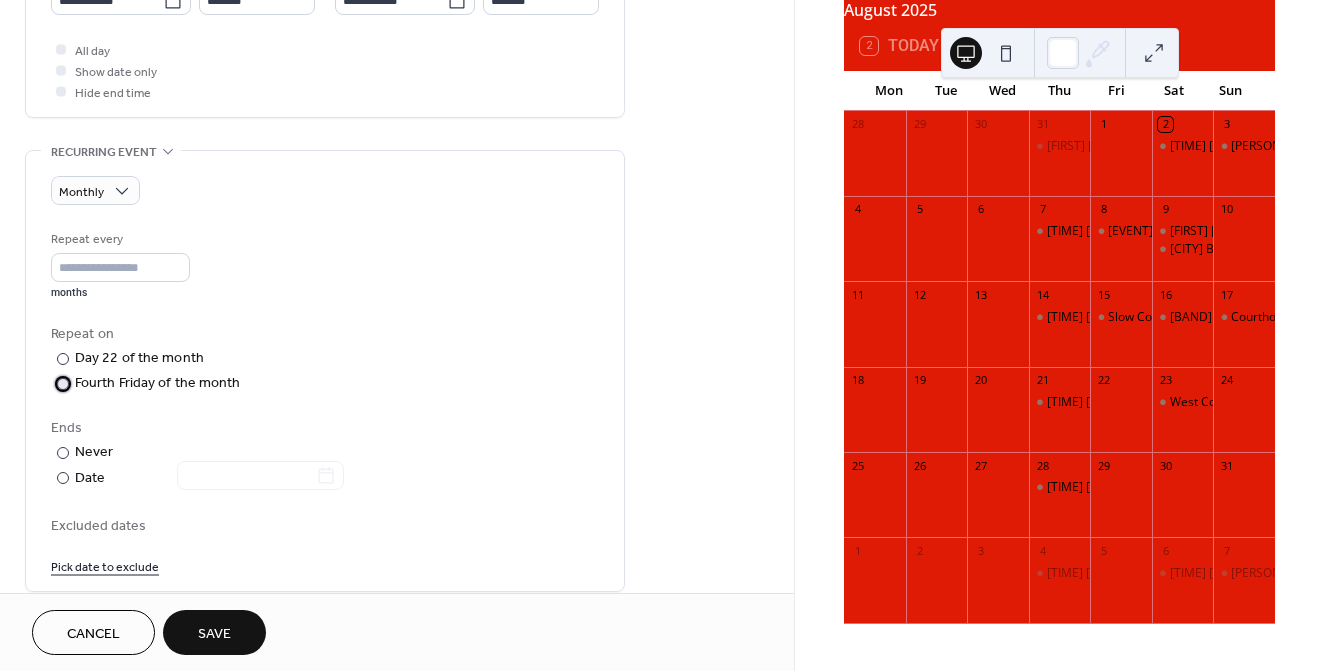 click on "Fourth Friday of the month" at bounding box center (158, 383) 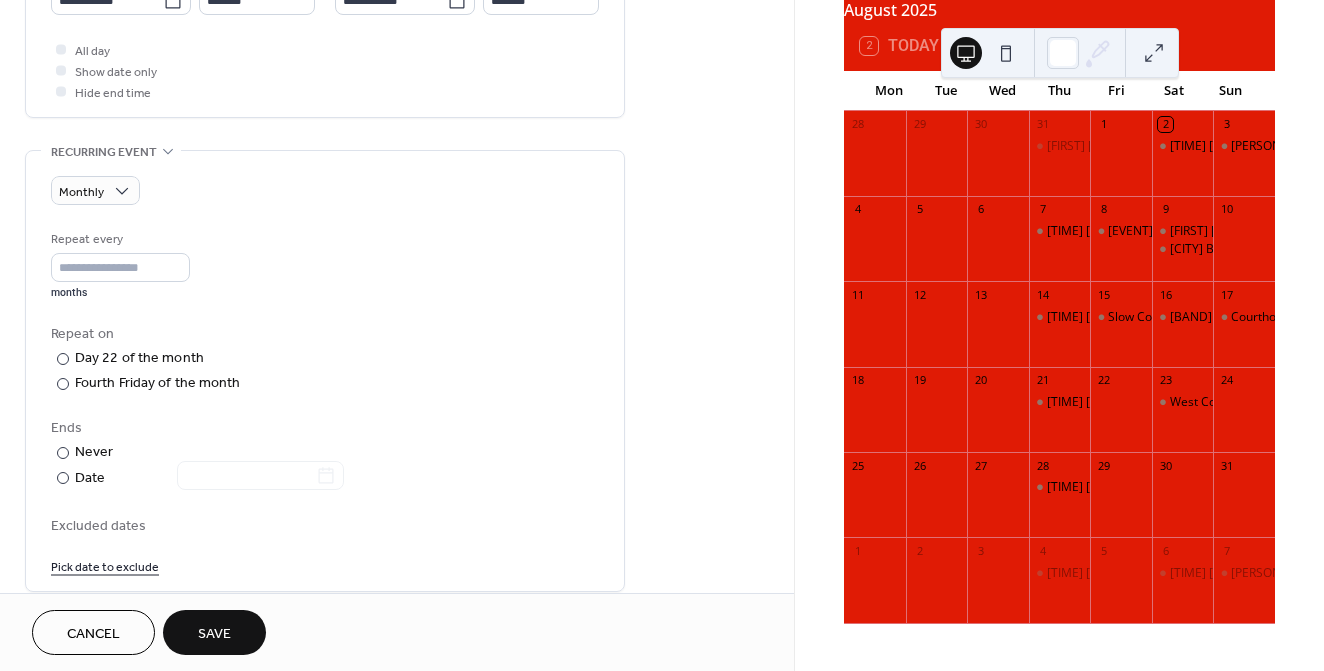 click on "Save" at bounding box center [214, 634] 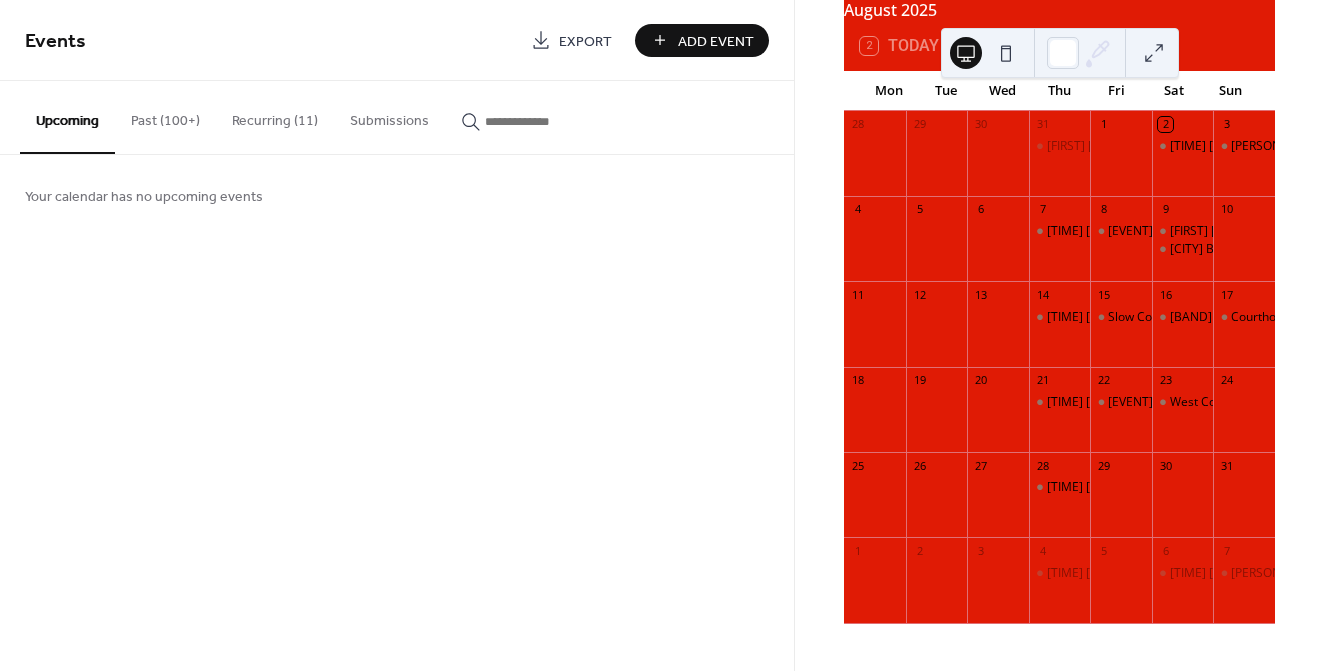 click on "Add Event" at bounding box center [702, 40] 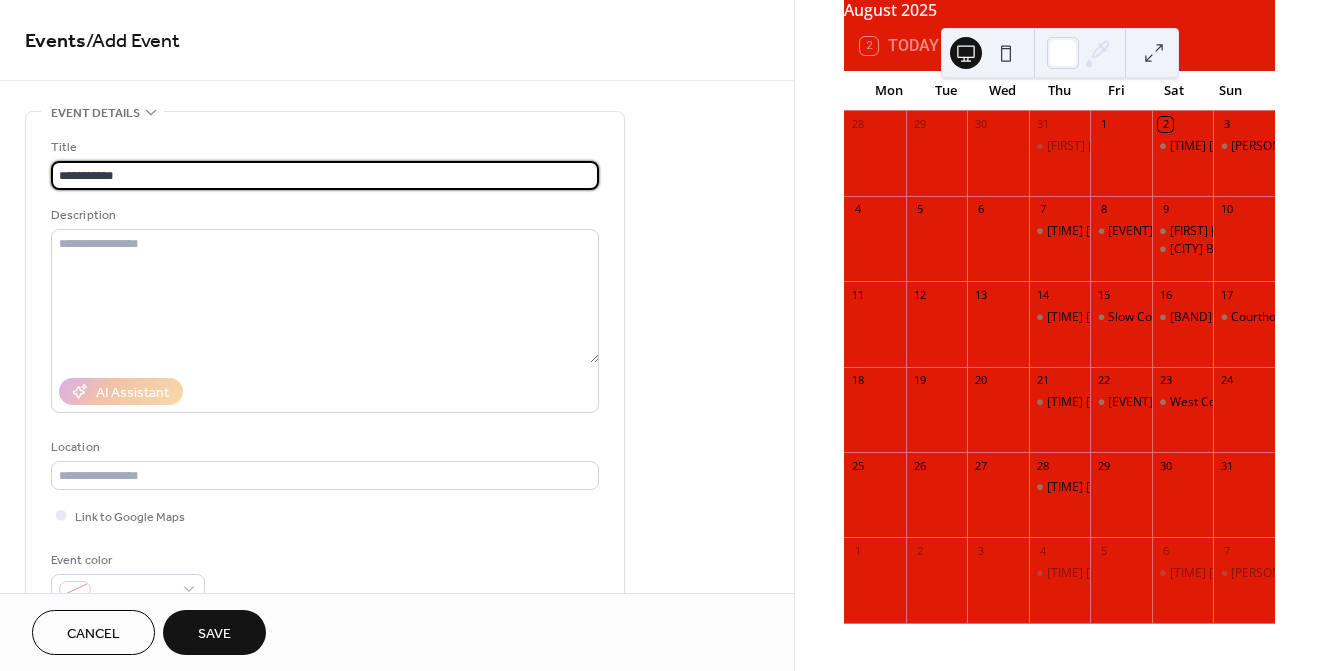 scroll, scrollTop: 1, scrollLeft: 0, axis: vertical 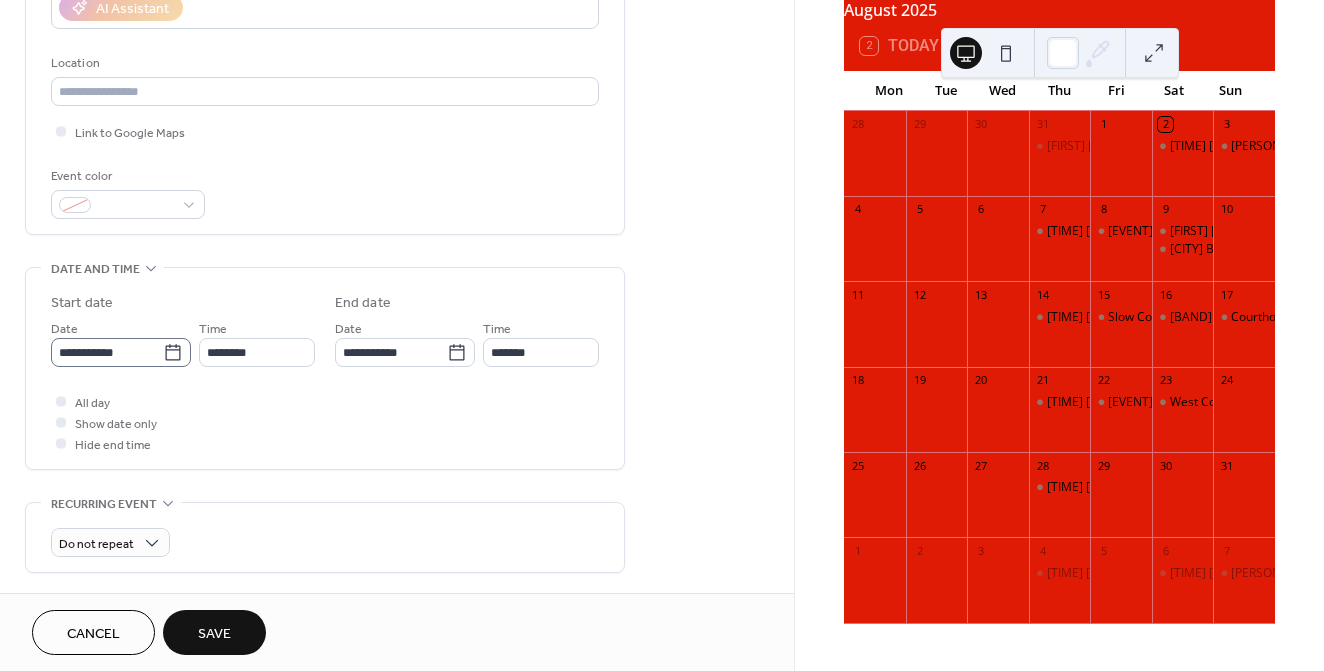 type on "**********" 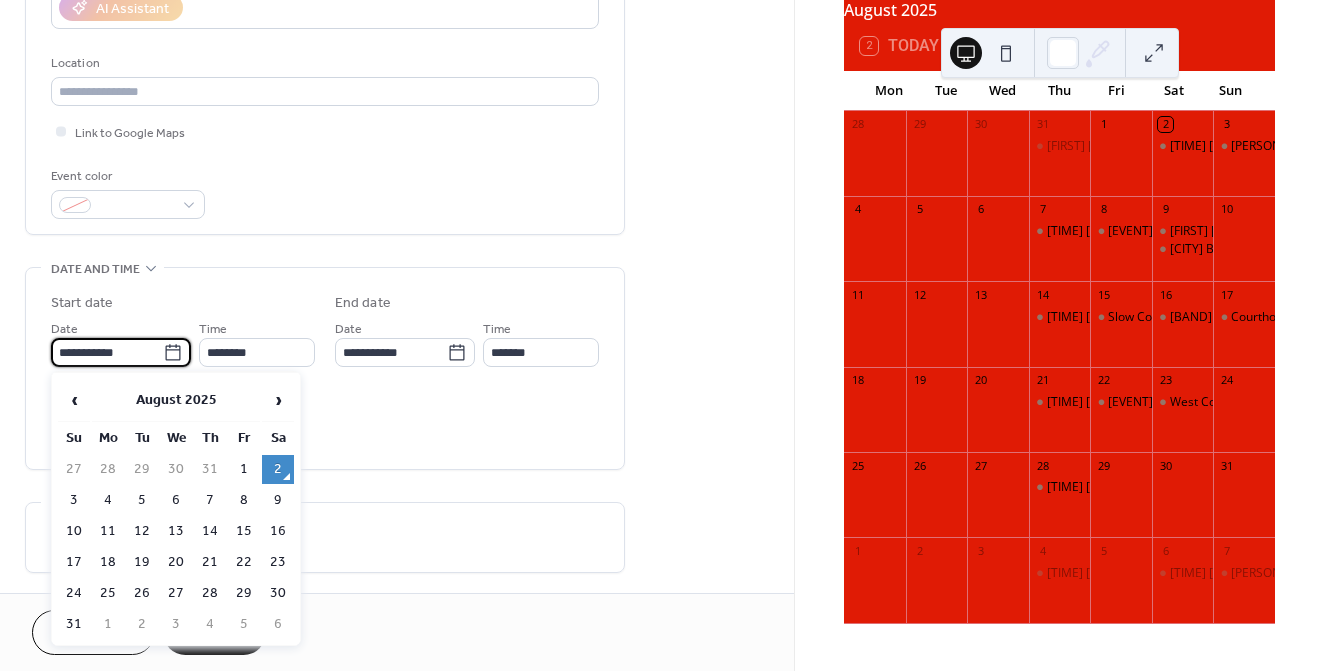 click on "**********" at bounding box center [107, 352] 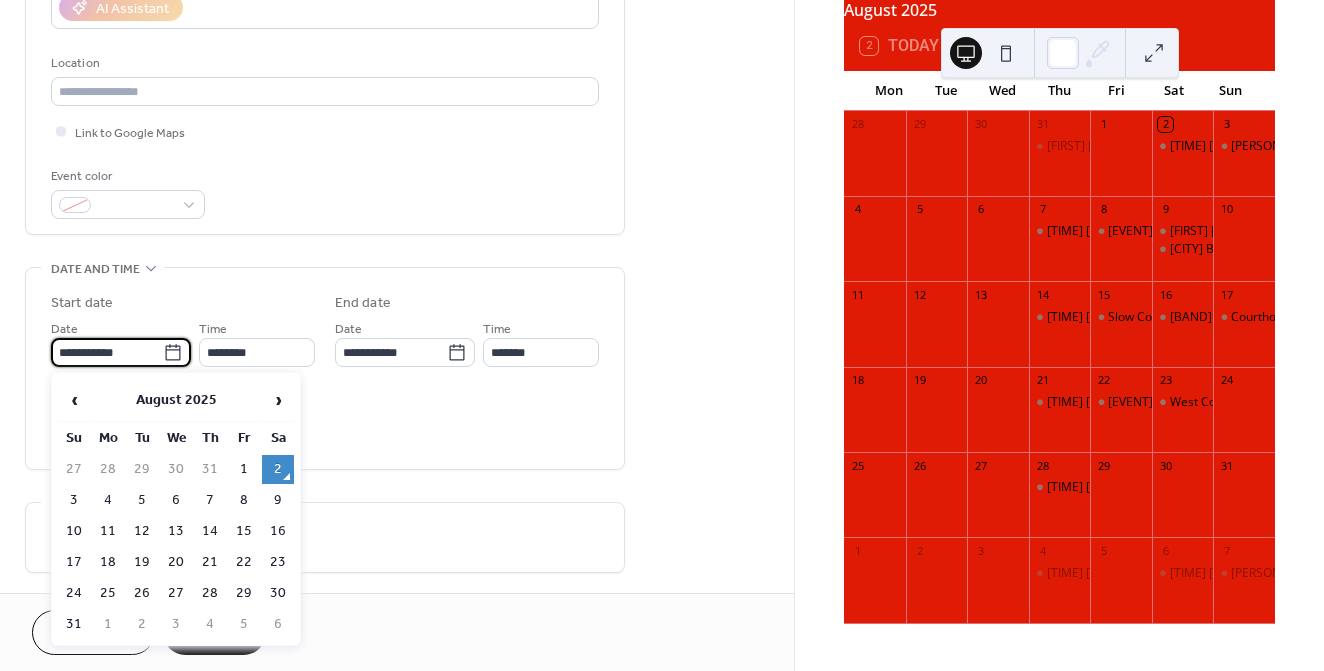 scroll, scrollTop: 0, scrollLeft: 0, axis: both 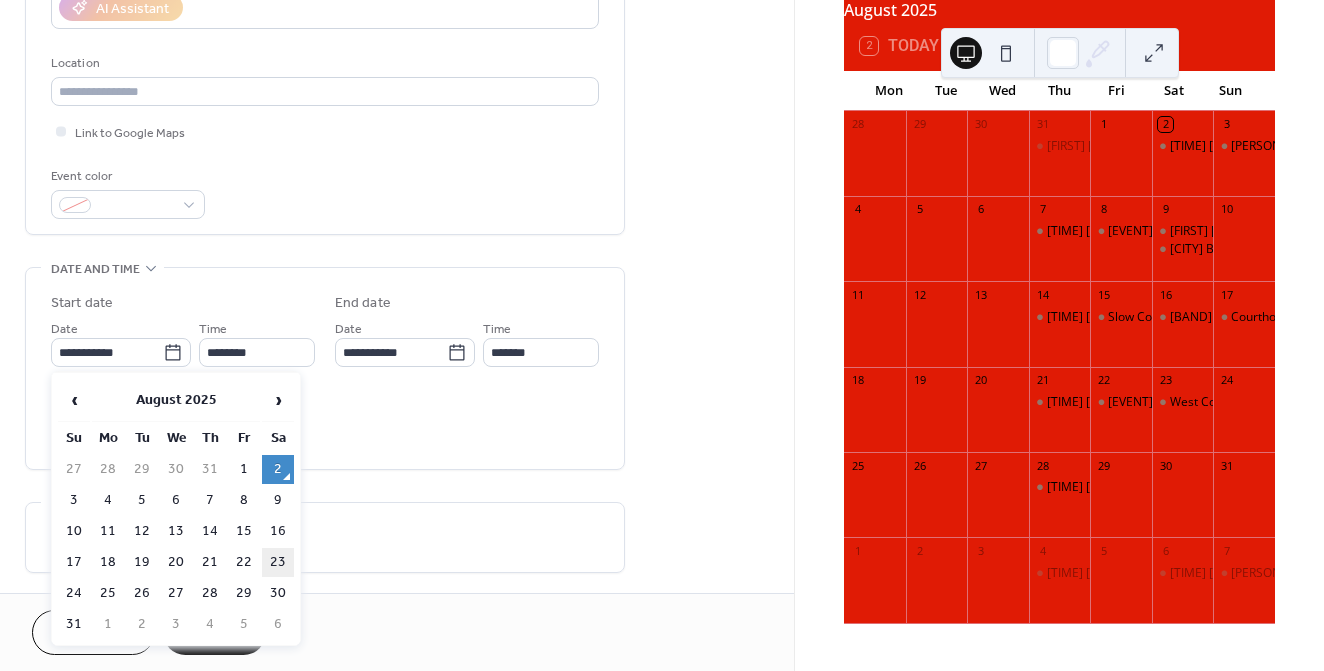 click on "23" at bounding box center [278, 562] 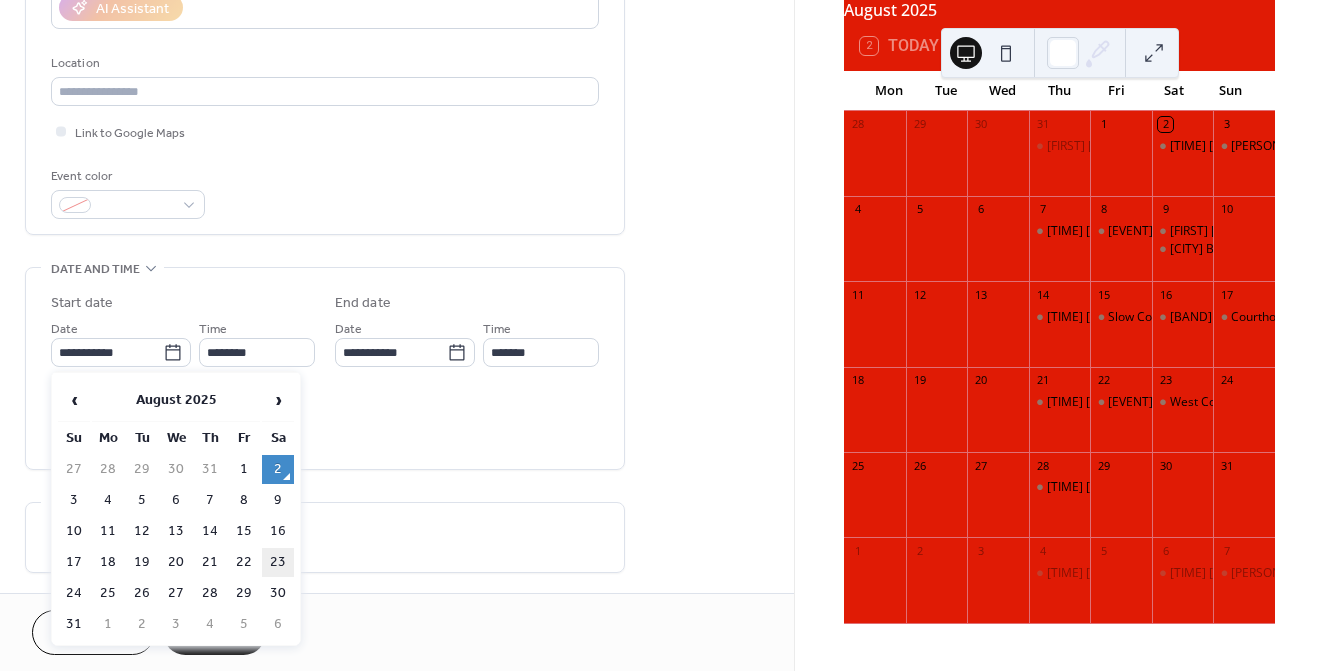 type on "**********" 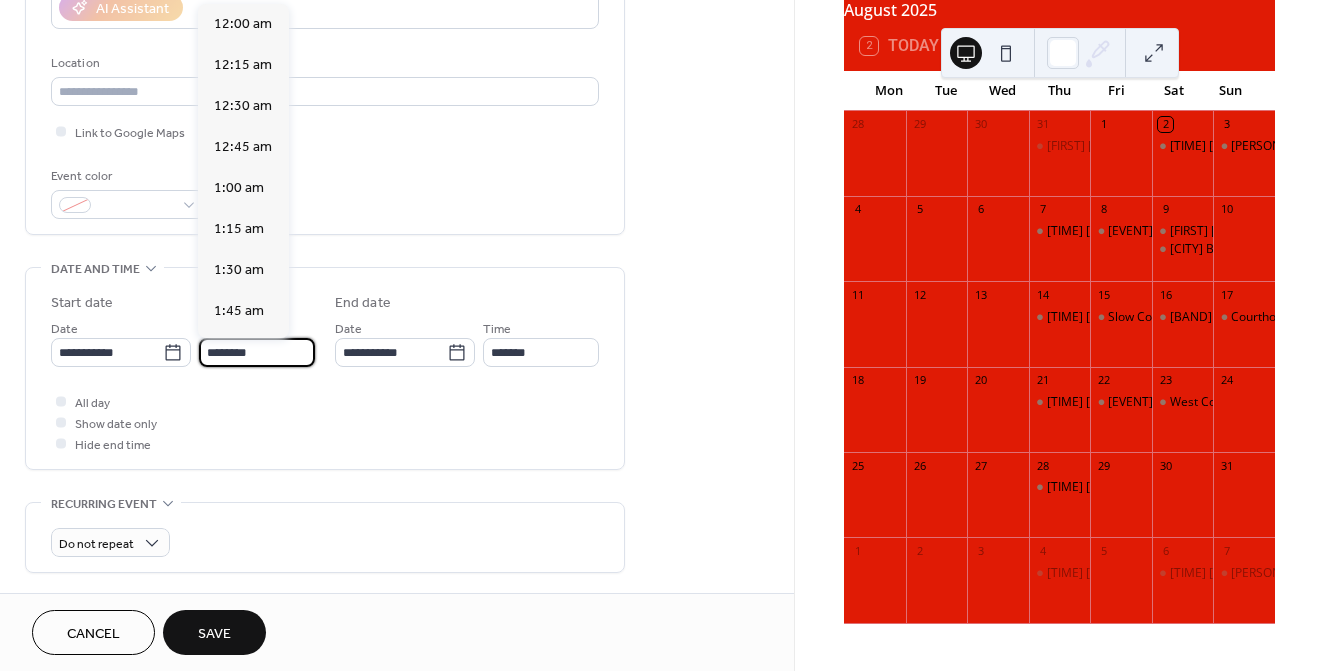 click on "********" at bounding box center [257, 352] 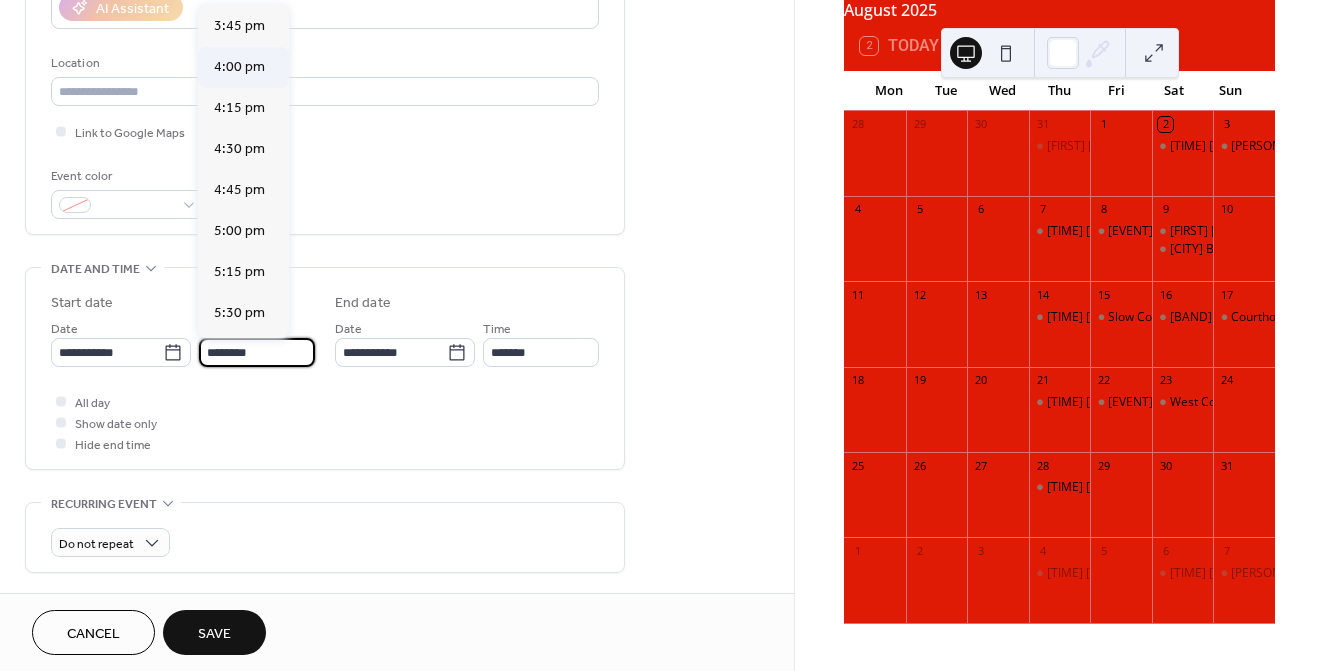 scroll, scrollTop: 2627, scrollLeft: 0, axis: vertical 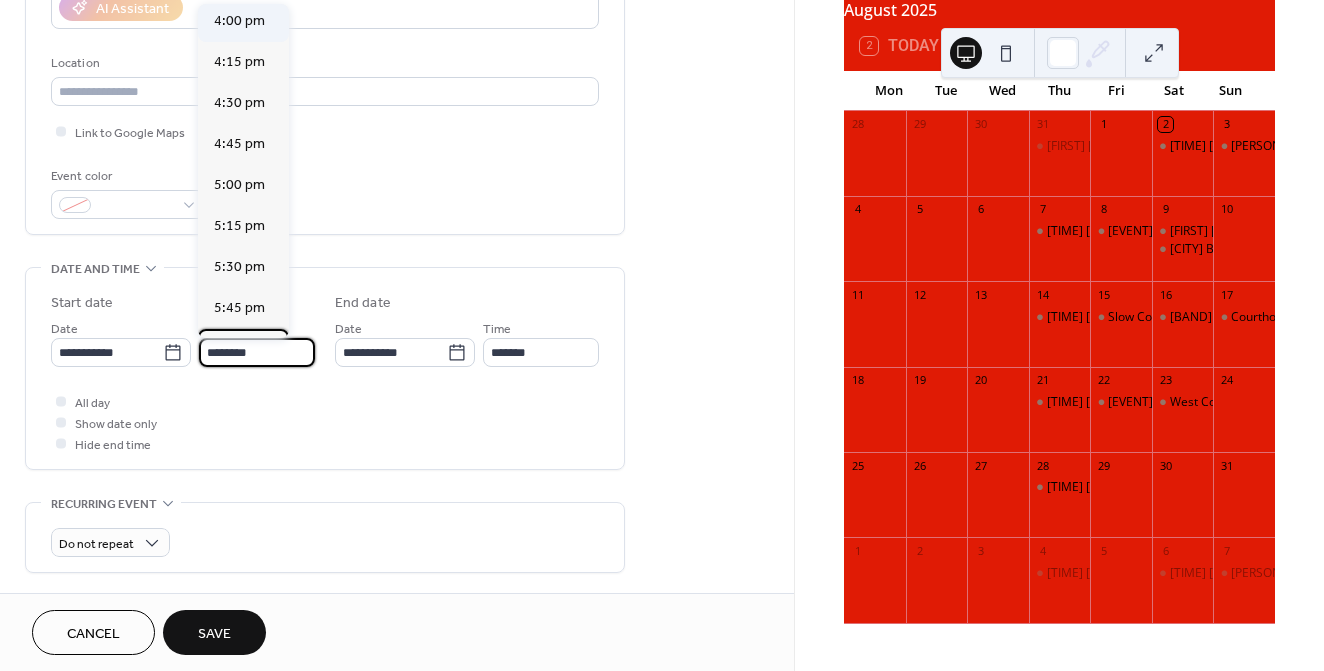 click on "6:00 pm" at bounding box center [239, 349] 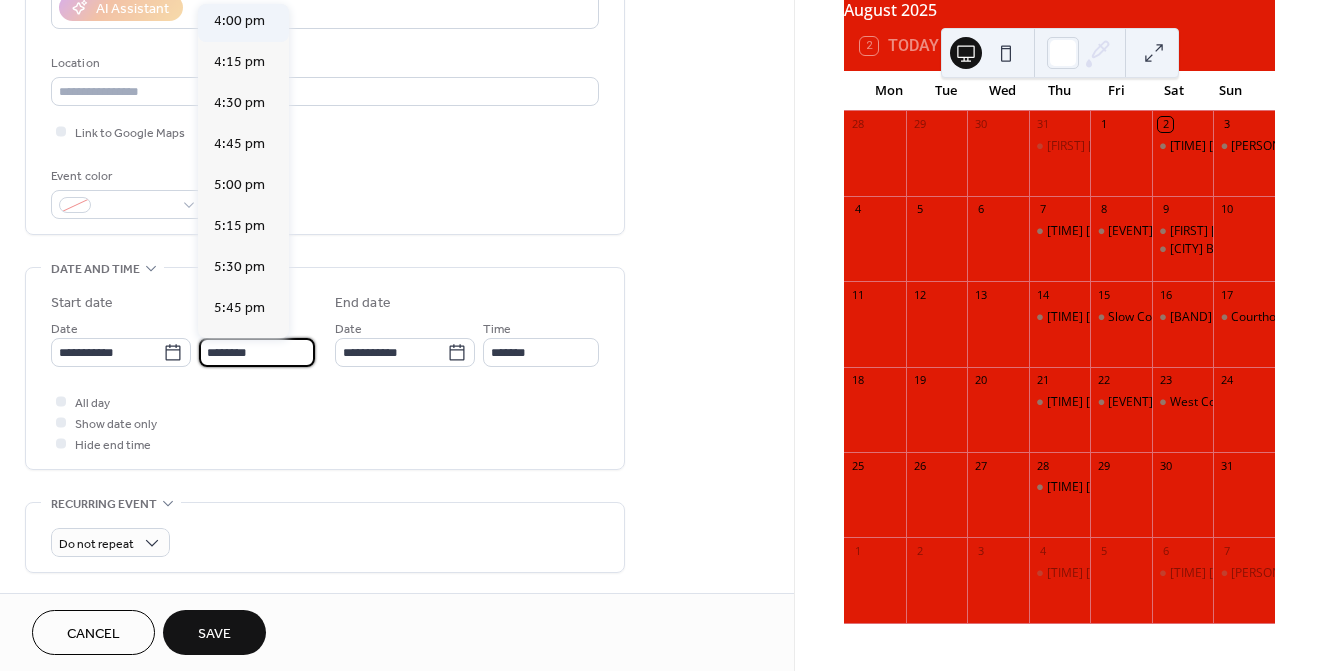 type on "*******" 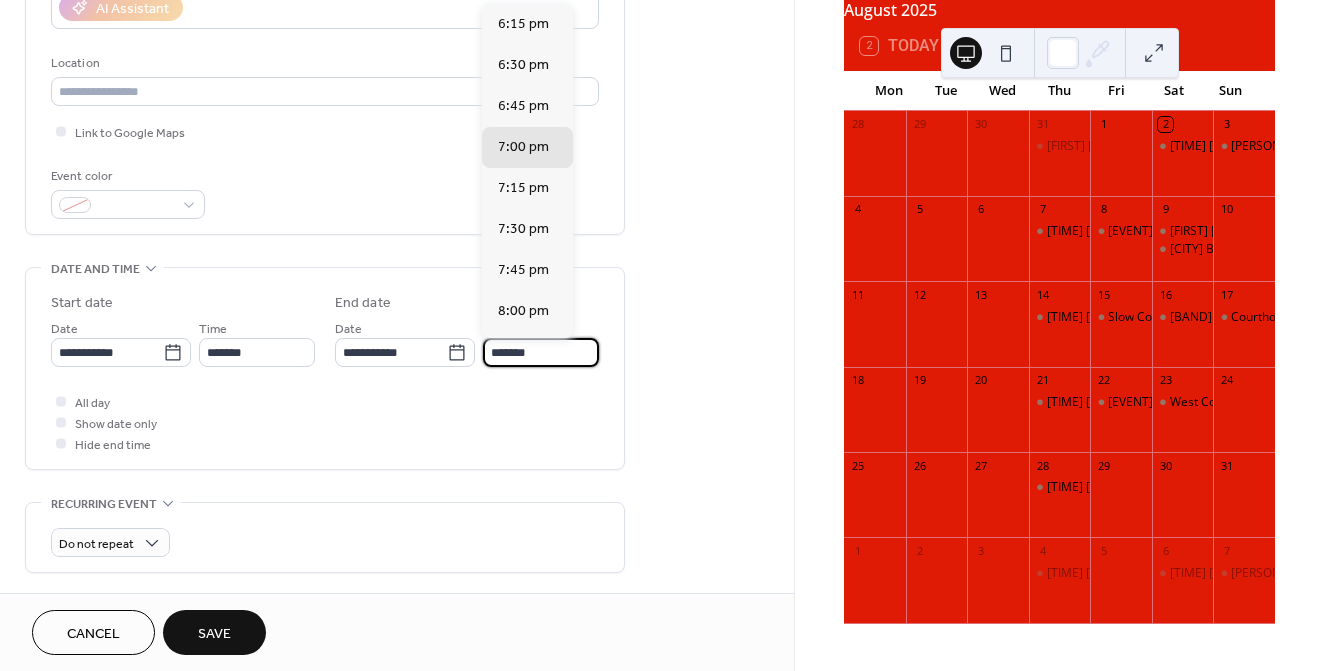 click on "*******" at bounding box center [541, 352] 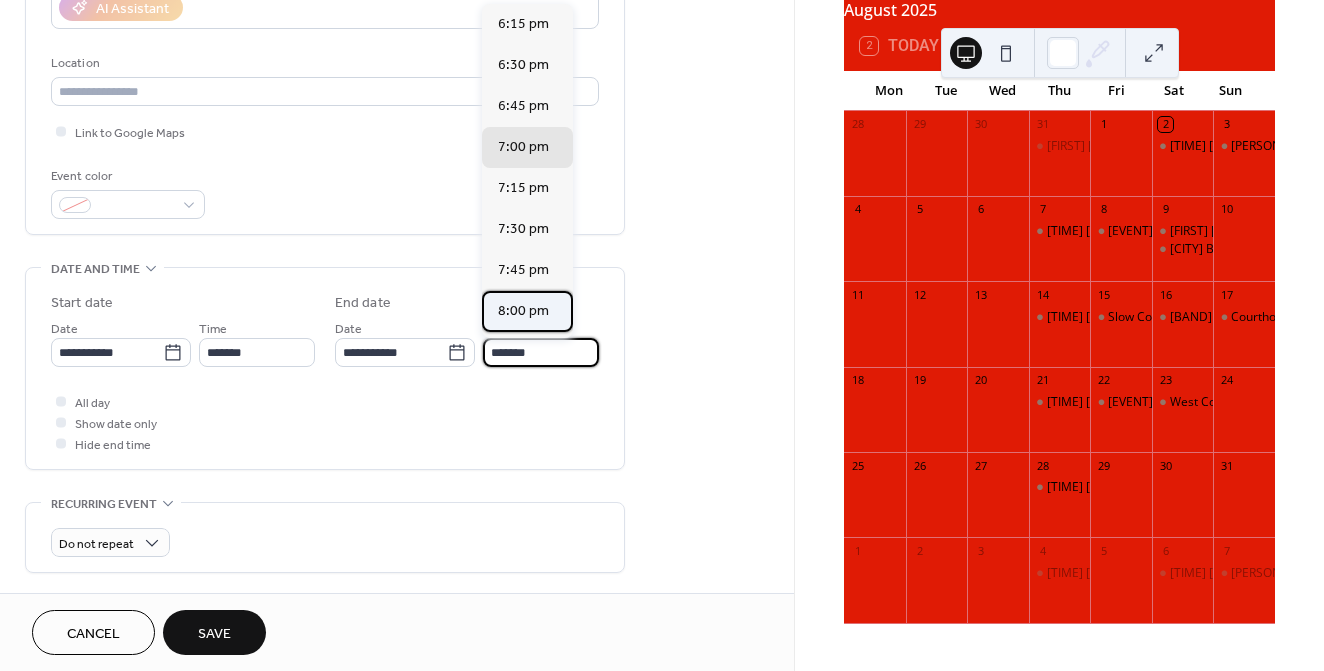 click on "8:00 pm" at bounding box center [523, 311] 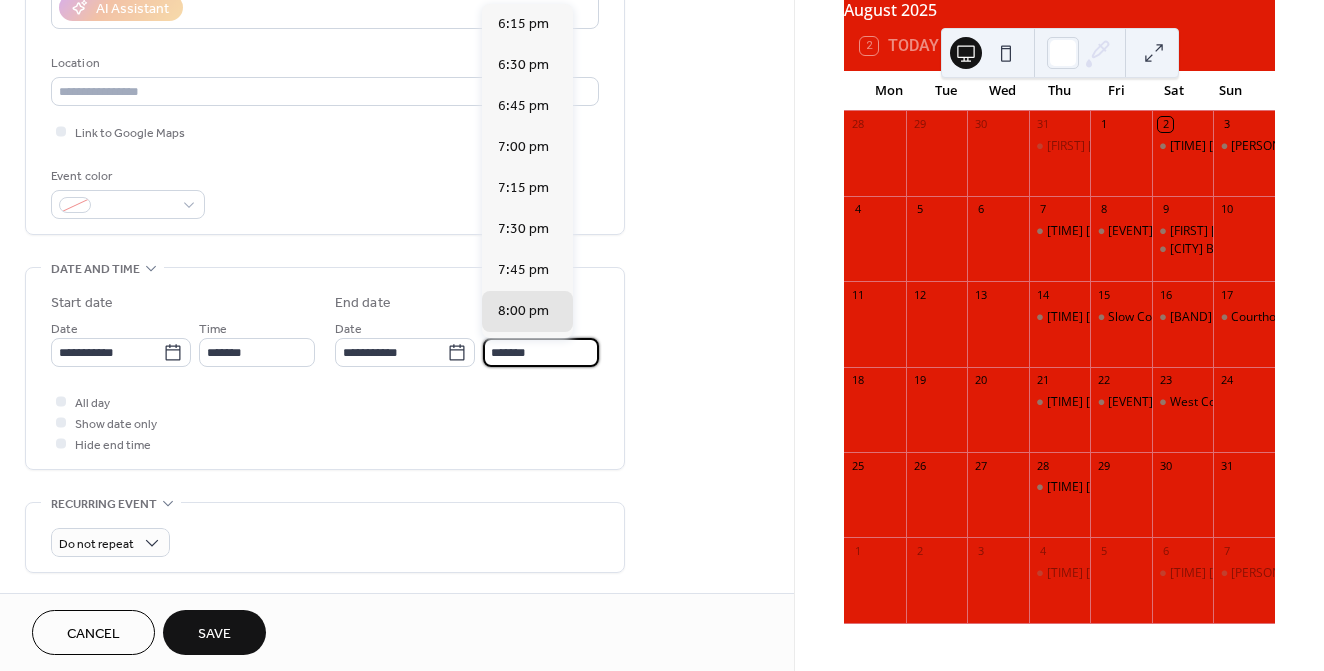 click on "*******" at bounding box center (541, 352) 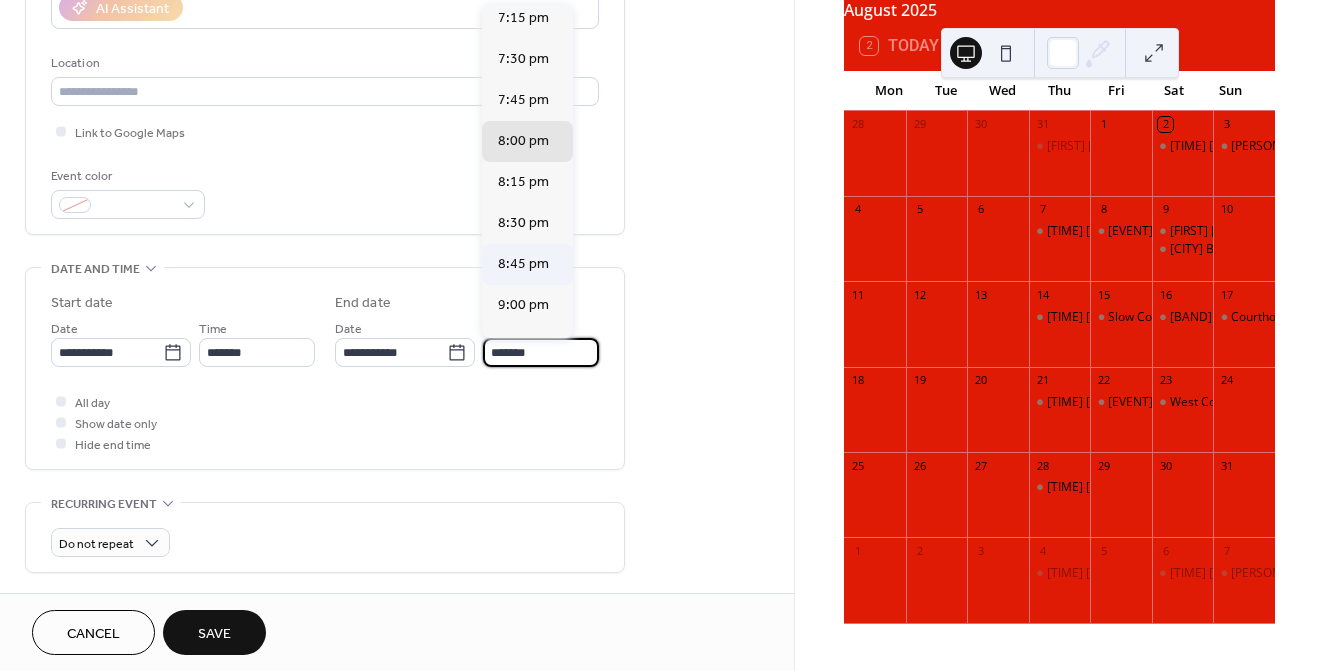 scroll, scrollTop: 174, scrollLeft: 0, axis: vertical 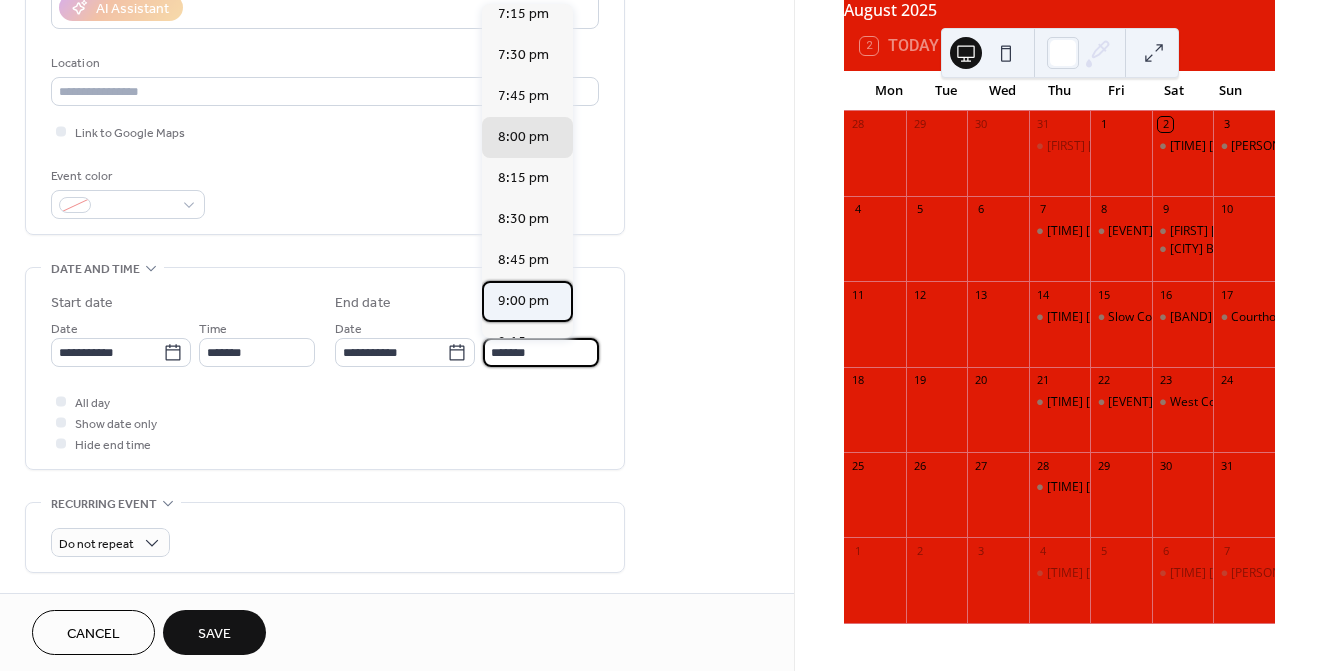 click on "9:00 pm" at bounding box center (523, 301) 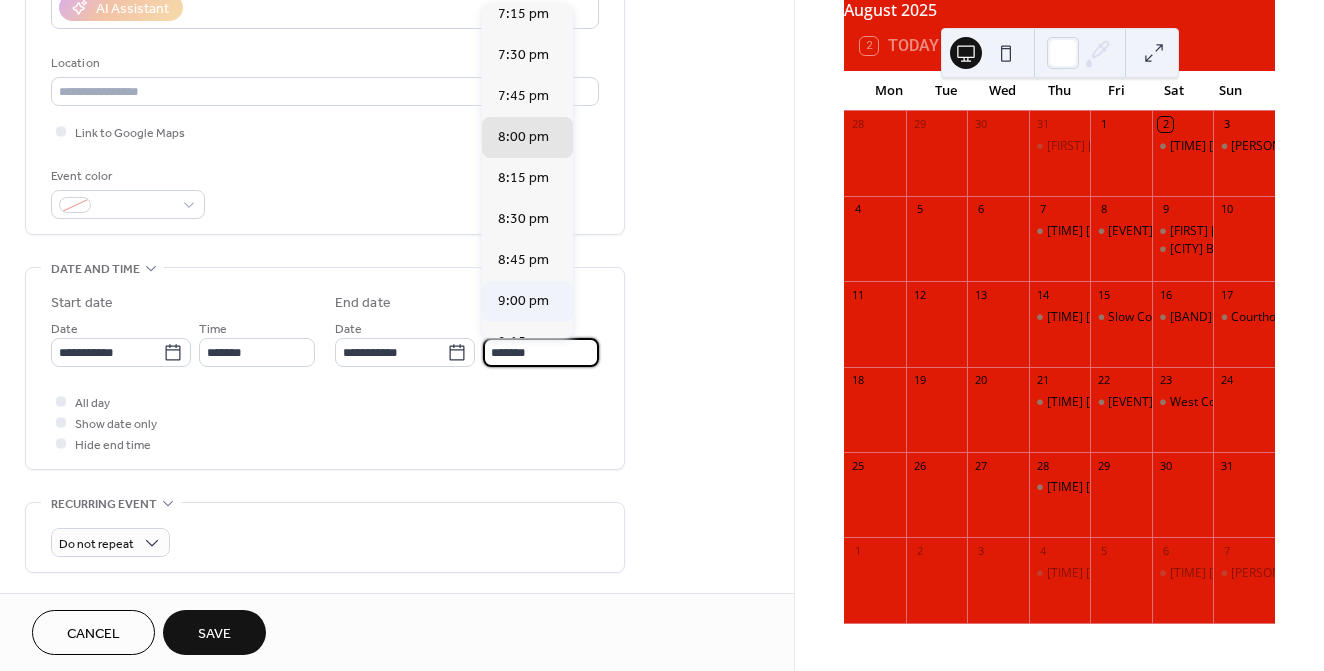 type on "*******" 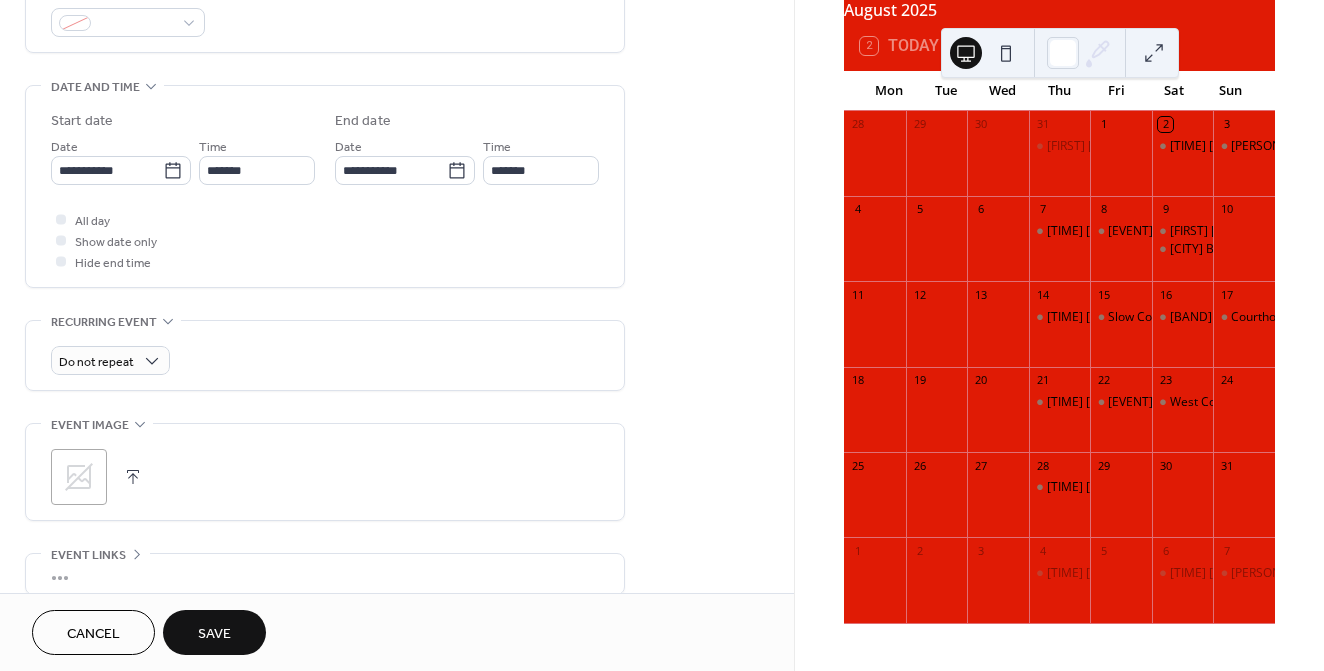 scroll, scrollTop: 592, scrollLeft: 0, axis: vertical 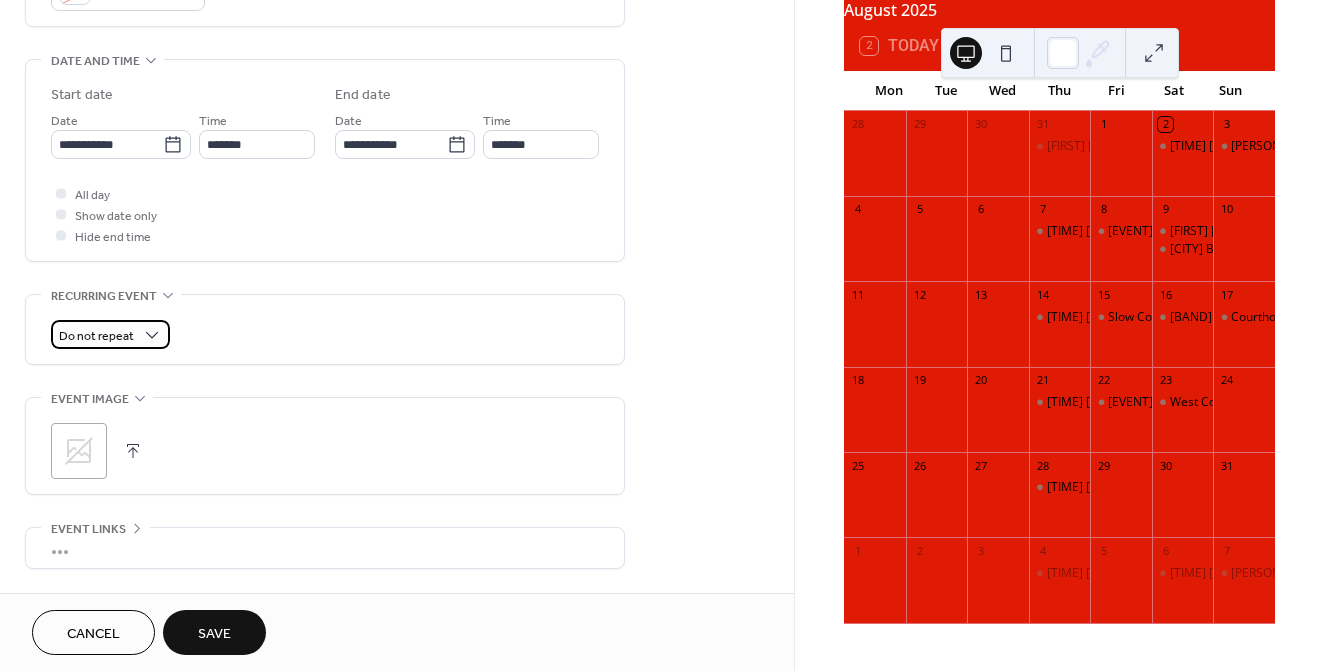 click on "Do not repeat" at bounding box center [96, 336] 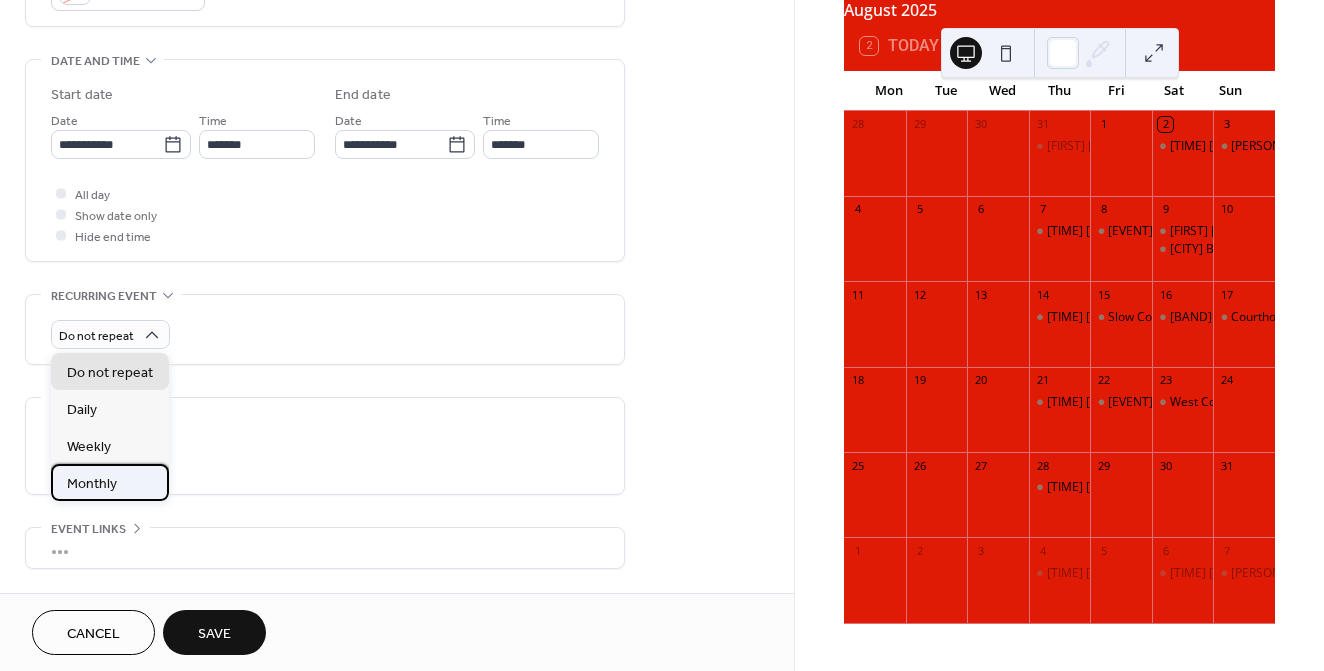 click on "Monthly" at bounding box center [92, 484] 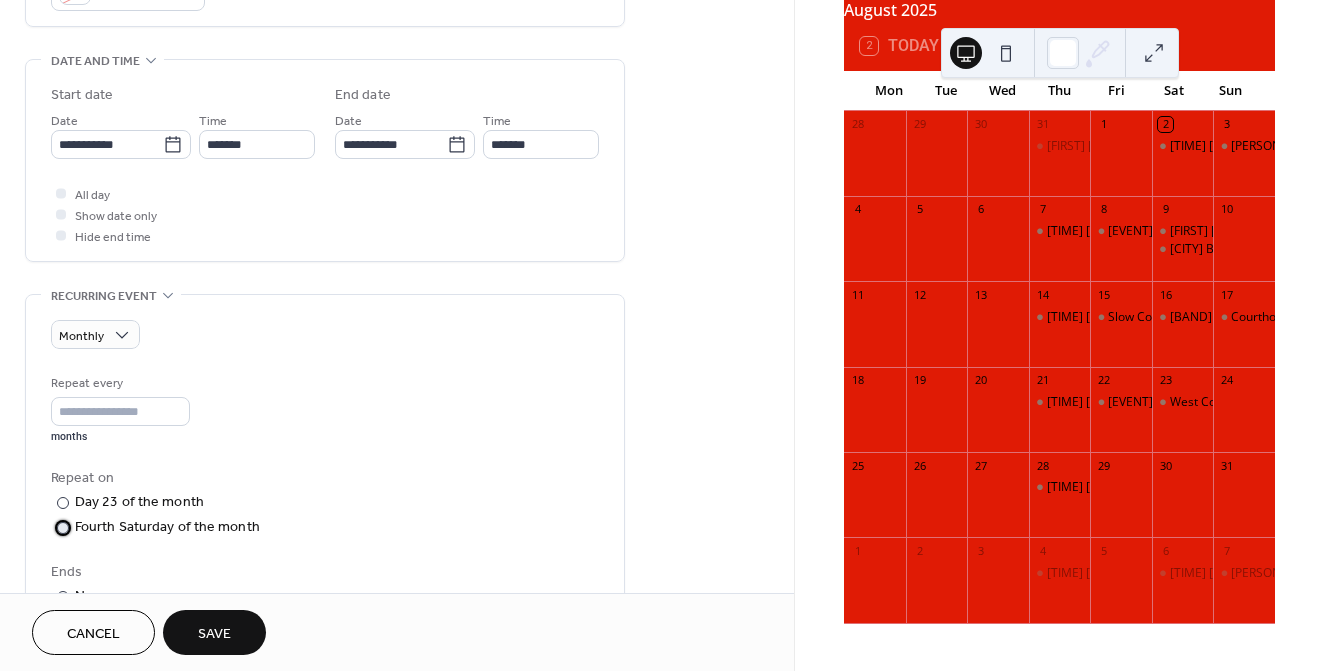 click on "Fourth Saturday of the month" at bounding box center (167, 527) 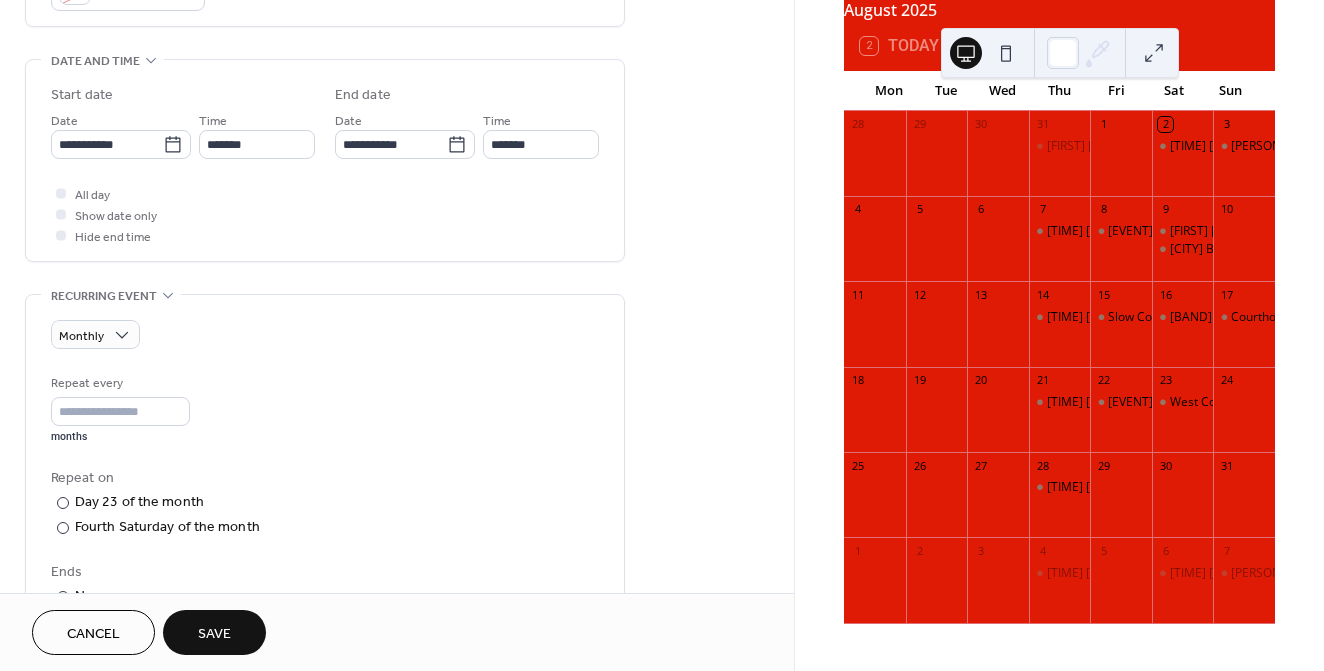 click on "Save" at bounding box center (214, 632) 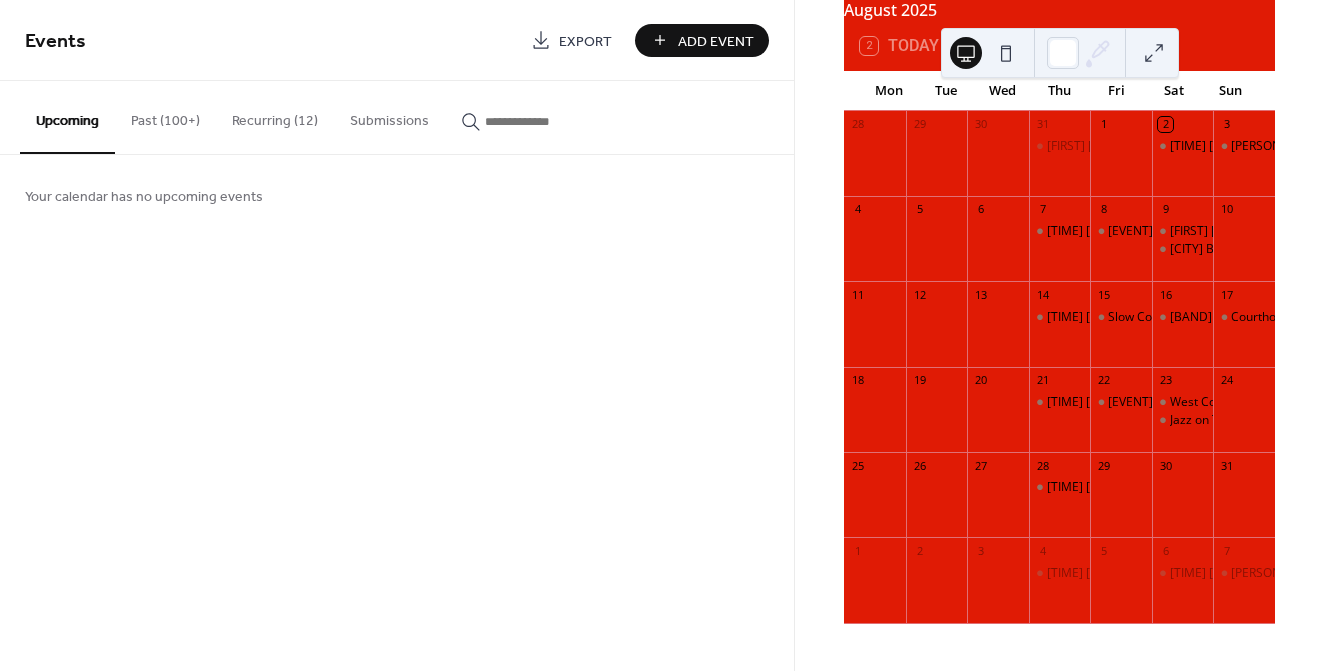 scroll, scrollTop: 0, scrollLeft: 0, axis: both 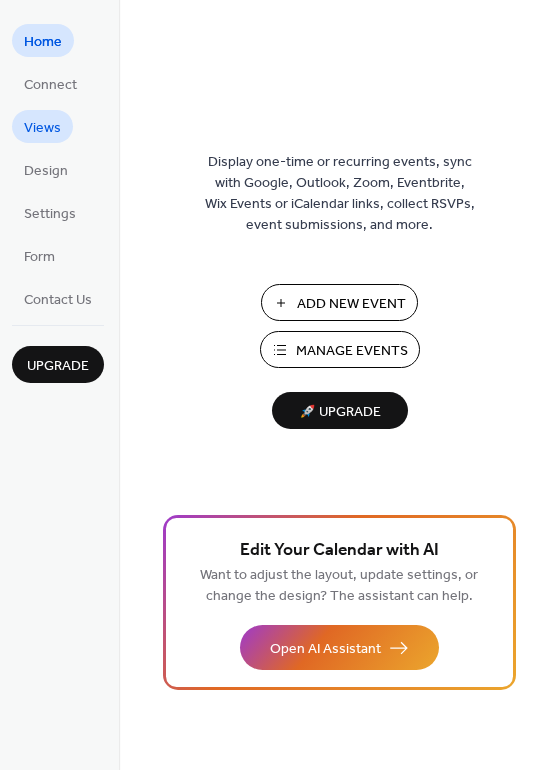 click on "Views" at bounding box center [42, 128] 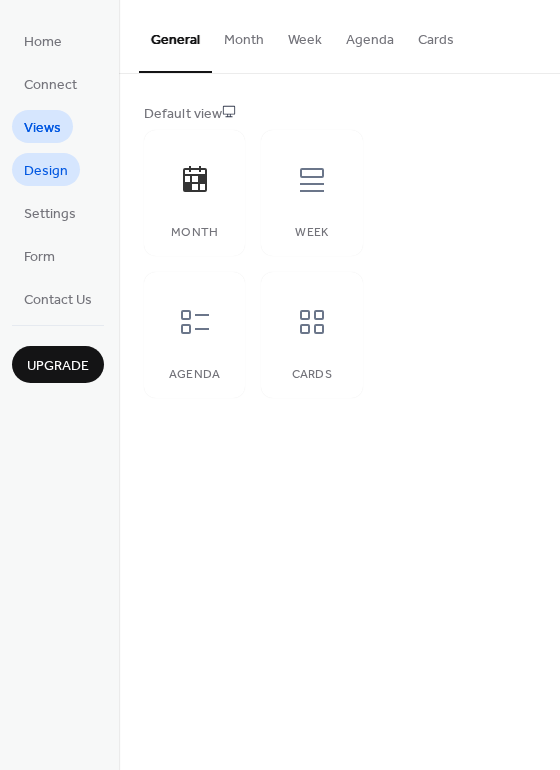 click on "Design" at bounding box center [46, 171] 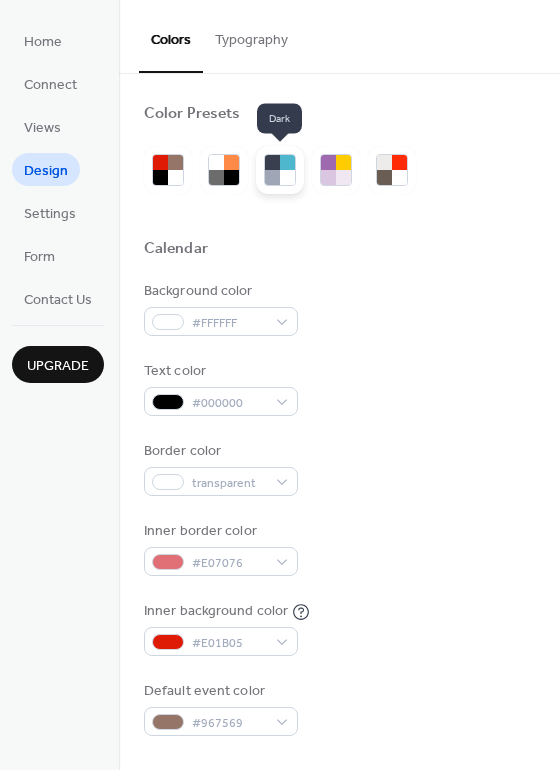 click at bounding box center [287, 177] 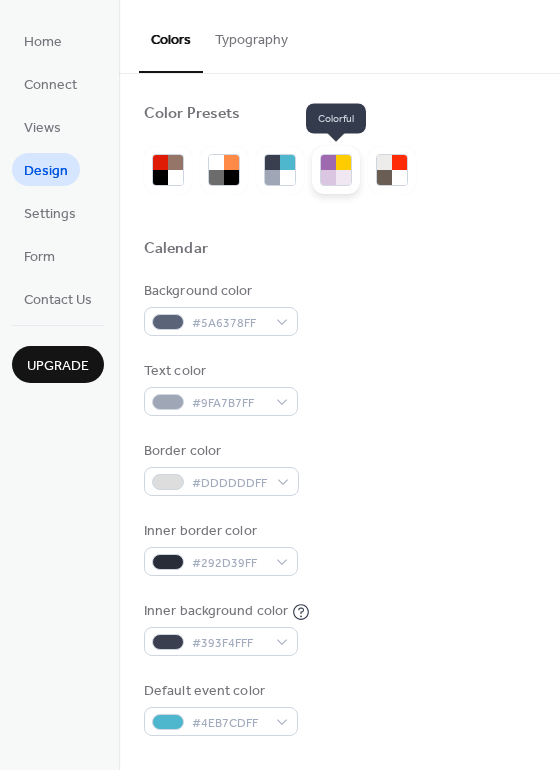 click at bounding box center (343, 177) 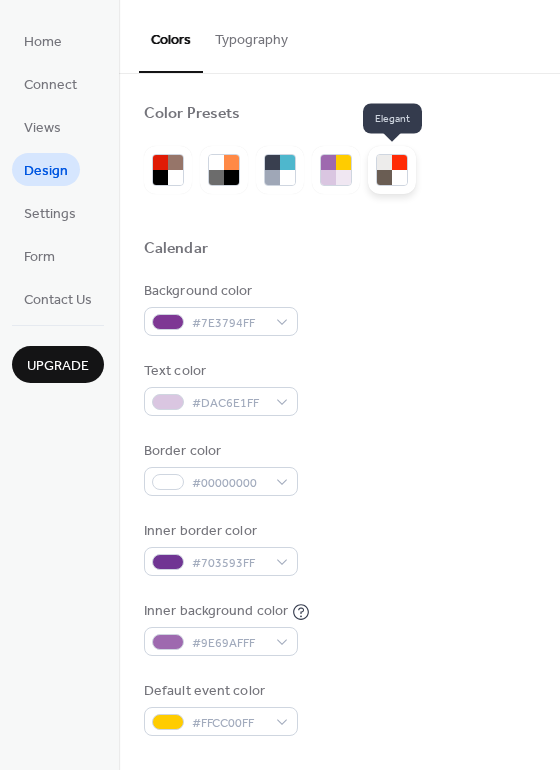 click at bounding box center (399, 177) 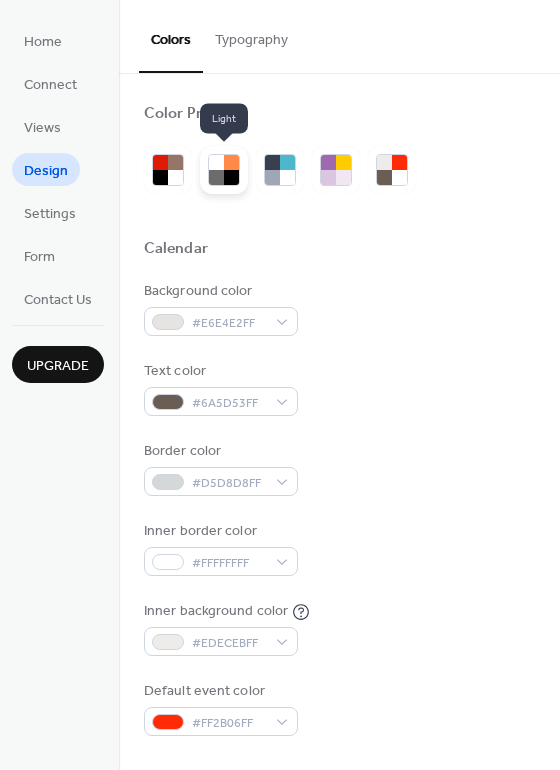 click at bounding box center (231, 177) 